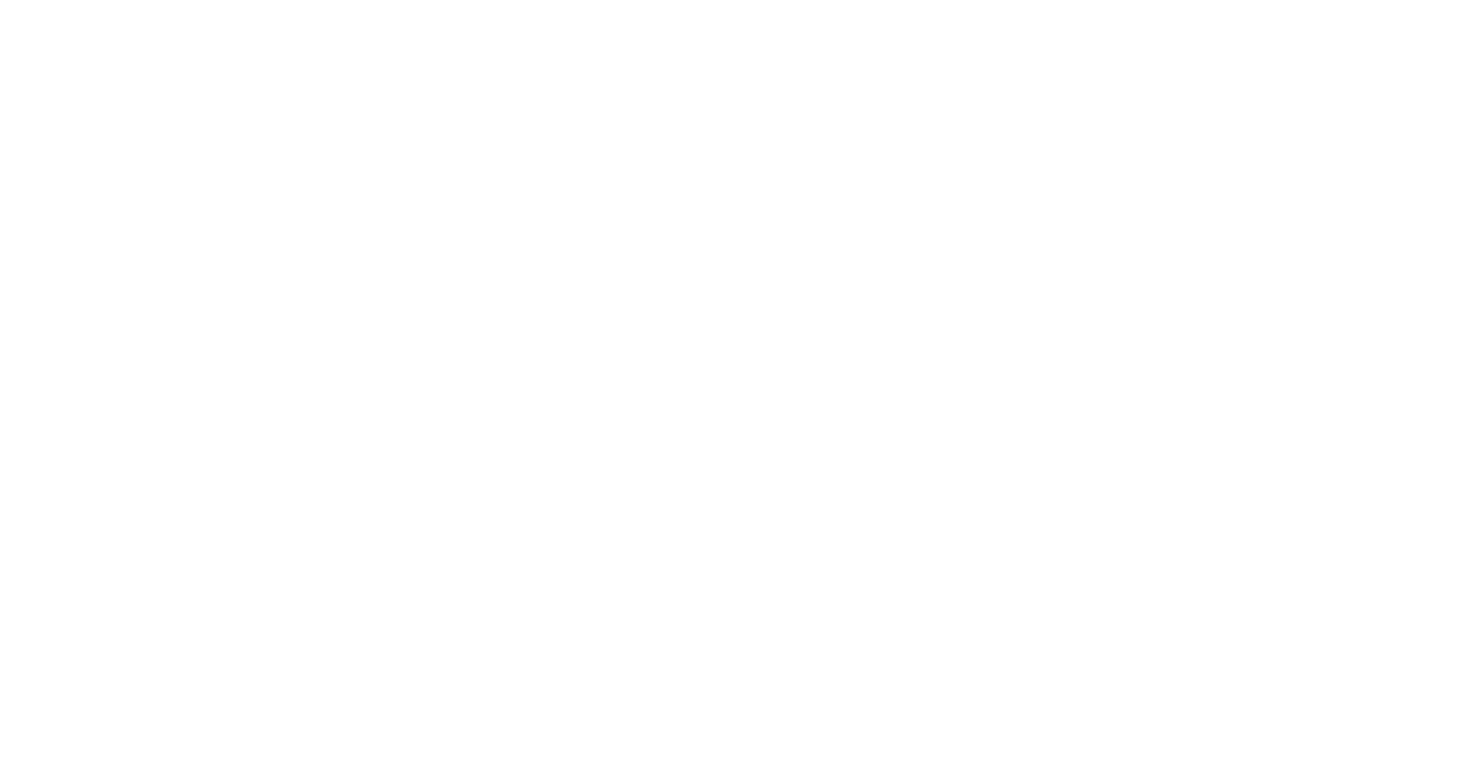 scroll, scrollTop: 0, scrollLeft: 0, axis: both 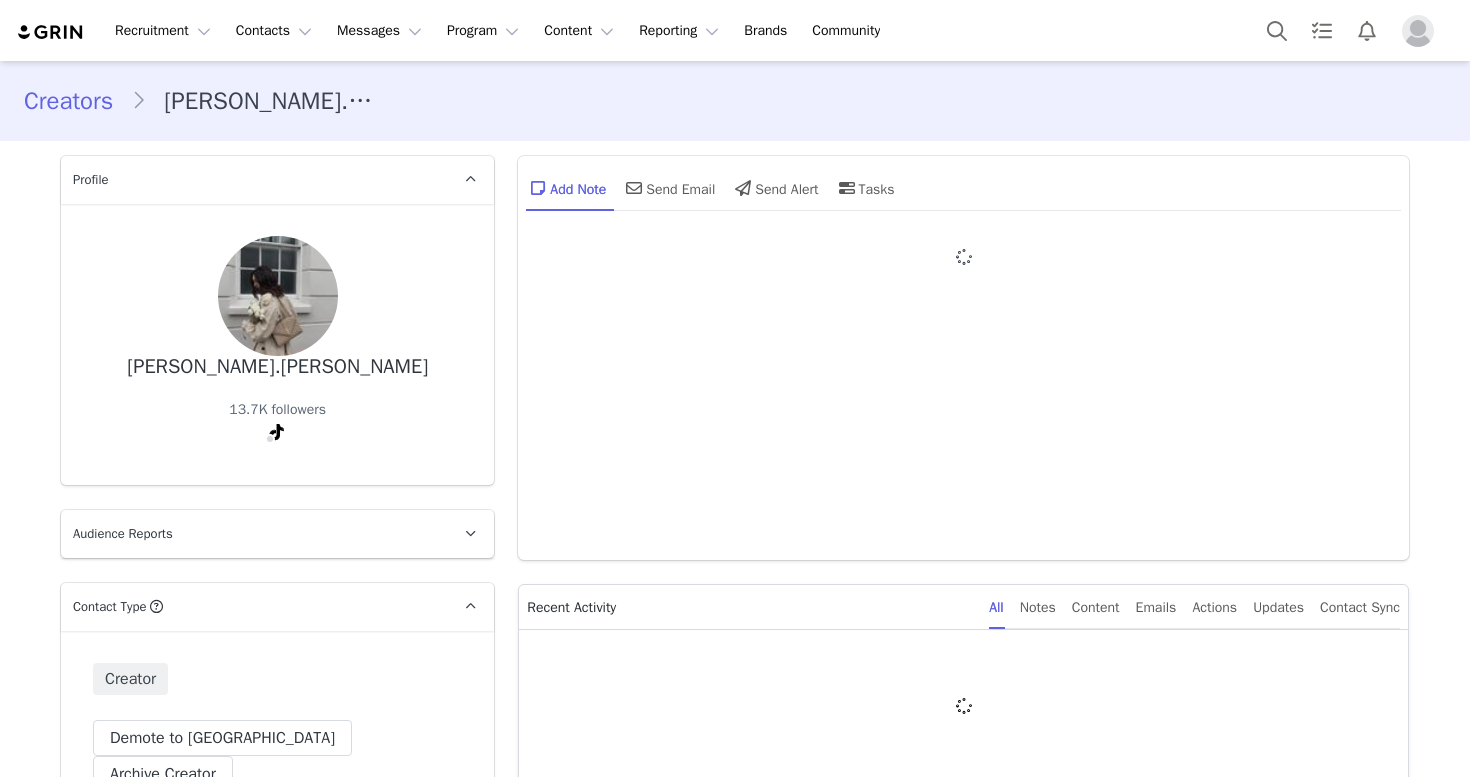 type on "+1 ([GEOGRAPHIC_DATA])" 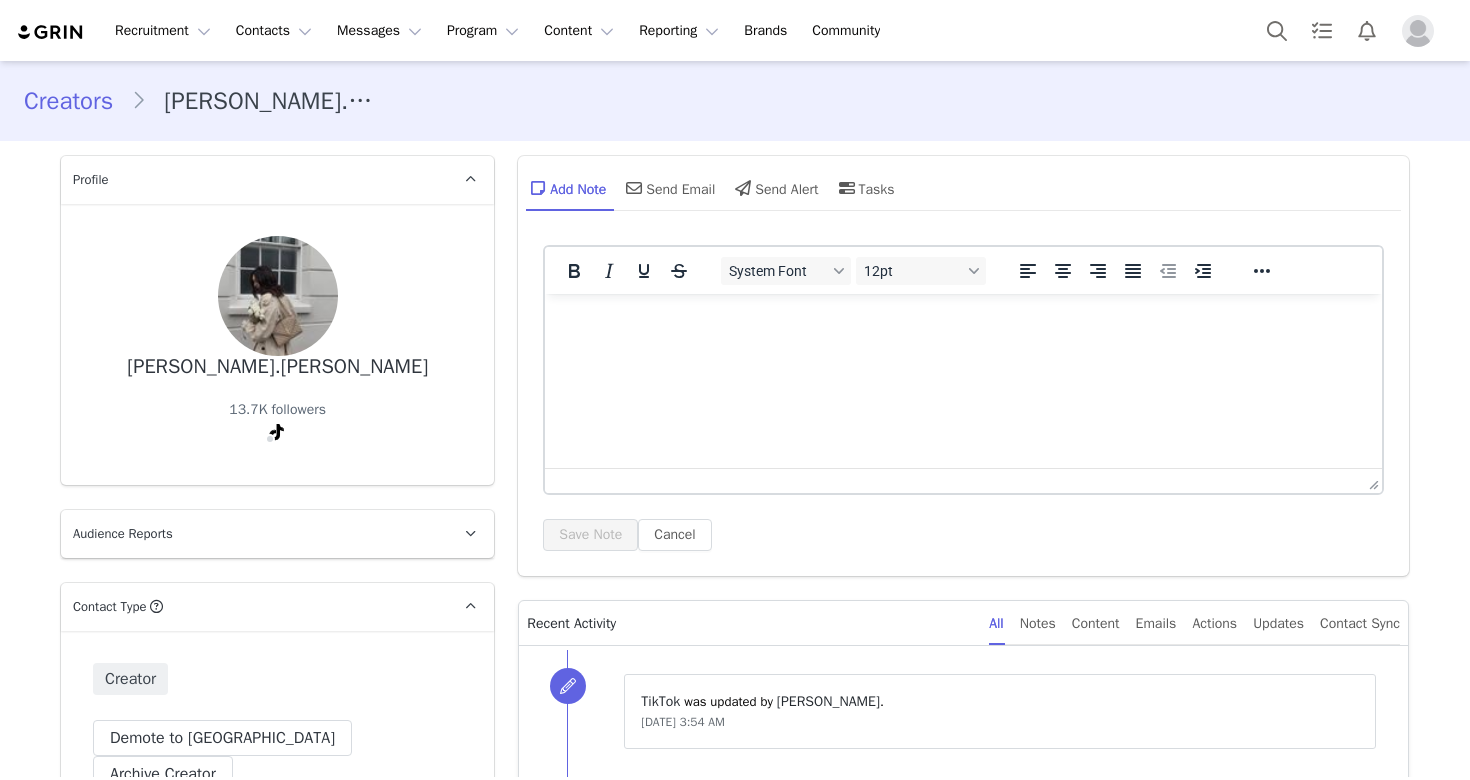 scroll, scrollTop: 0, scrollLeft: 0, axis: both 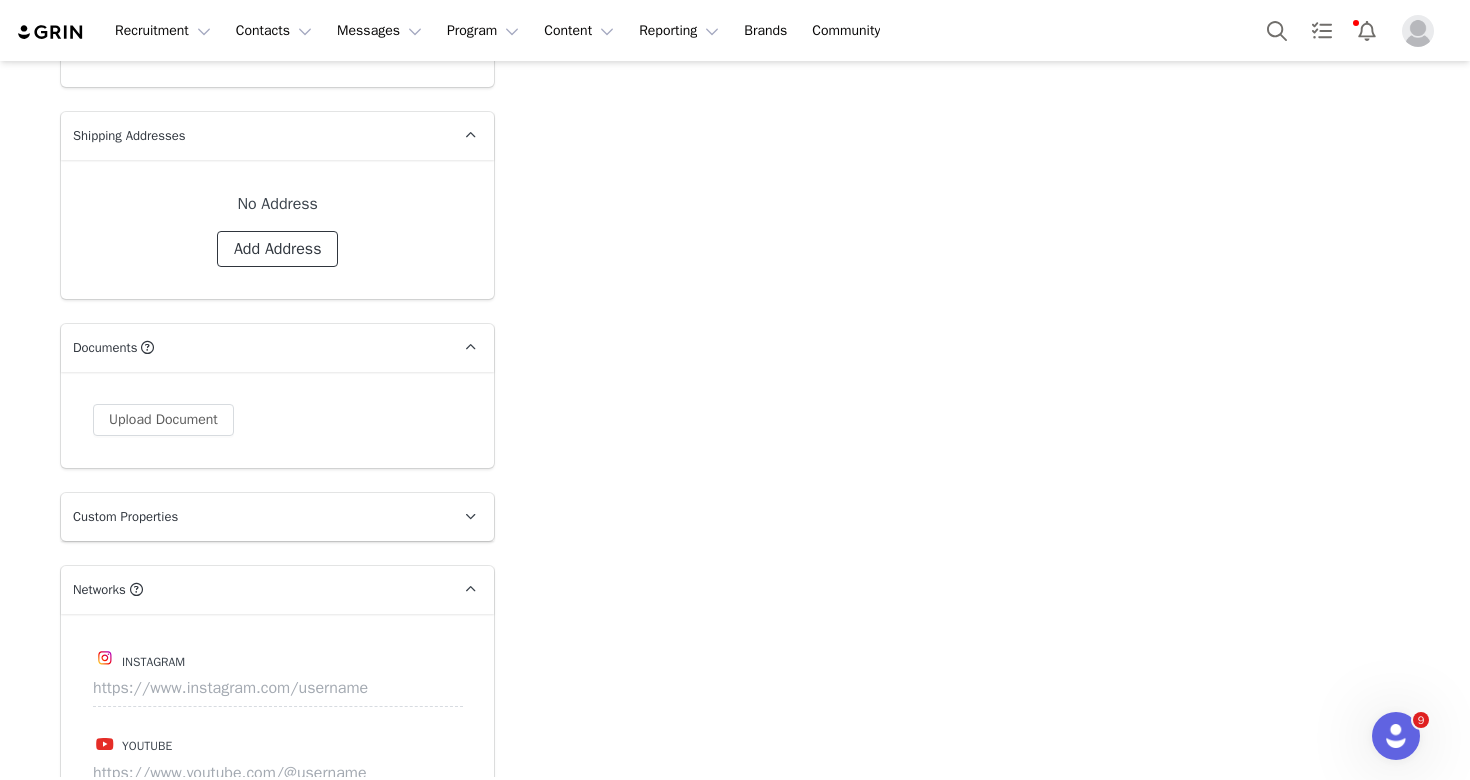 click on "Add Address" at bounding box center [278, 249] 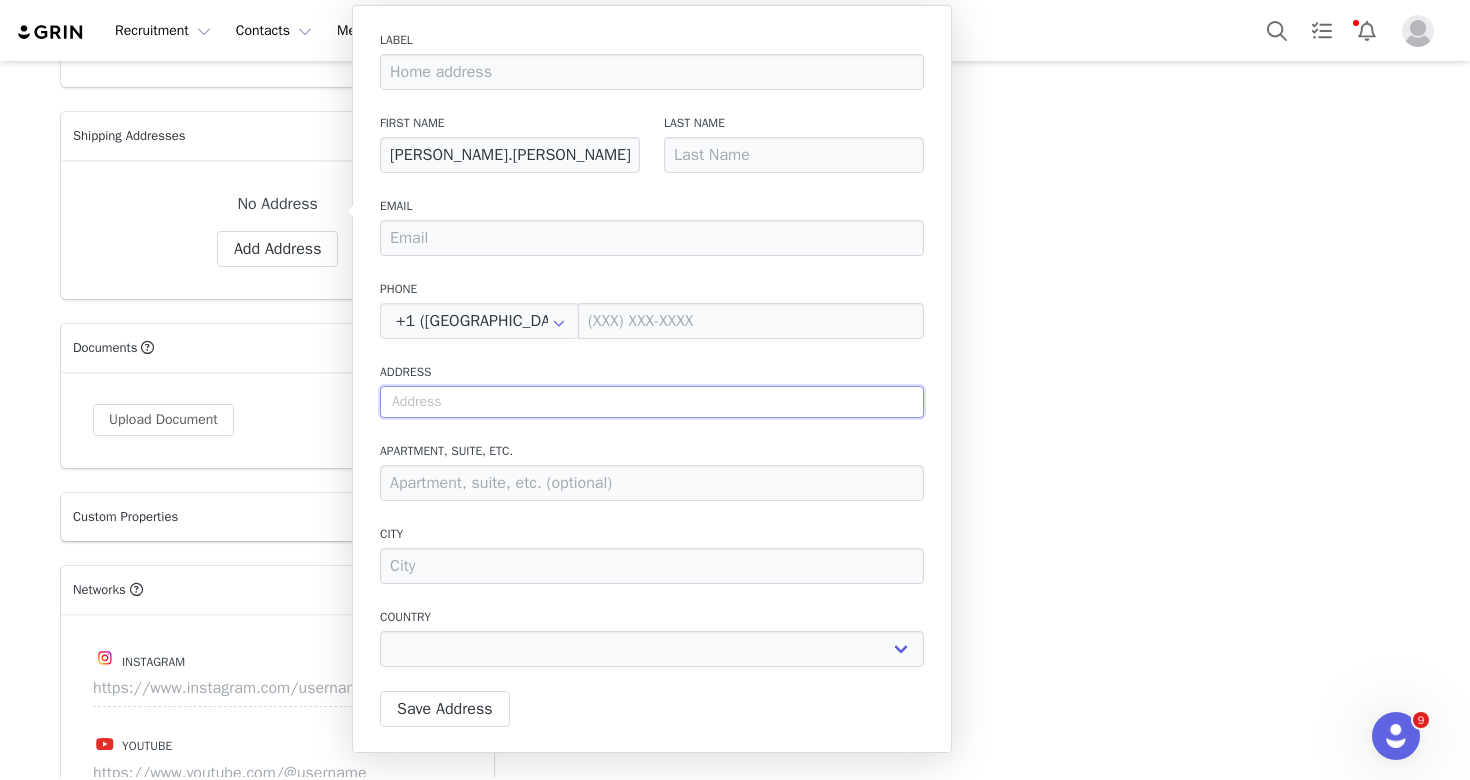 click at bounding box center [652, 402] 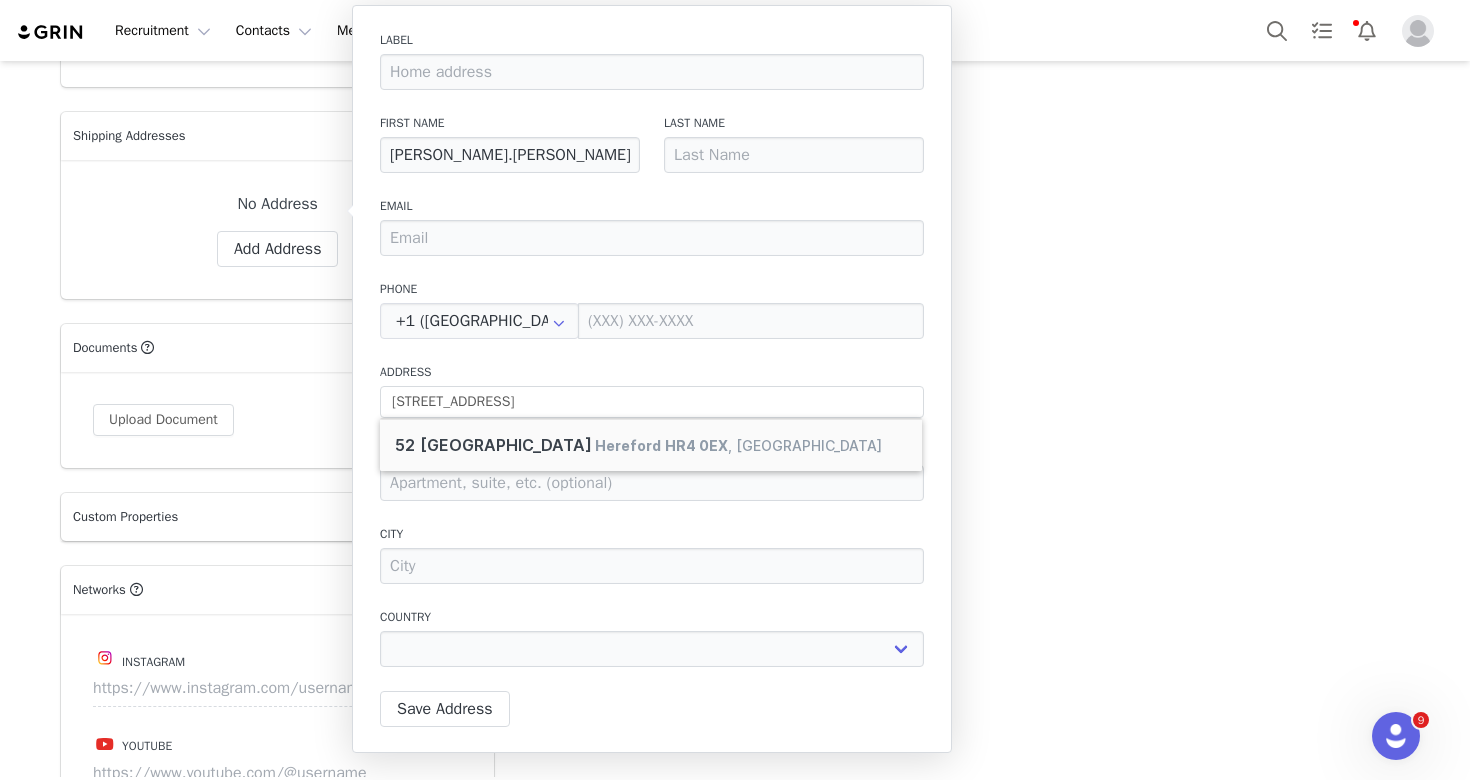 type on "52 Chandos St" 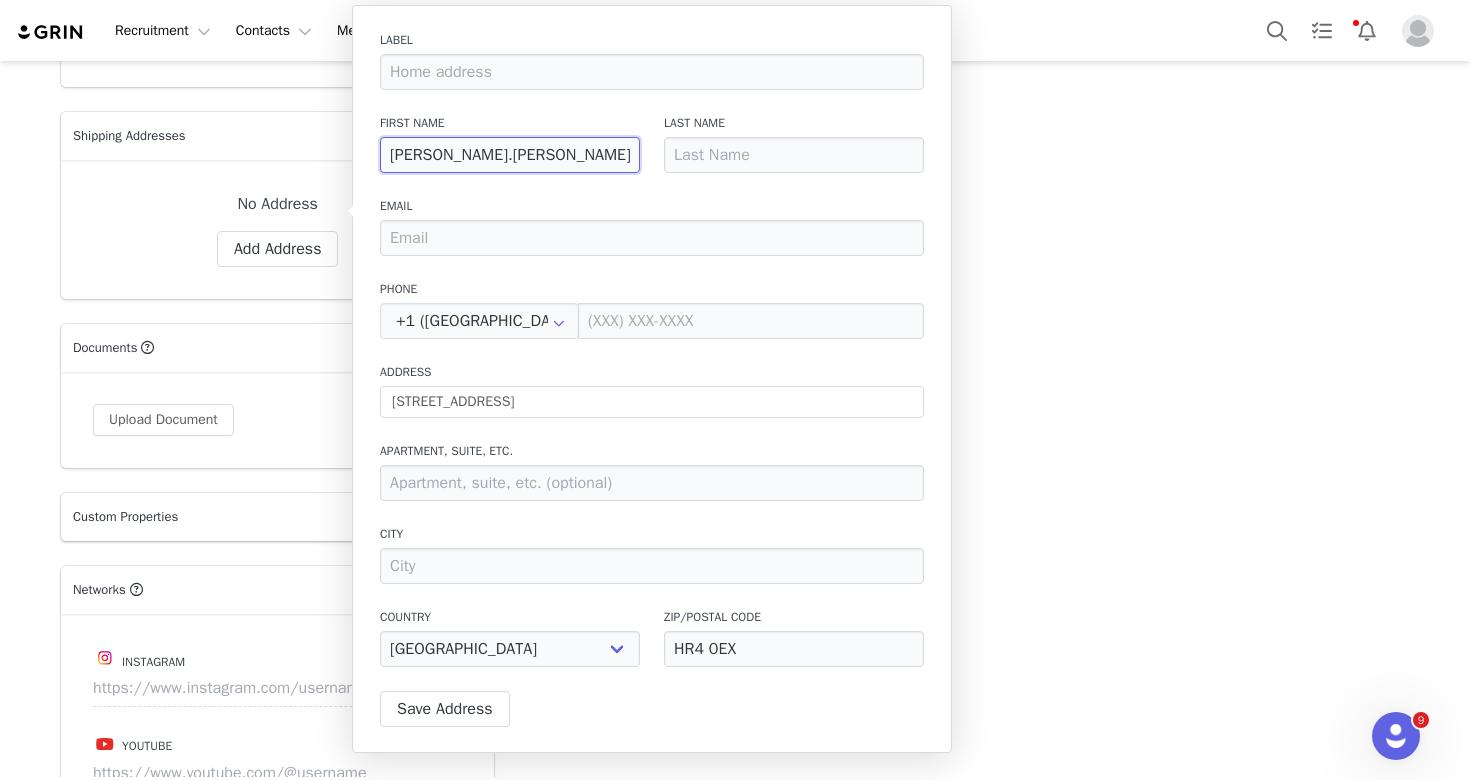 drag, startPoint x: 429, startPoint y: 154, endPoint x: 485, endPoint y: 155, distance: 56.008926 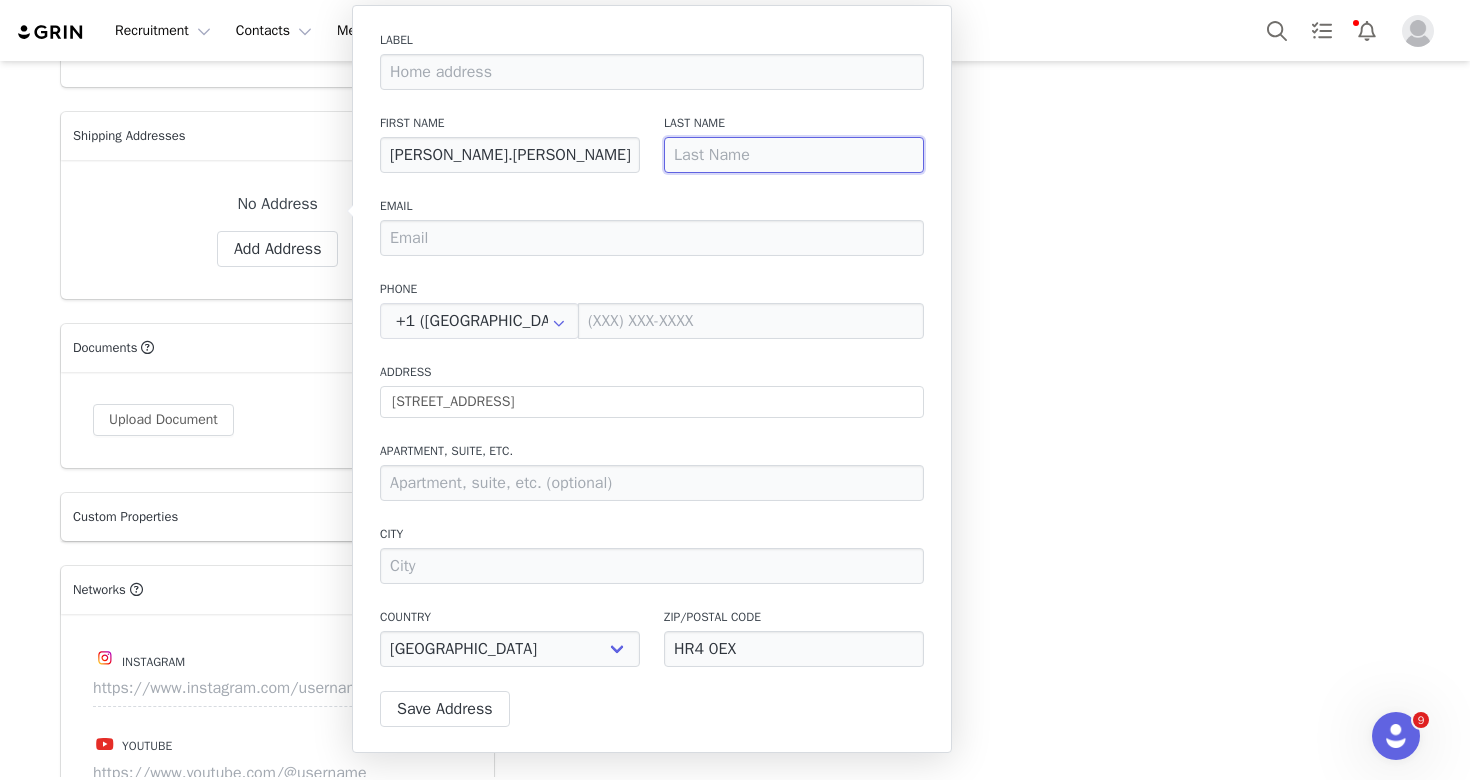 click at bounding box center (794, 155) 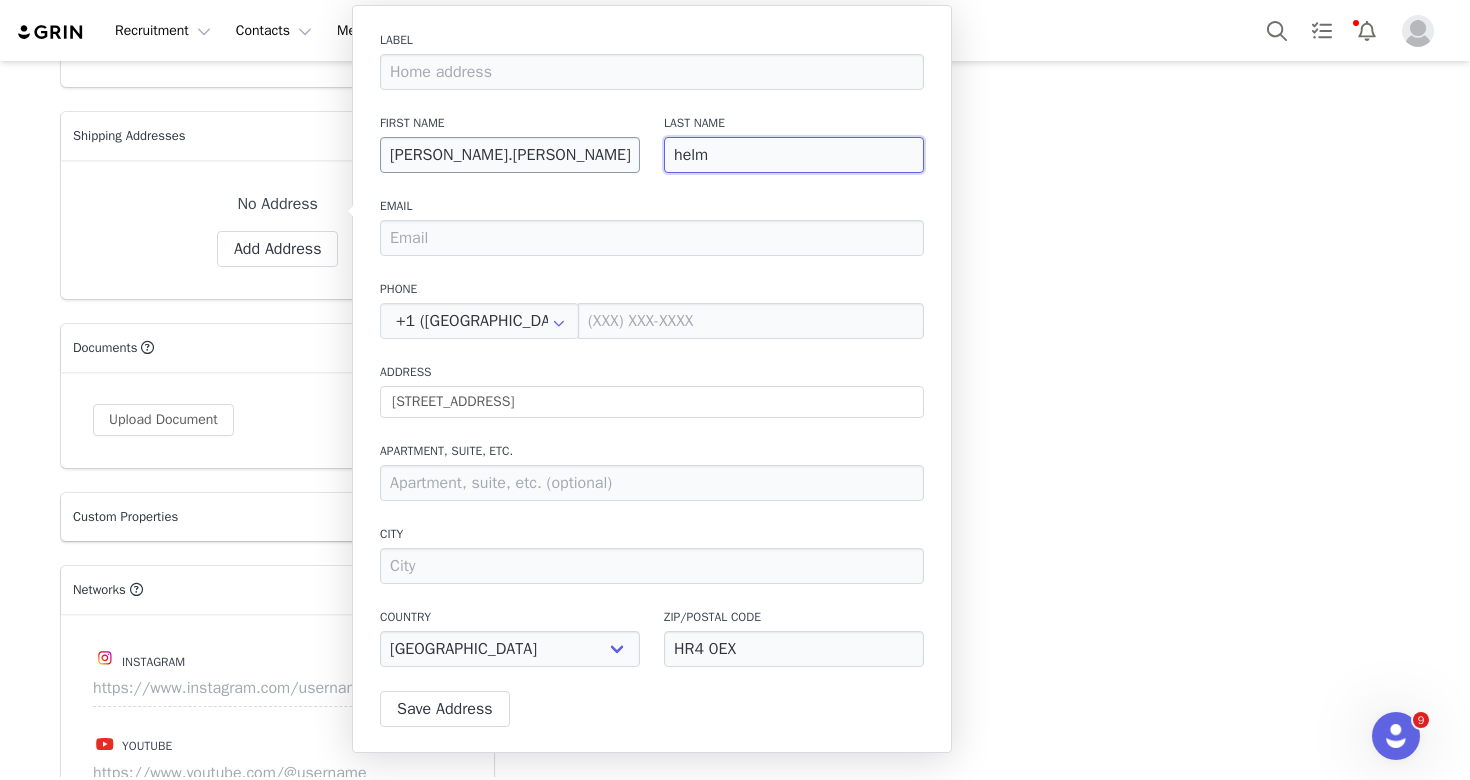 type on "helm" 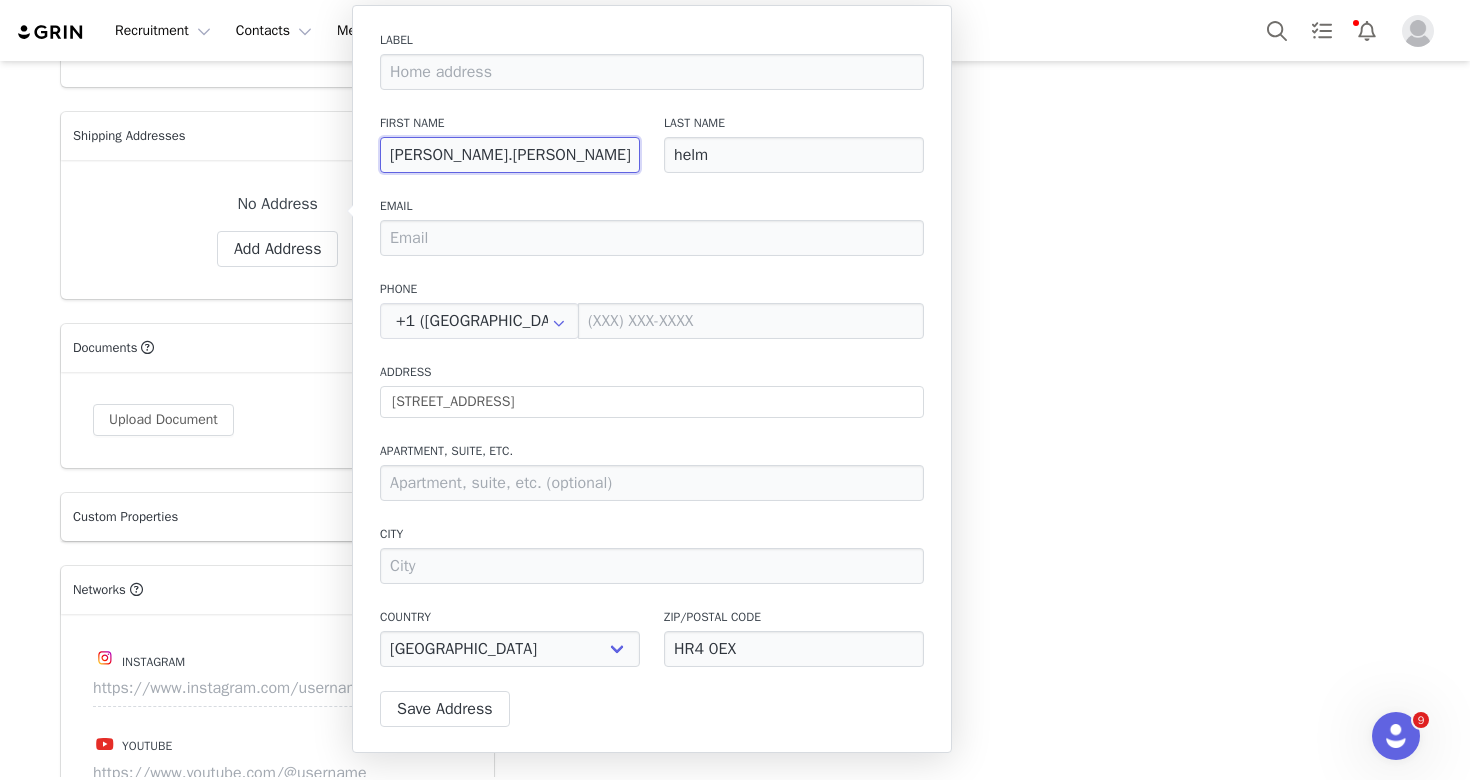 drag, startPoint x: 459, startPoint y: 160, endPoint x: 431, endPoint y: 154, distance: 28.635643 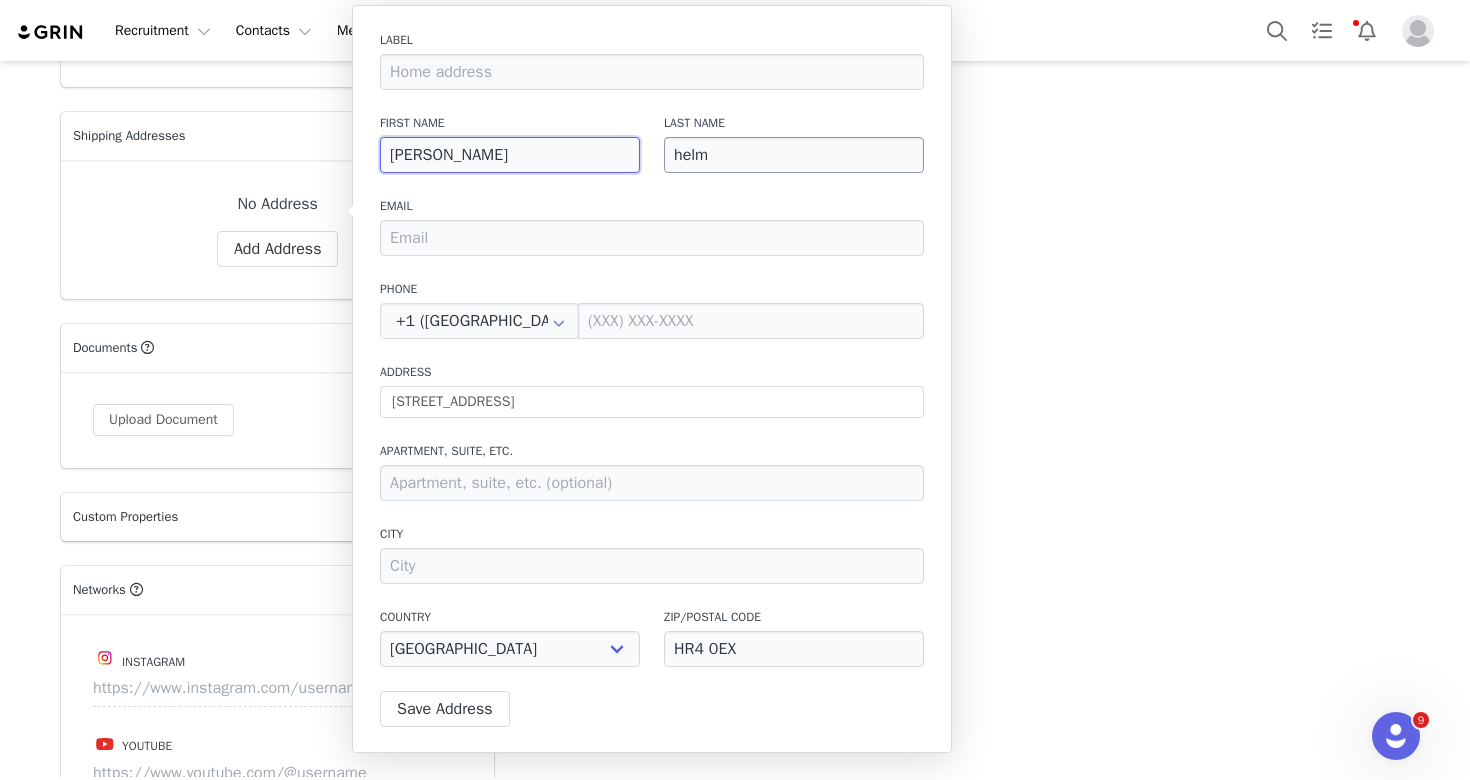 type on "Meg" 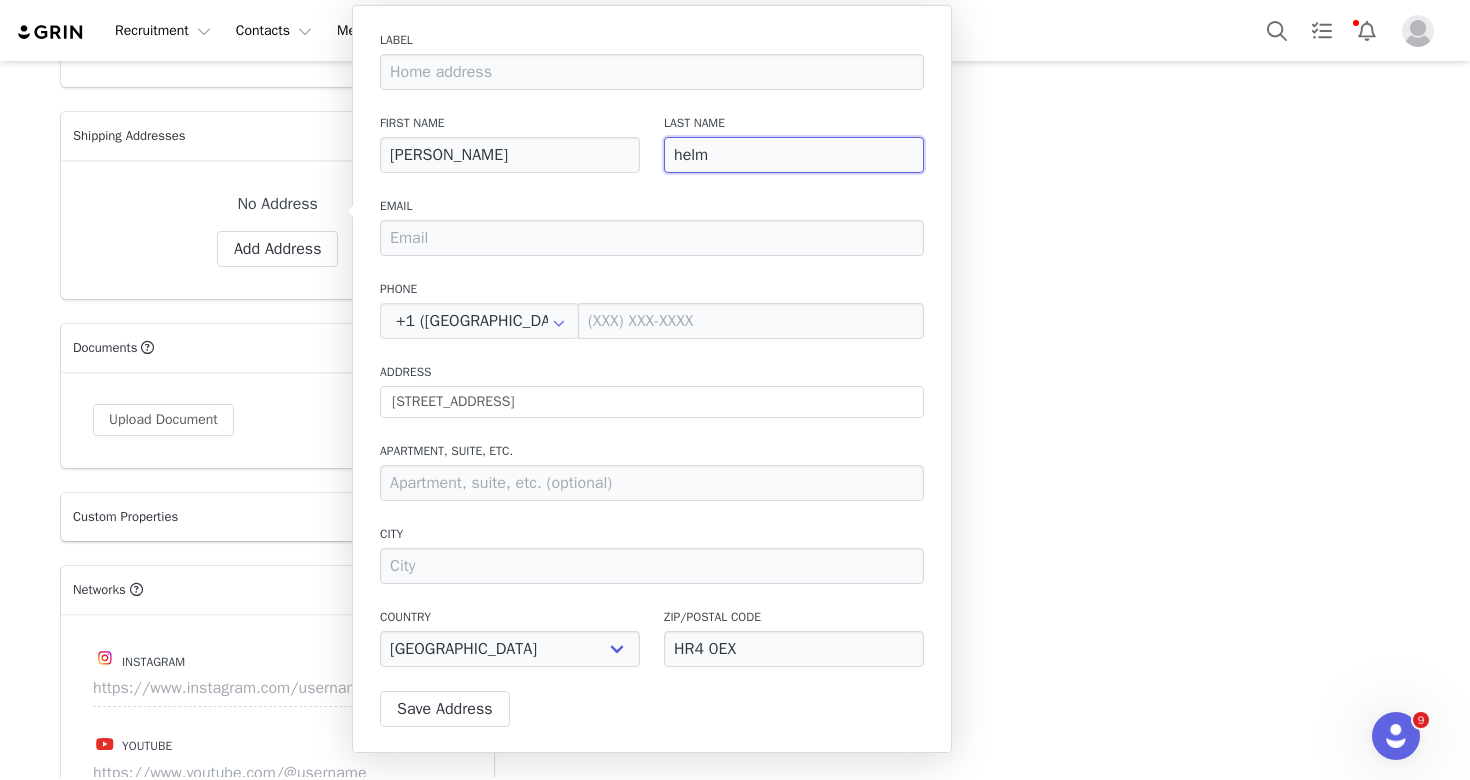 click on "helm" at bounding box center [794, 155] 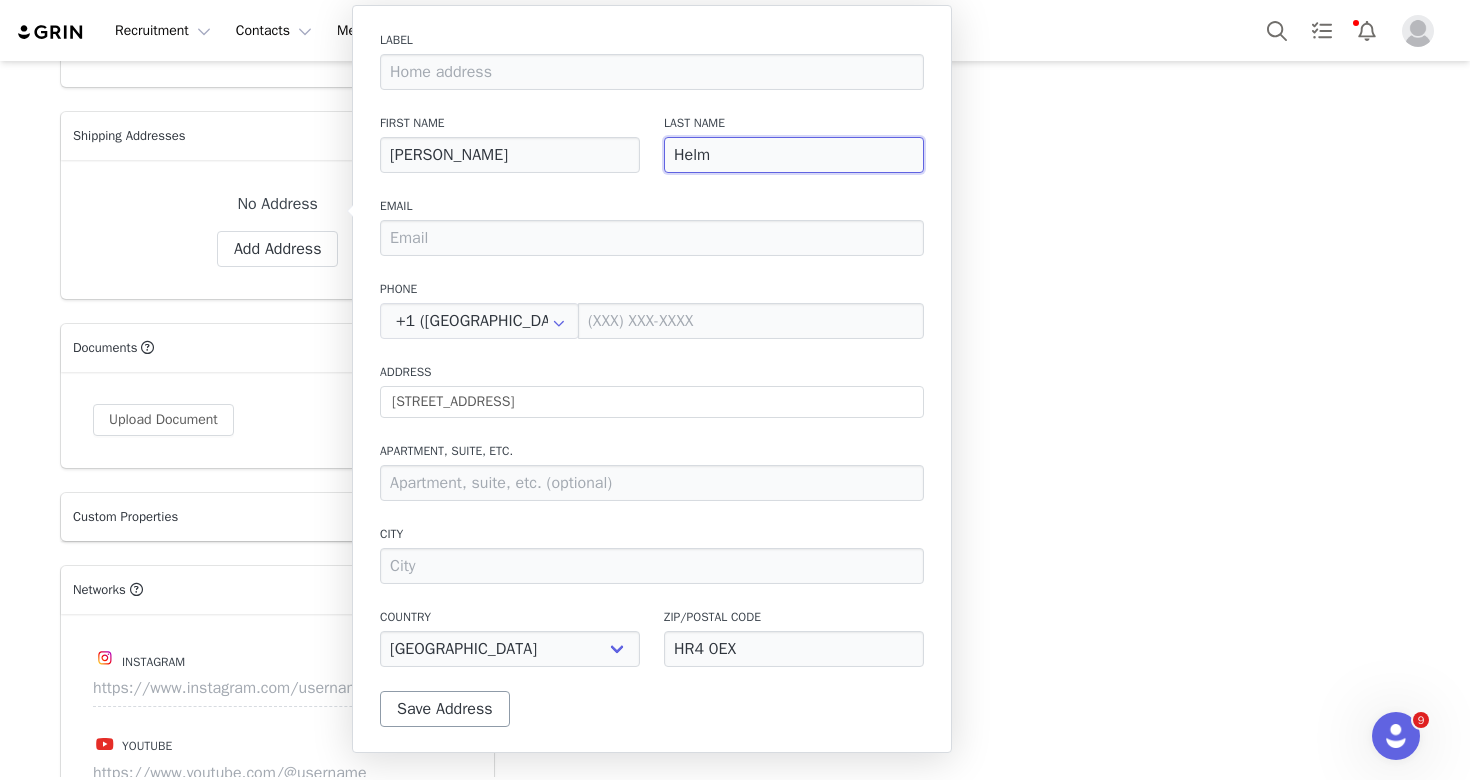 type on "Helm" 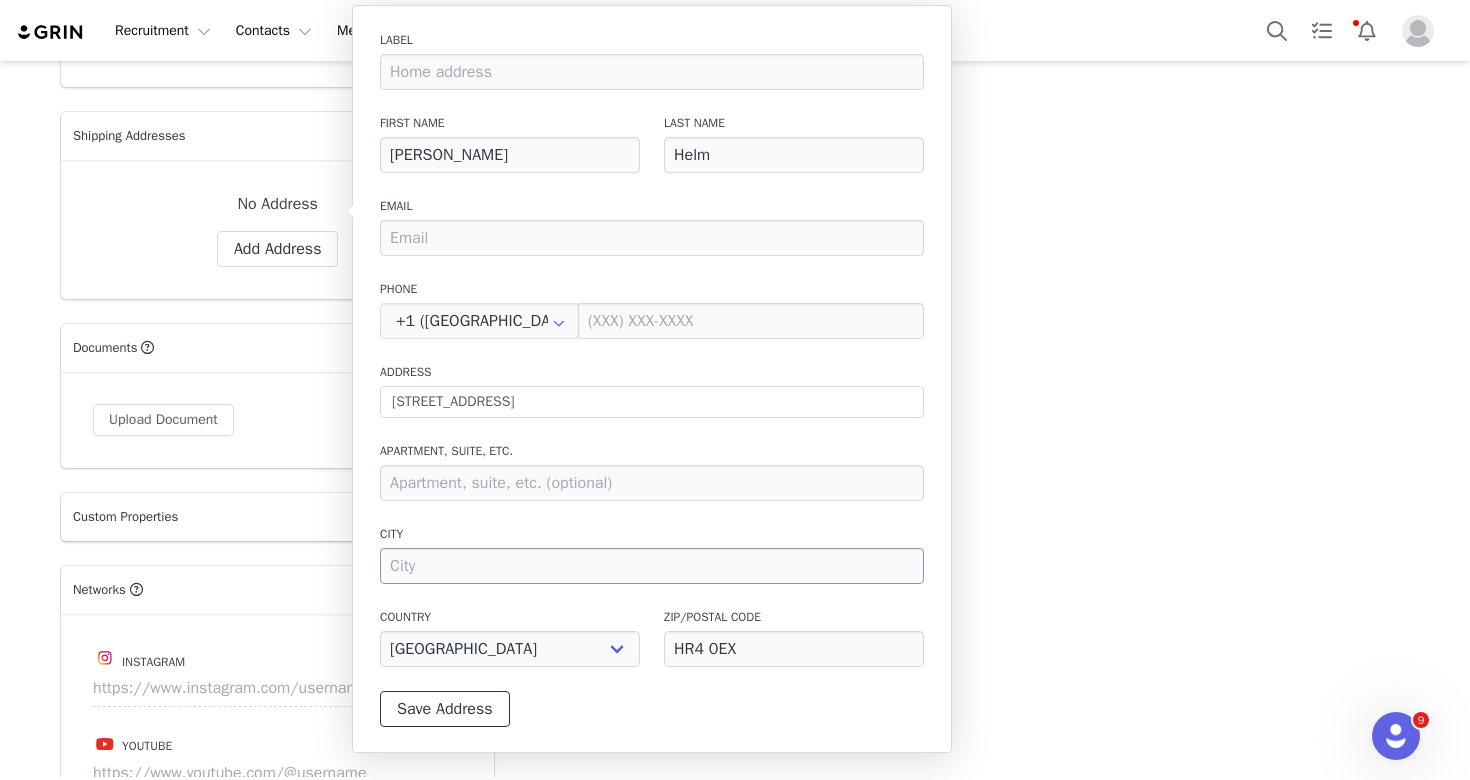 drag, startPoint x: 468, startPoint y: 708, endPoint x: 497, endPoint y: 572, distance: 139.05754 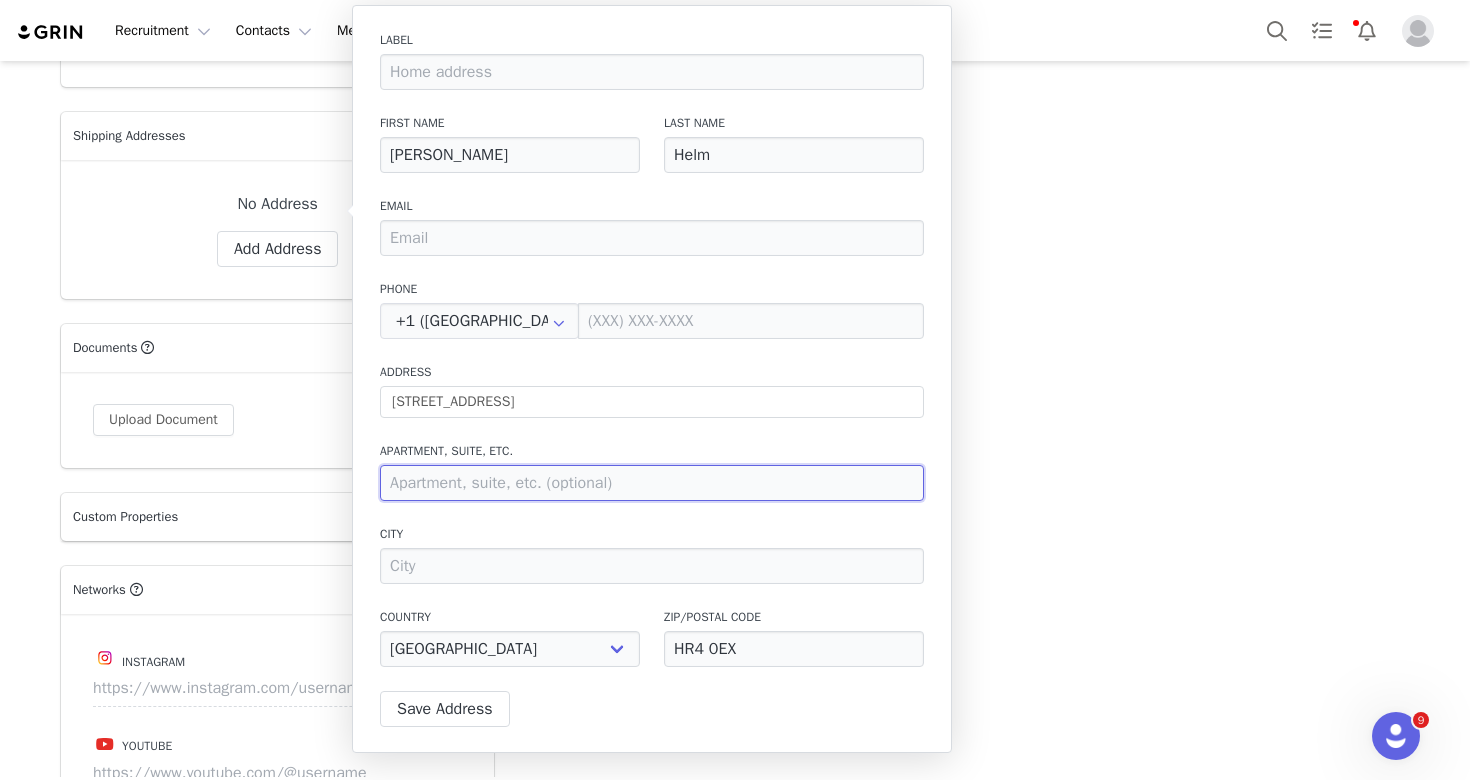 click at bounding box center [652, 483] 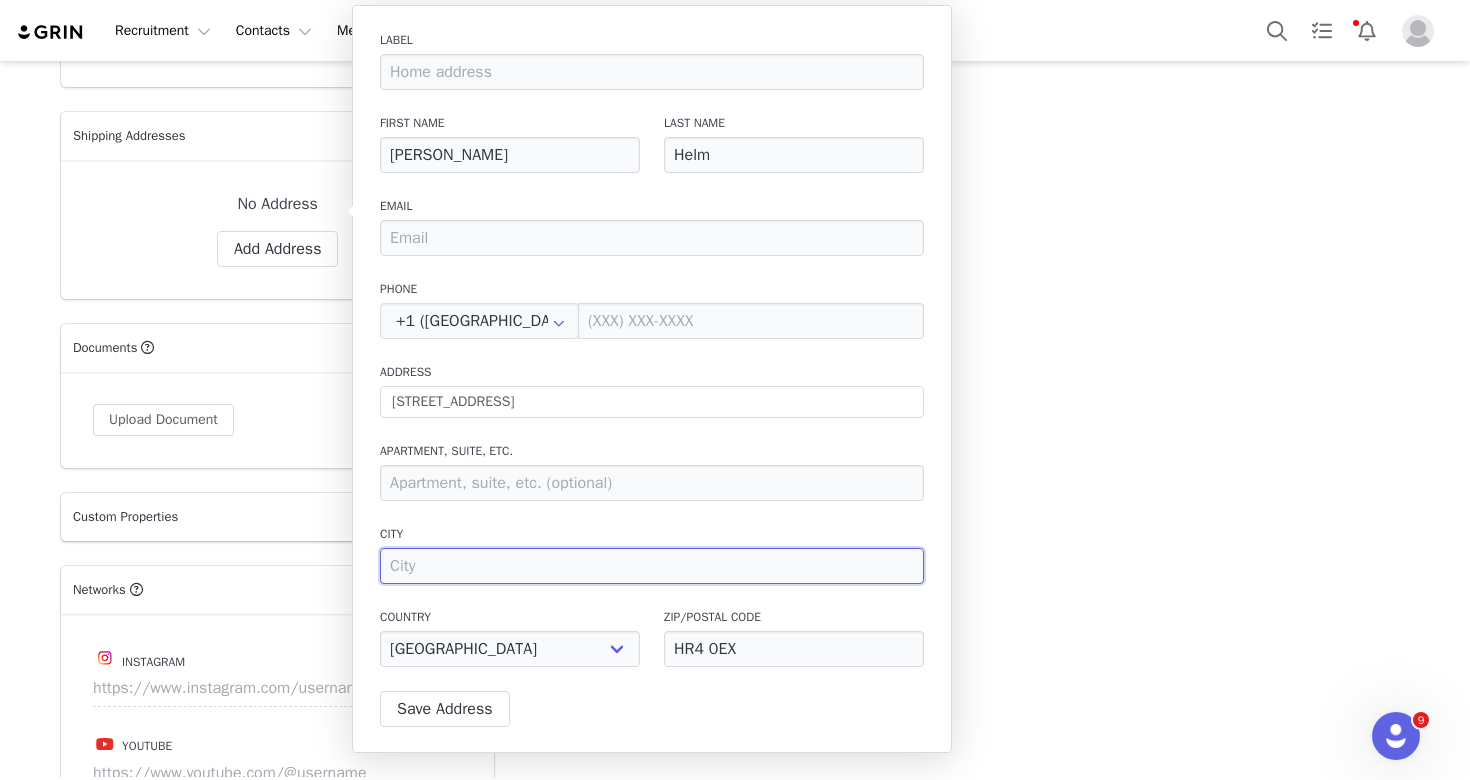 click at bounding box center [652, 566] 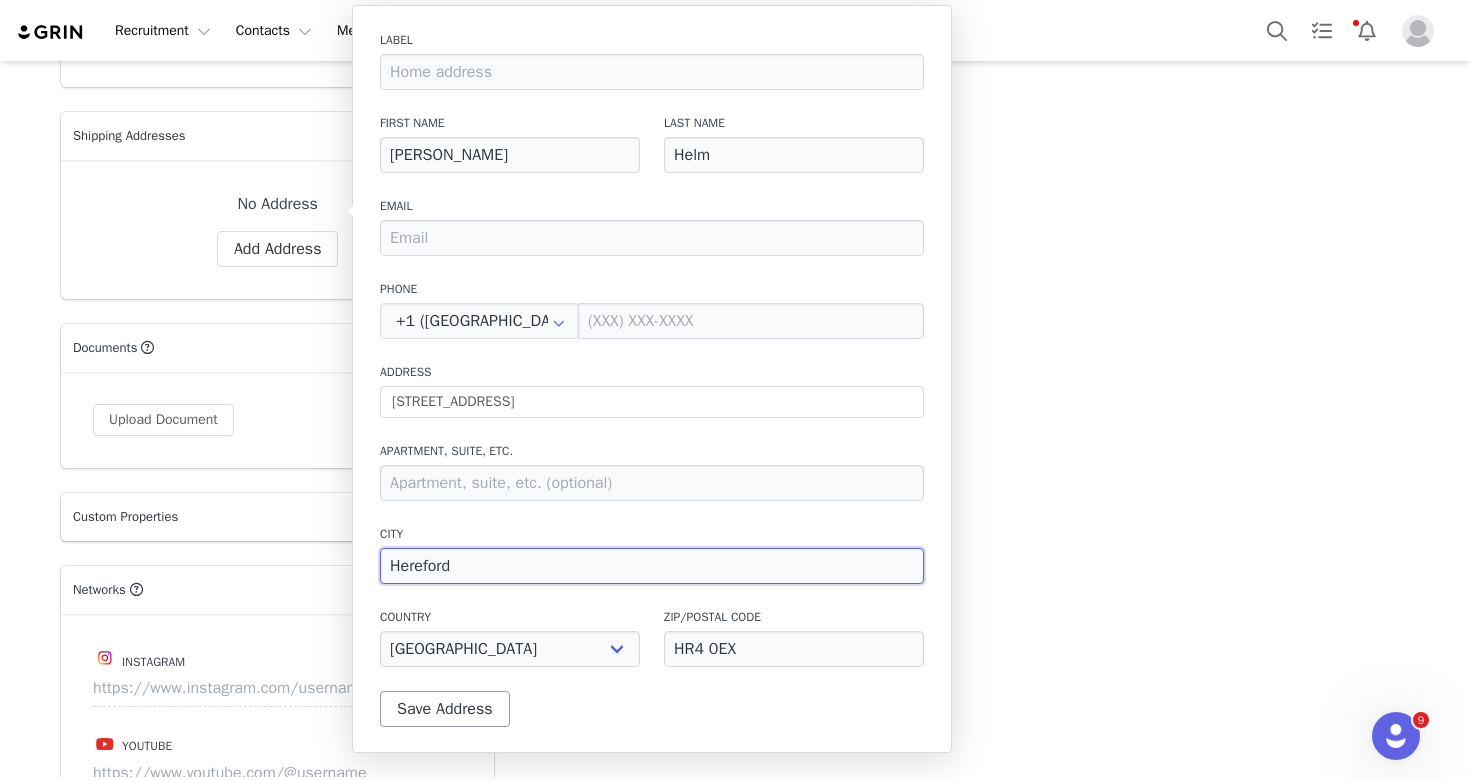 type on "Hereford" 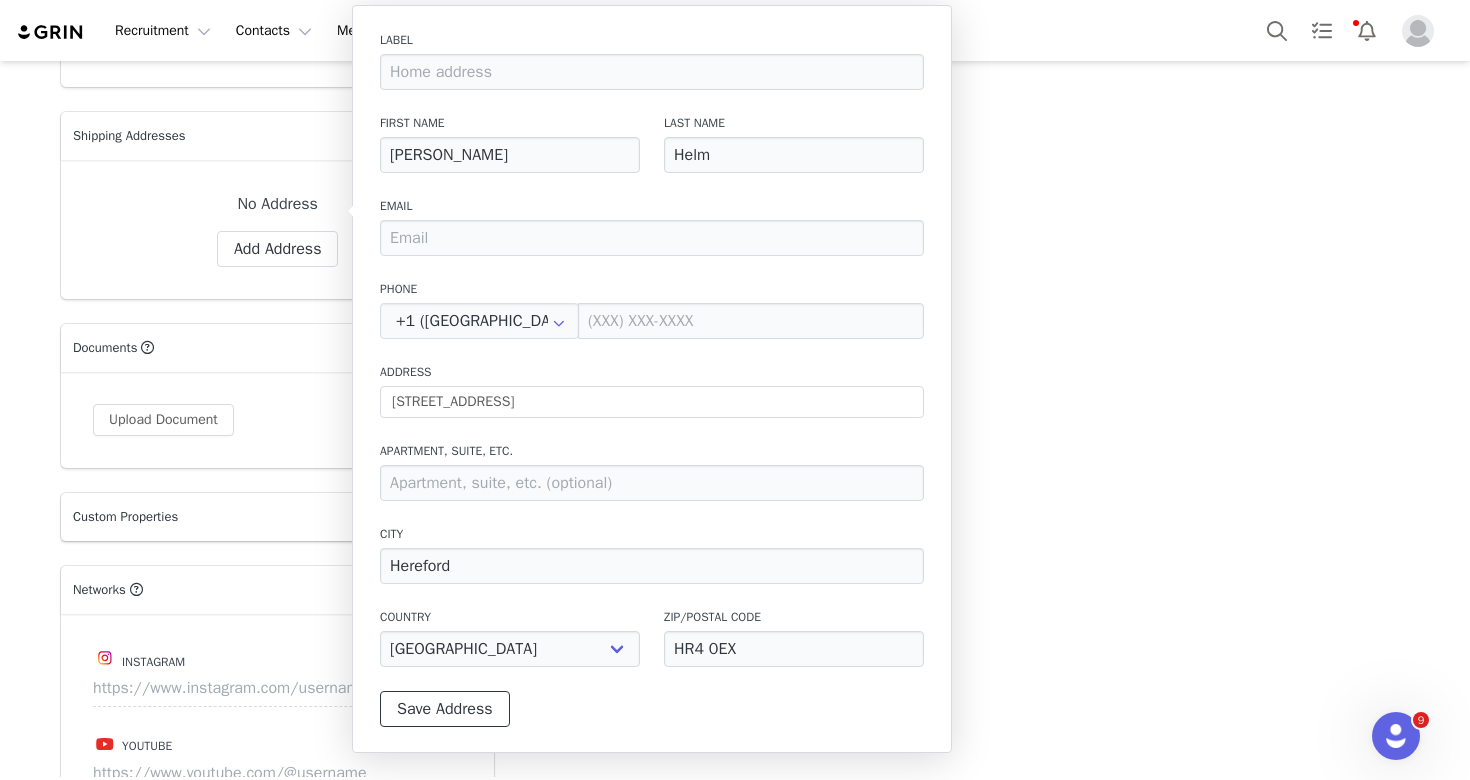 click on "Save Address" at bounding box center [445, 709] 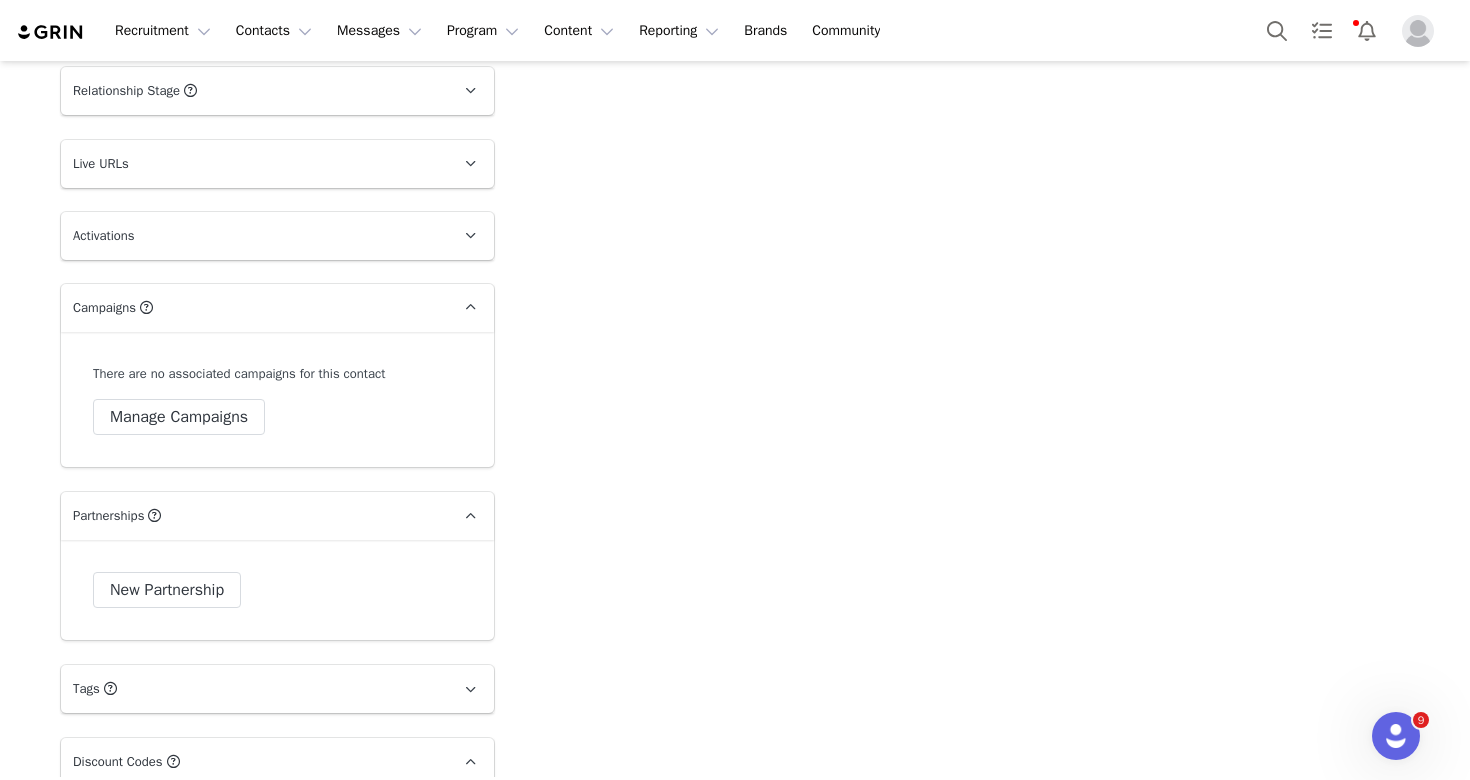 scroll, scrollTop: 3317, scrollLeft: 0, axis: vertical 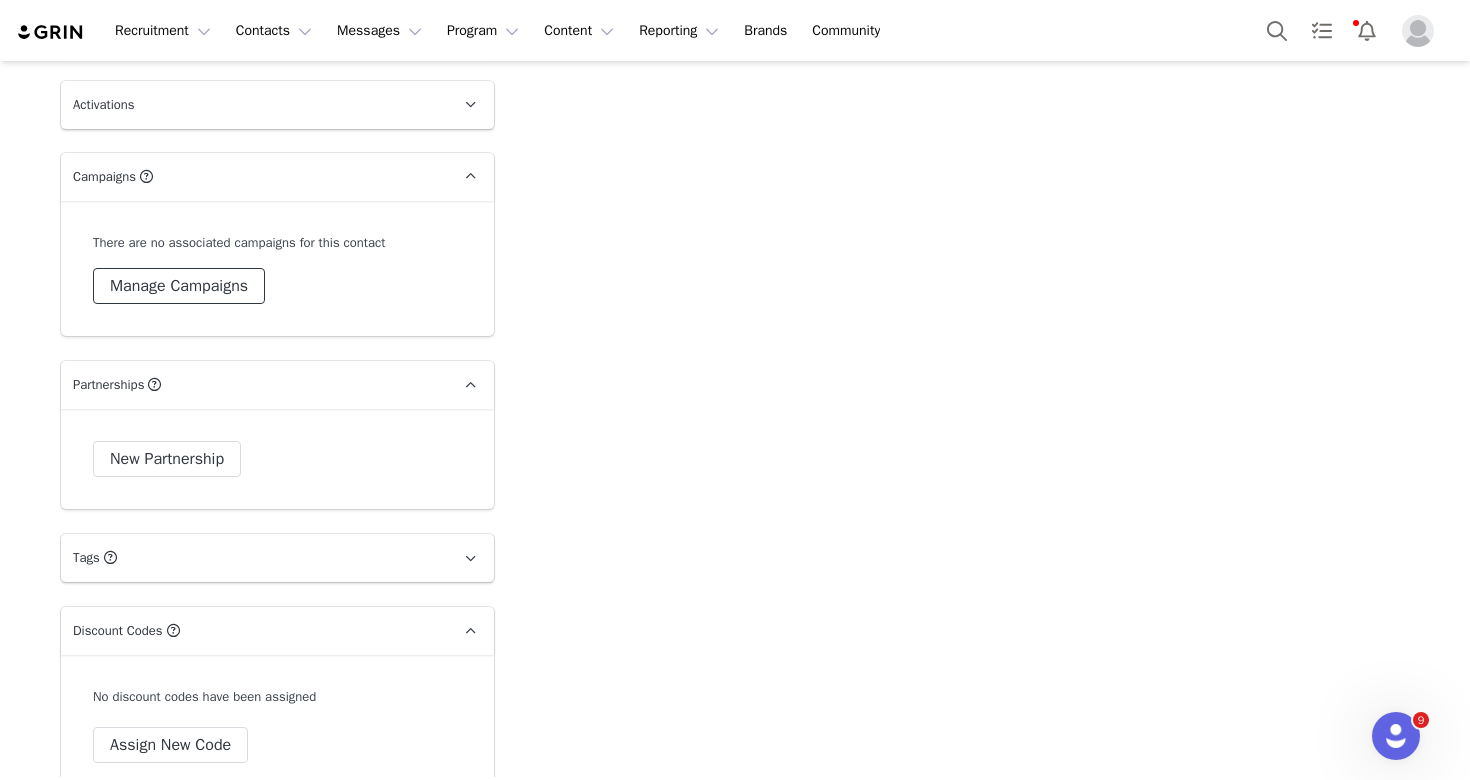 click on "Manage Campaigns" at bounding box center [179, 286] 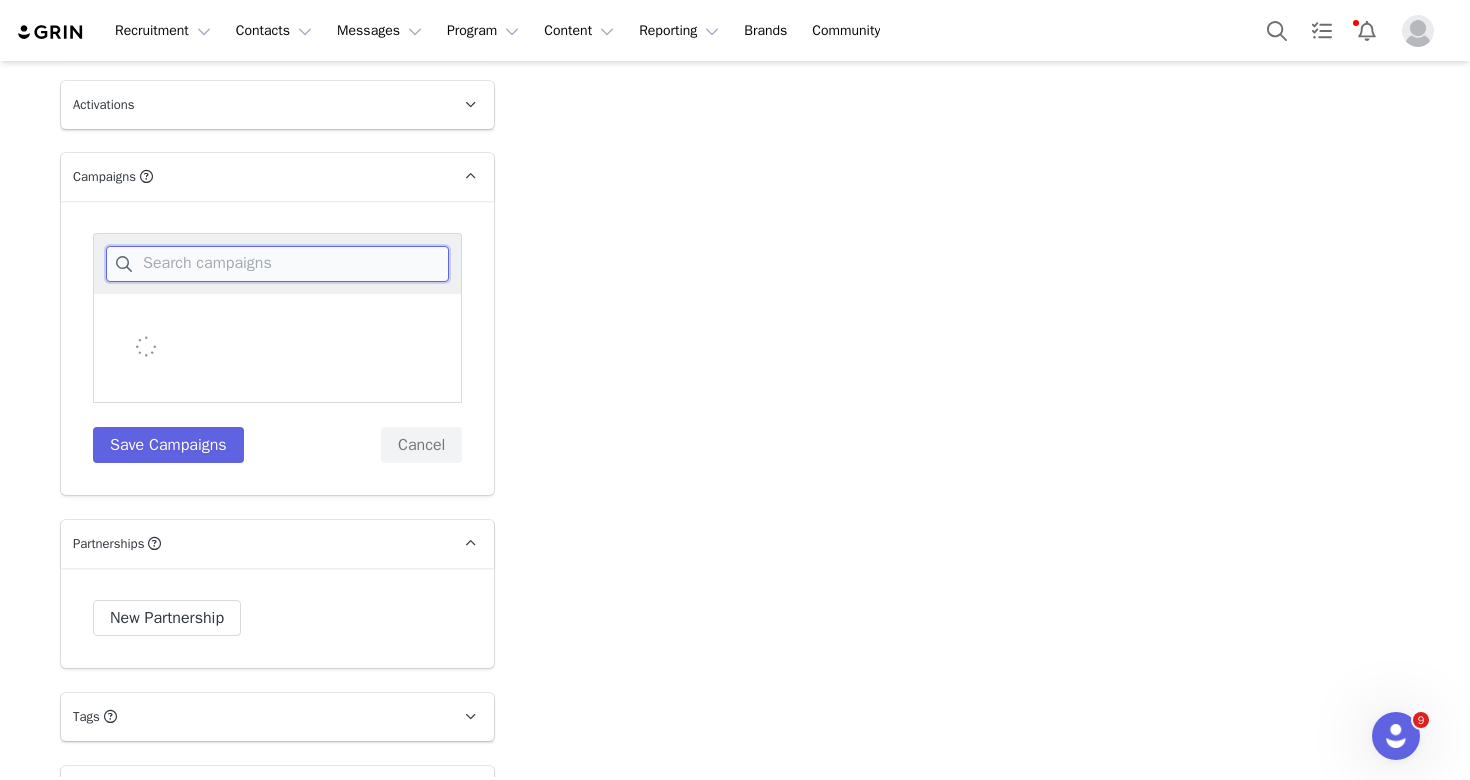 click at bounding box center [277, 264] 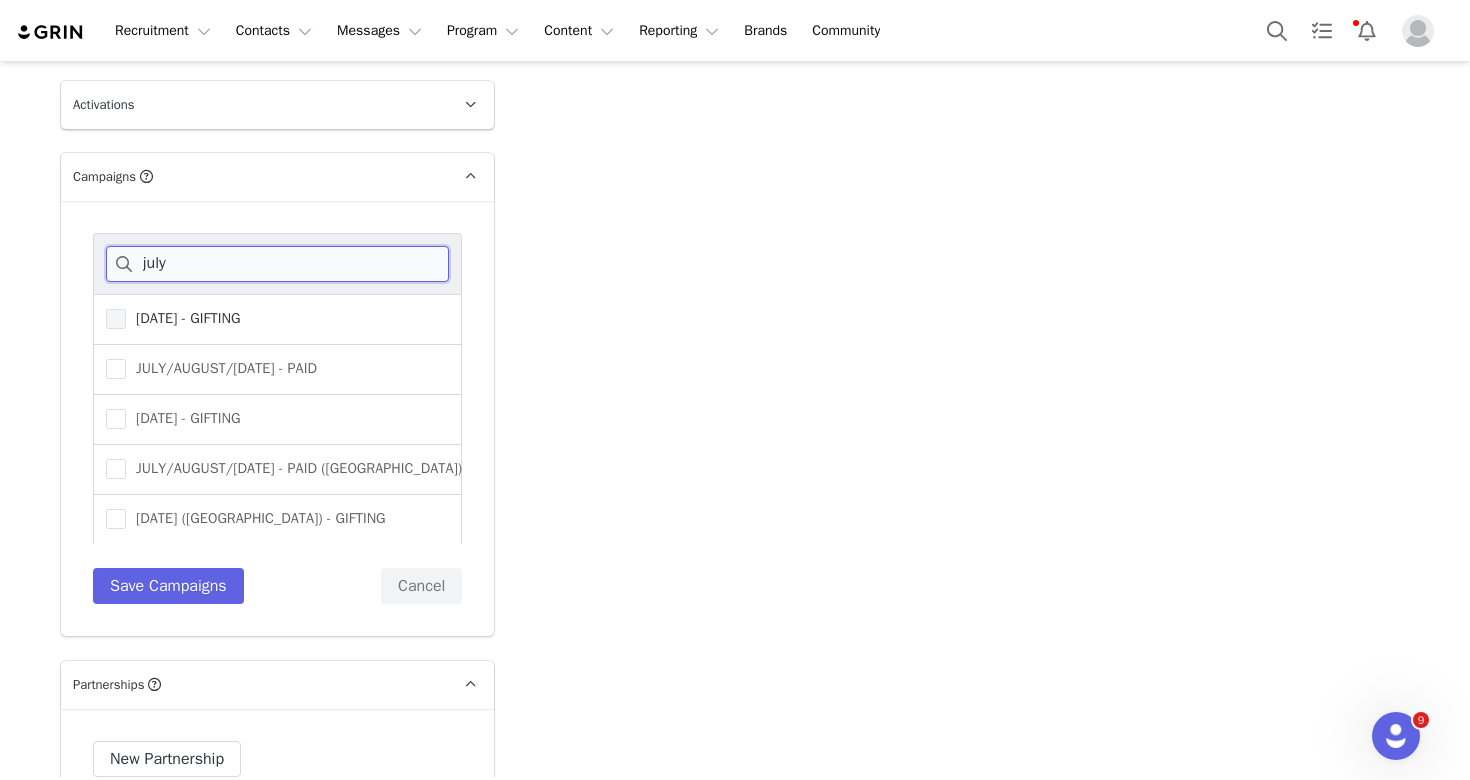 type on "july" 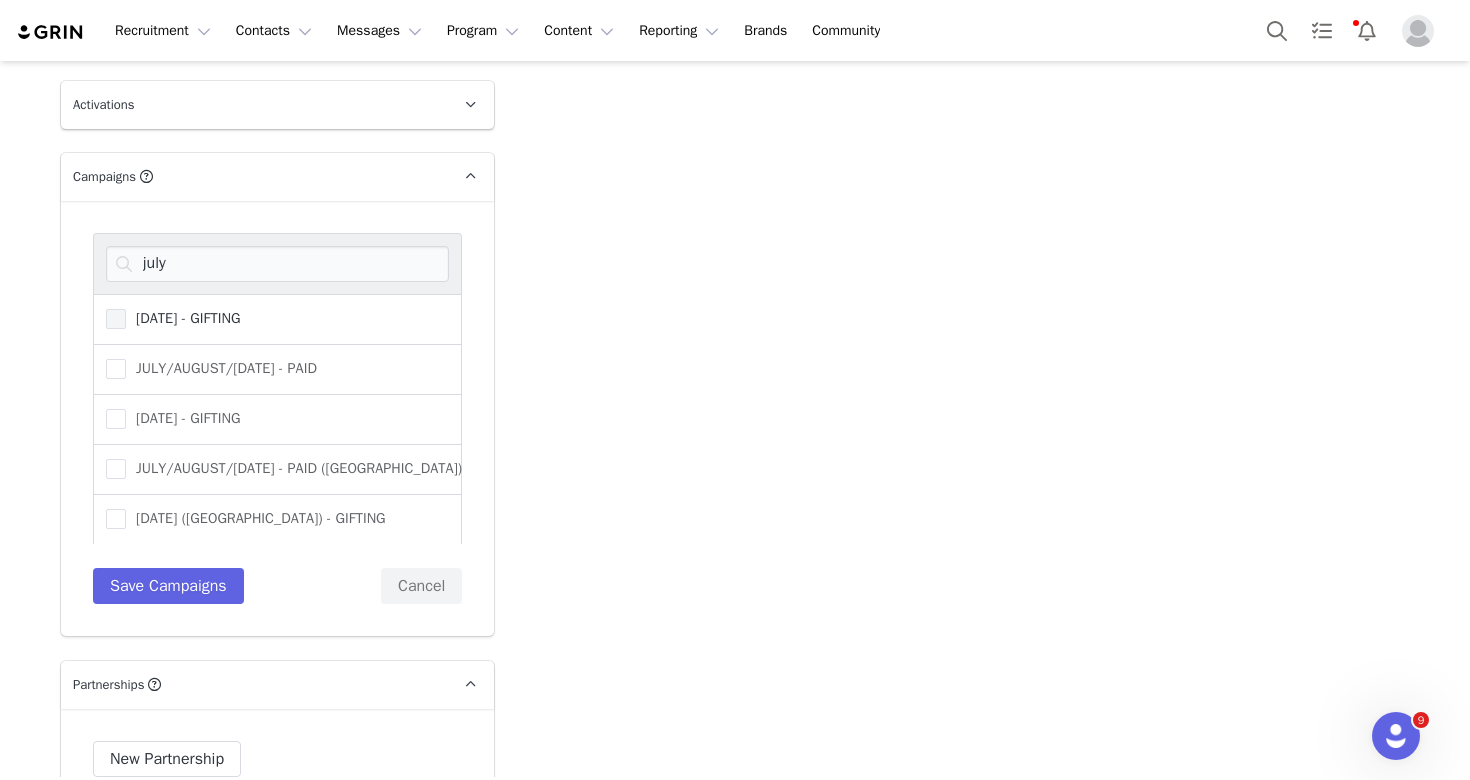 click on "[DATE] - GIFTING" at bounding box center [183, 318] 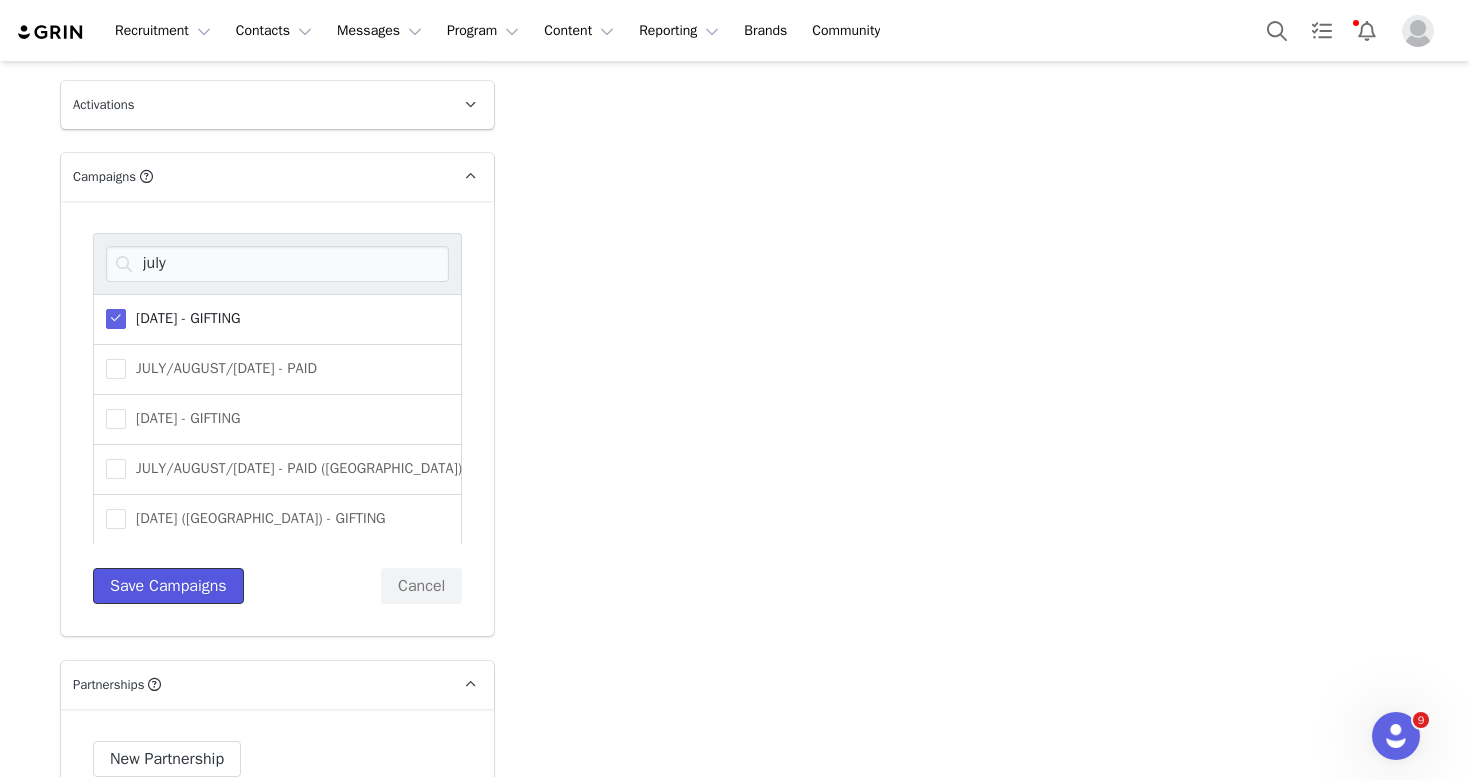 click on "Save Campaigns" at bounding box center [168, 586] 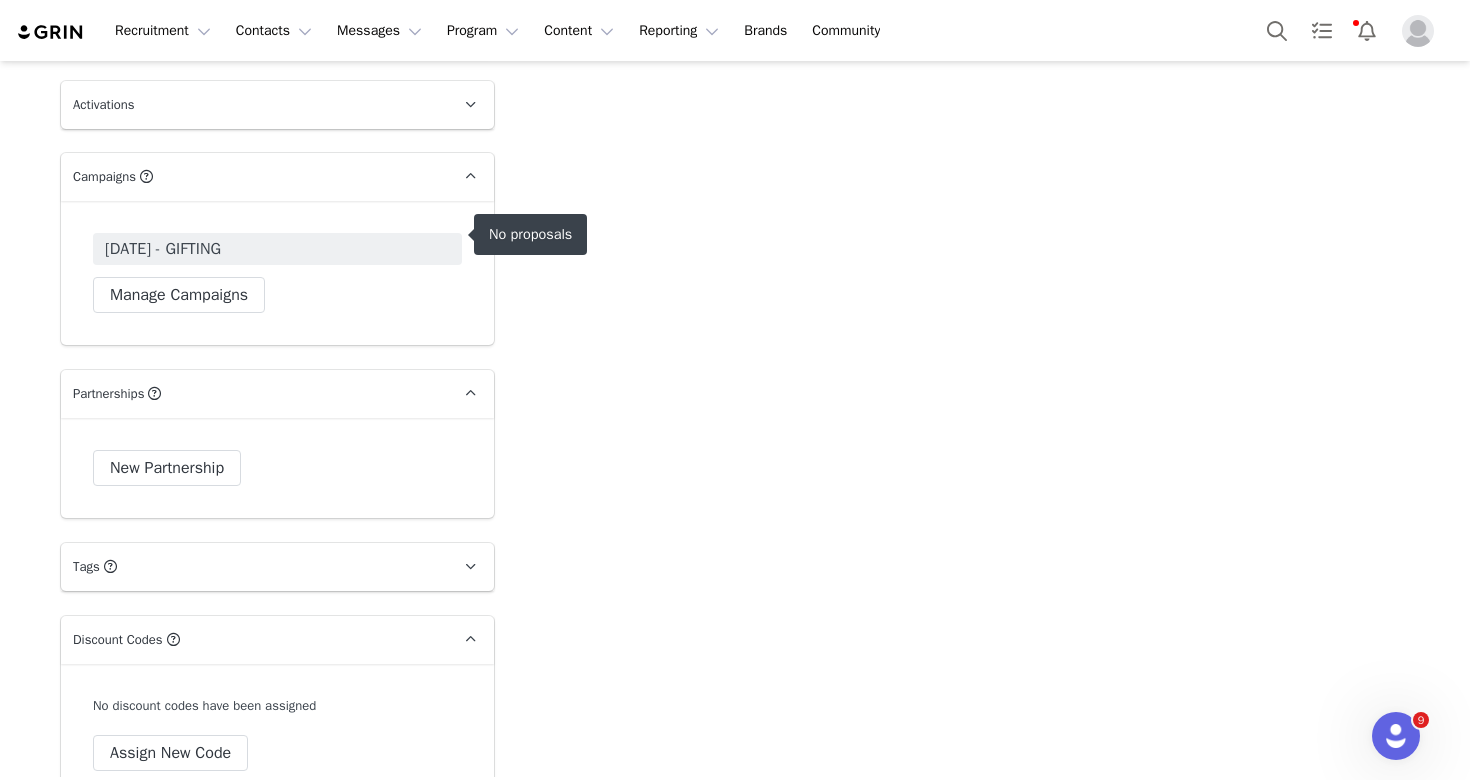 click on "[DATE] - GIFTING" at bounding box center [277, 249] 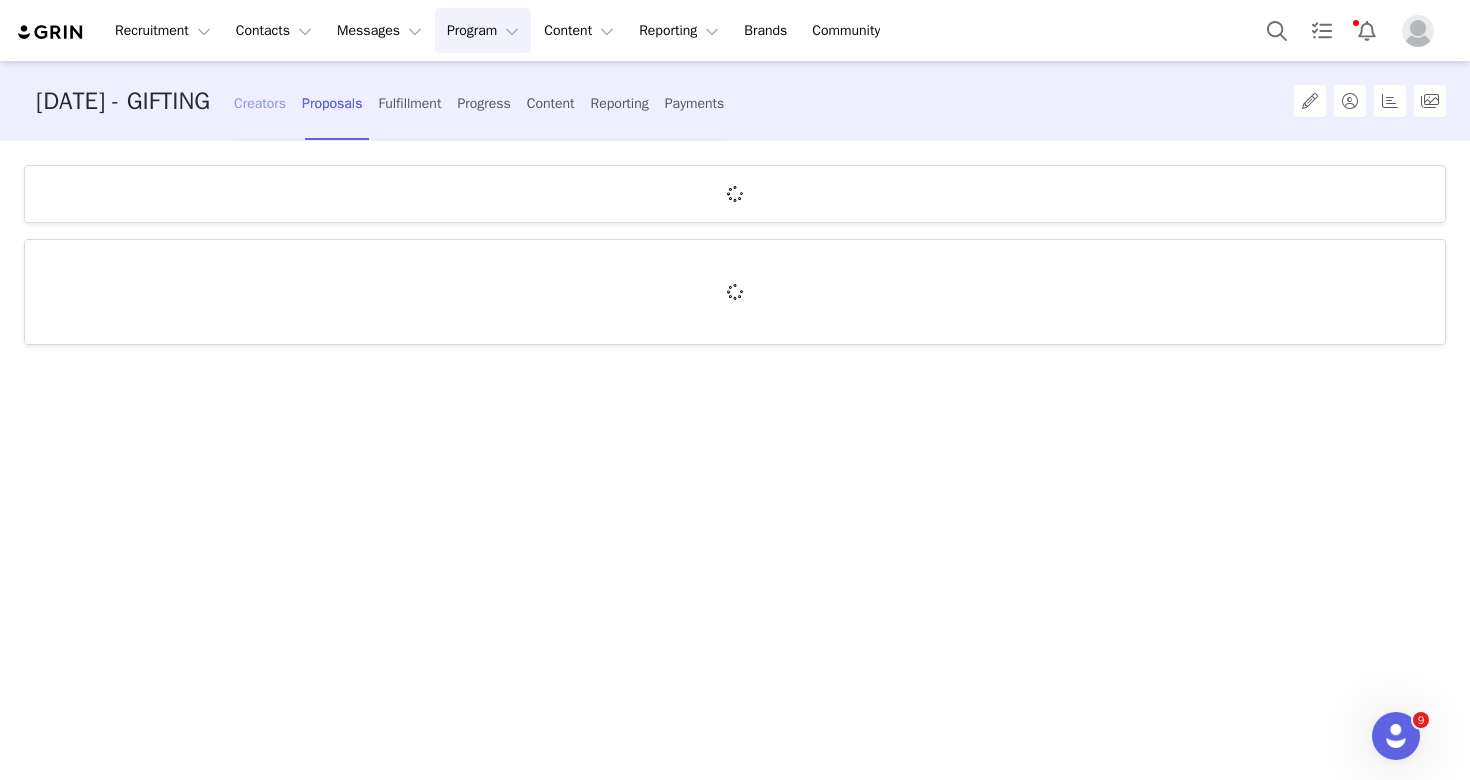 click on "Creators" at bounding box center [260, 103] 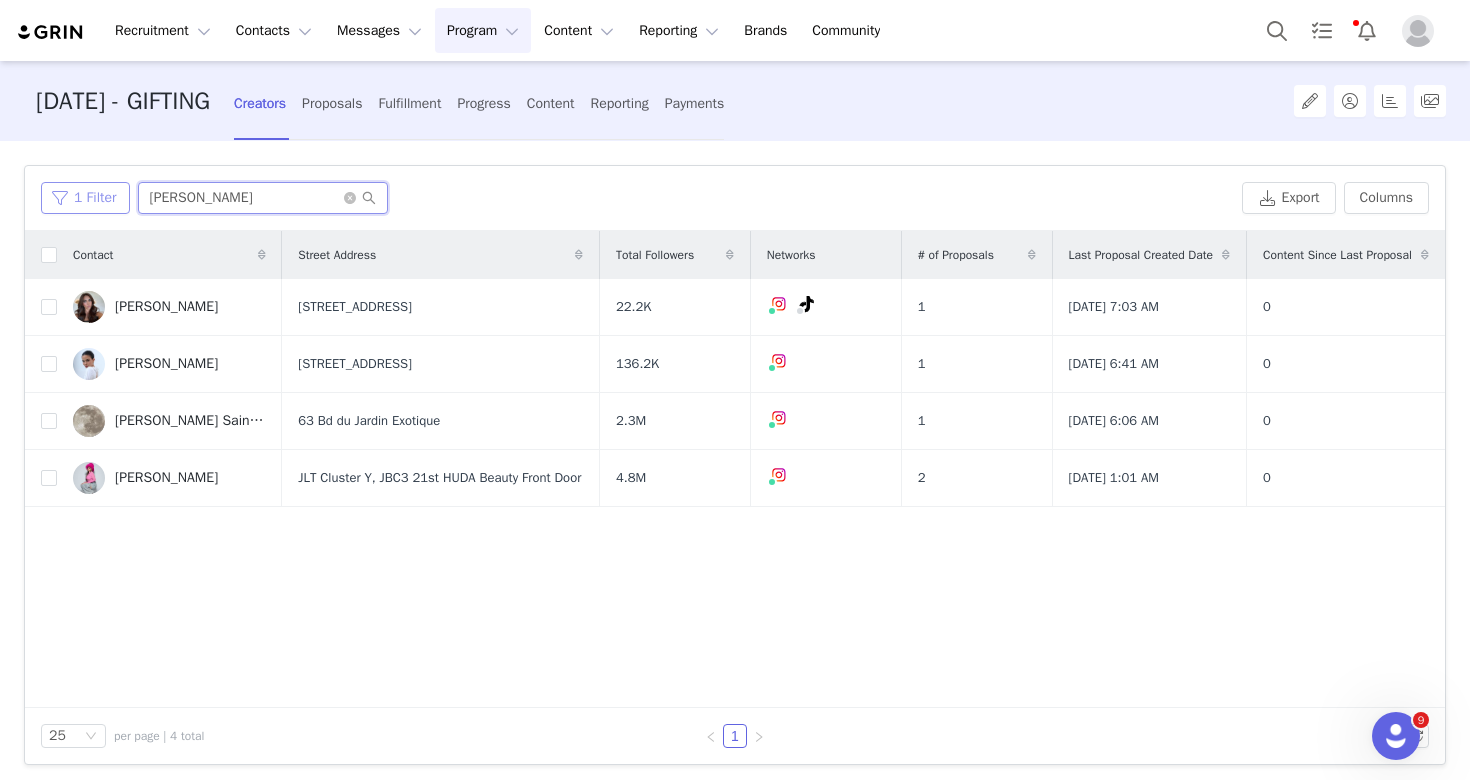 drag, startPoint x: 230, startPoint y: 201, endPoint x: 109, endPoint y: 184, distance: 122.18838 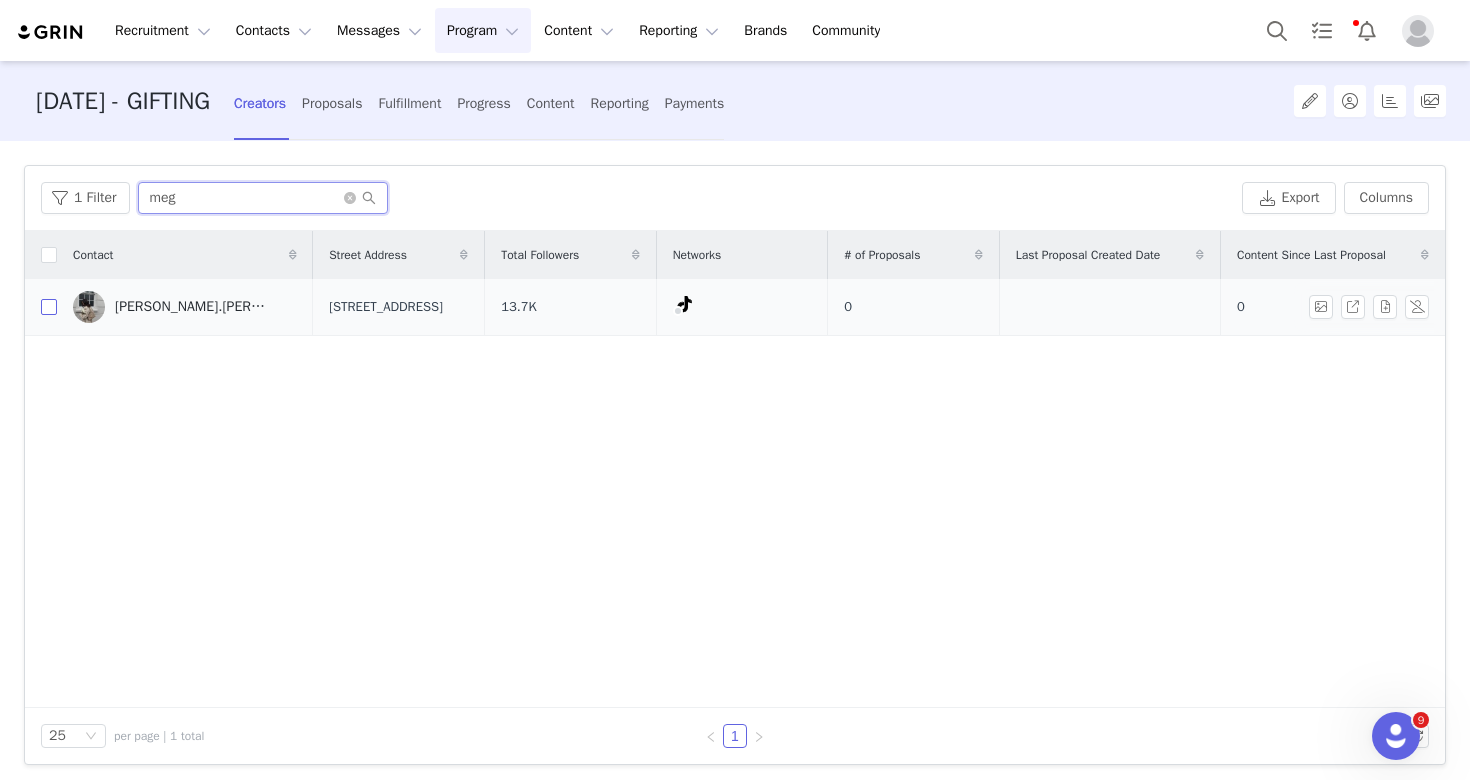 type on "meg" 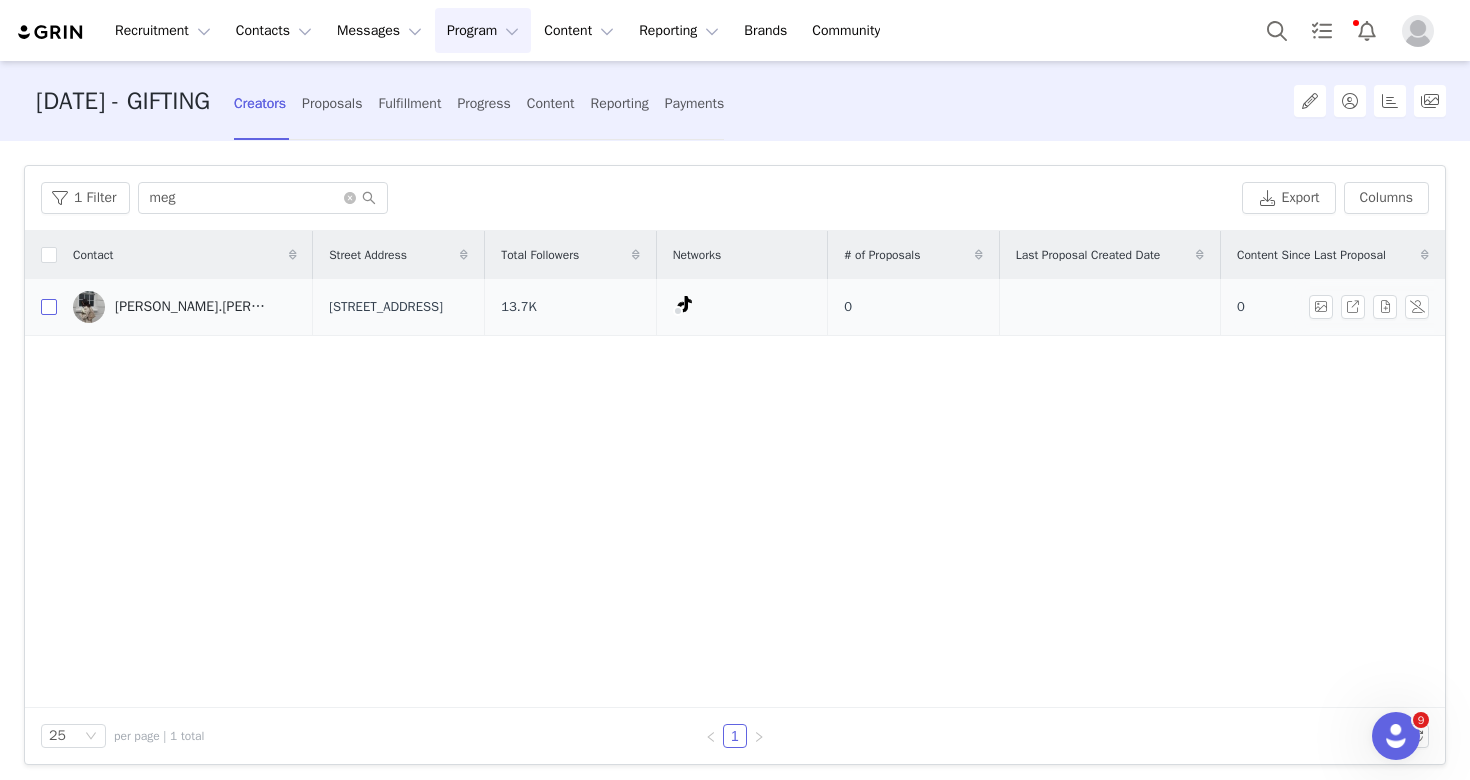 click at bounding box center (49, 307) 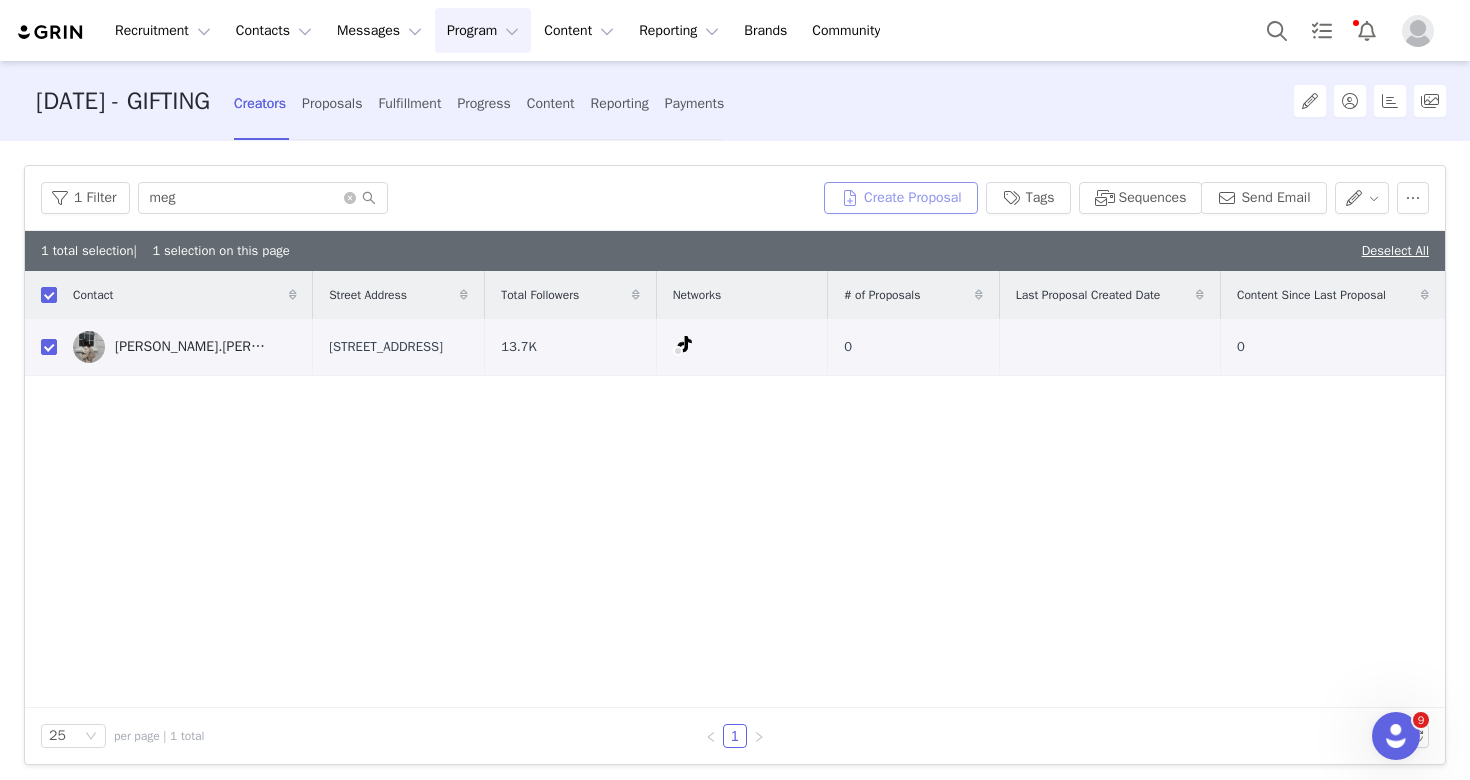 click on "Create Proposal" at bounding box center (901, 198) 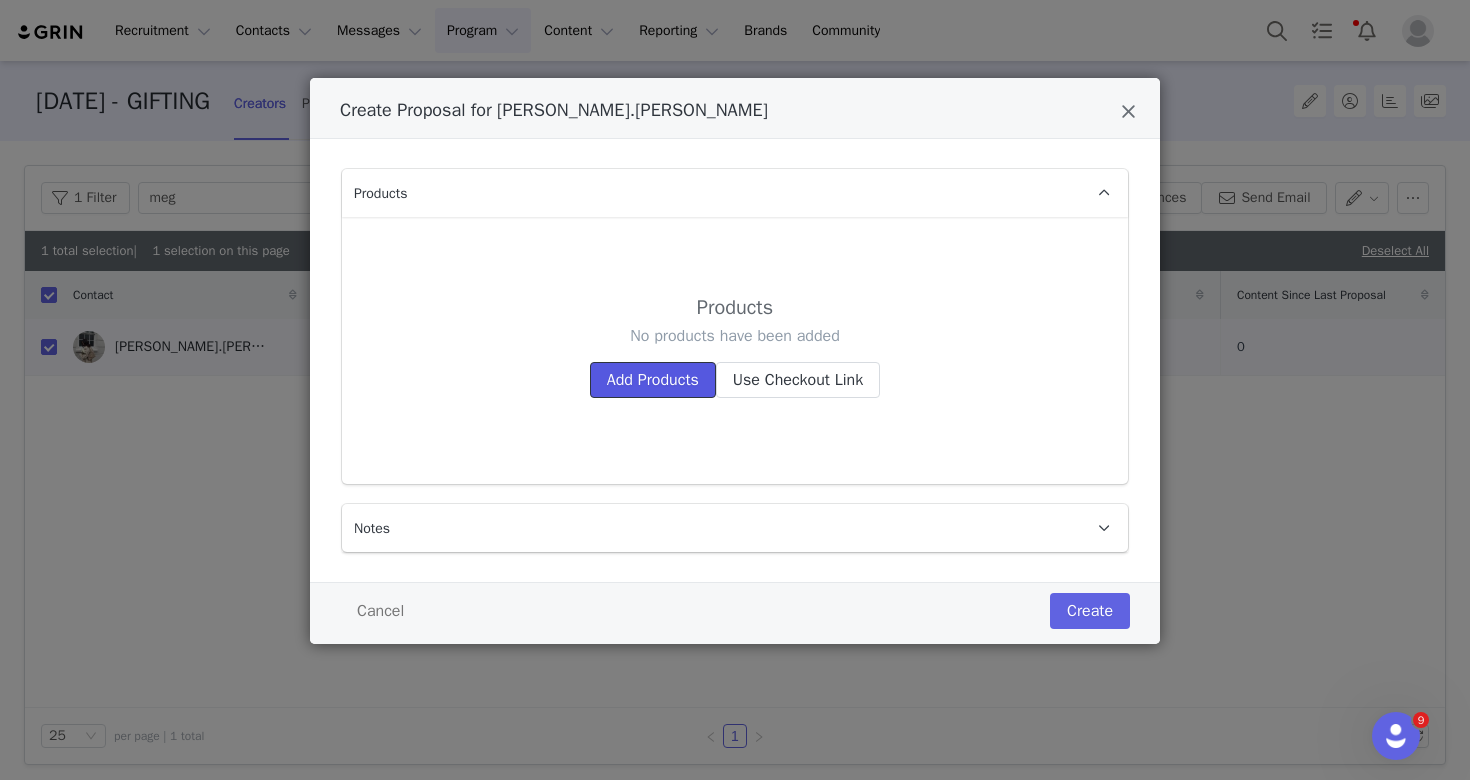 click on "Add Products" at bounding box center (653, 380) 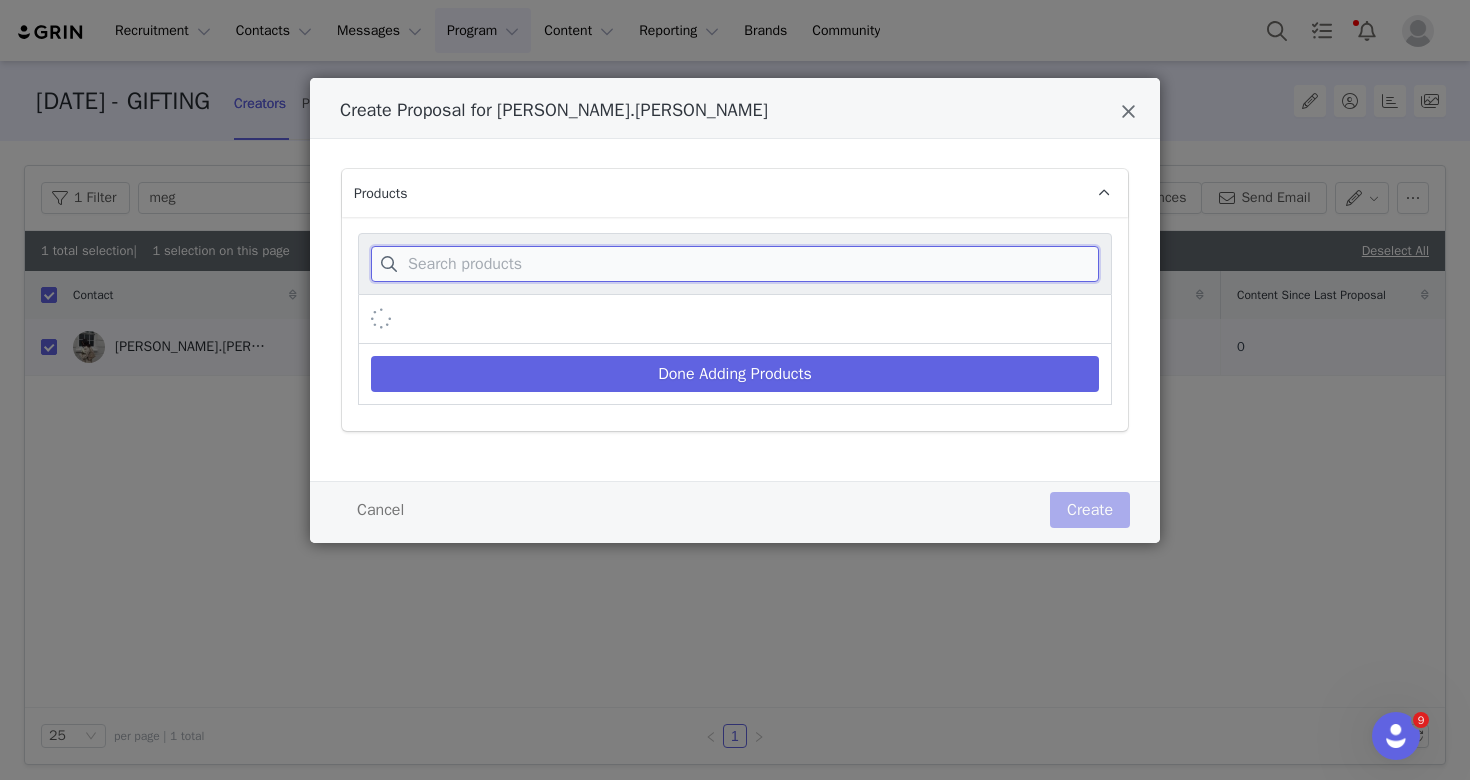 click at bounding box center [735, 264] 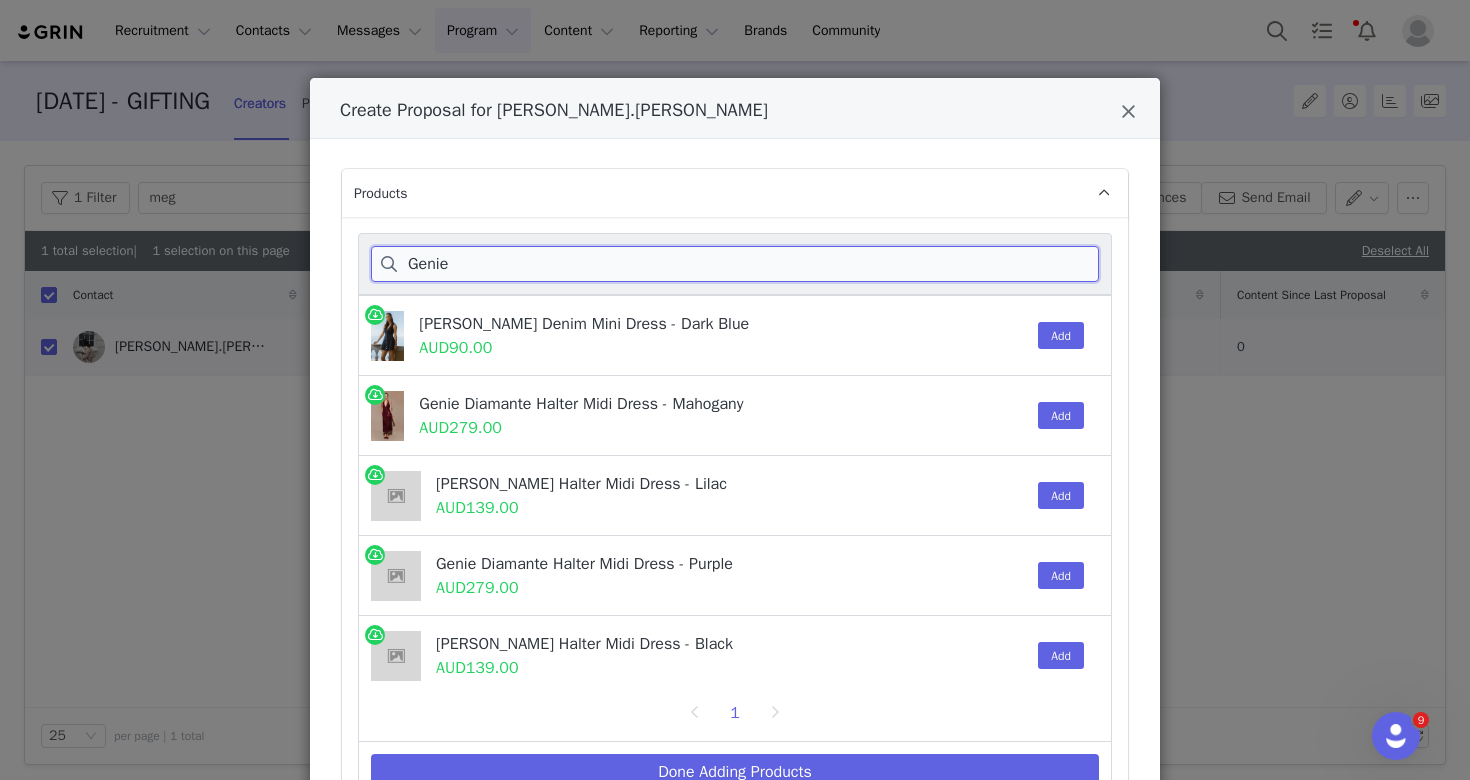 scroll, scrollTop: 171, scrollLeft: 0, axis: vertical 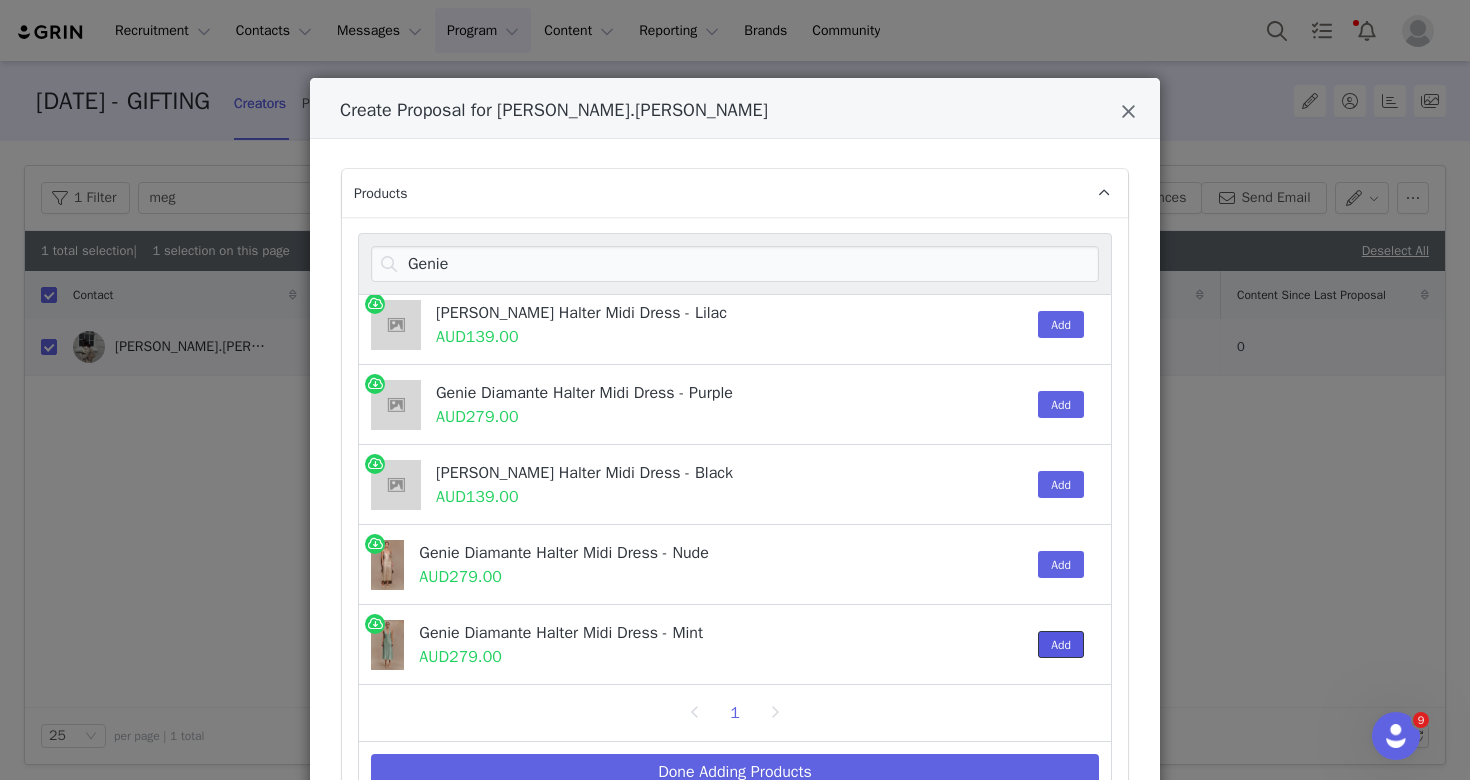 click on "Add" at bounding box center [1061, 644] 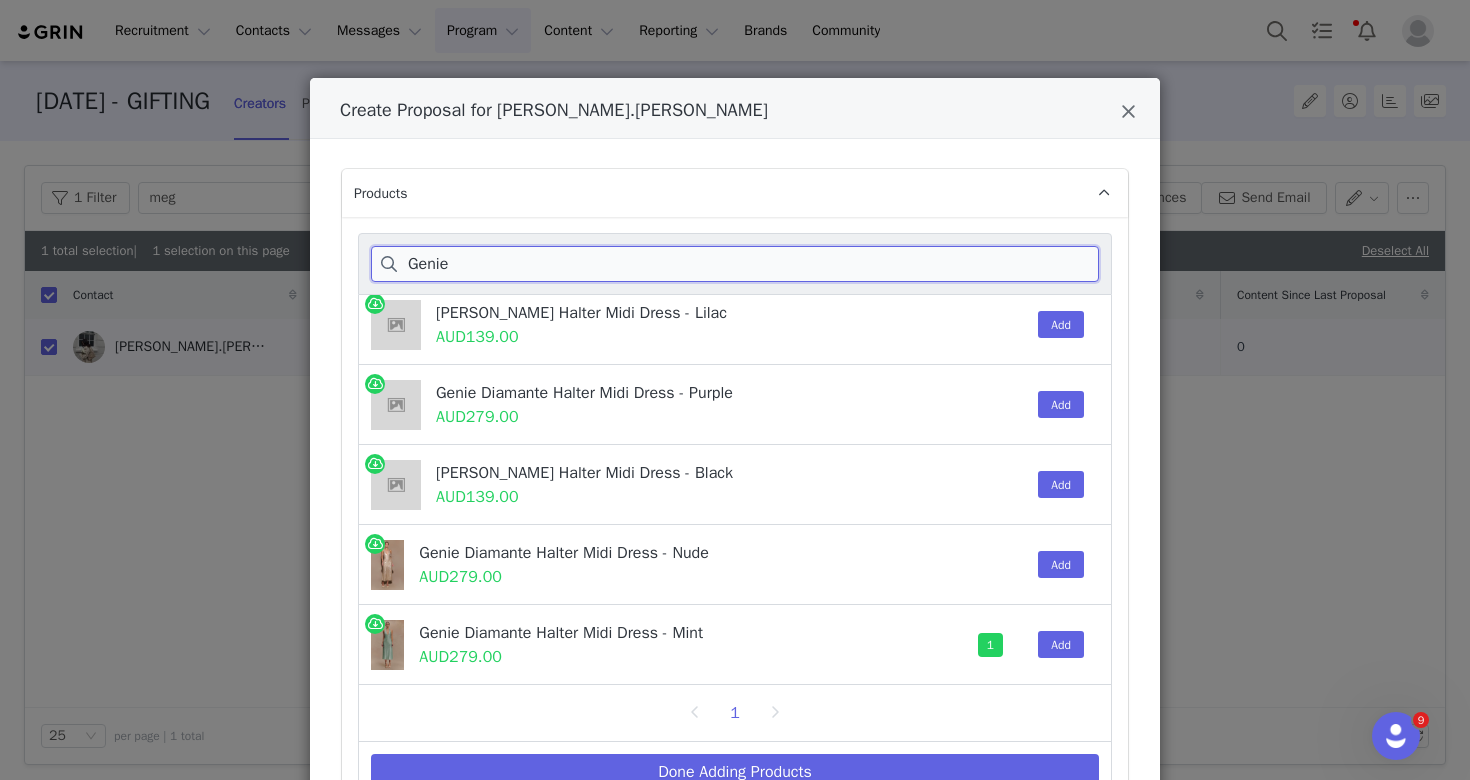 drag, startPoint x: 458, startPoint y: 273, endPoint x: 370, endPoint y: 273, distance: 88 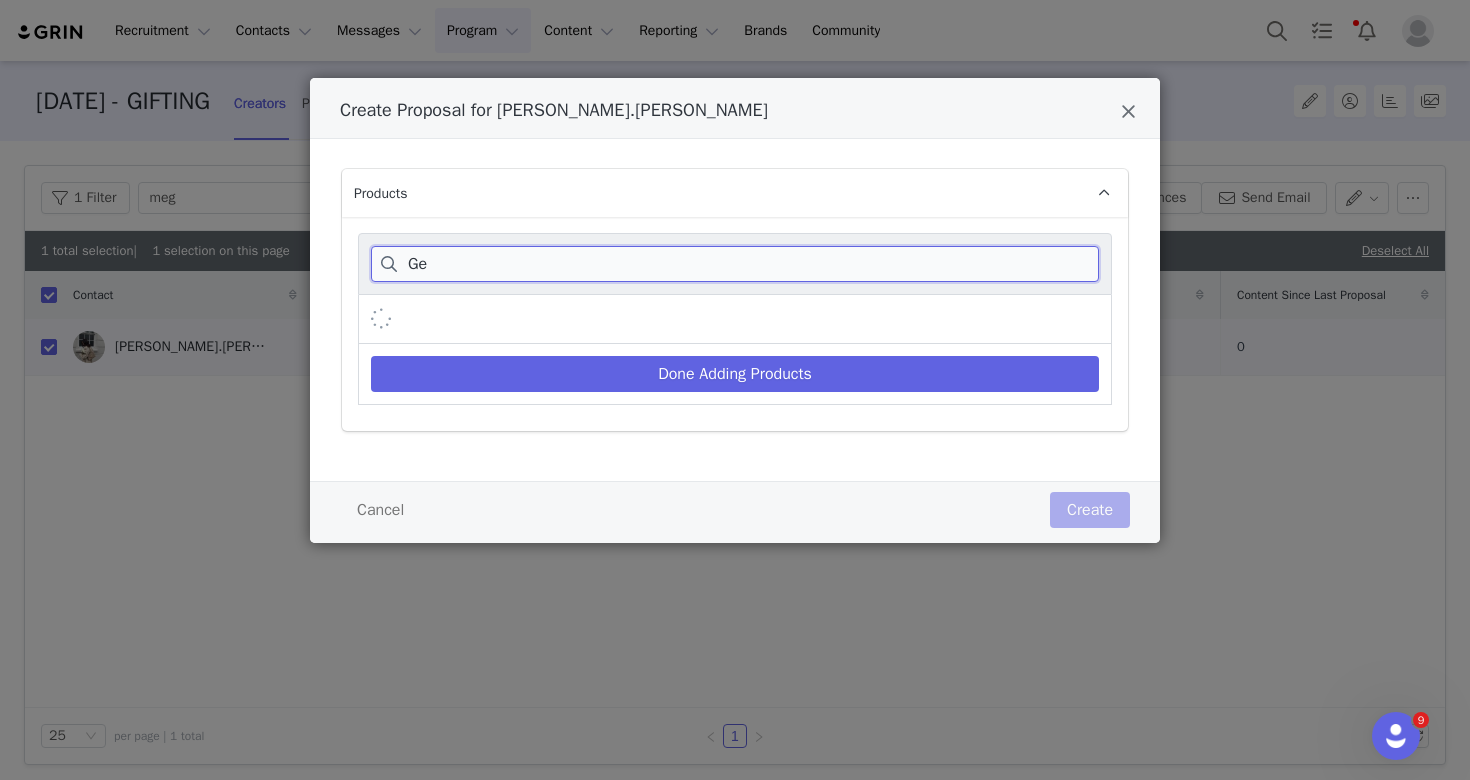 type on "G" 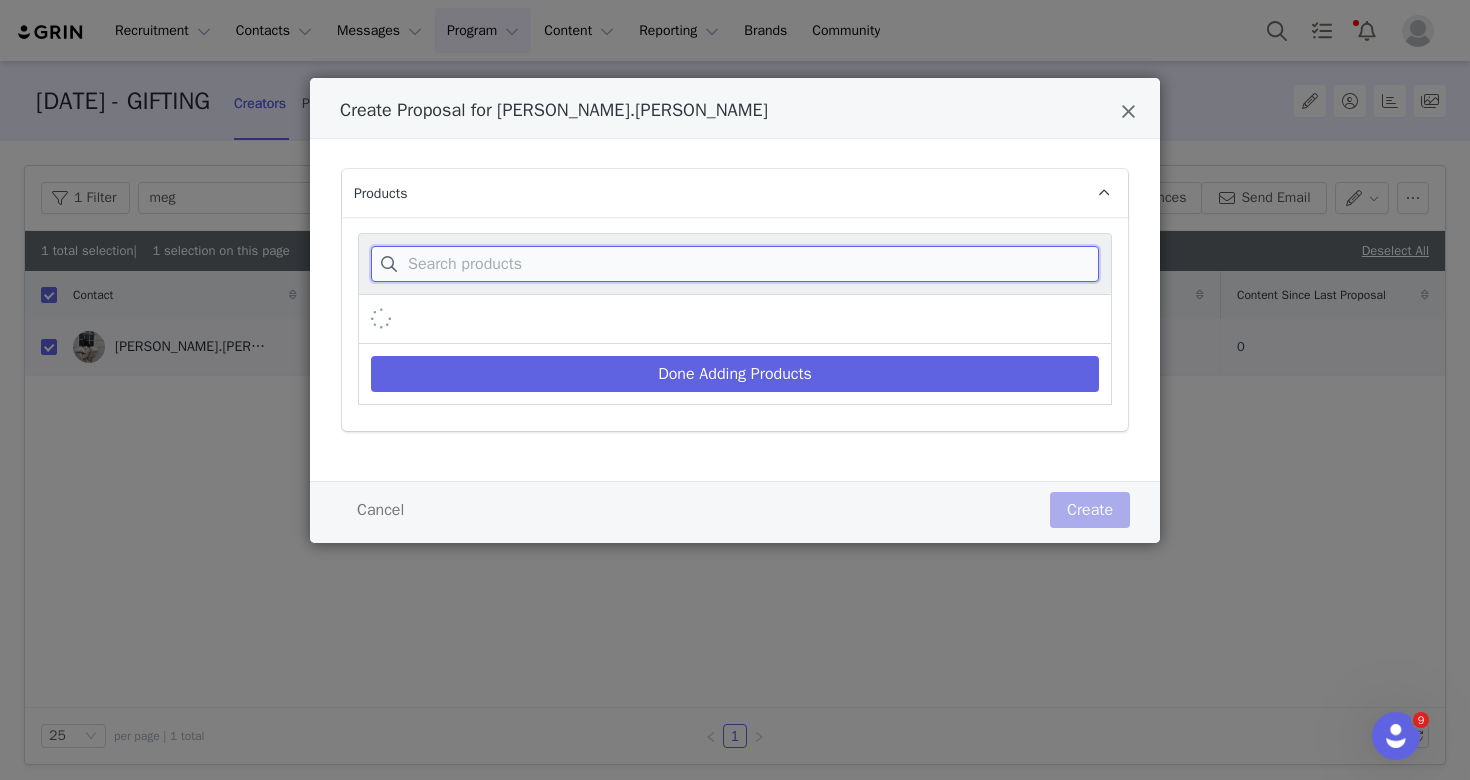 paste on "Amaya" 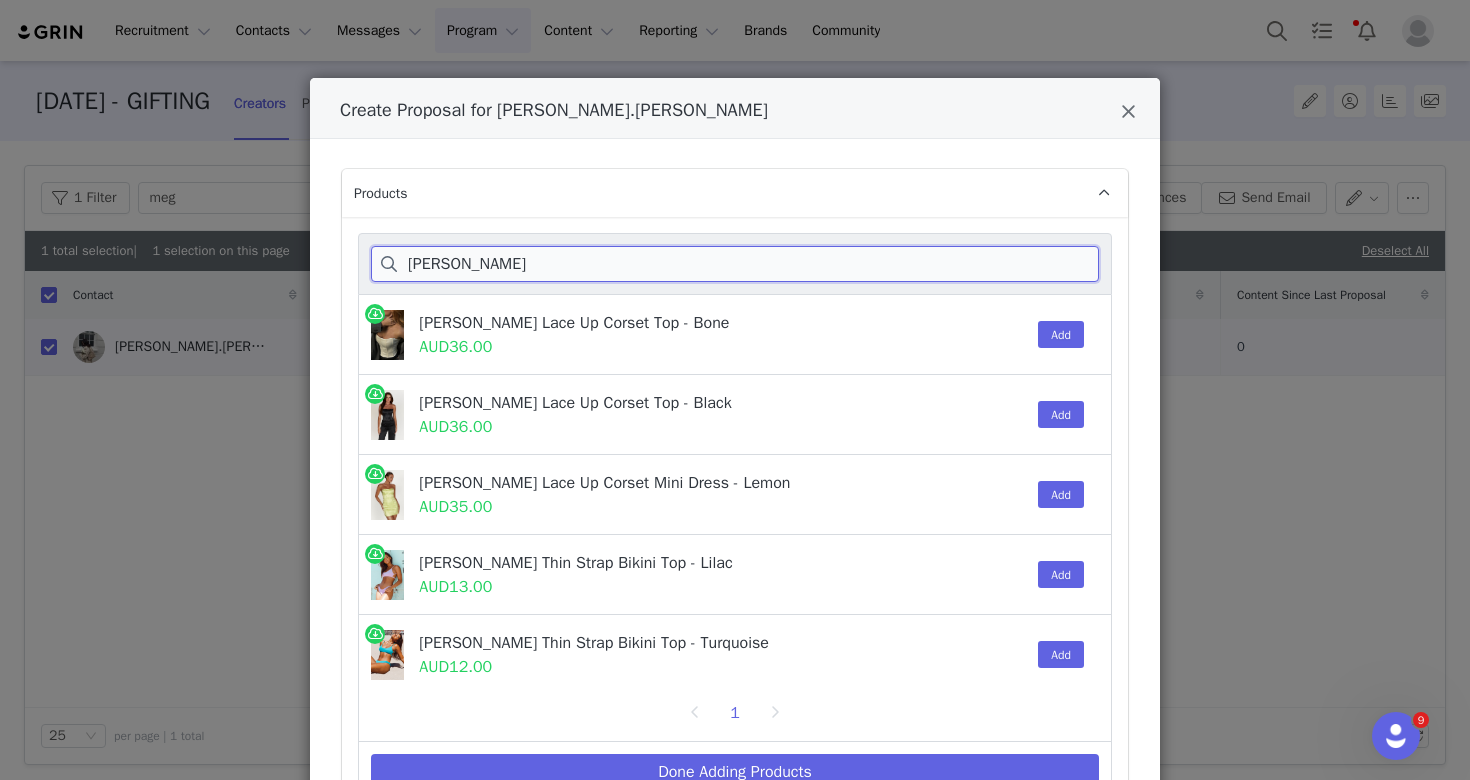 scroll, scrollTop: 0, scrollLeft: 0, axis: both 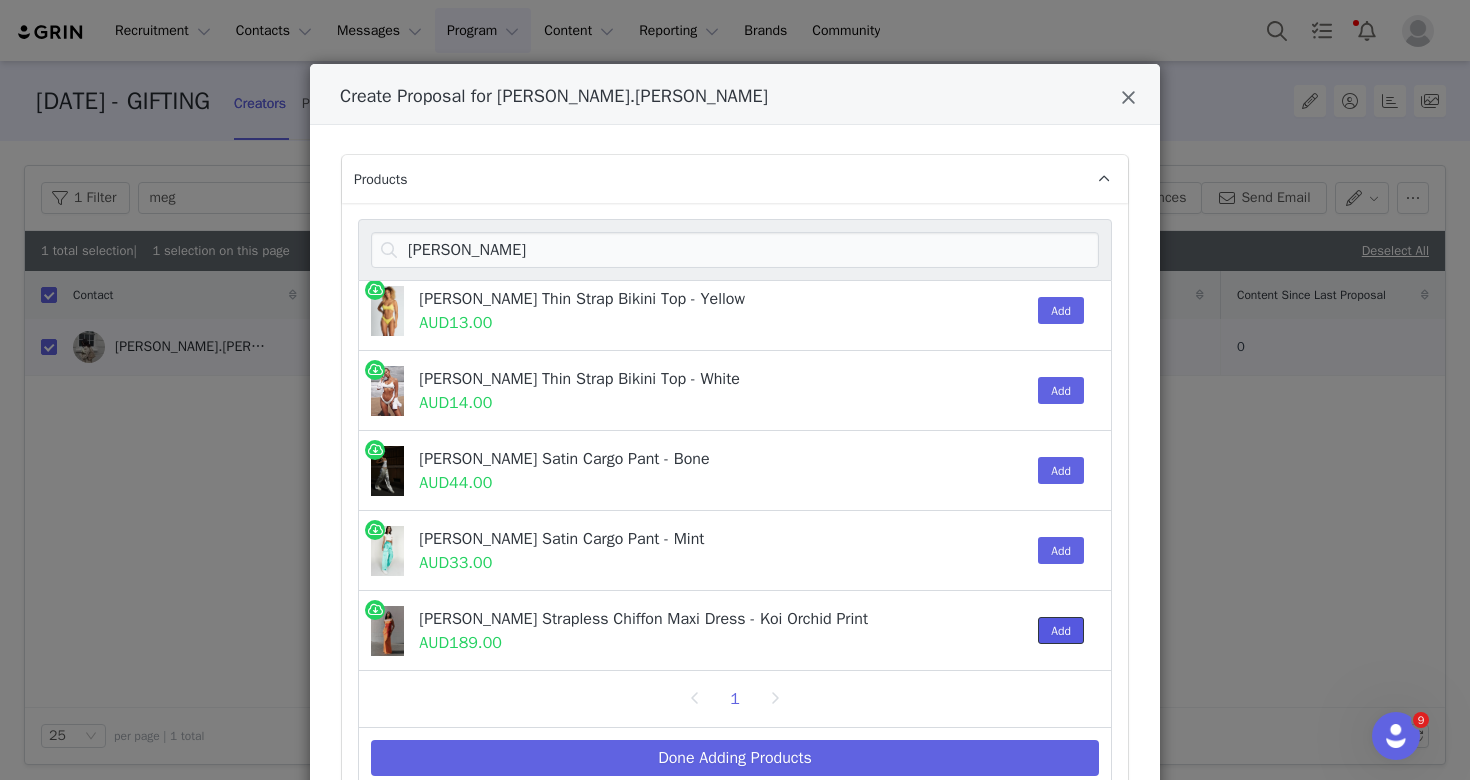 click on "Add" at bounding box center [1061, 630] 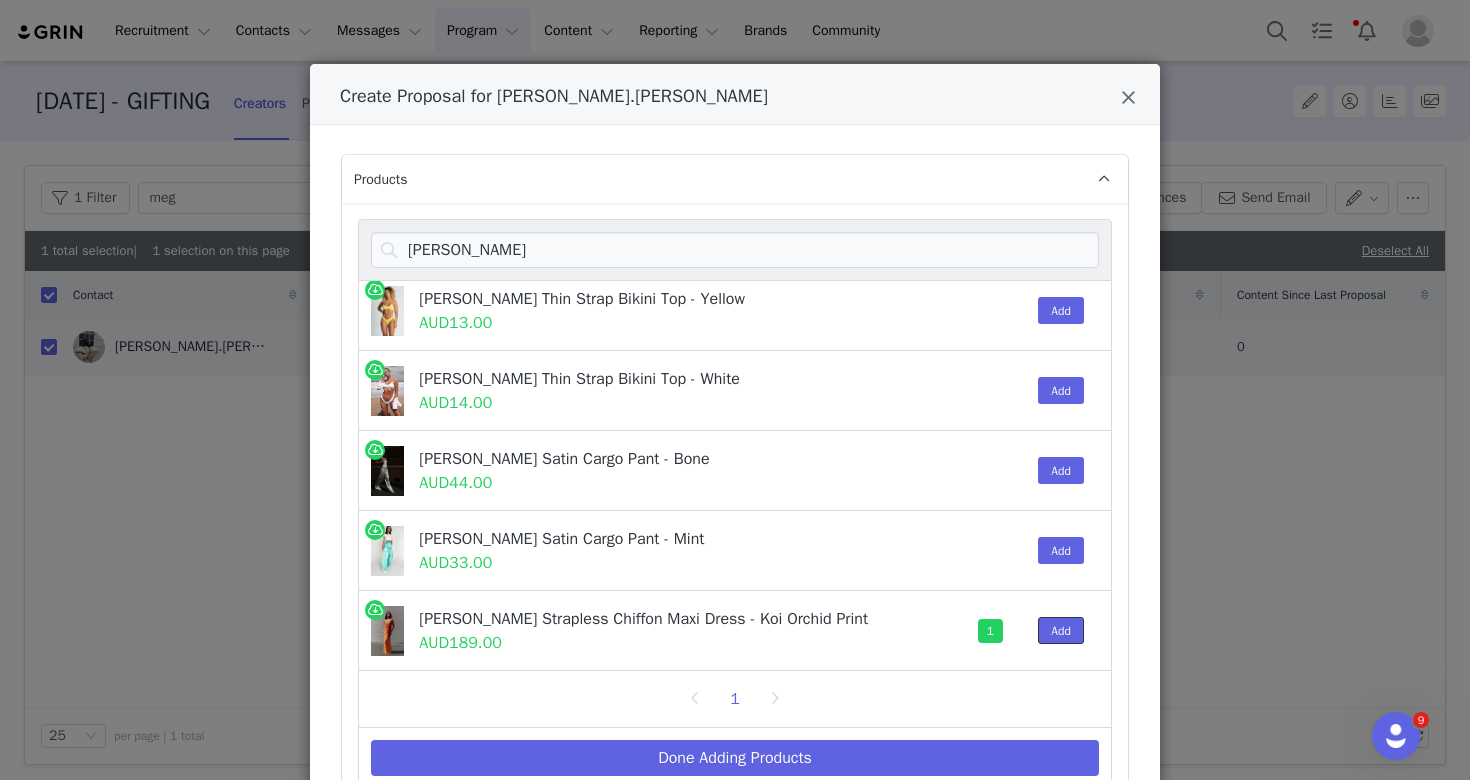 scroll, scrollTop: 1101, scrollLeft: 0, axis: vertical 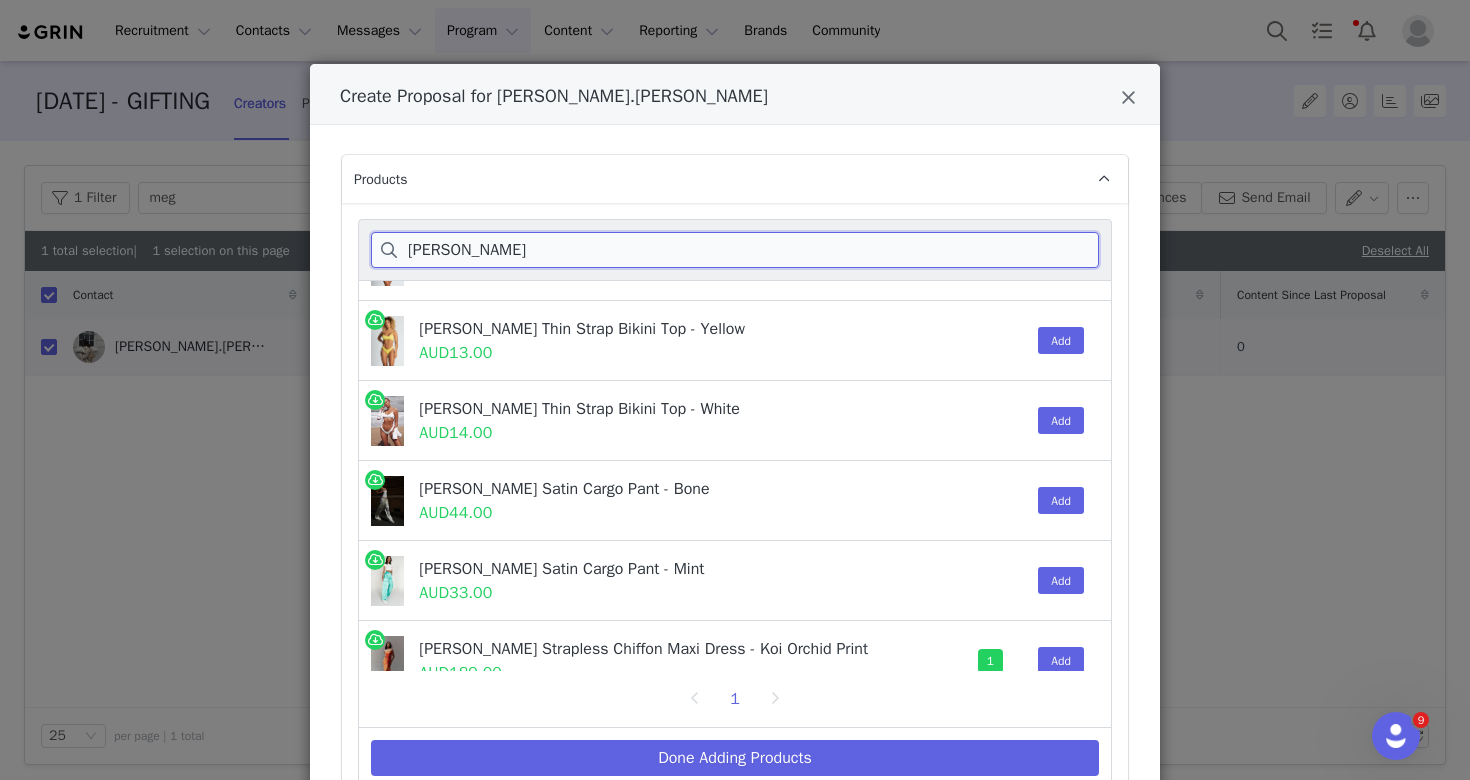 click on "Amaya" at bounding box center [735, 250] 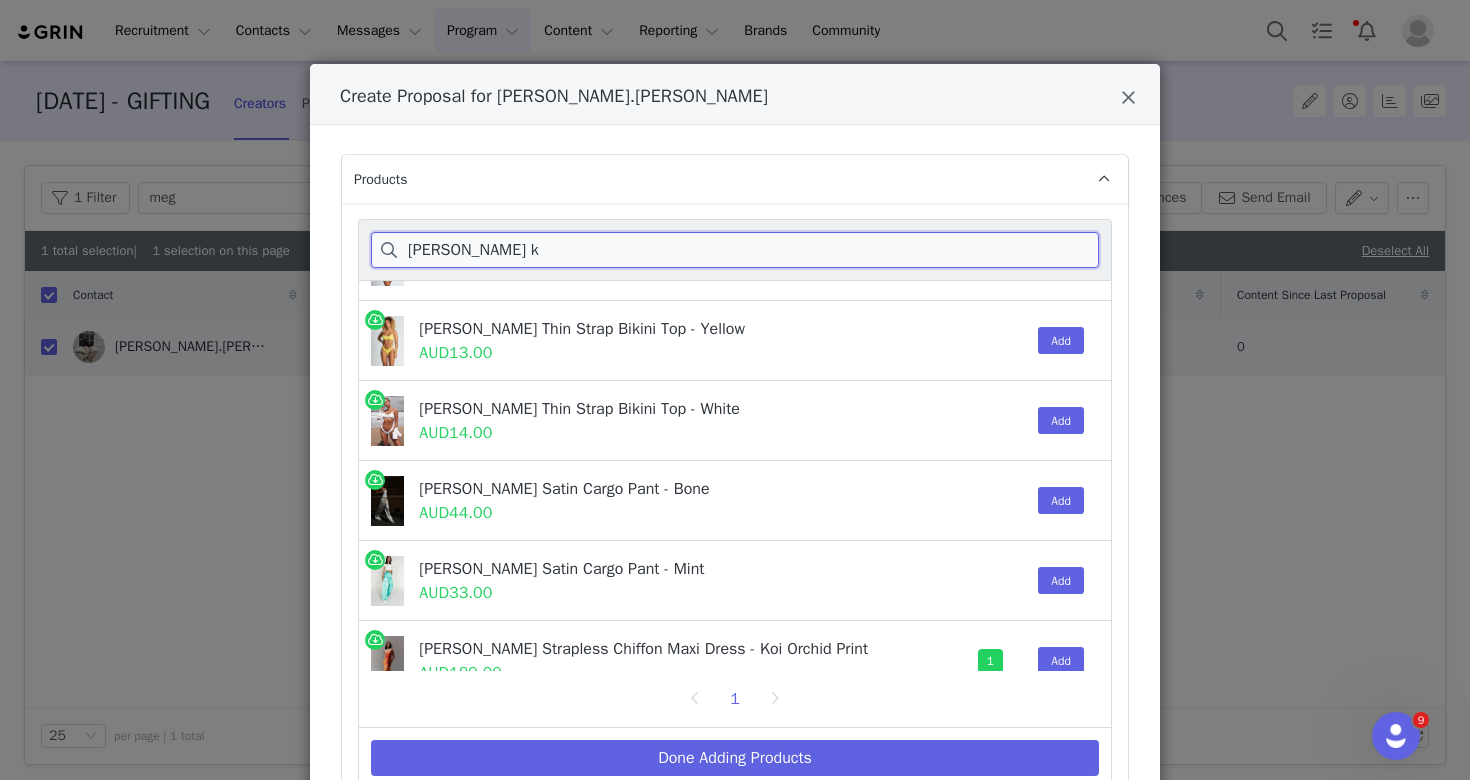 scroll, scrollTop: 0, scrollLeft: 0, axis: both 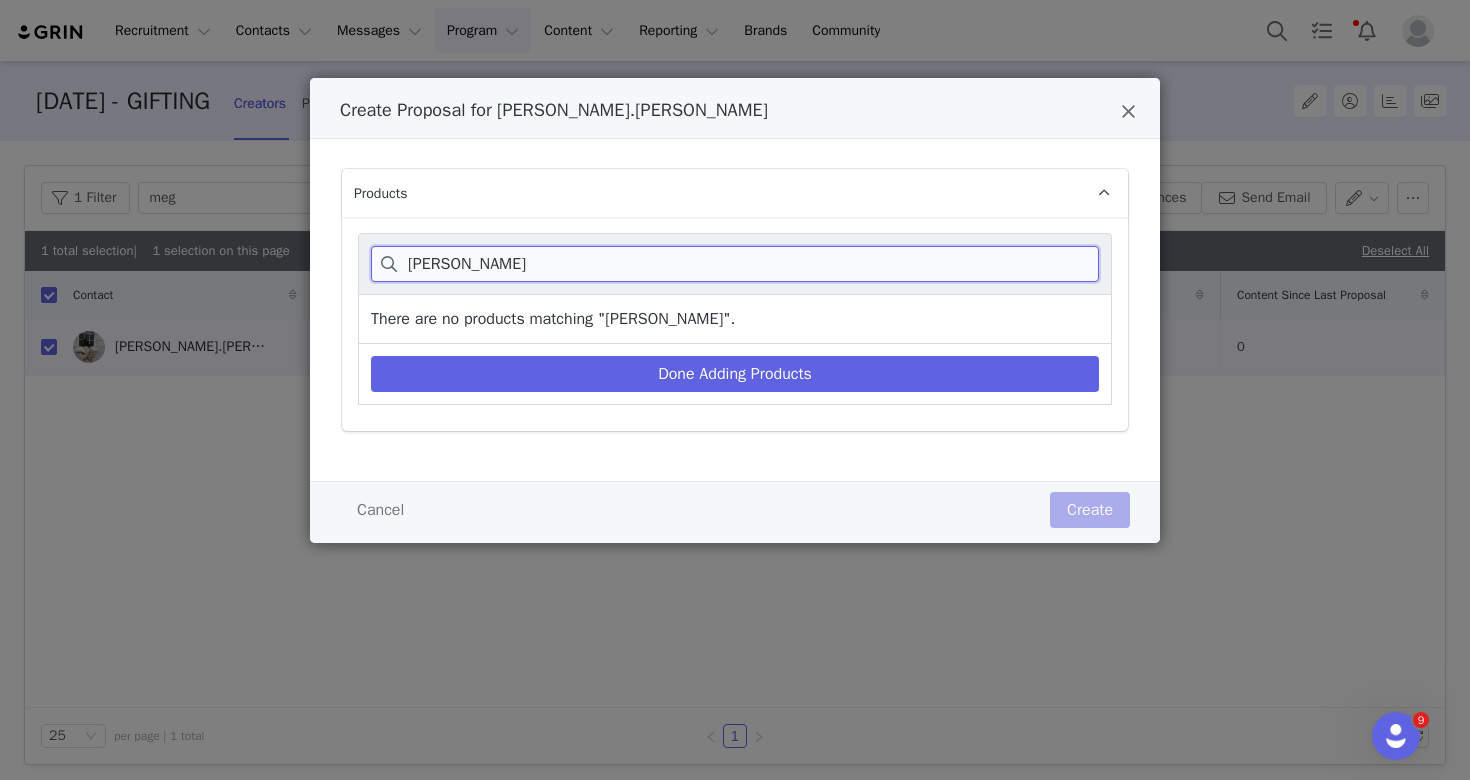 drag, startPoint x: 466, startPoint y: 264, endPoint x: 510, endPoint y: 264, distance: 44 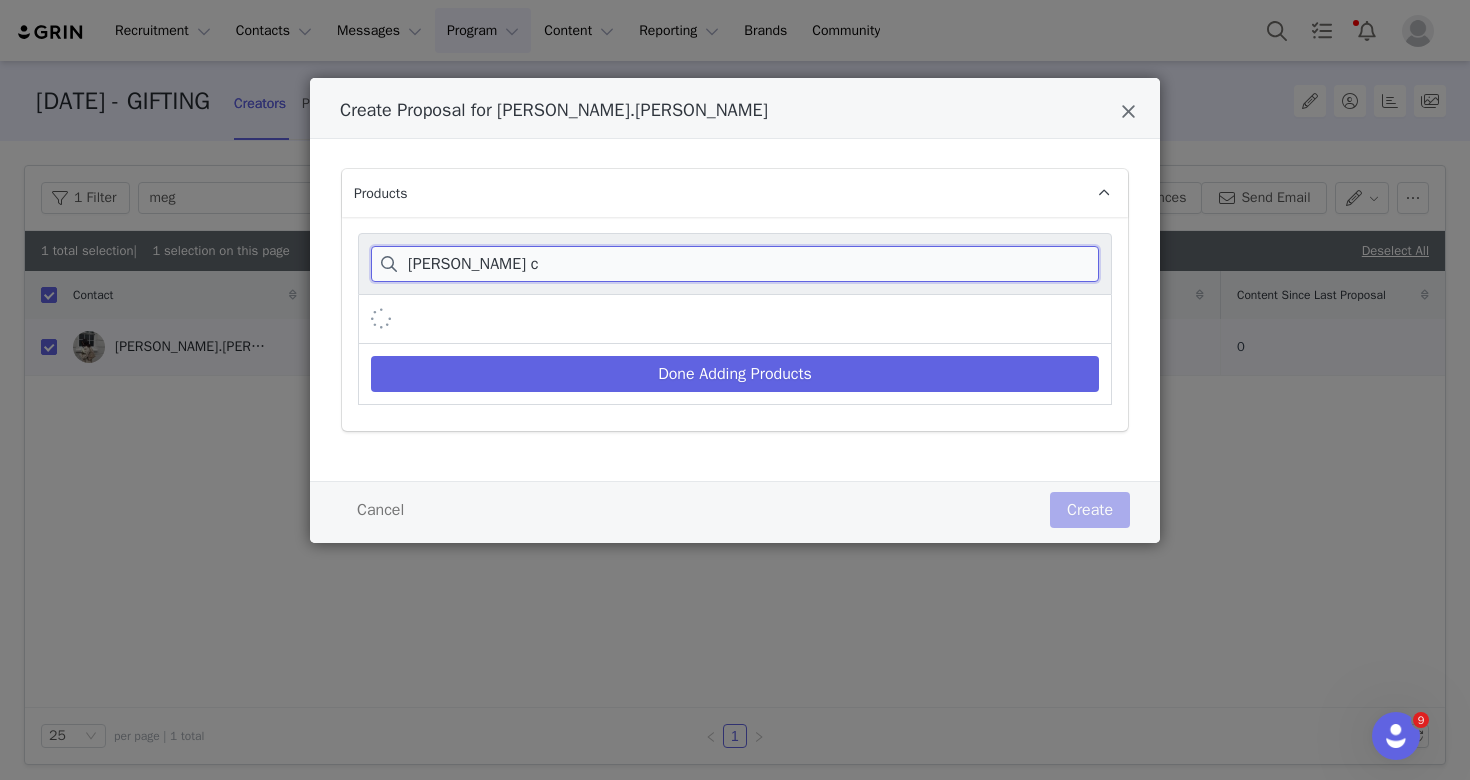 type on "Amaya" 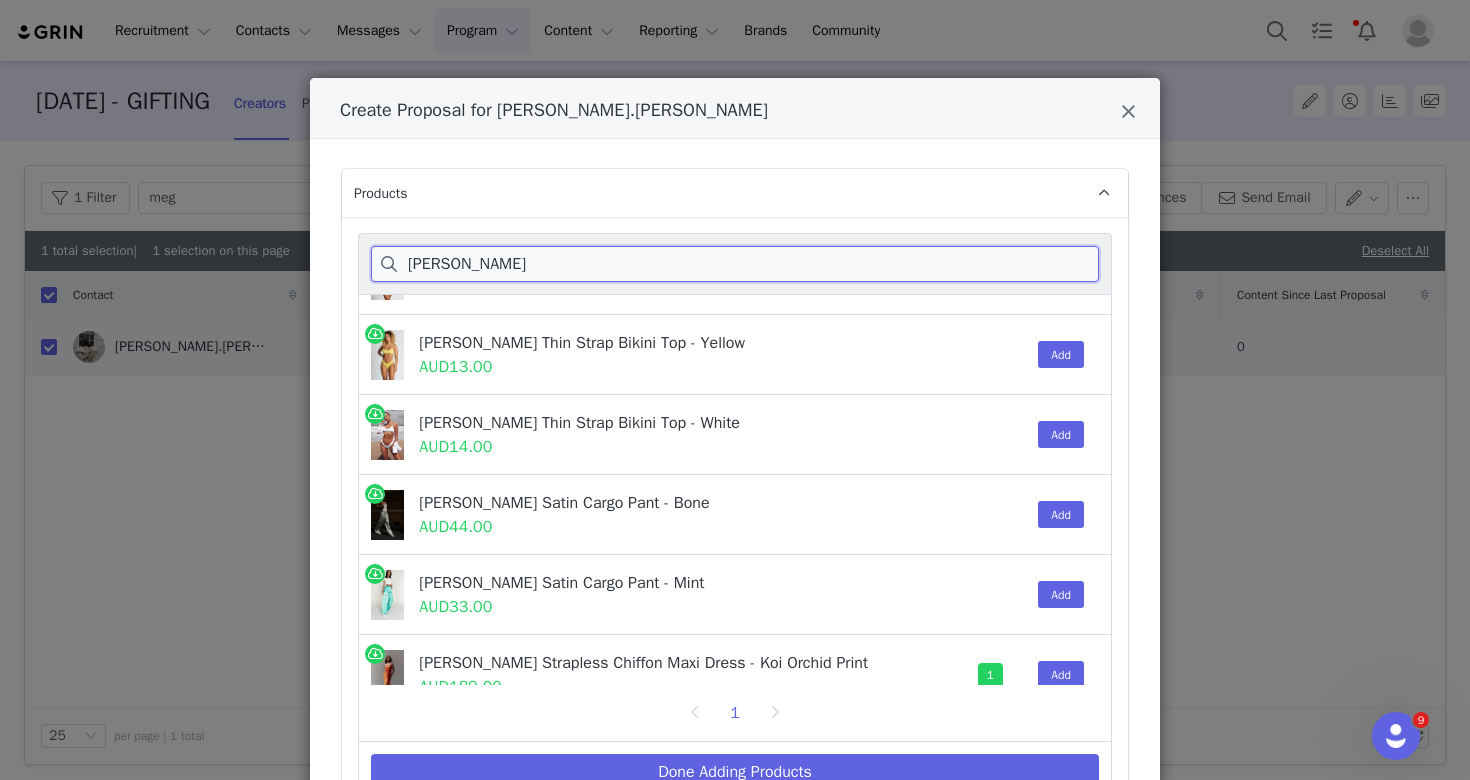 drag, startPoint x: 474, startPoint y: 270, endPoint x: 403, endPoint y: 270, distance: 71 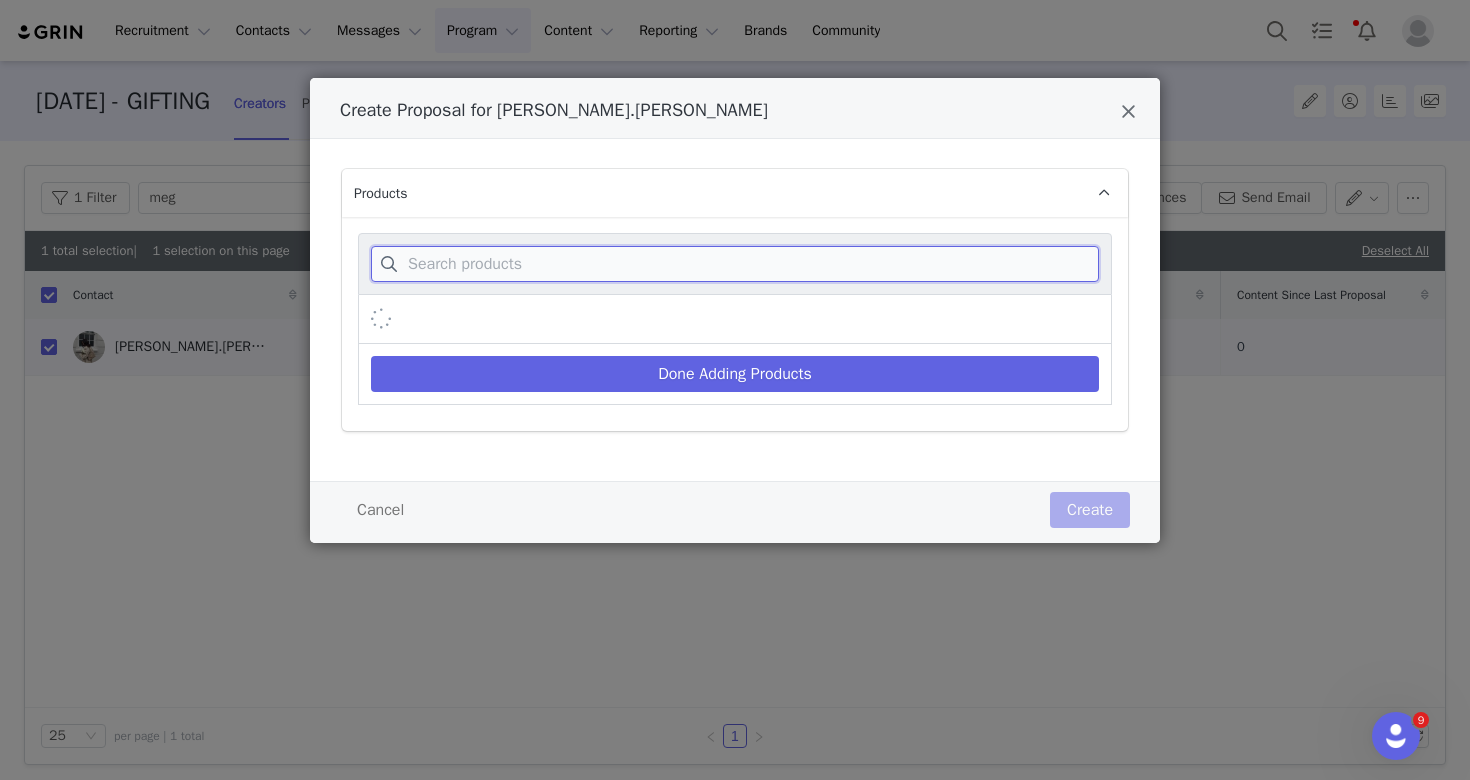 paste on "Rinna" 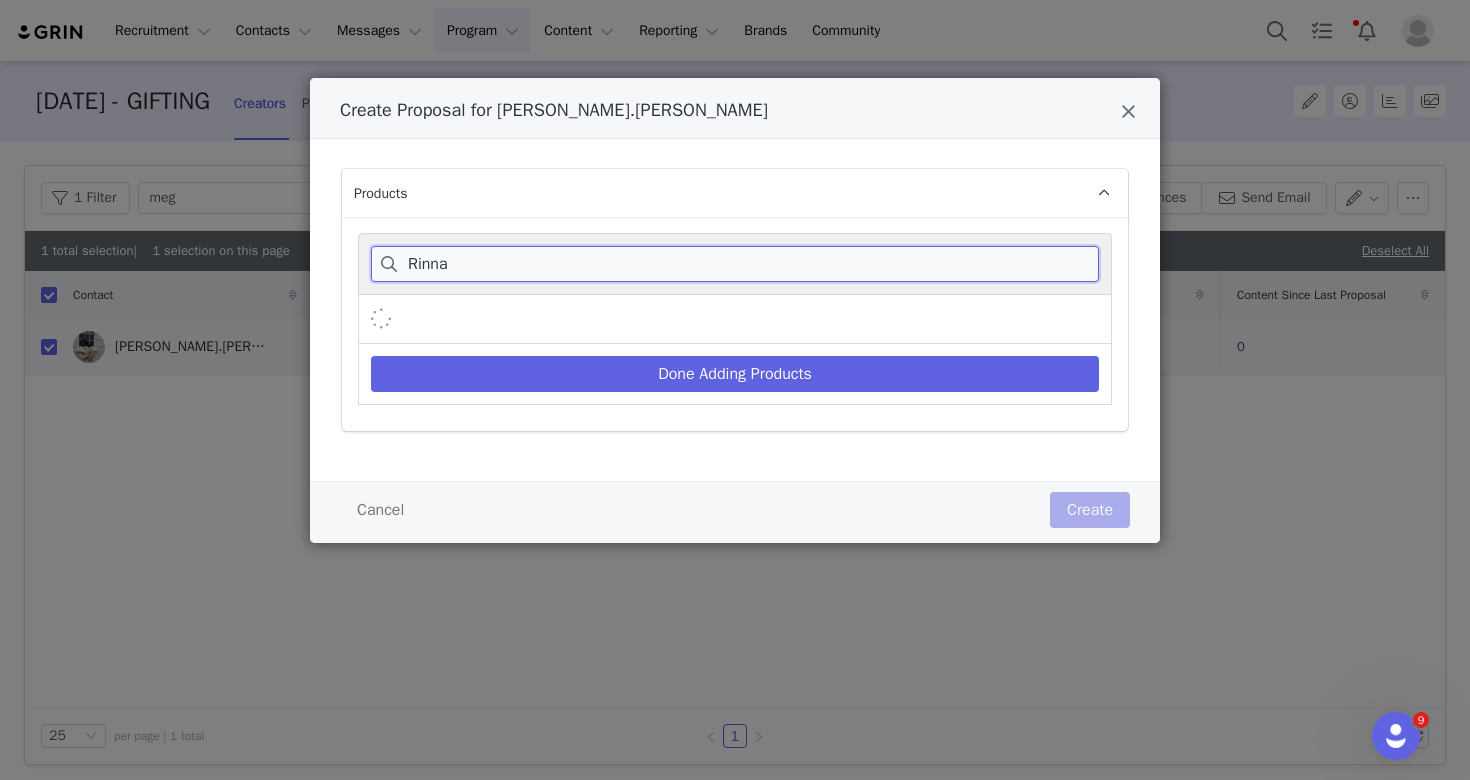 scroll, scrollTop: 571, scrollLeft: 0, axis: vertical 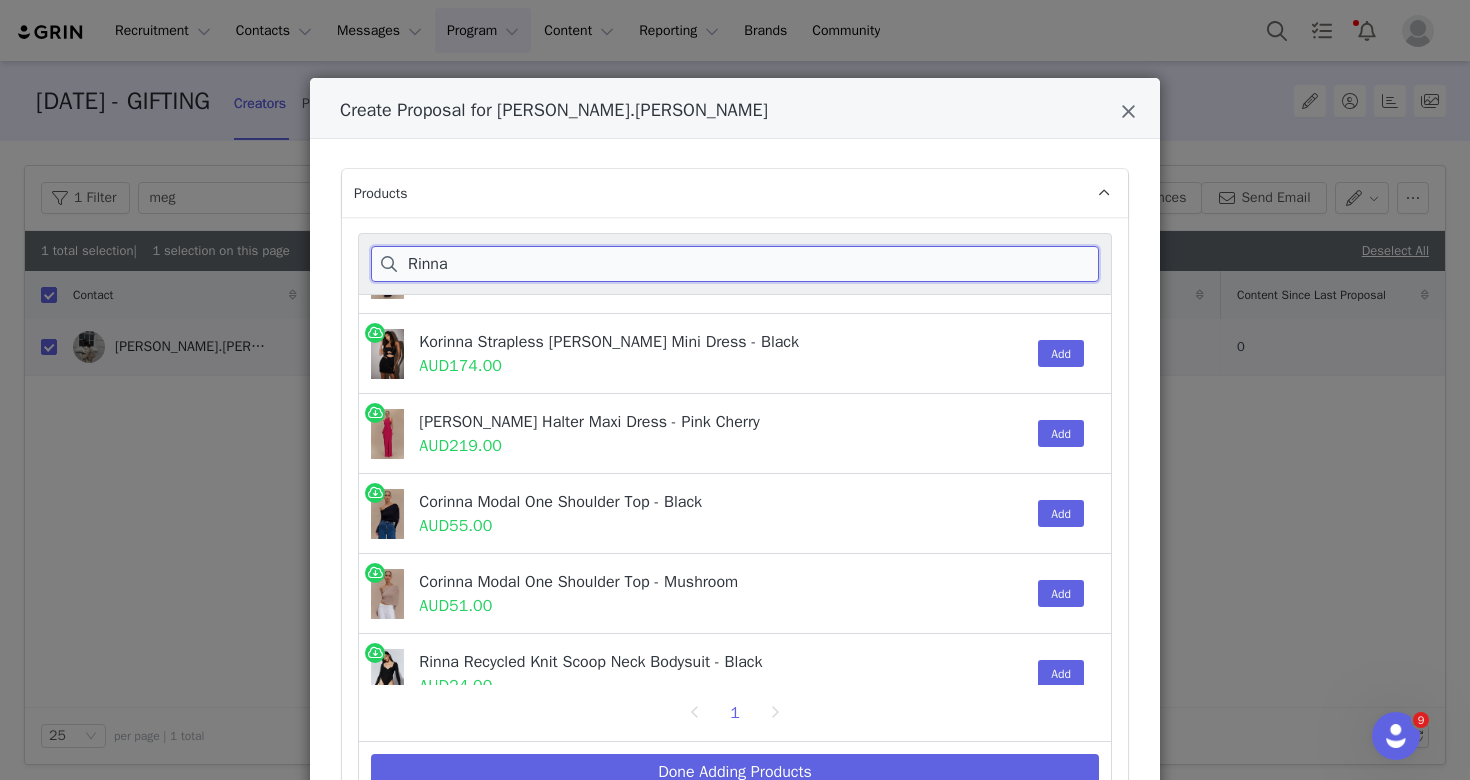 type on "Rinna" 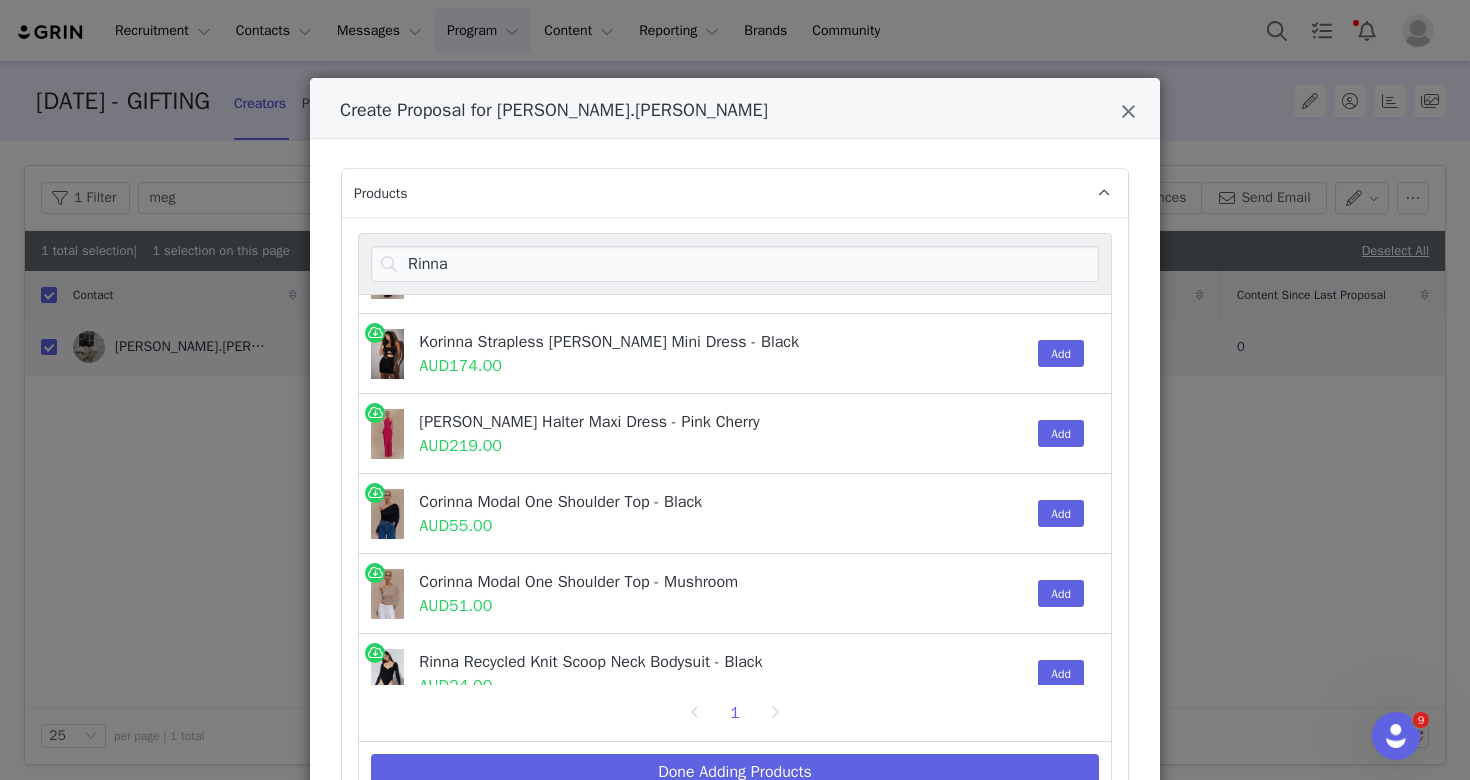 click on "Rinna Satin Halter Maxi Dress - Pink Cherry AUD219.00 Add" at bounding box center [735, 434] 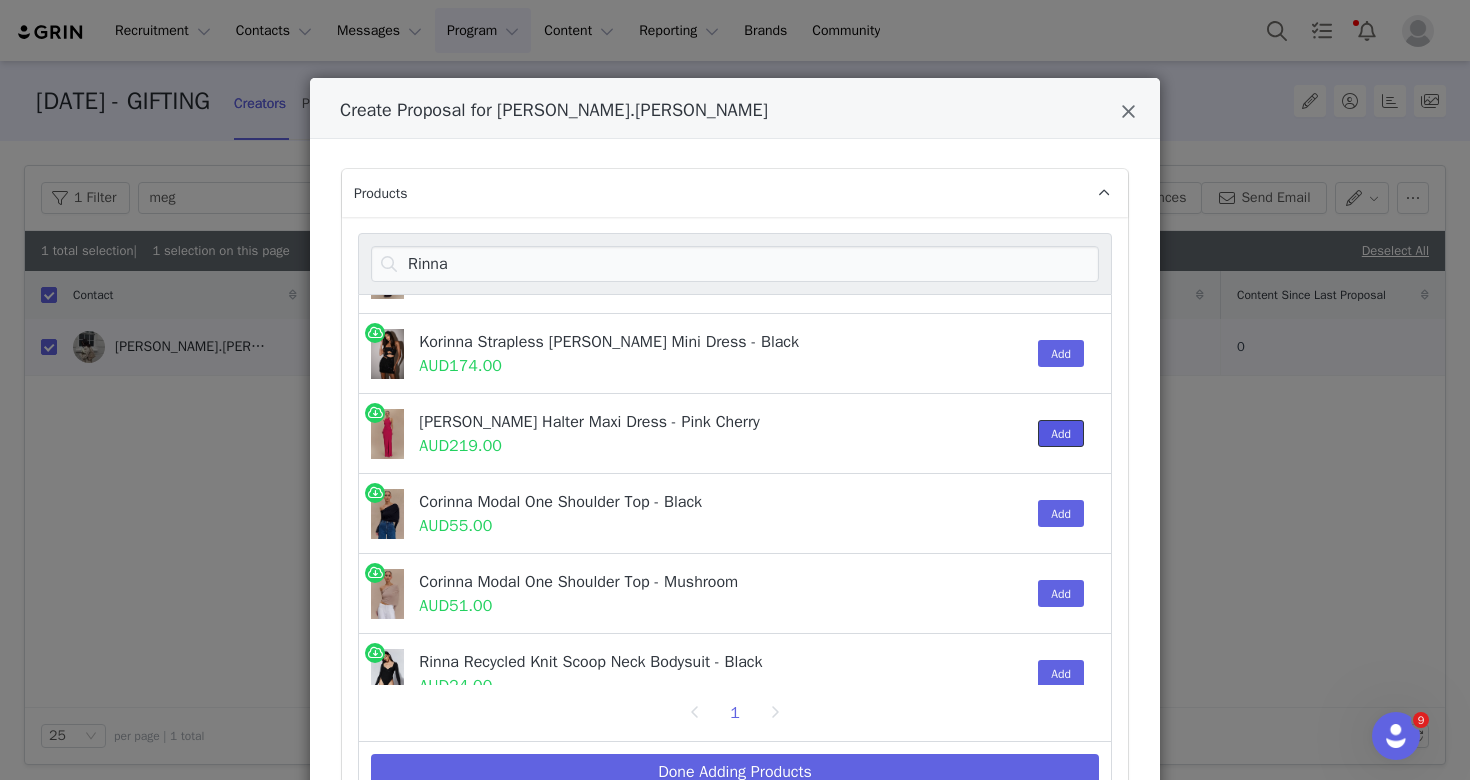 click on "Add" at bounding box center (1061, 433) 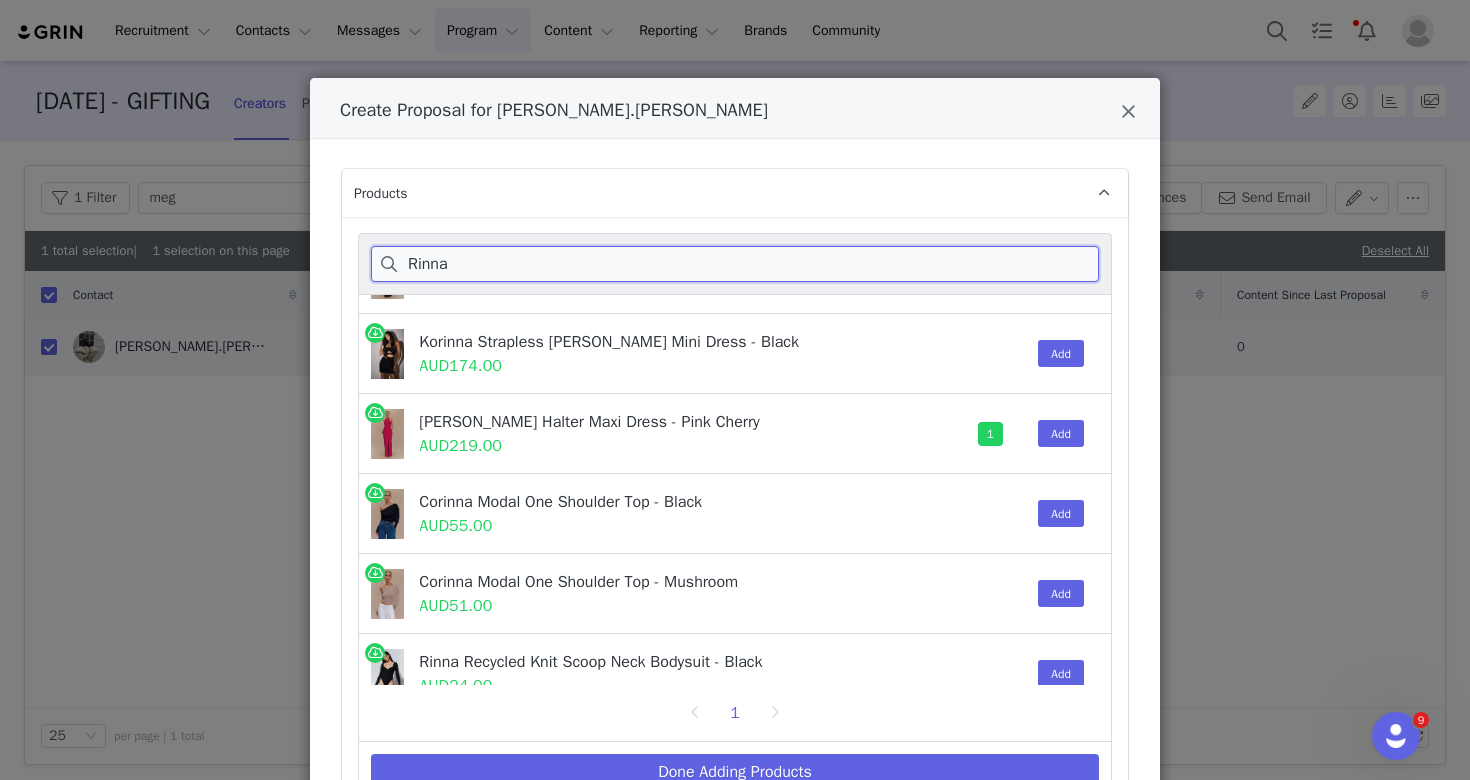 drag, startPoint x: 459, startPoint y: 267, endPoint x: 348, endPoint y: 263, distance: 111.07205 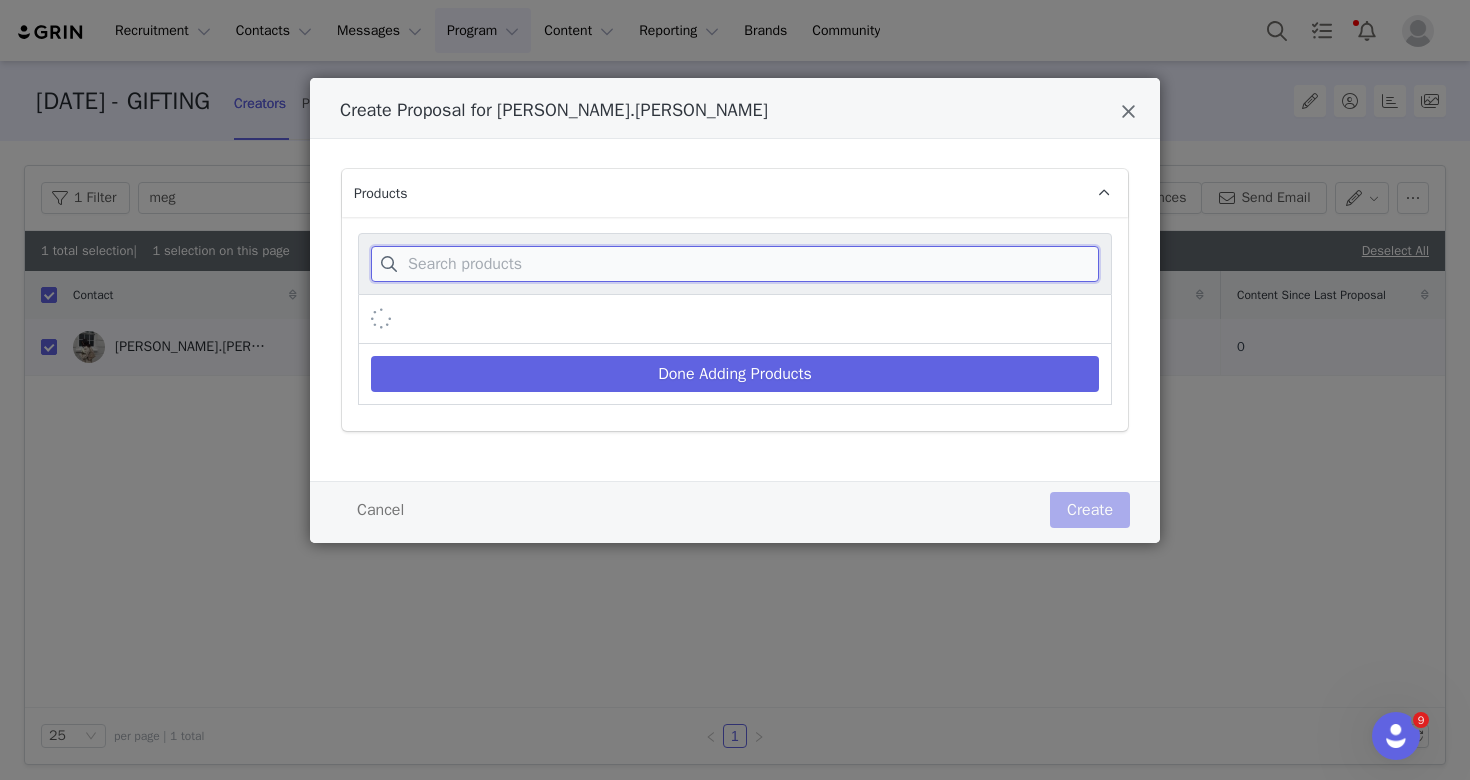 paste on "Julienne Denim Mini Skirt in Washed Indigo" 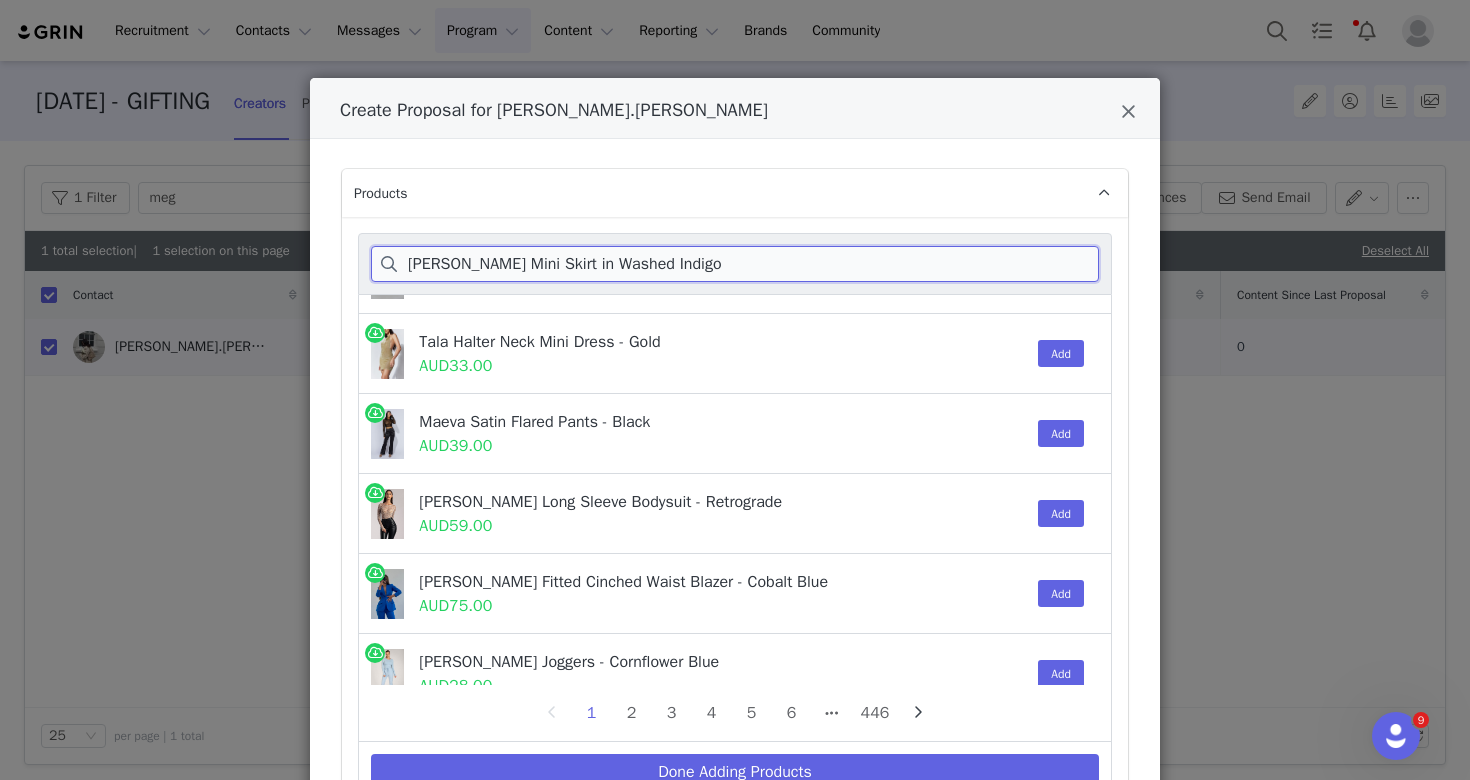 drag, startPoint x: 522, startPoint y: 265, endPoint x: 838, endPoint y: 258, distance: 316.0775 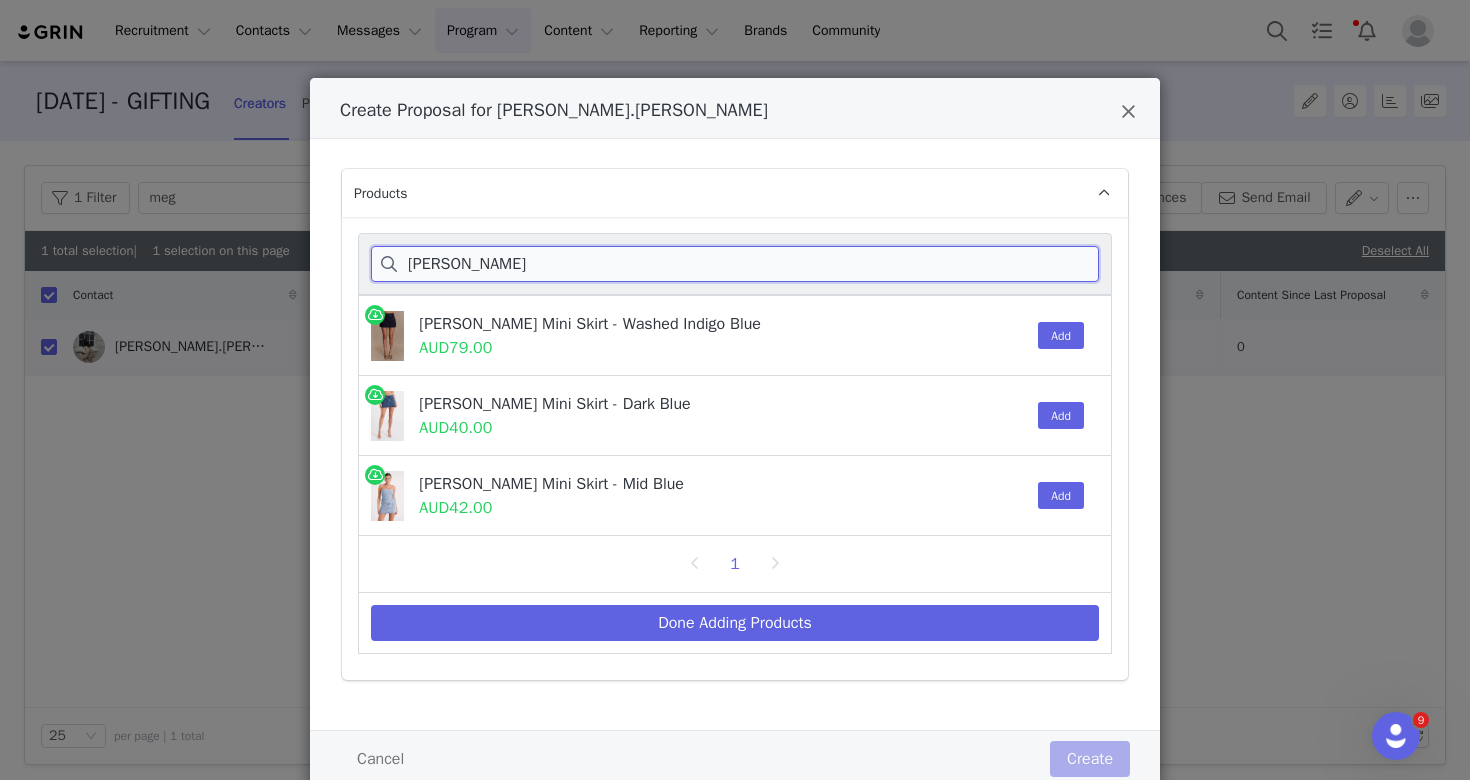 scroll, scrollTop: 0, scrollLeft: 0, axis: both 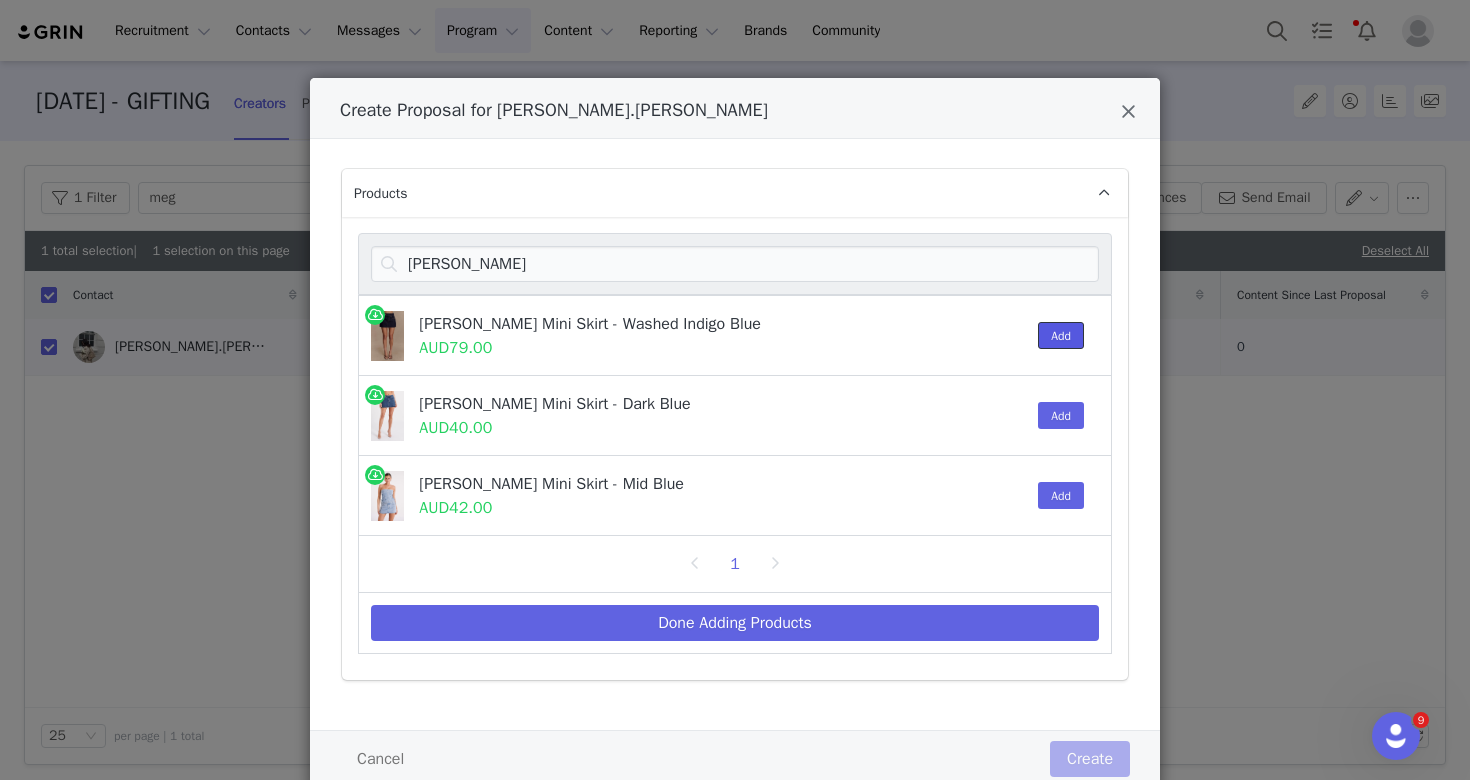 click on "Add" at bounding box center [1061, 335] 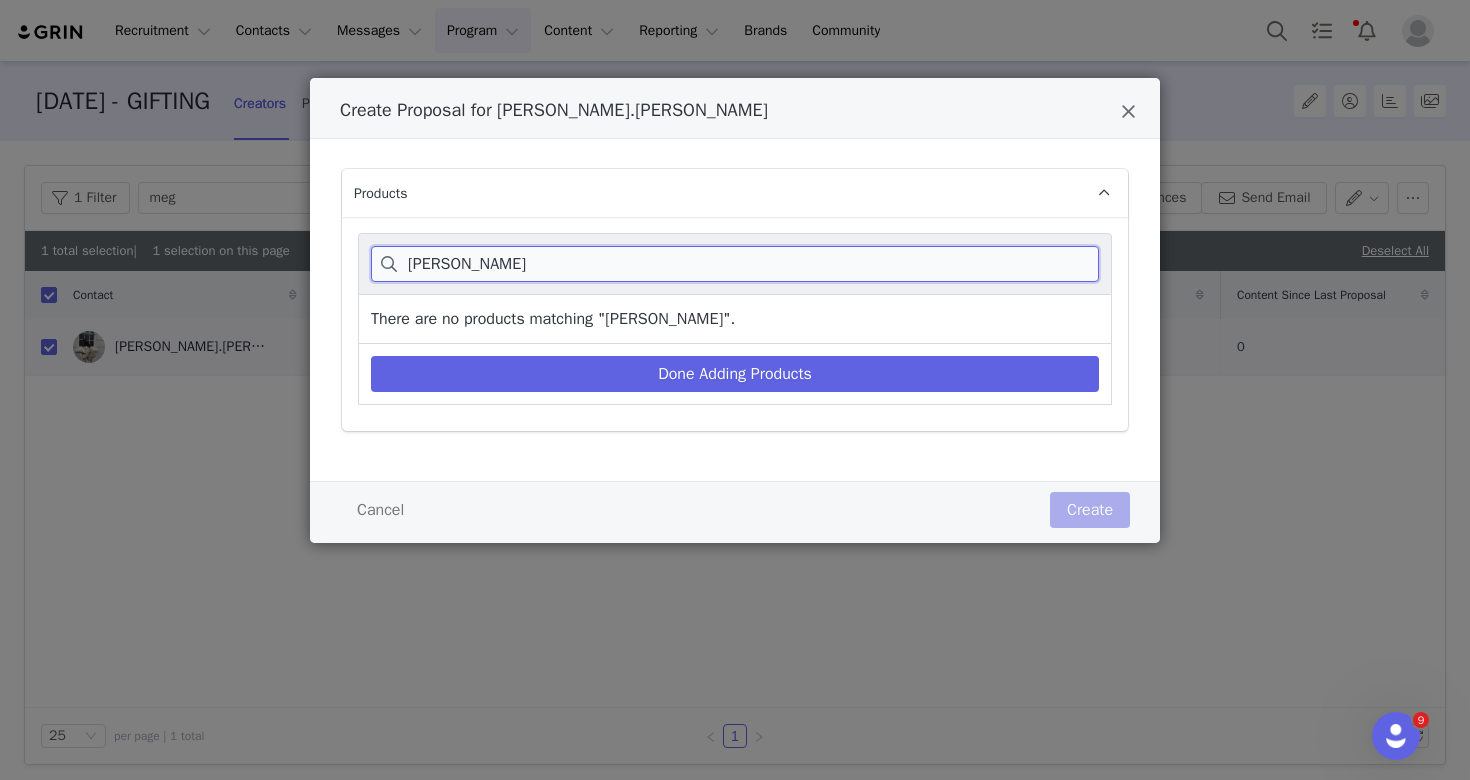 drag, startPoint x: 542, startPoint y: 268, endPoint x: 415, endPoint y: 268, distance: 127 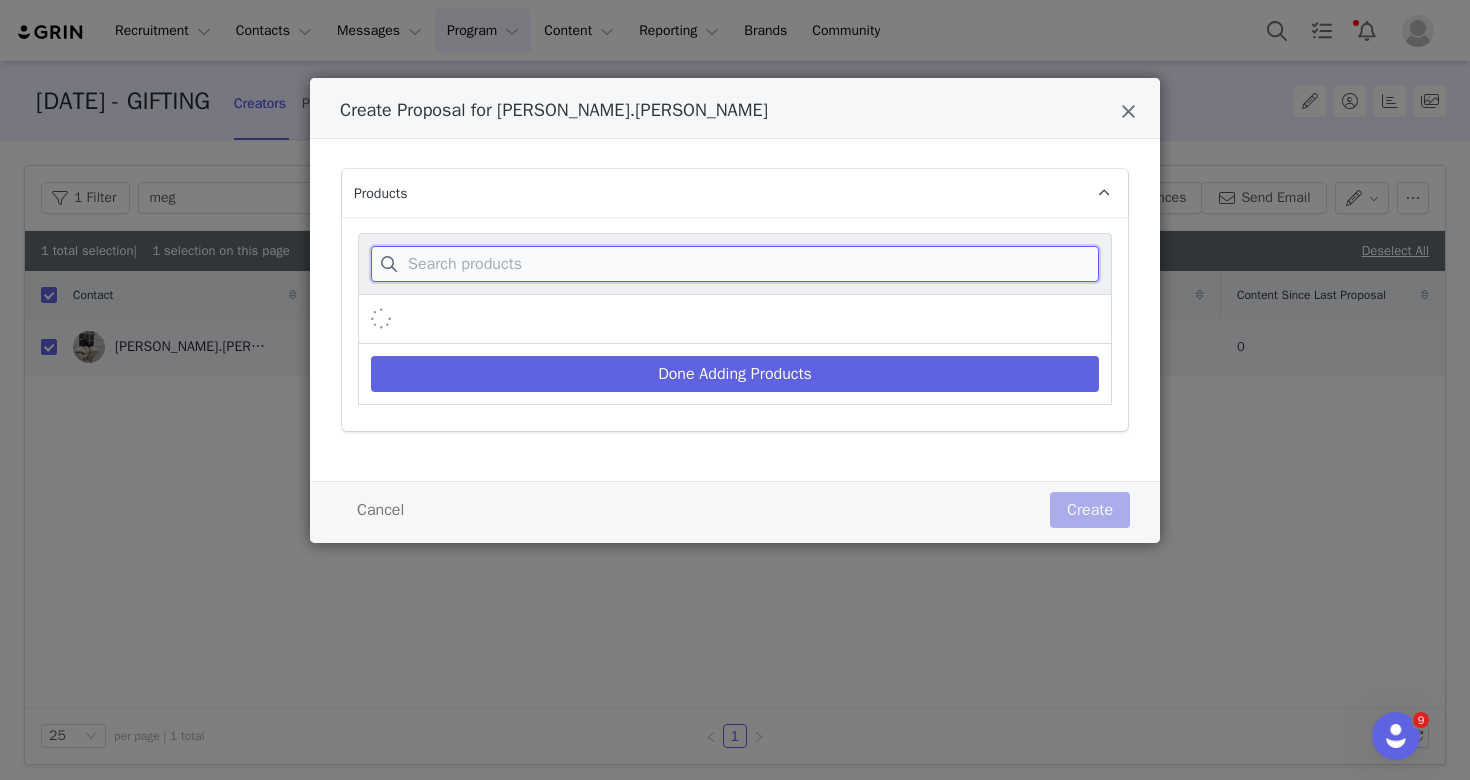 paste on "Julienne Denim Mini Skirt in Washed Indigo" 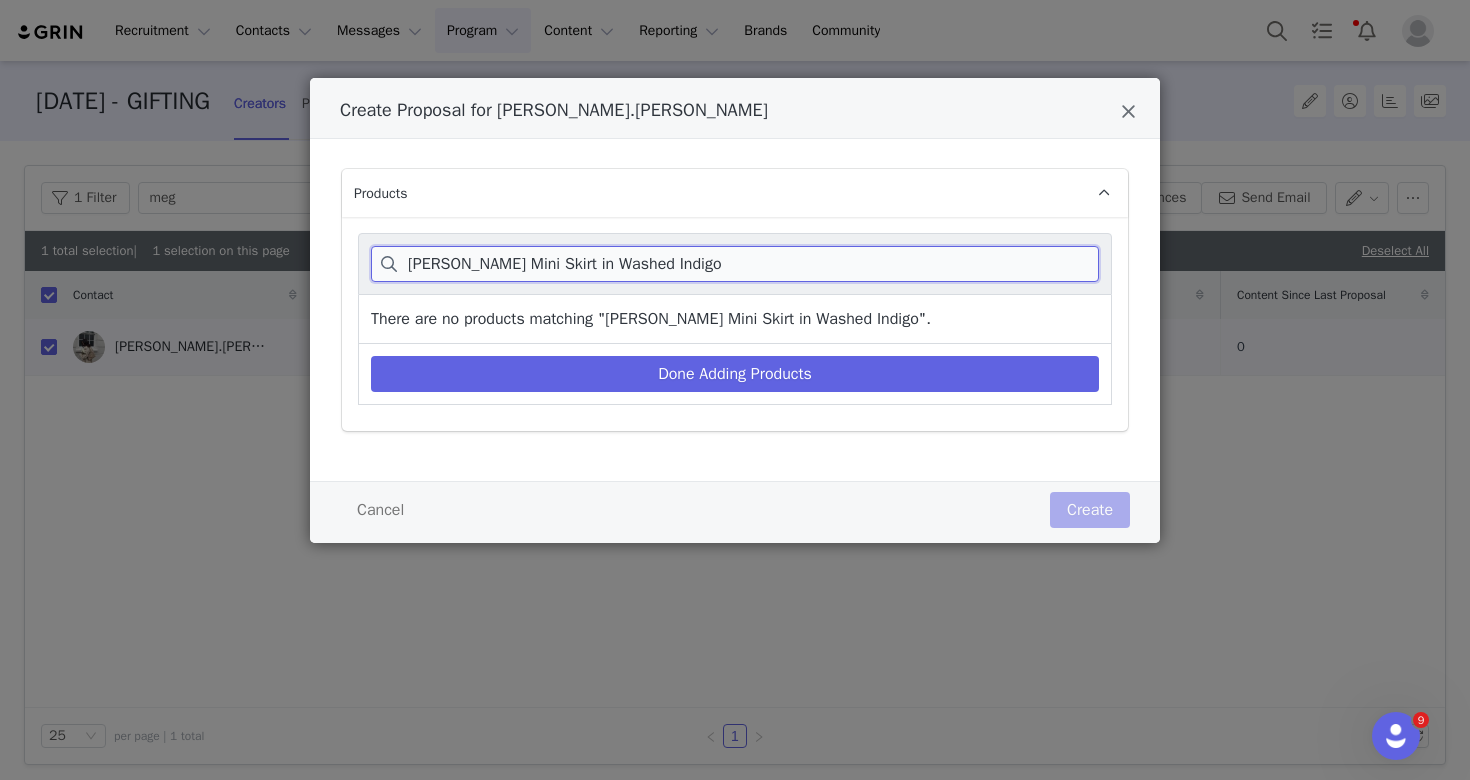 click on "Julienne Denim Mini Skirt in Washed Indigo" at bounding box center (735, 264) 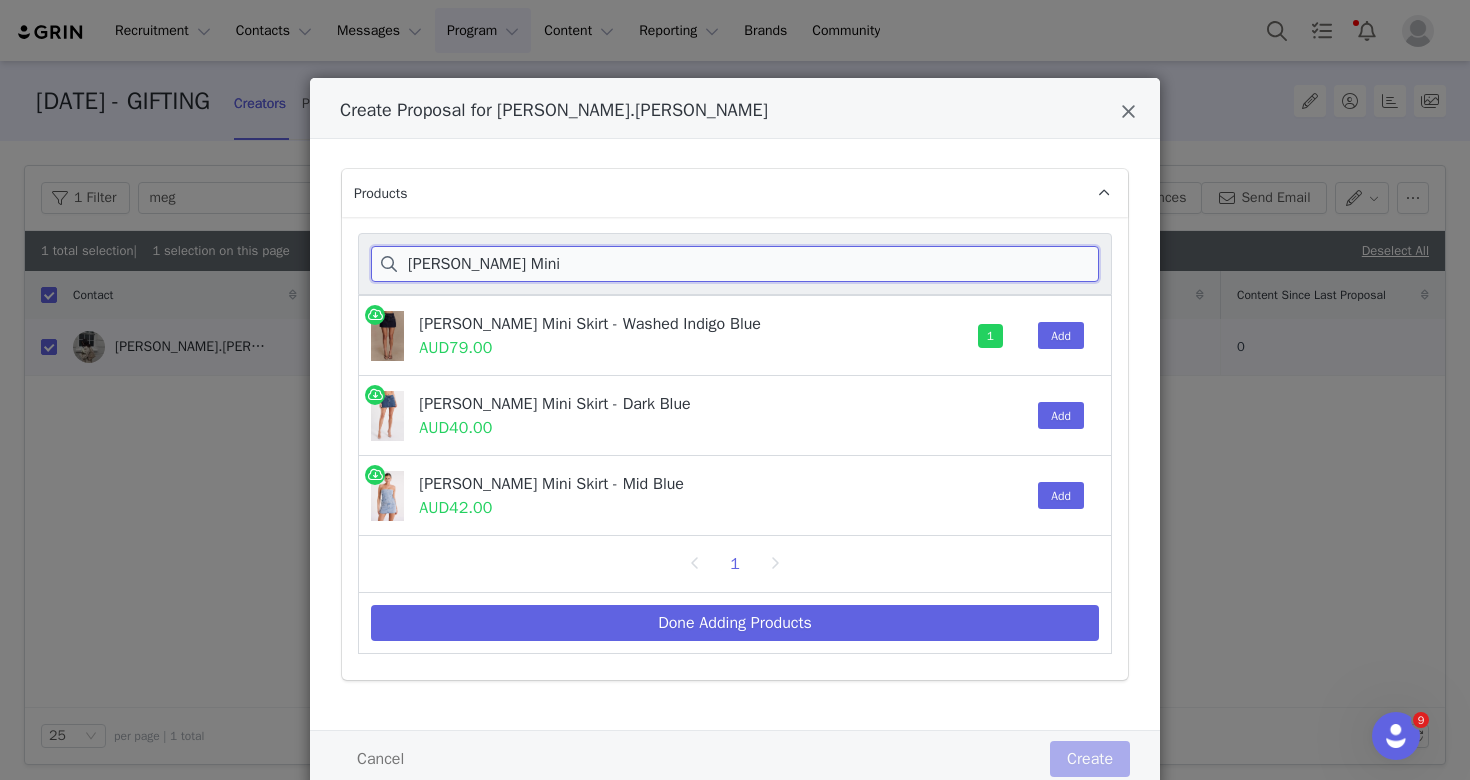 type on "Julienne Denim Mini" 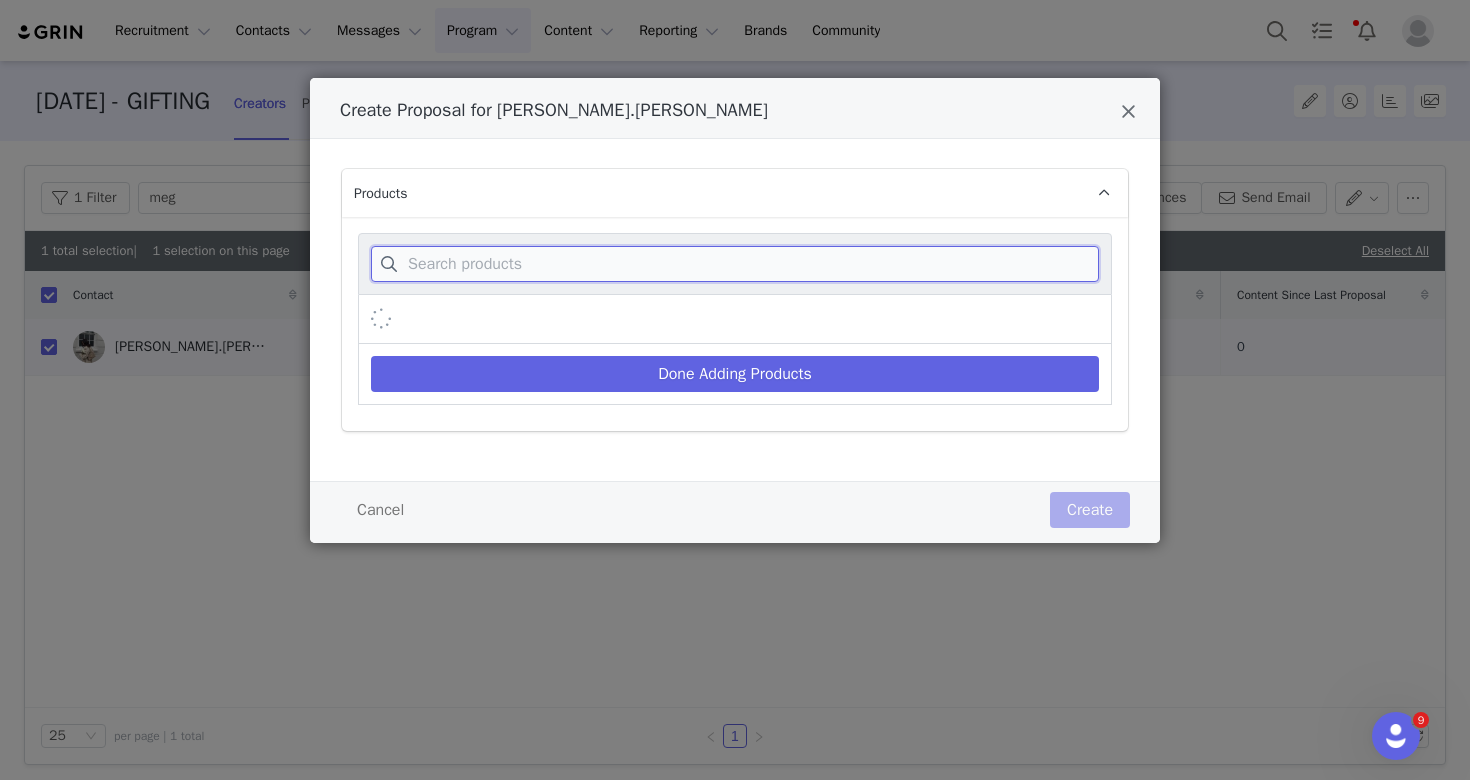 paste on "Neve Sleeveless Buttoned Denim Top in Washed Indigo" 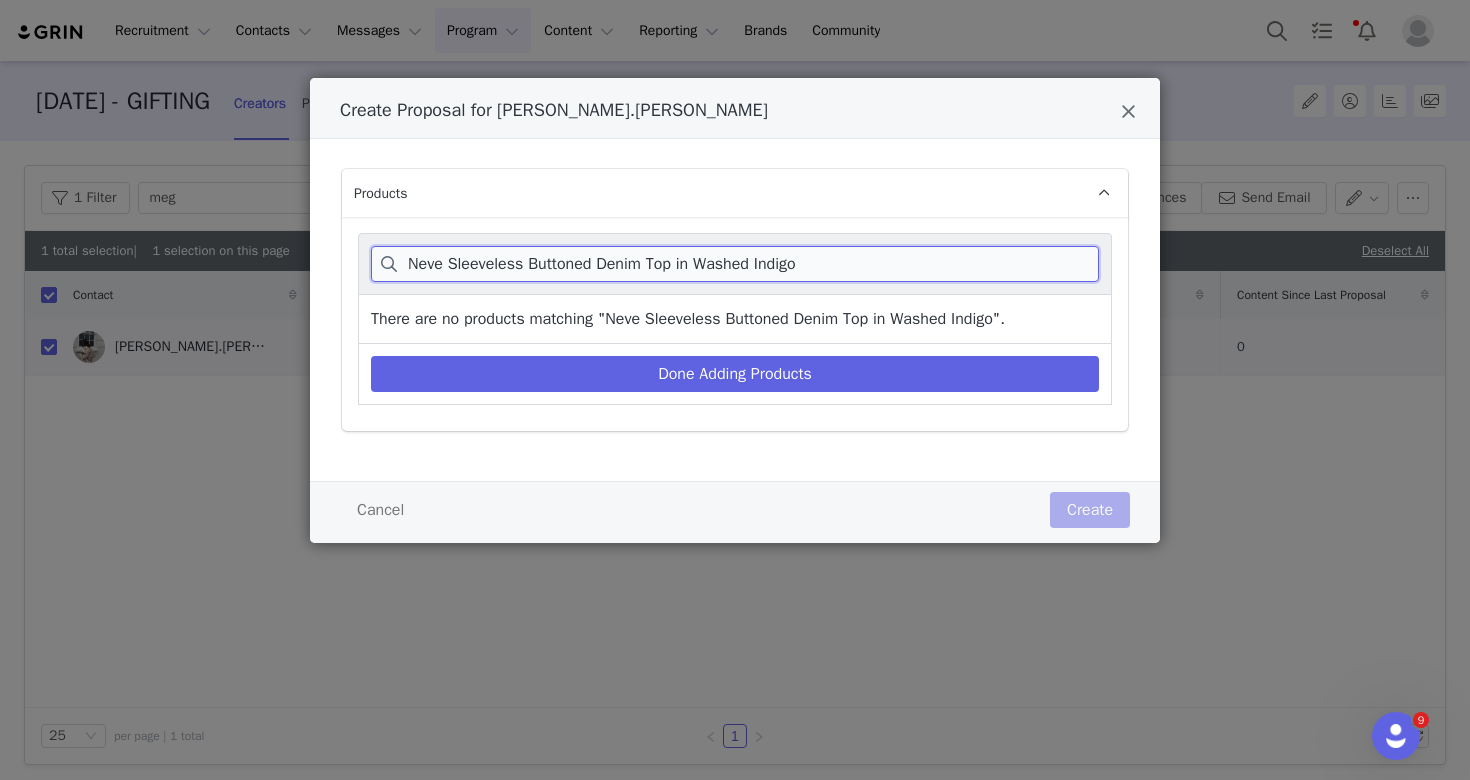 drag, startPoint x: 533, startPoint y: 259, endPoint x: 815, endPoint y: 255, distance: 282.02838 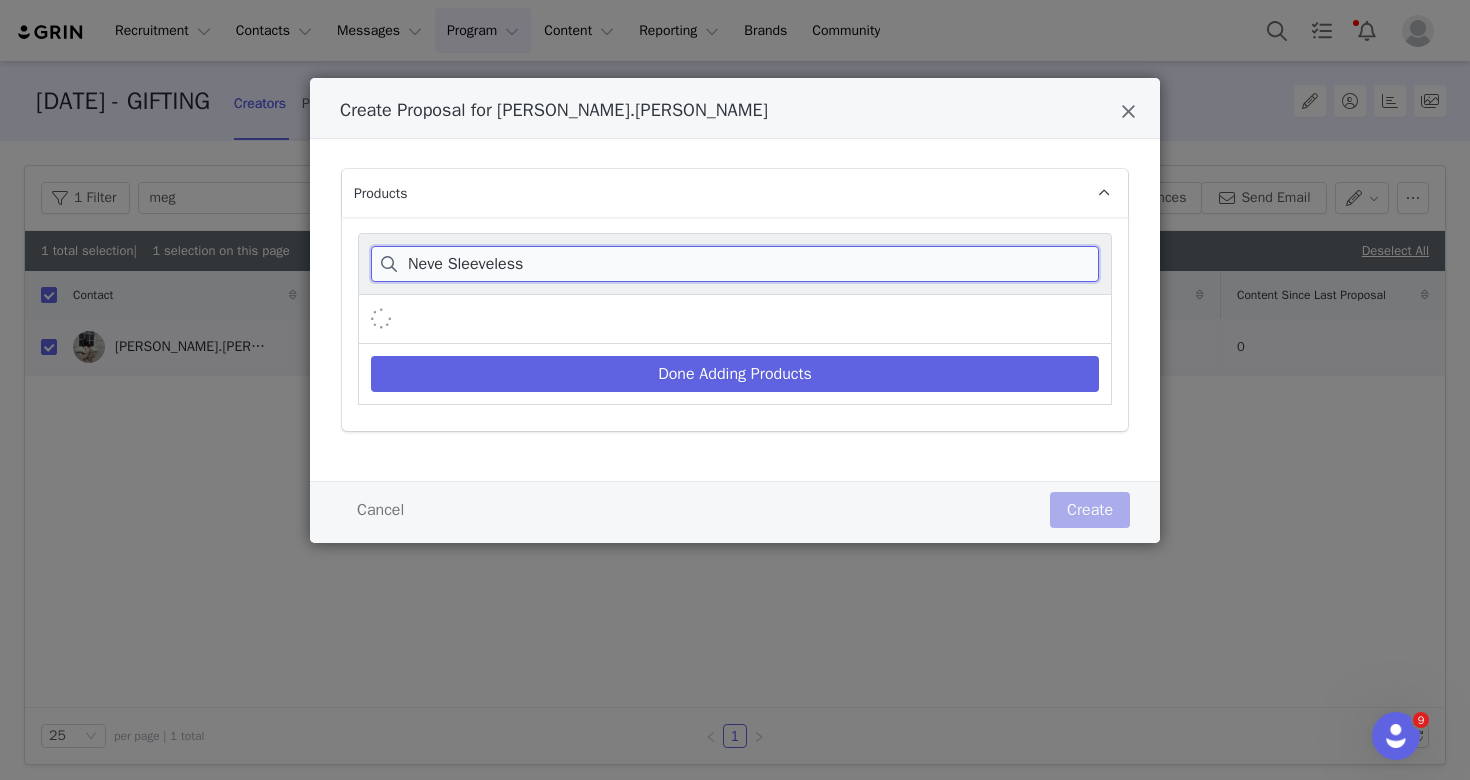click on "Neve Sleeveless" at bounding box center [735, 264] 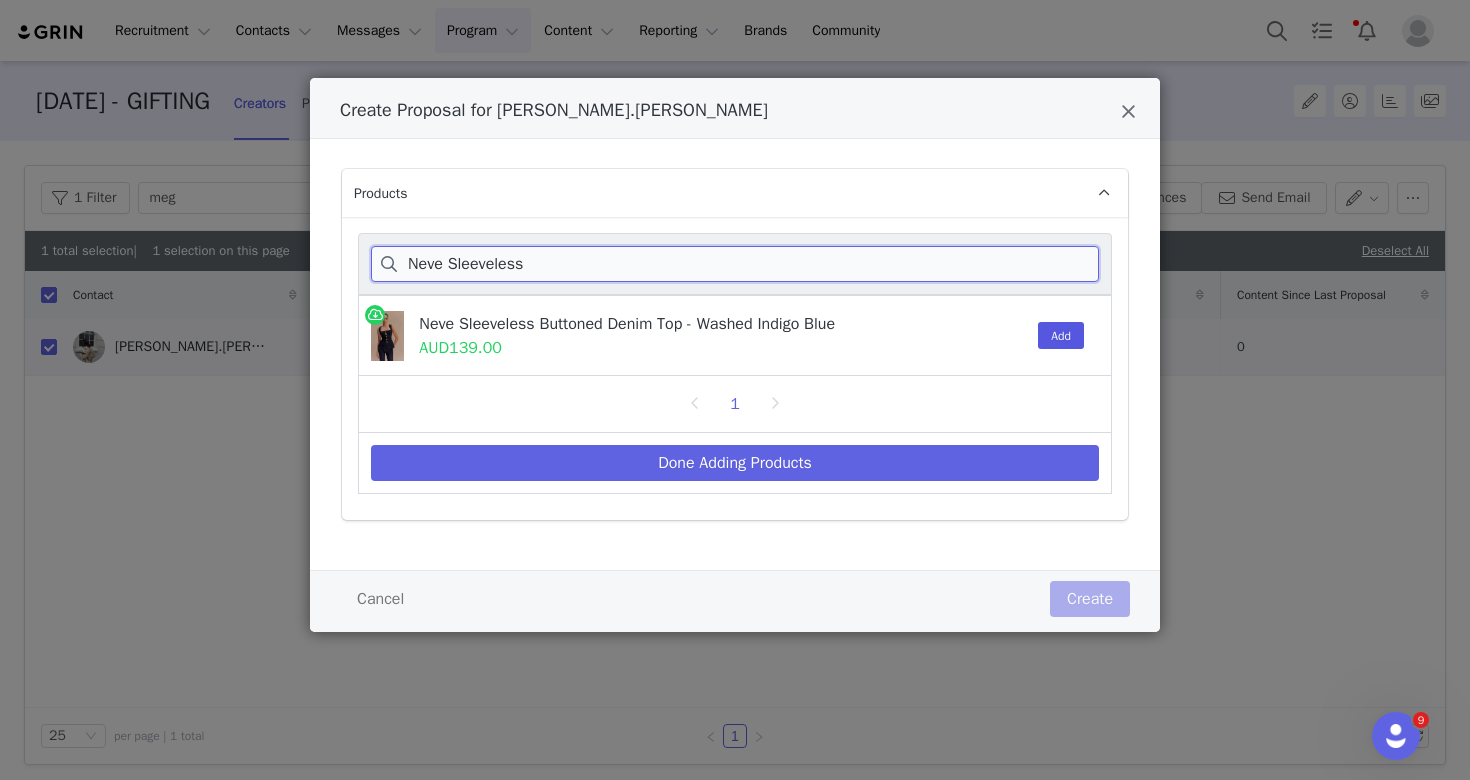 type on "Neve Sleeveless" 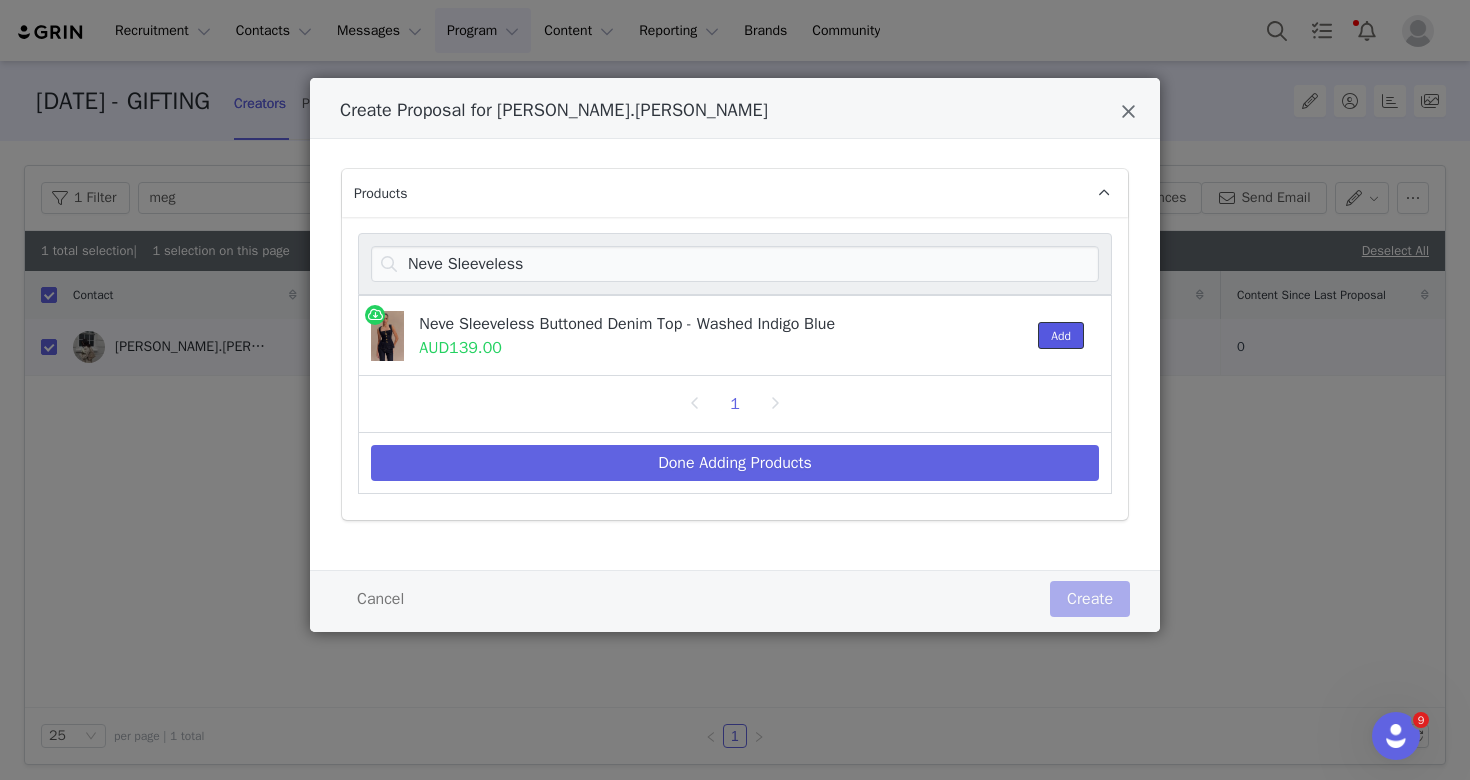 click on "Add" at bounding box center (1061, 335) 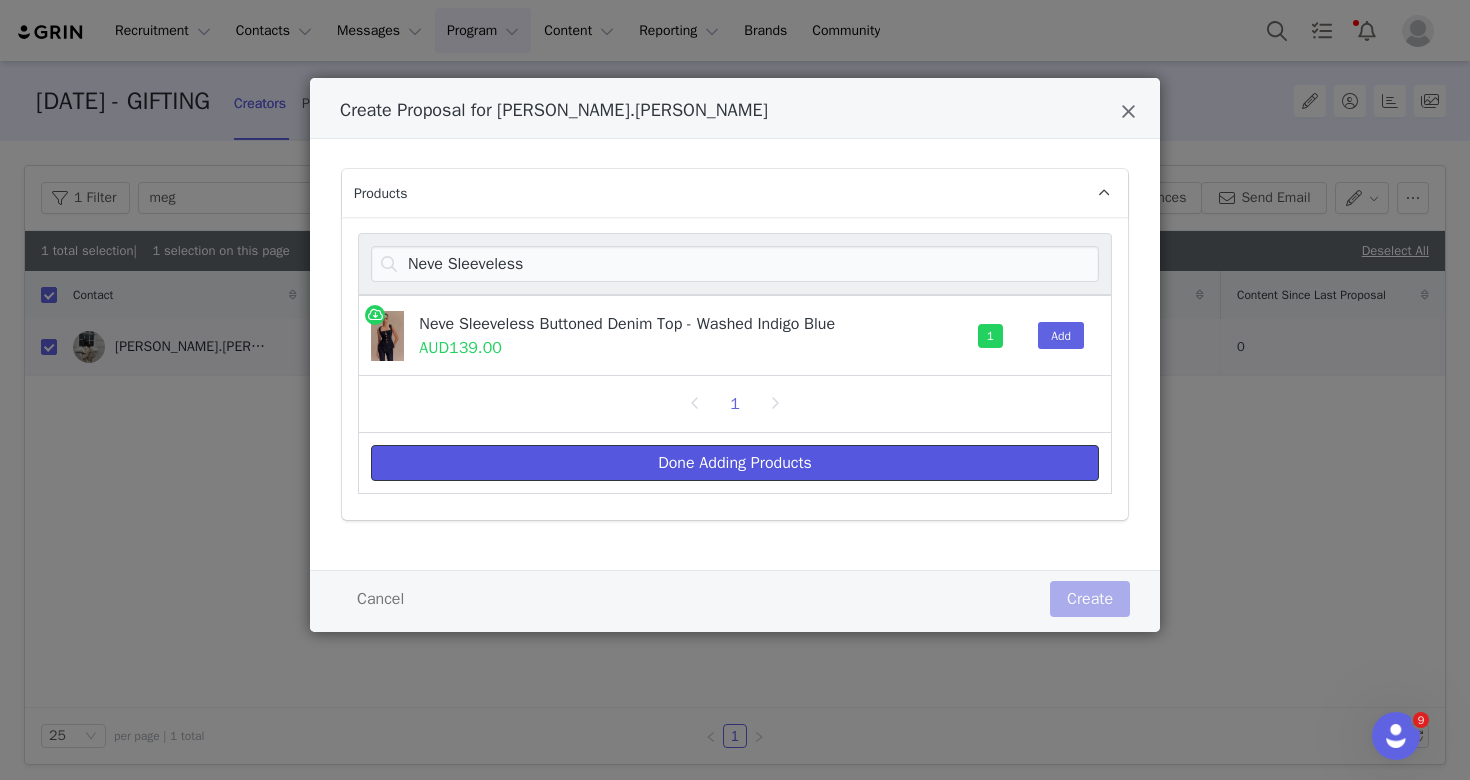 click on "Done Adding Products" at bounding box center (735, 463) 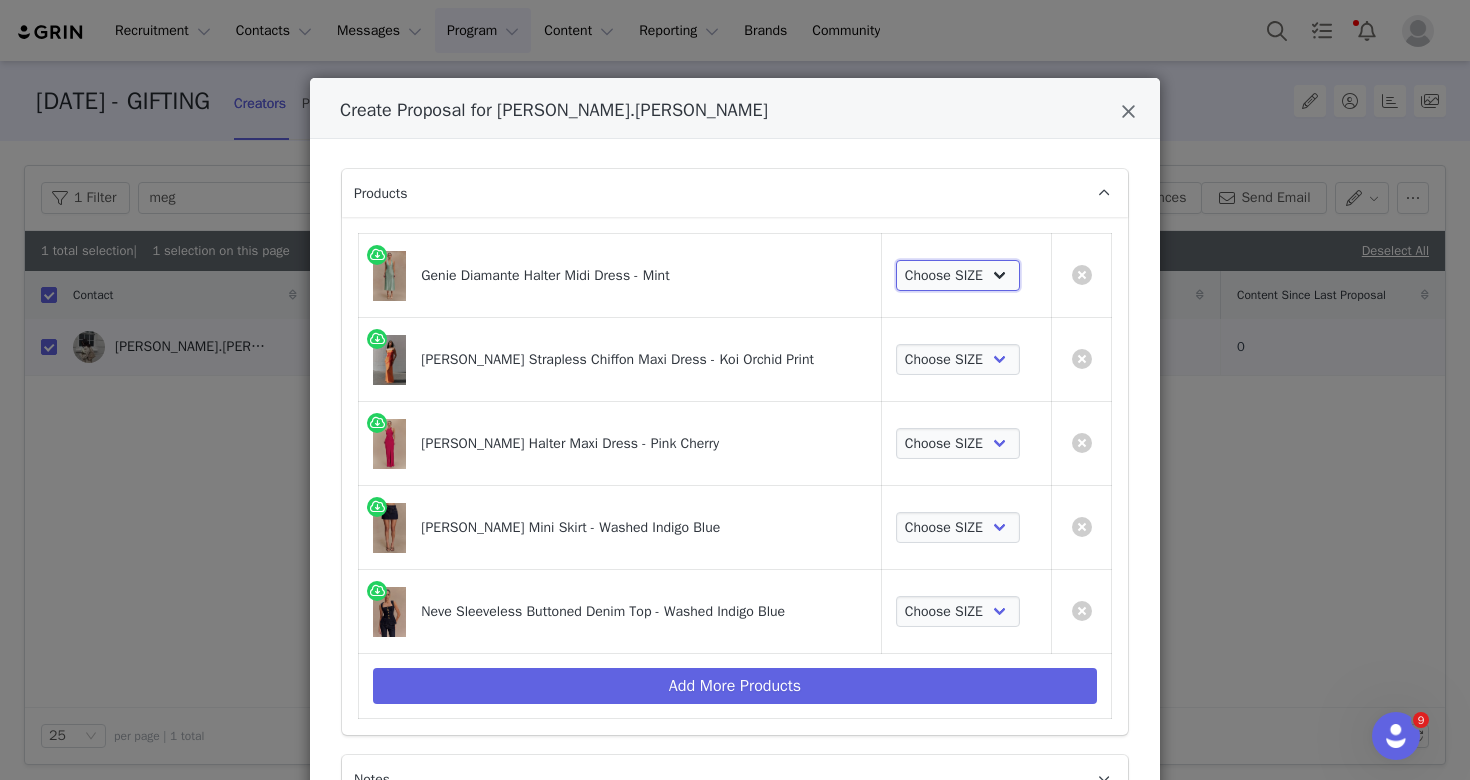 click on "Choose SIZE  XXS   XS   S   M   L   XL   XXL   3XL" at bounding box center (958, 276) 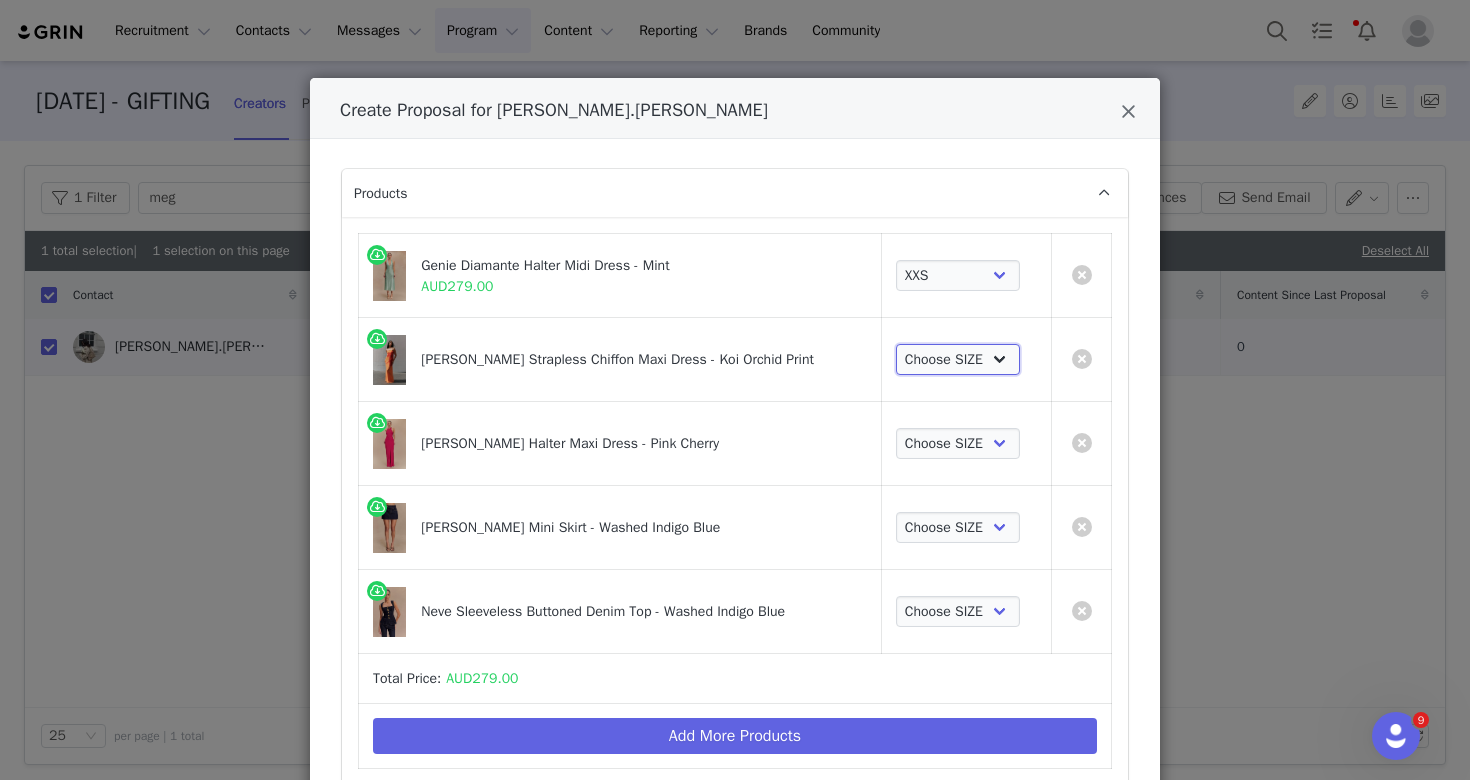 click on "Choose SIZE  XXS   XS   S   M   L   XL   XXL   3XL" at bounding box center [958, 360] 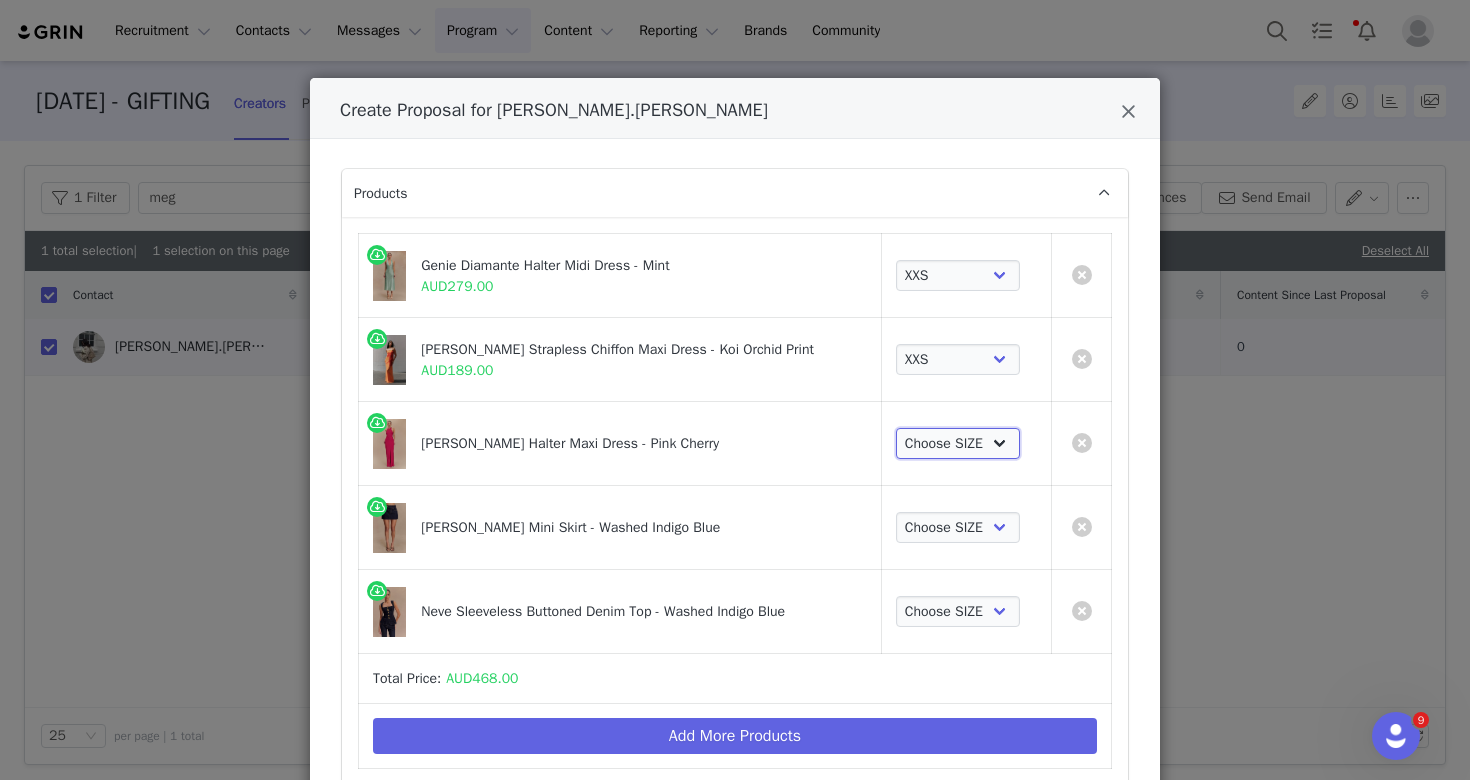 click on "Choose SIZE  XXS   XS   S   M   L   XL   XXL   3XL" at bounding box center (958, 444) 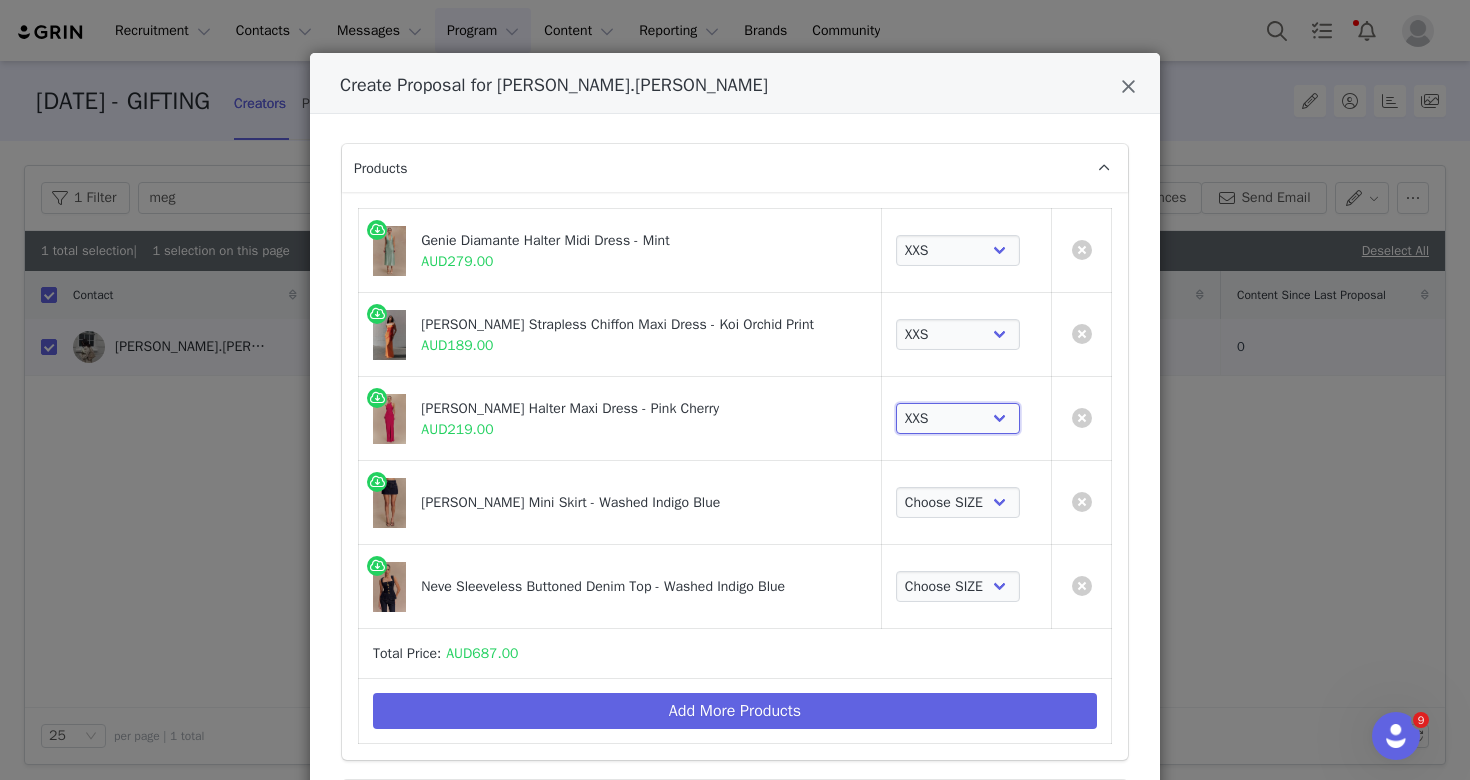 scroll, scrollTop: 28, scrollLeft: 0, axis: vertical 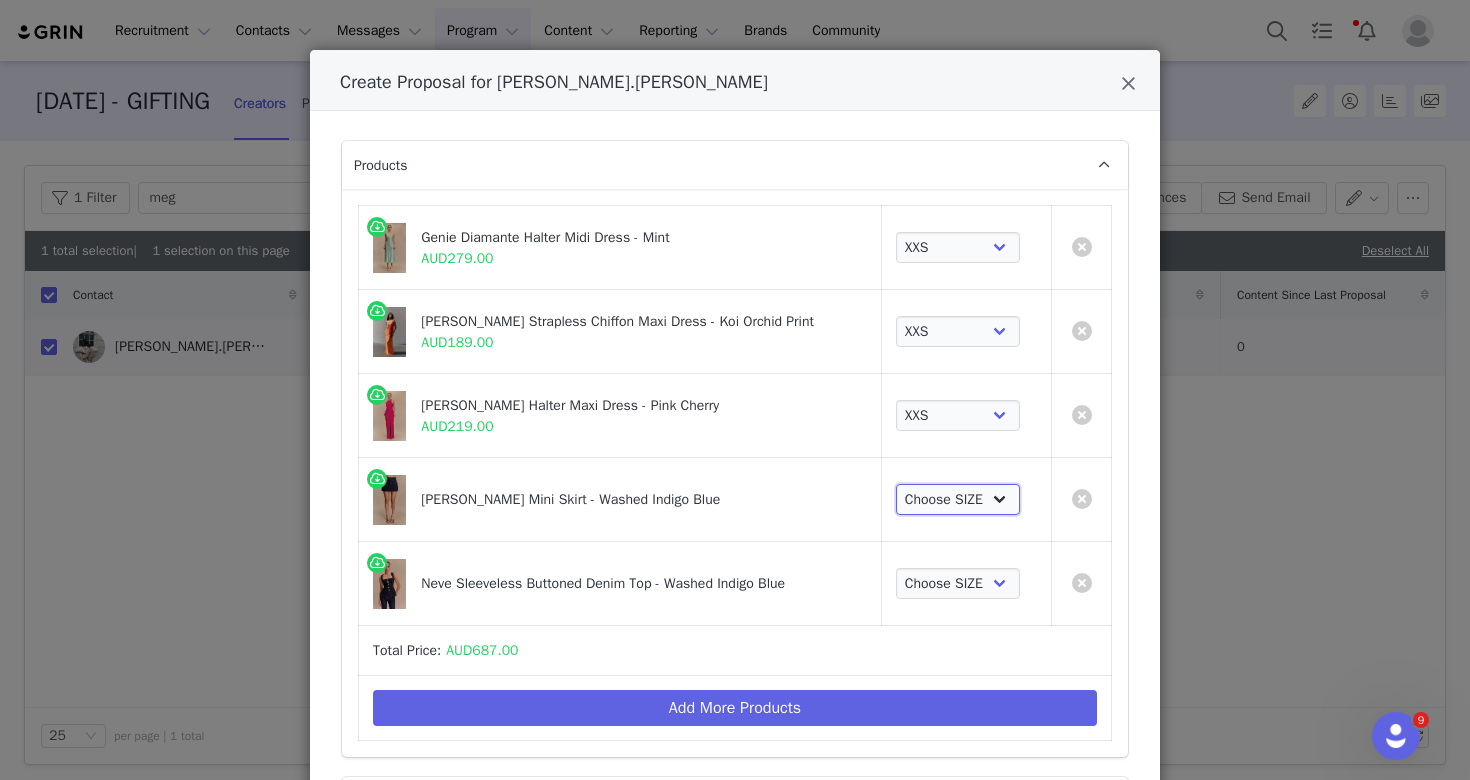 click on "Choose SIZE  XXS   XS   S   M   L   XL   XXL   3XL" at bounding box center (958, 500) 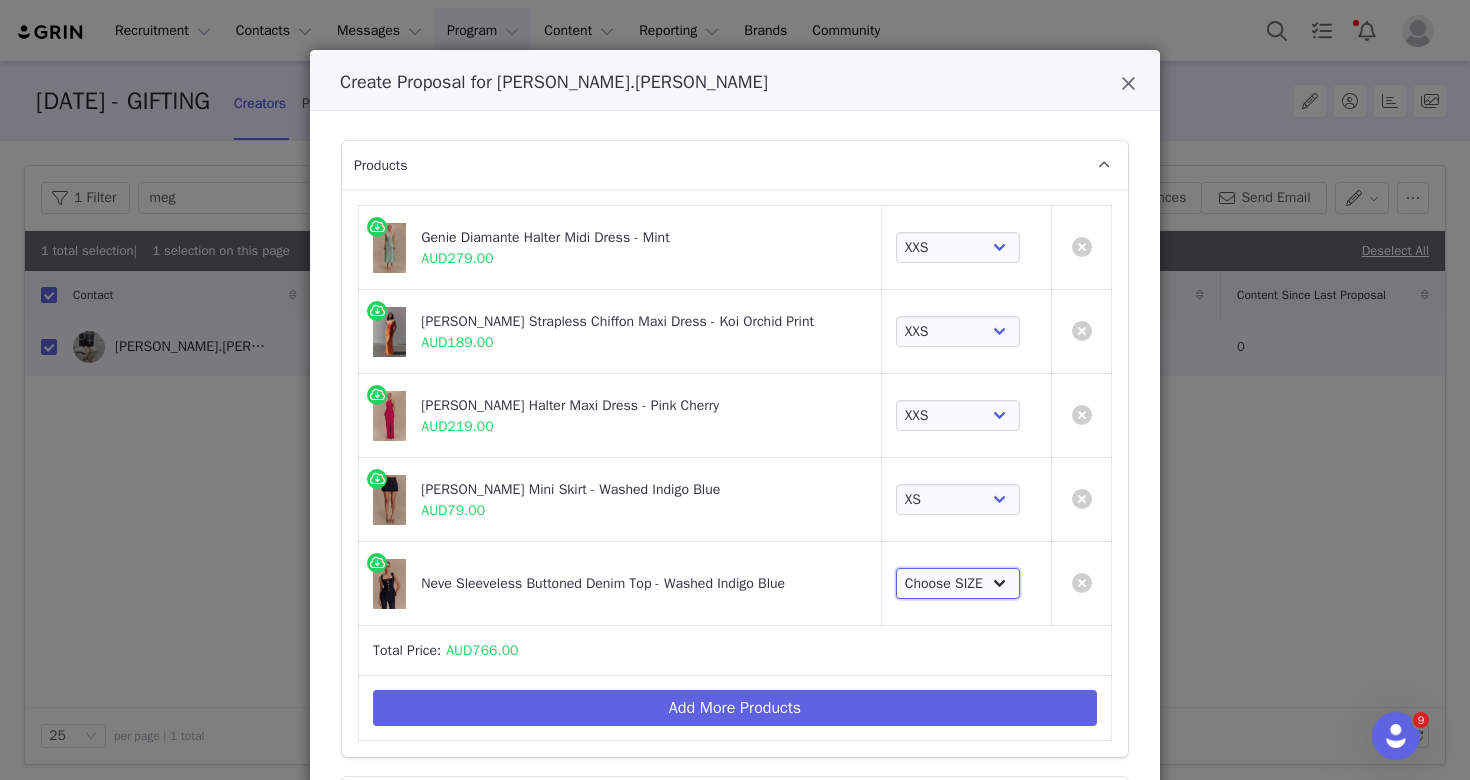 click on "Choose SIZE  XXS   XS   S   M   L   XL   XXL   3XL" at bounding box center [958, 584] 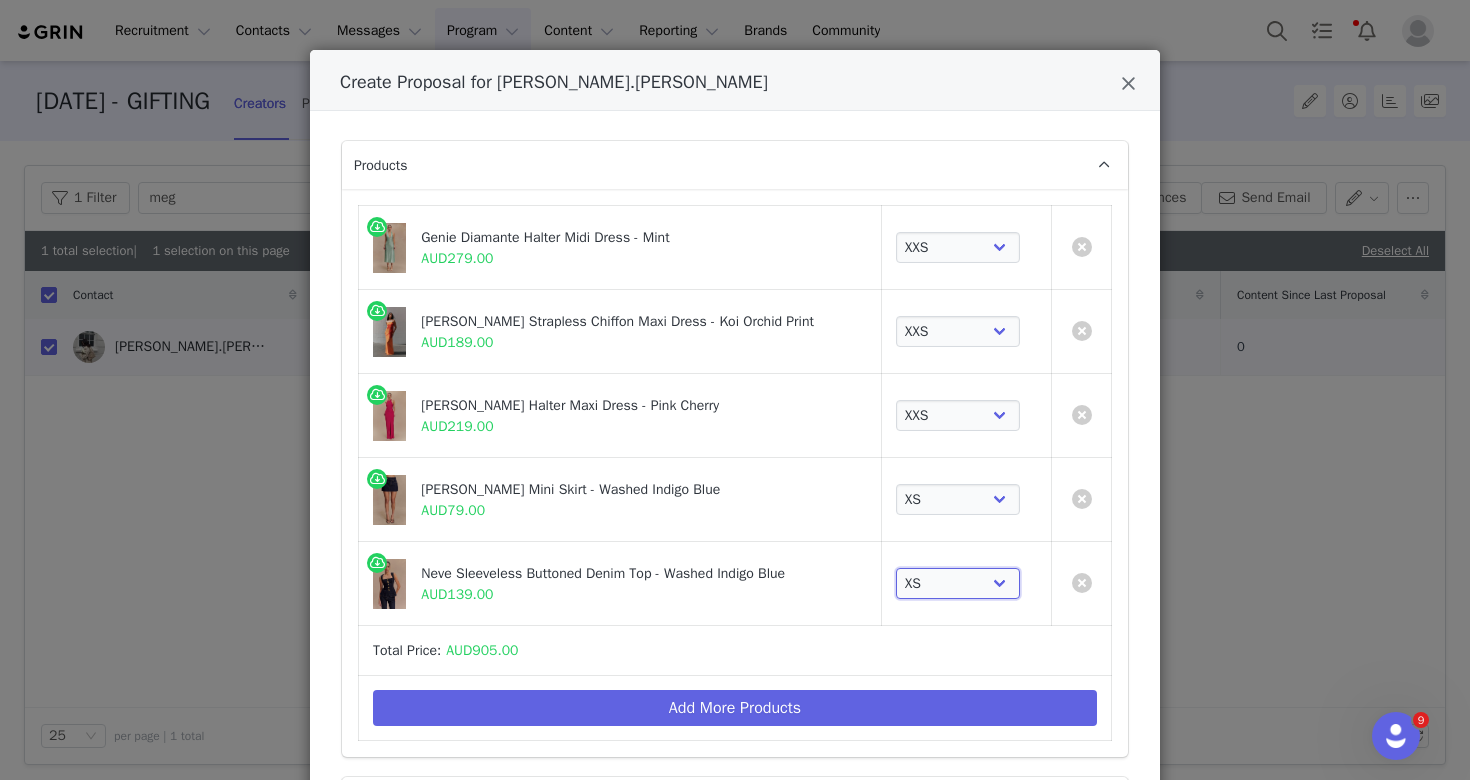 scroll, scrollTop: 215, scrollLeft: 0, axis: vertical 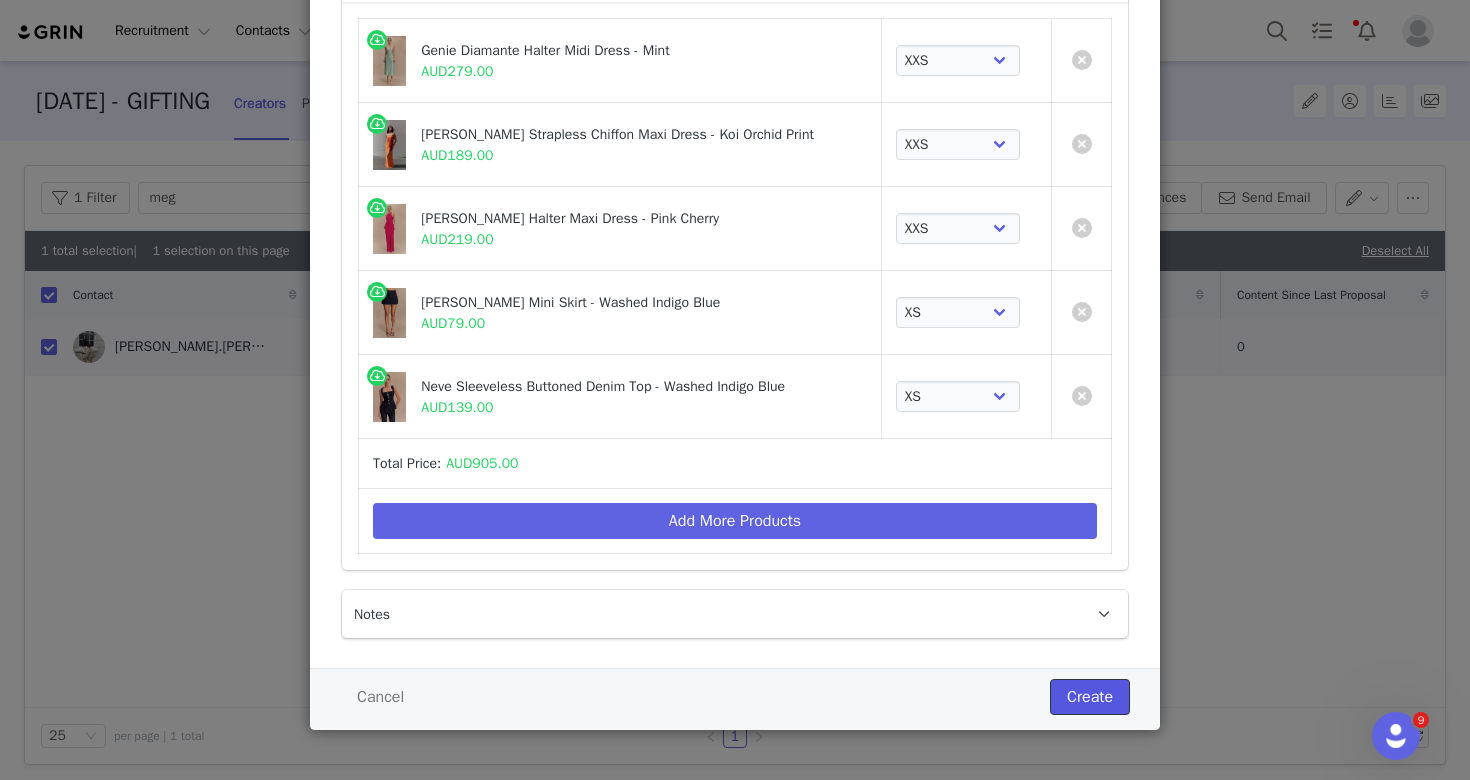 click on "Create" at bounding box center (1090, 697) 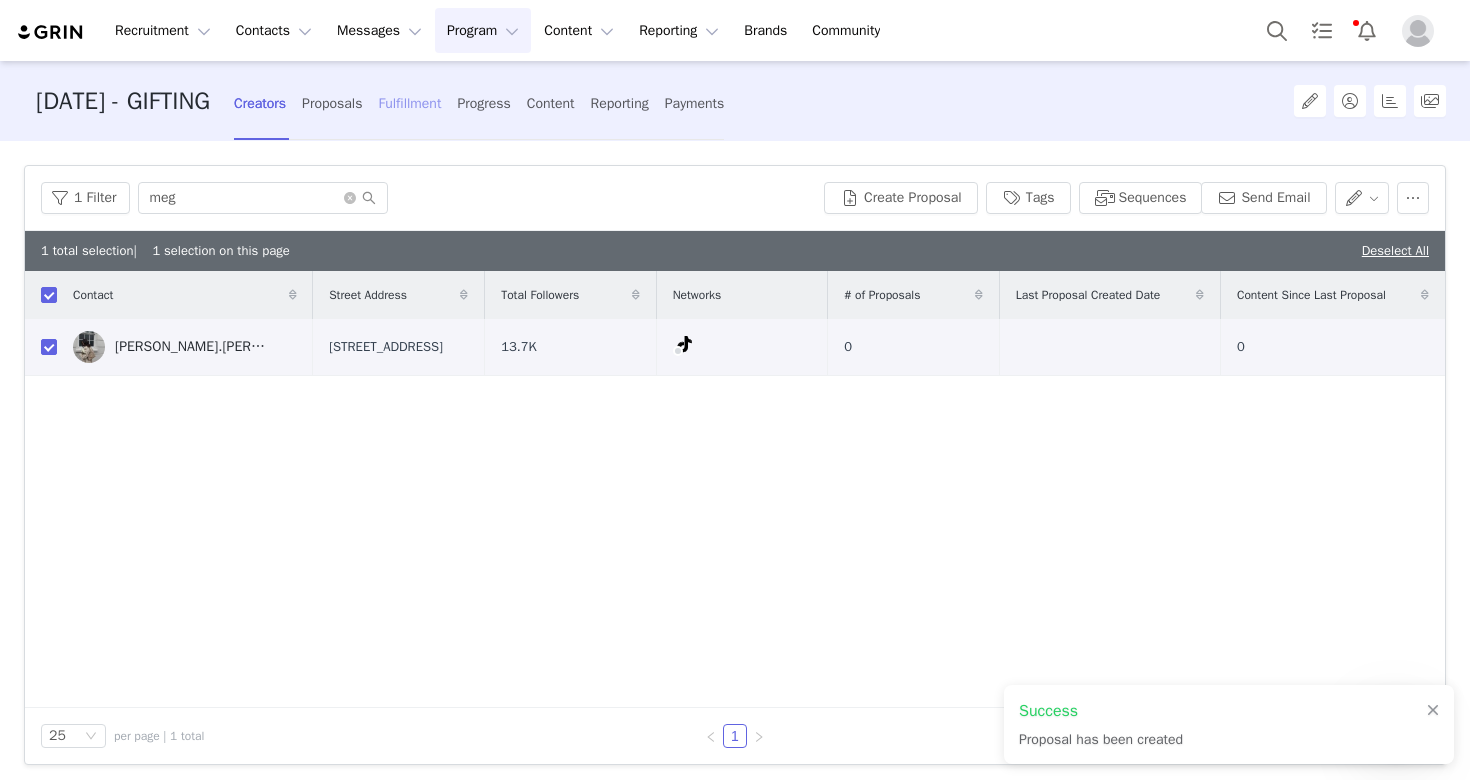 click on "Fulfillment" at bounding box center [409, 103] 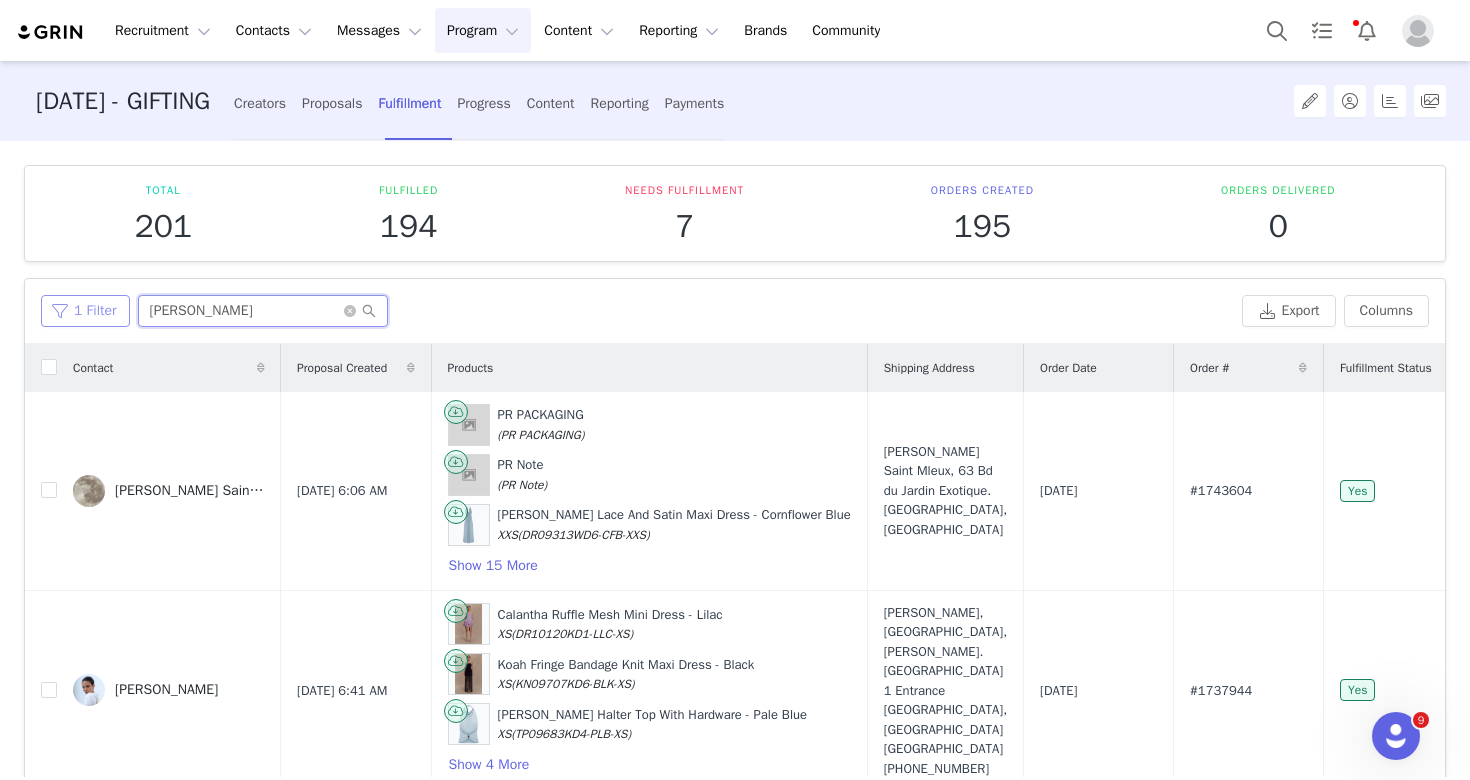 drag, startPoint x: 284, startPoint y: 313, endPoint x: 126, endPoint y: 309, distance: 158.05063 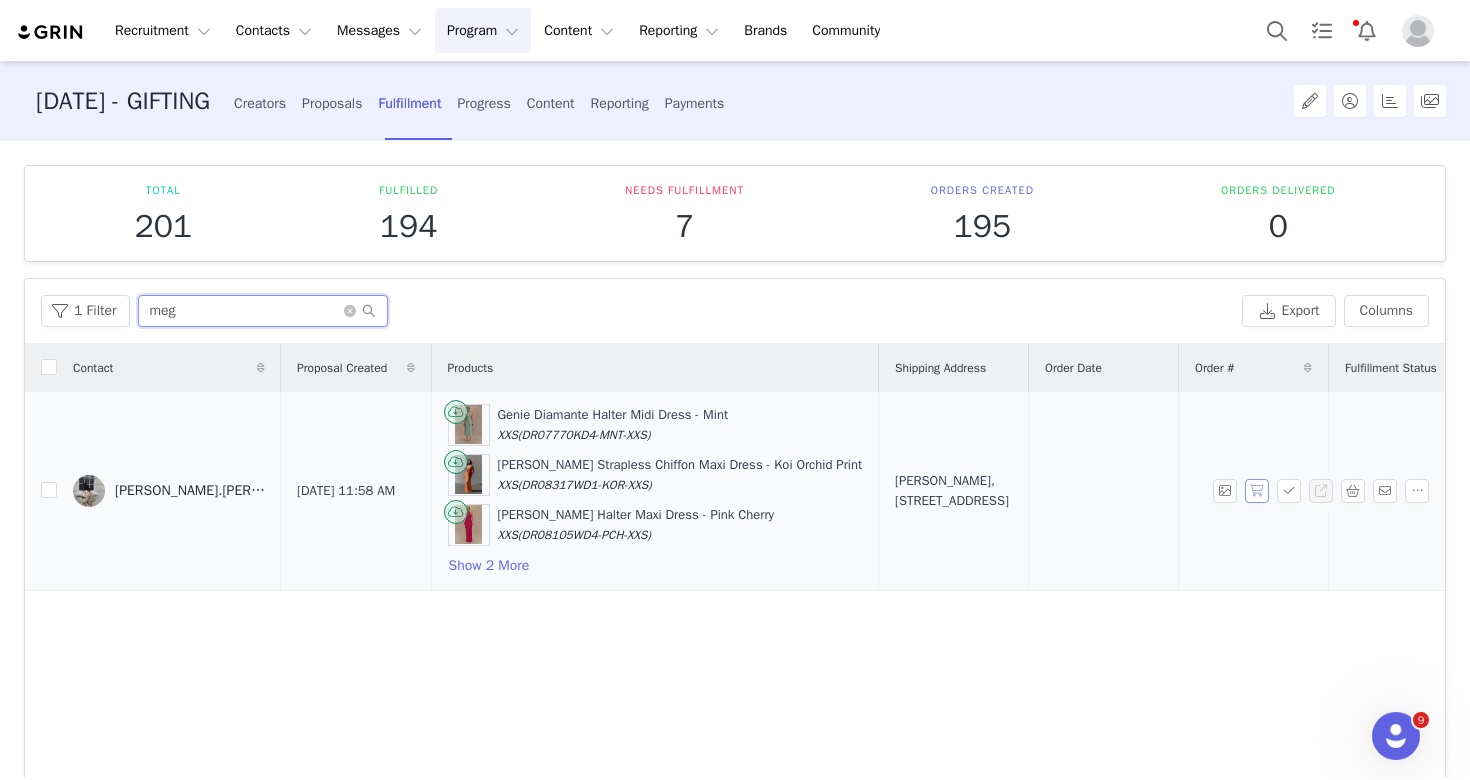 type on "meg" 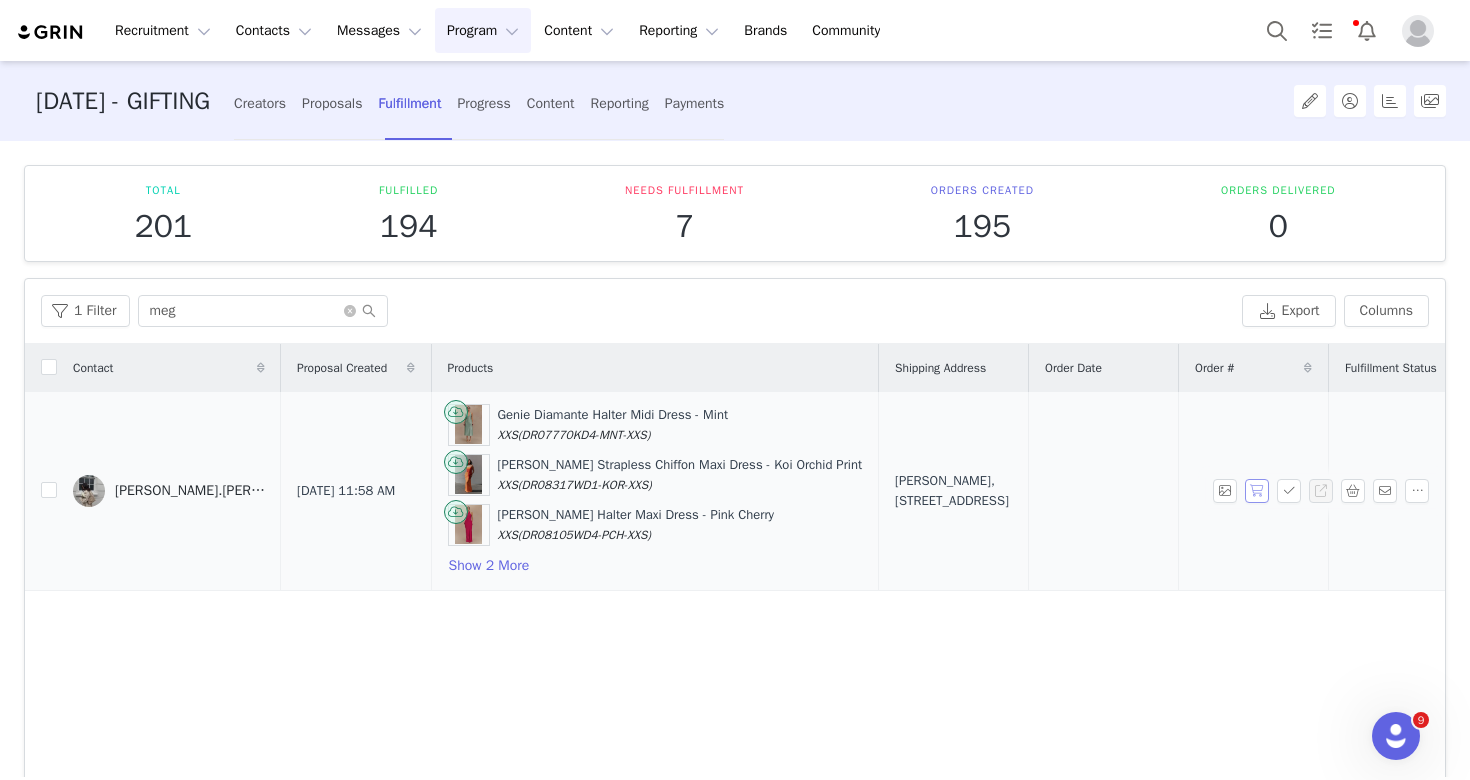 click at bounding box center (1257, 491) 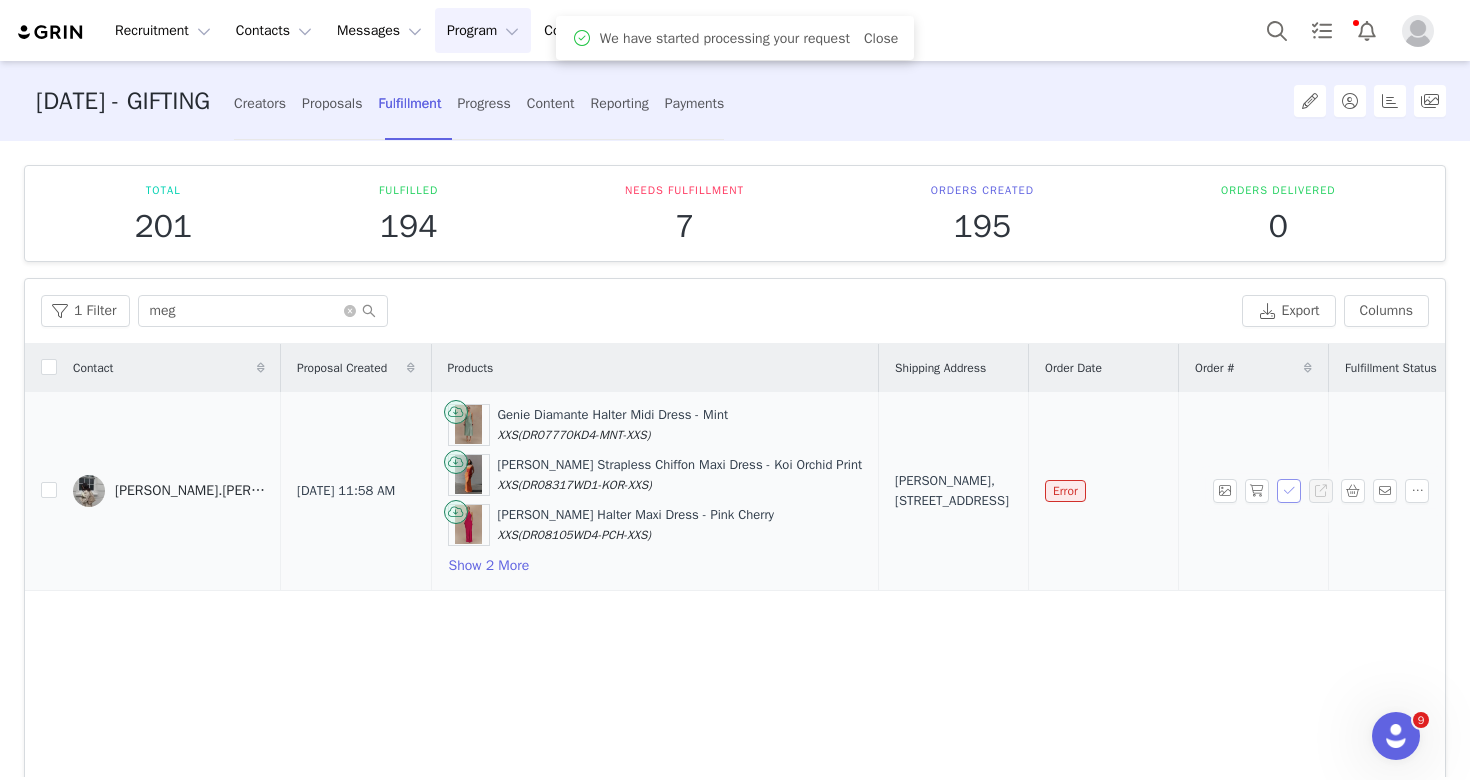 click at bounding box center [1289, 491] 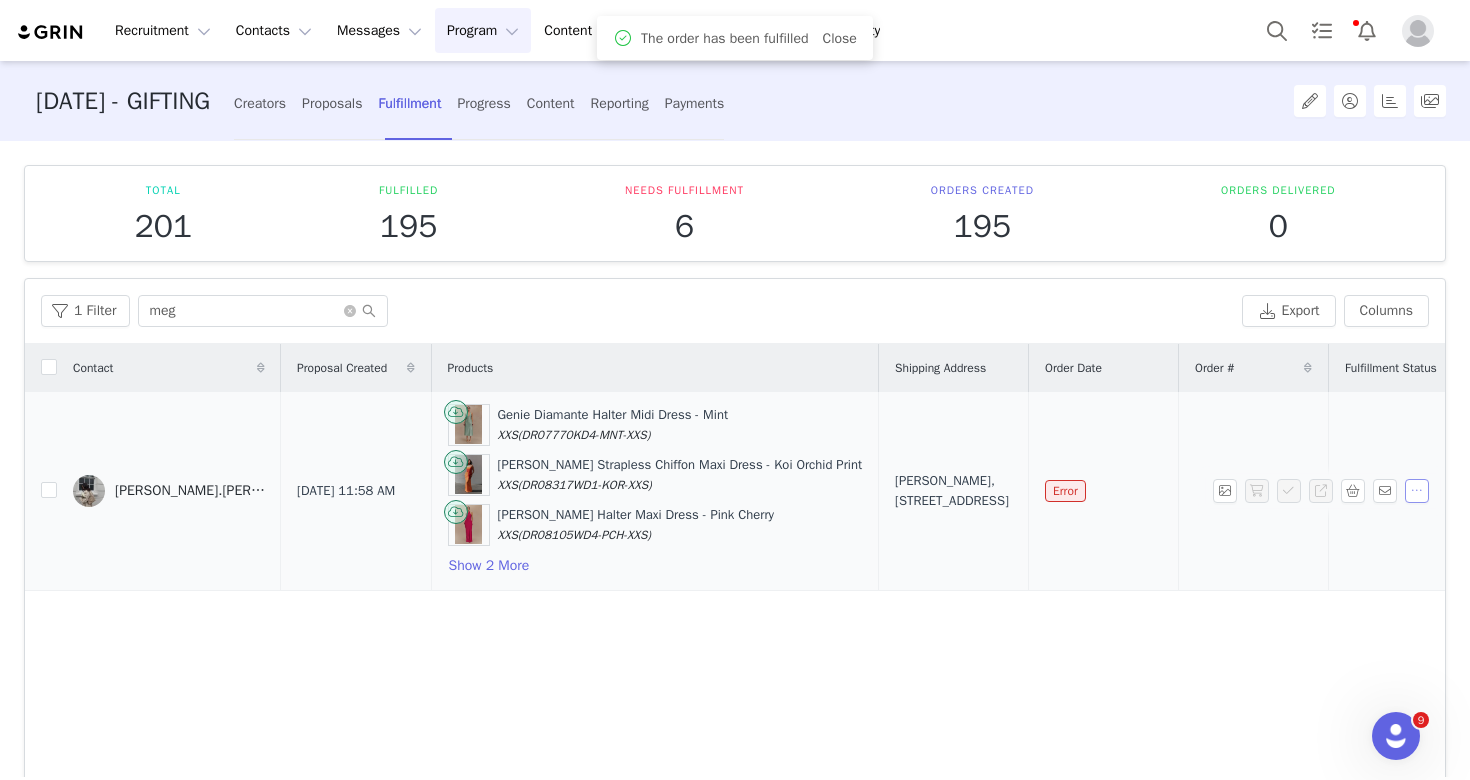 click at bounding box center [1417, 491] 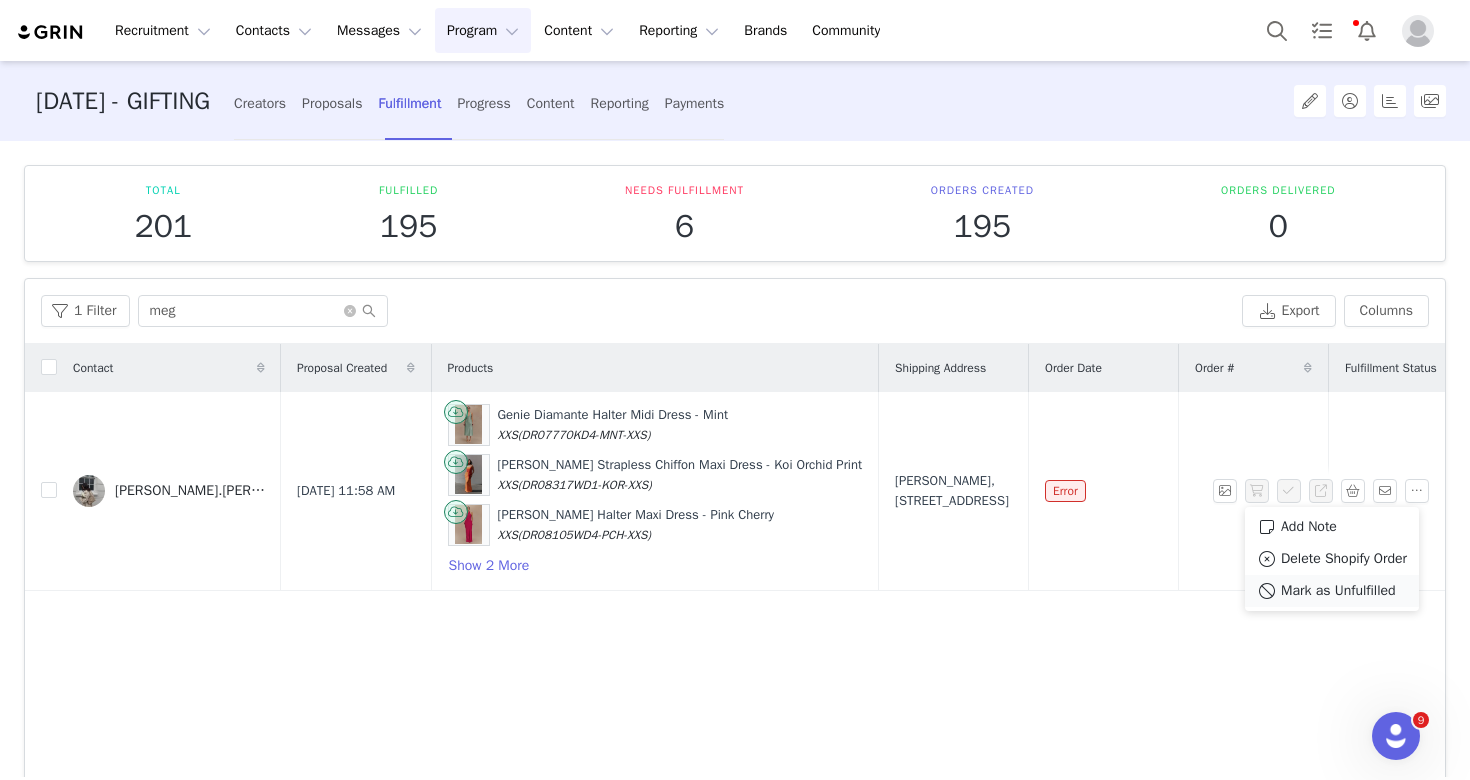 click on "Mark as Unfulfilled" at bounding box center [1338, 591] 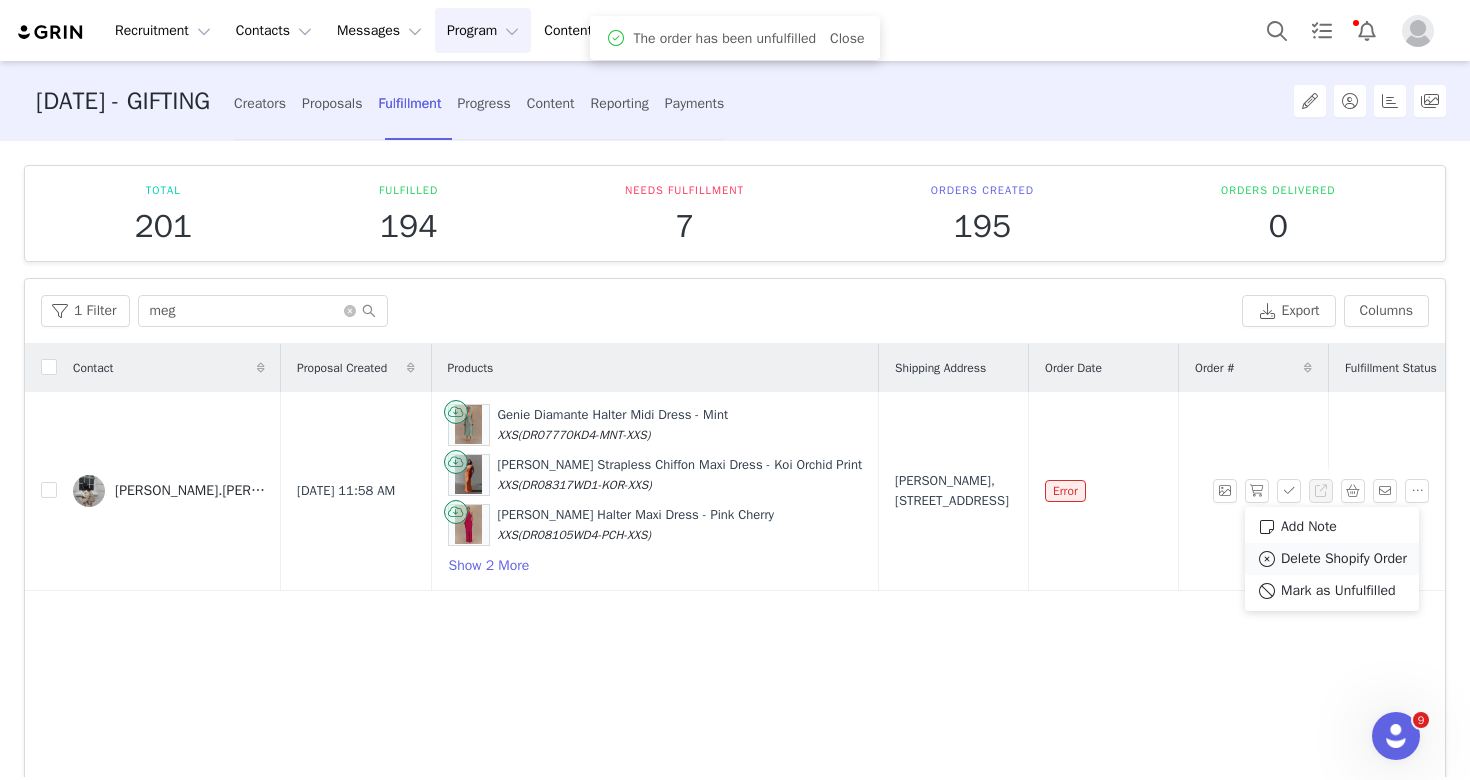 click on "Delete Shopify Order" at bounding box center [1344, 559] 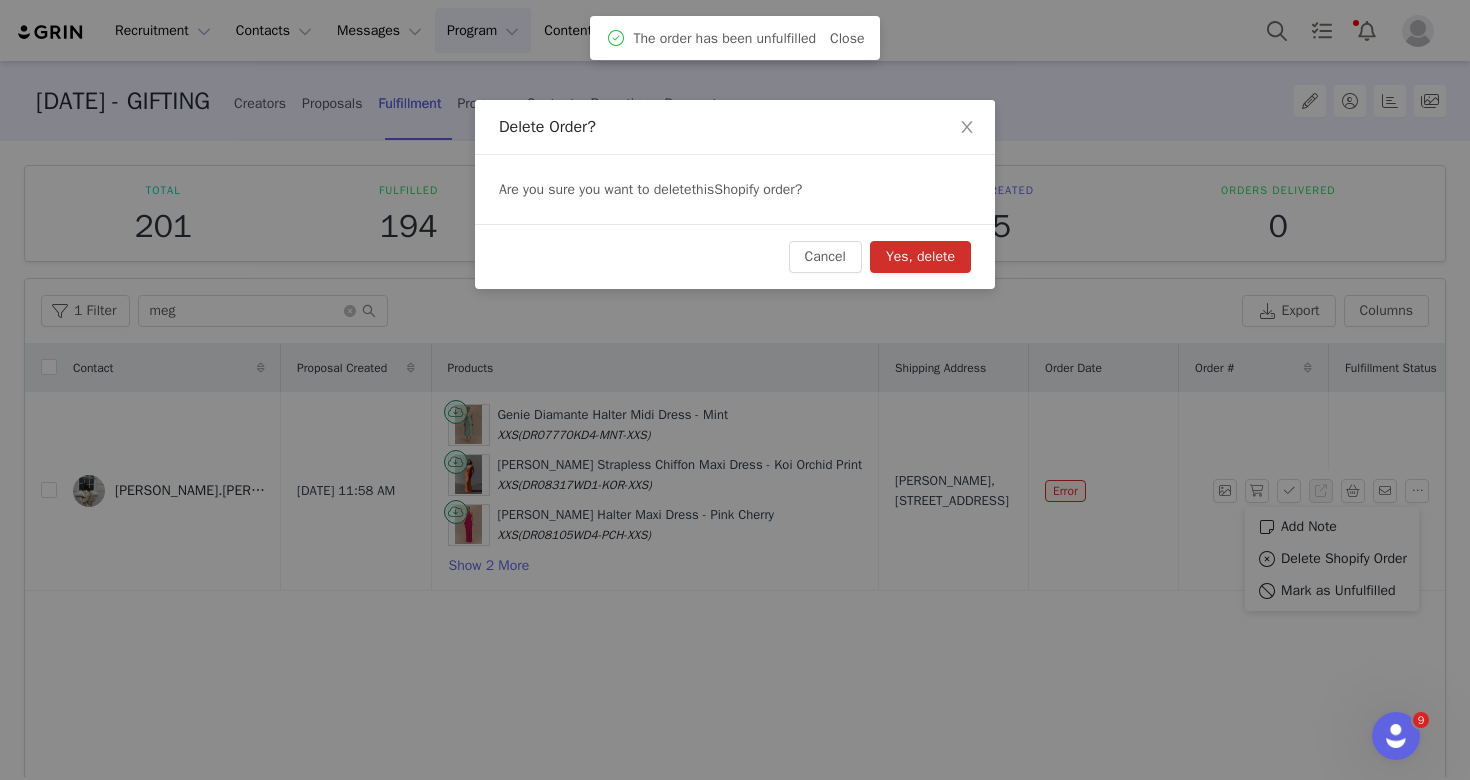 click on "Yes, delete" at bounding box center [920, 257] 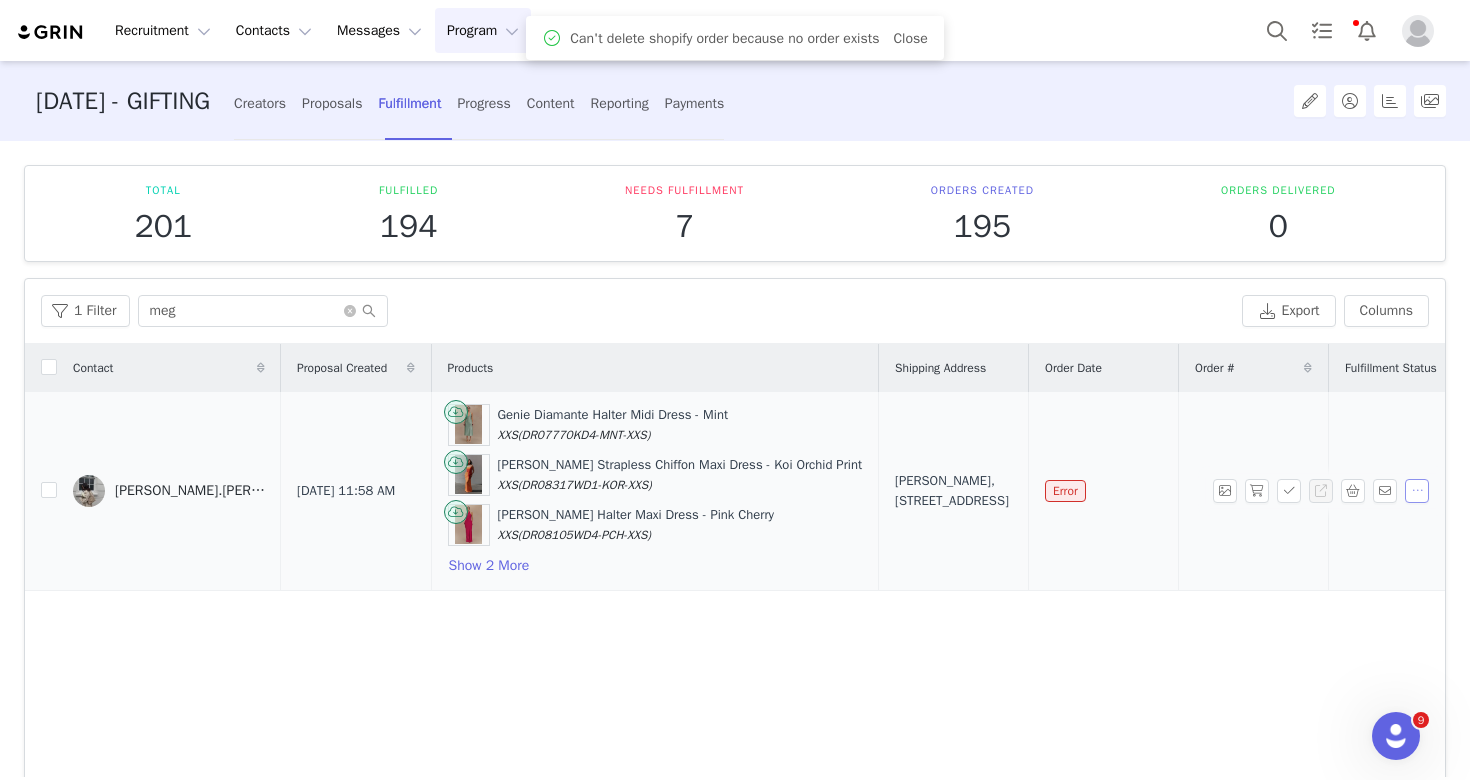 click at bounding box center [1417, 491] 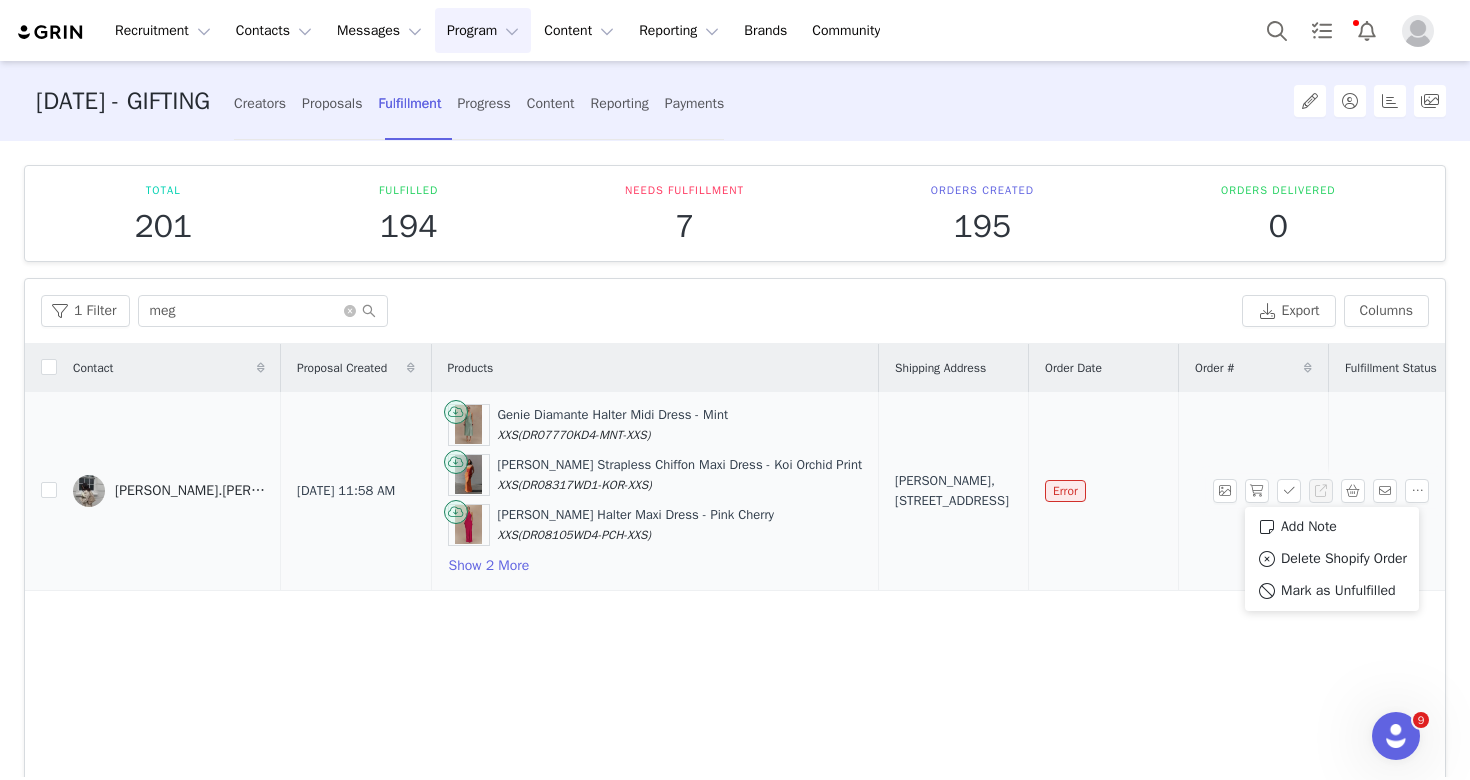 click on "[PERSON_NAME], [STREET_ADDRESS]" at bounding box center (953, 490) 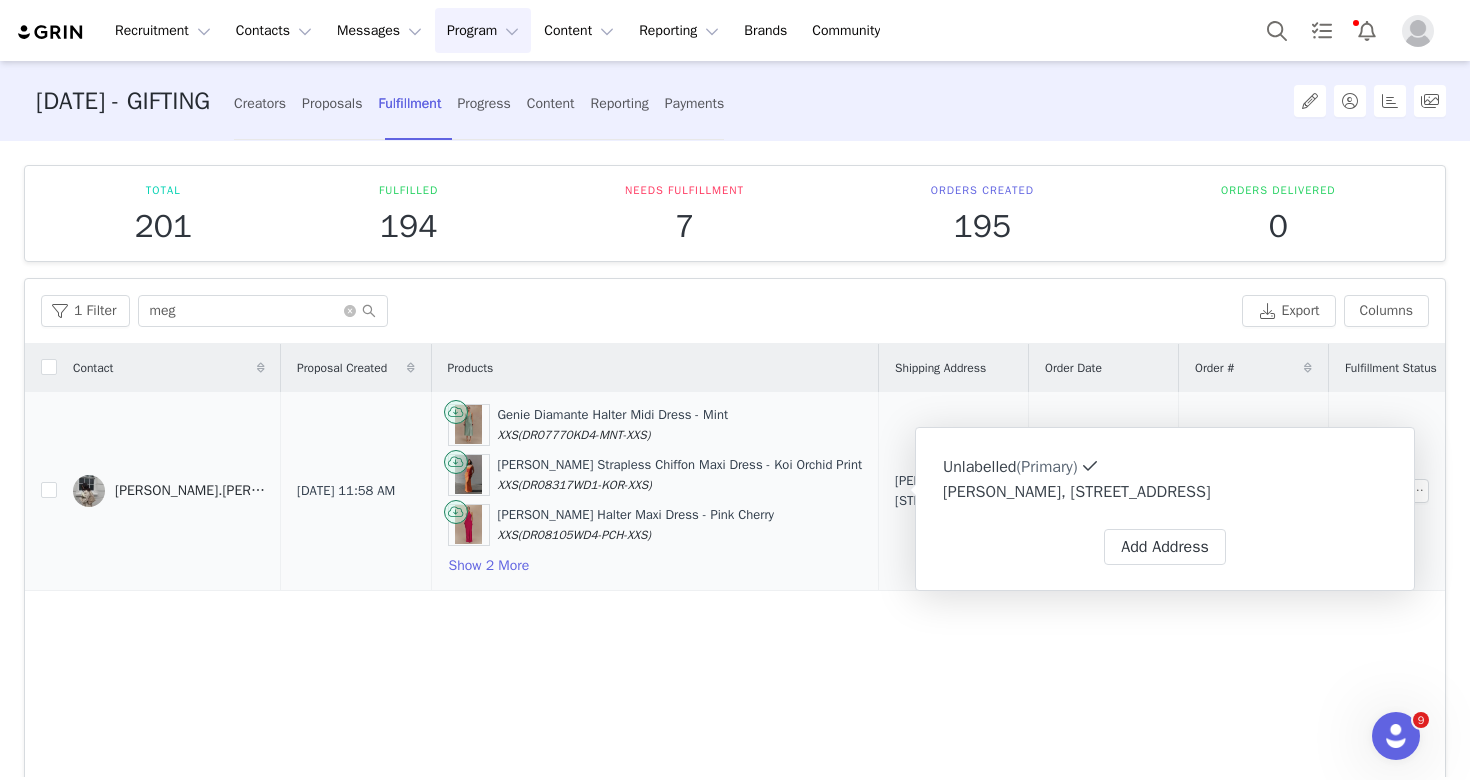 click on "[PERSON_NAME].[PERSON_NAME]" at bounding box center (169, 491) 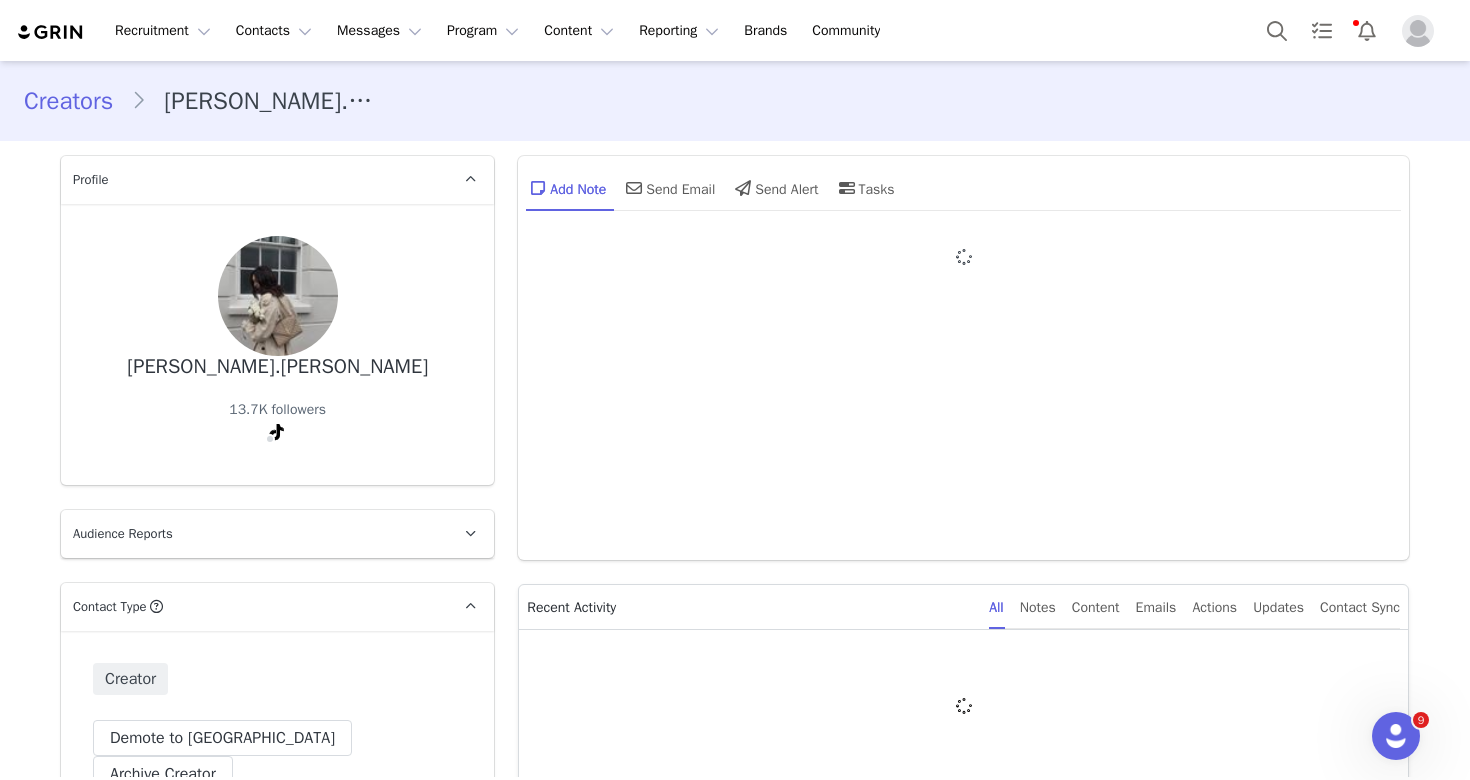 type on "+1 ([GEOGRAPHIC_DATA])" 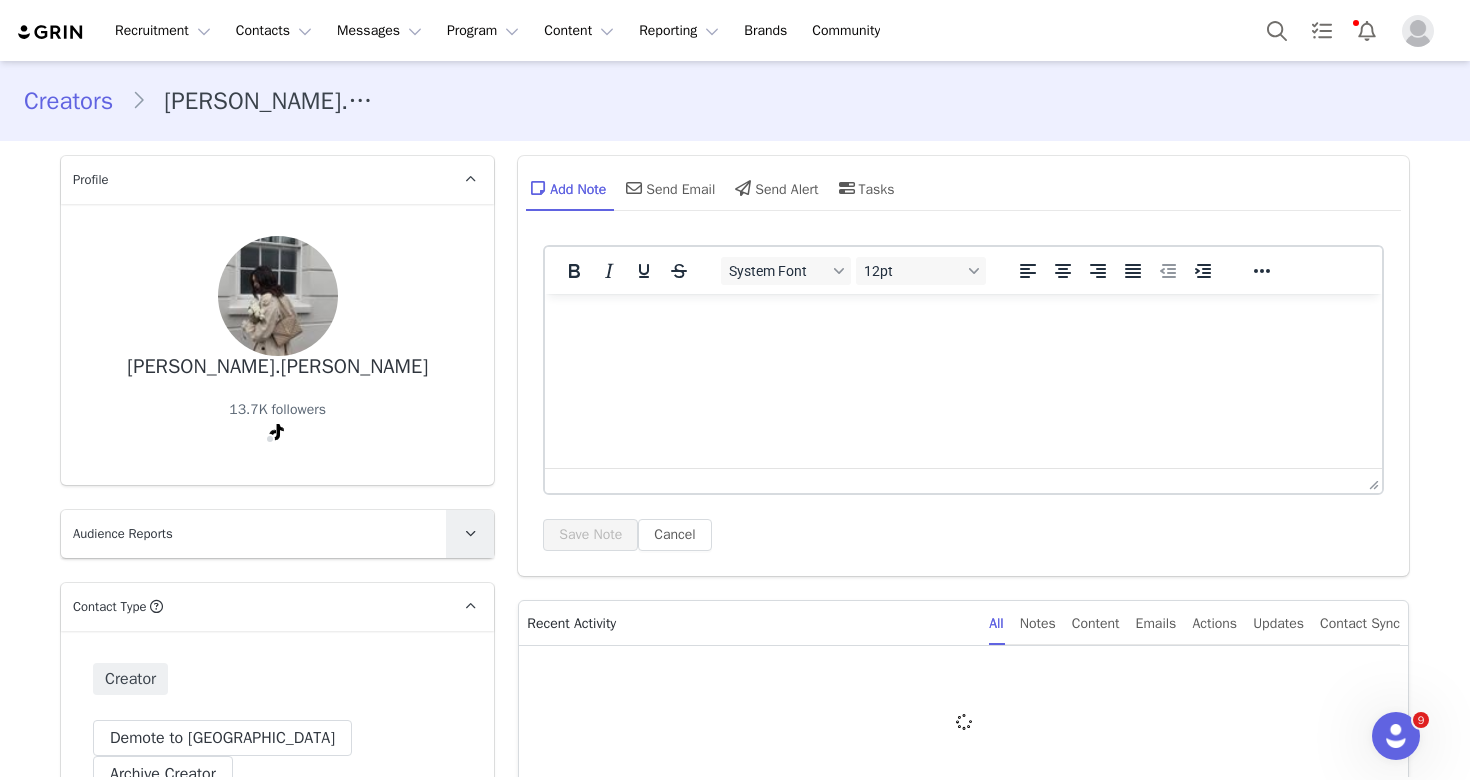 scroll, scrollTop: 0, scrollLeft: 0, axis: both 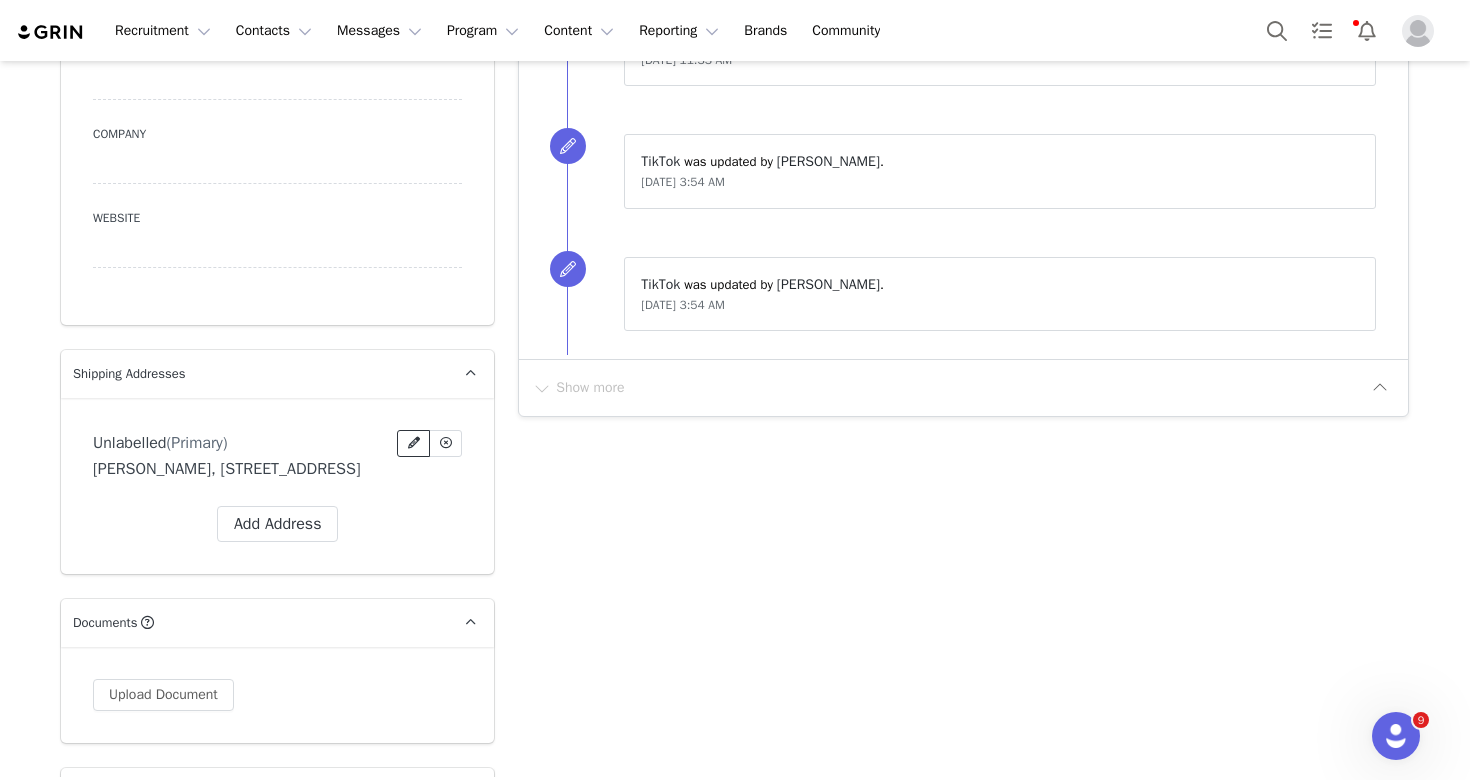 click at bounding box center [414, 443] 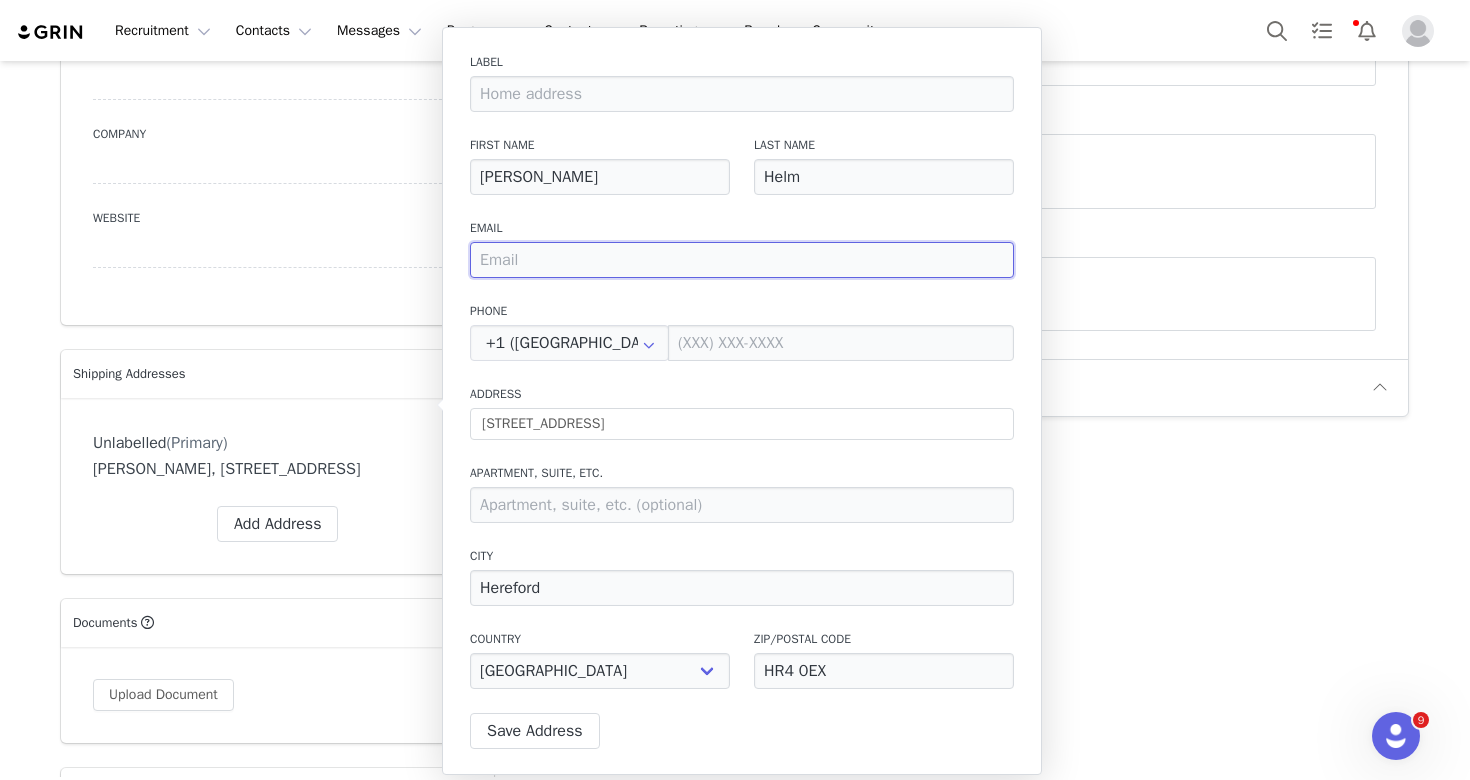 click at bounding box center (742, 260) 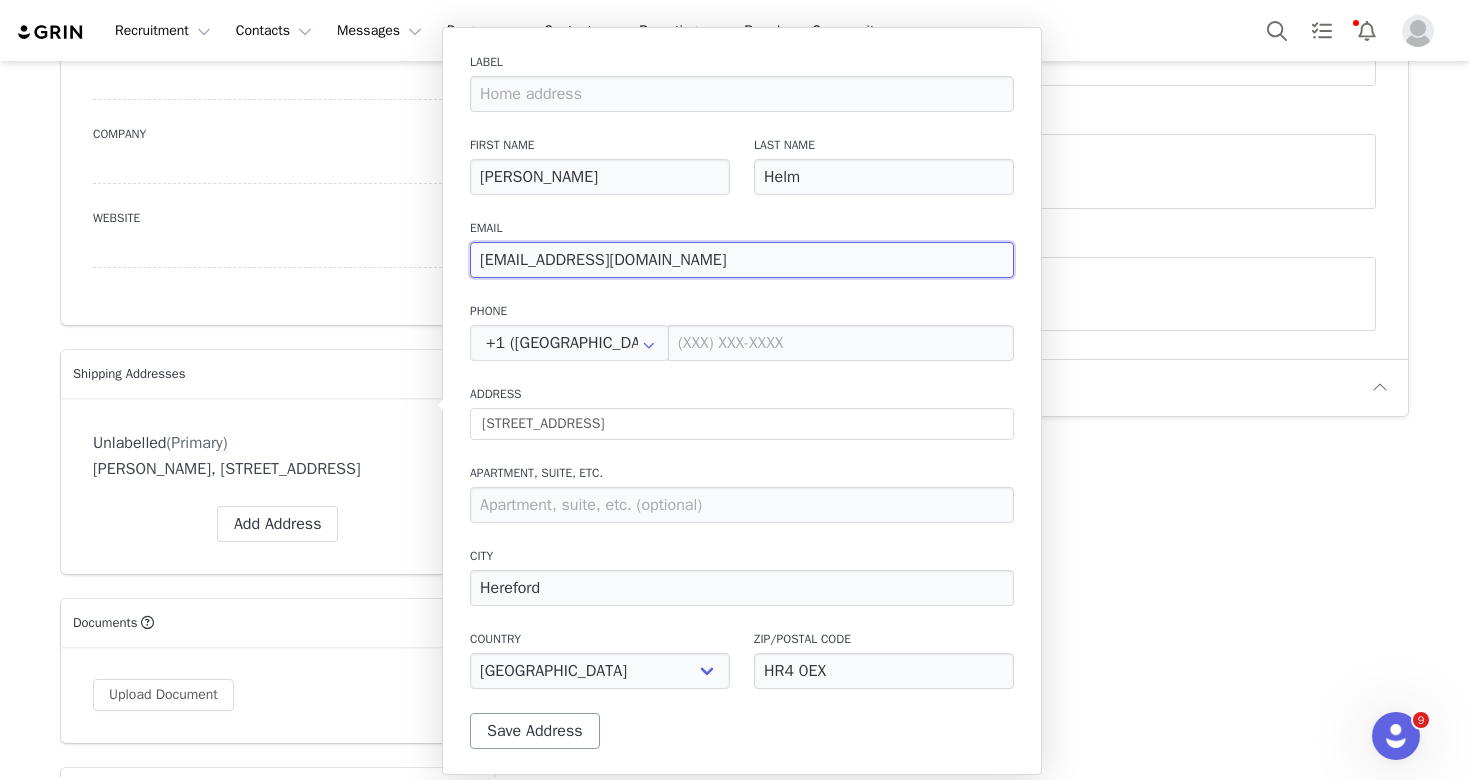 type on "megan.helmblog@gmail.com" 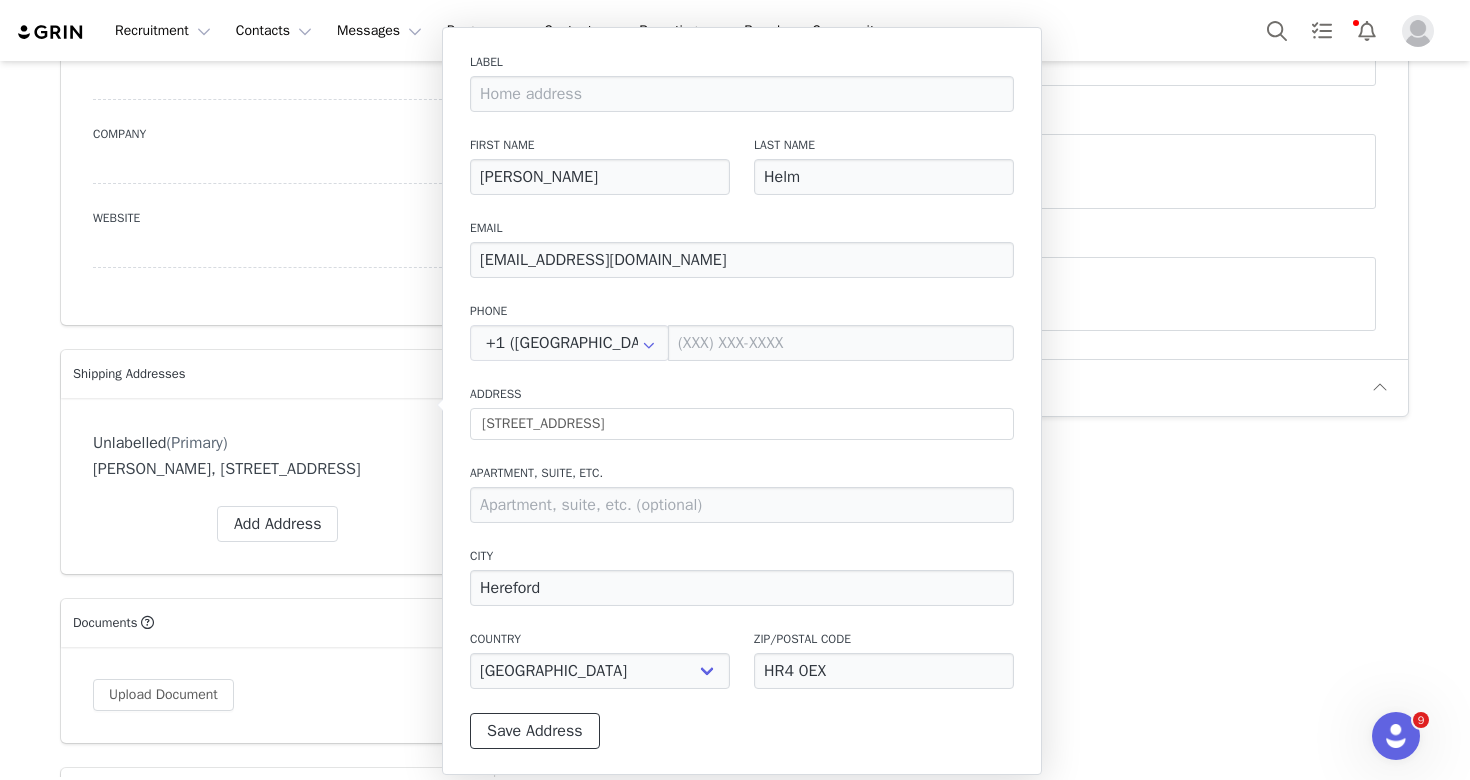 click on "Save Address" at bounding box center (535, 731) 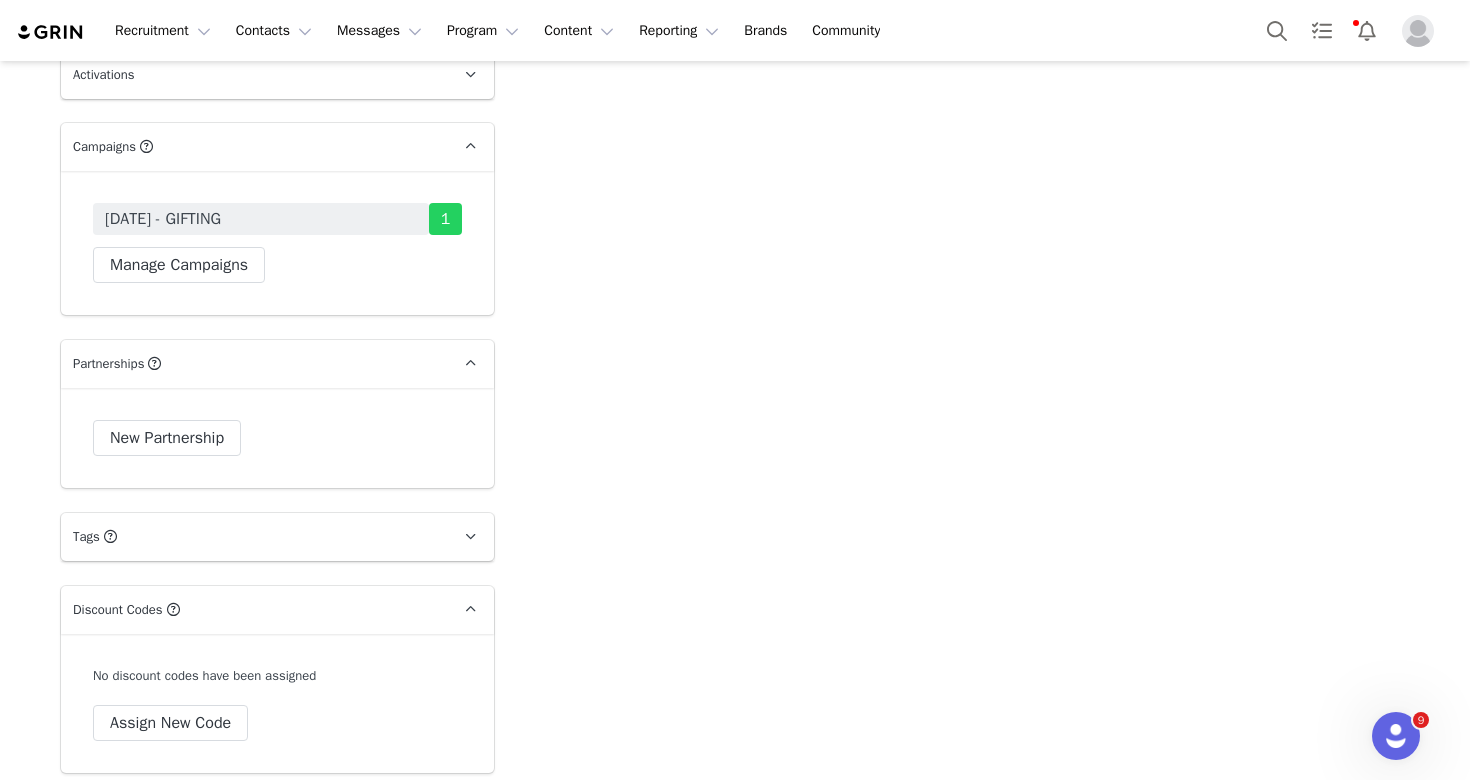 scroll, scrollTop: 3330, scrollLeft: 0, axis: vertical 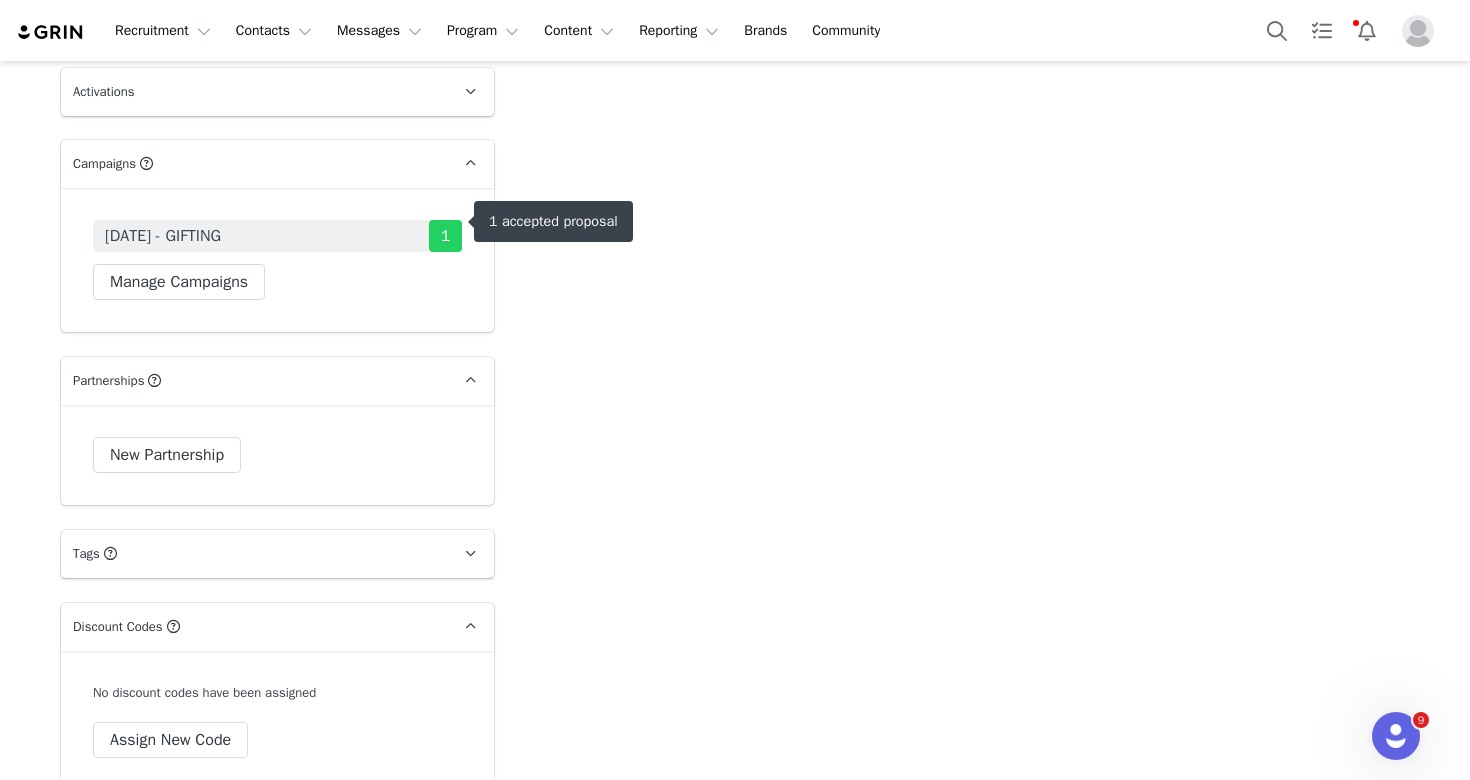 click on "[DATE] - GIFTING" at bounding box center (261, 236) 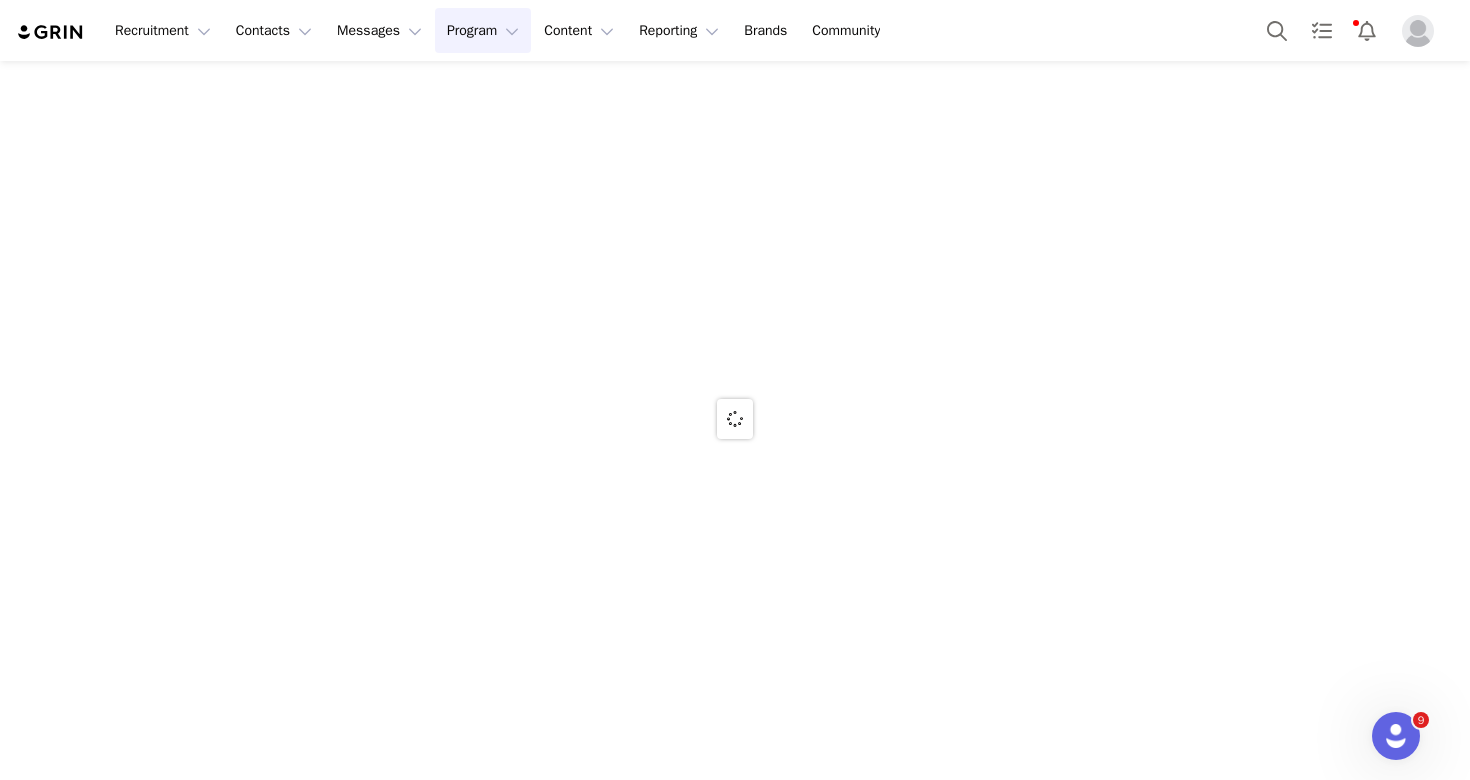 scroll, scrollTop: 0, scrollLeft: 0, axis: both 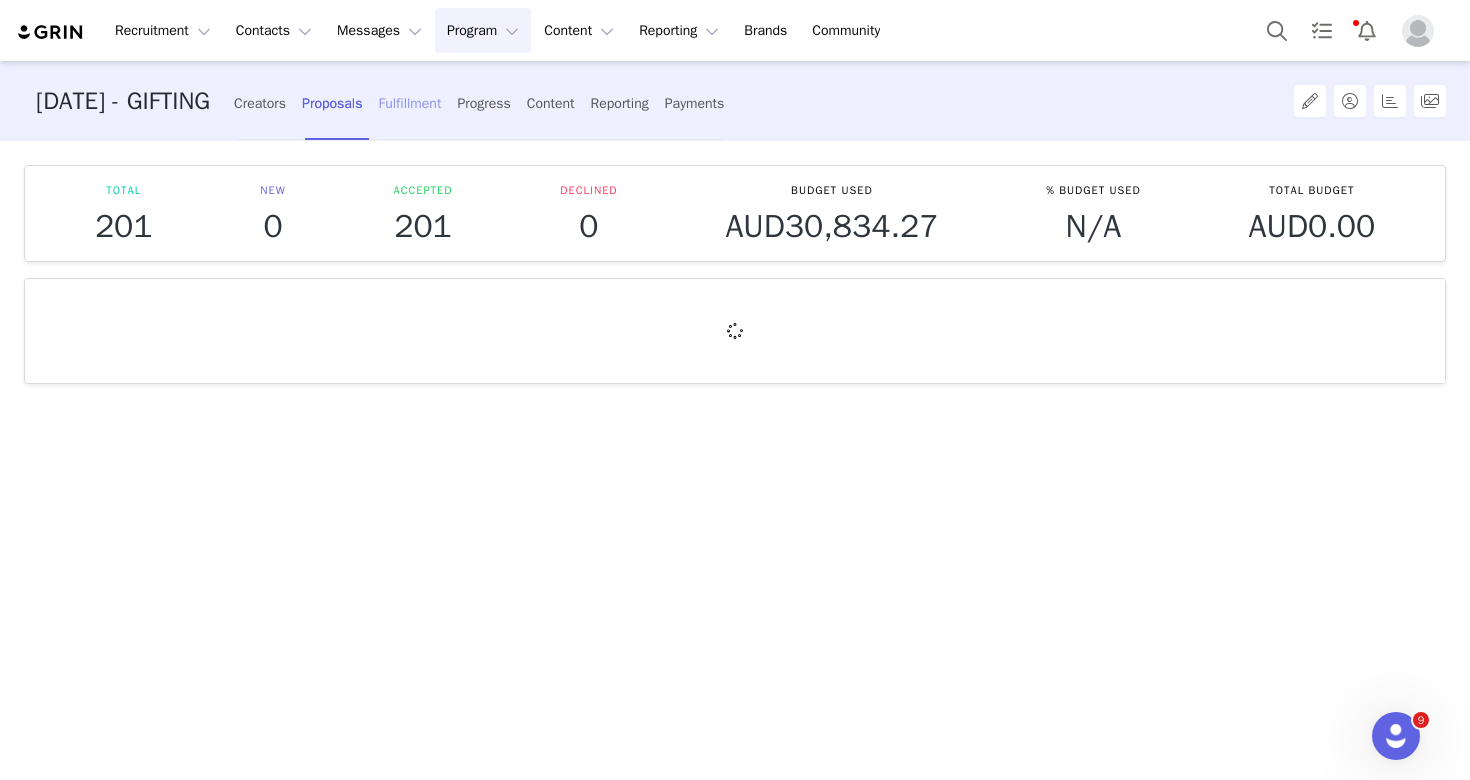 click on "Fulfillment" at bounding box center [409, 103] 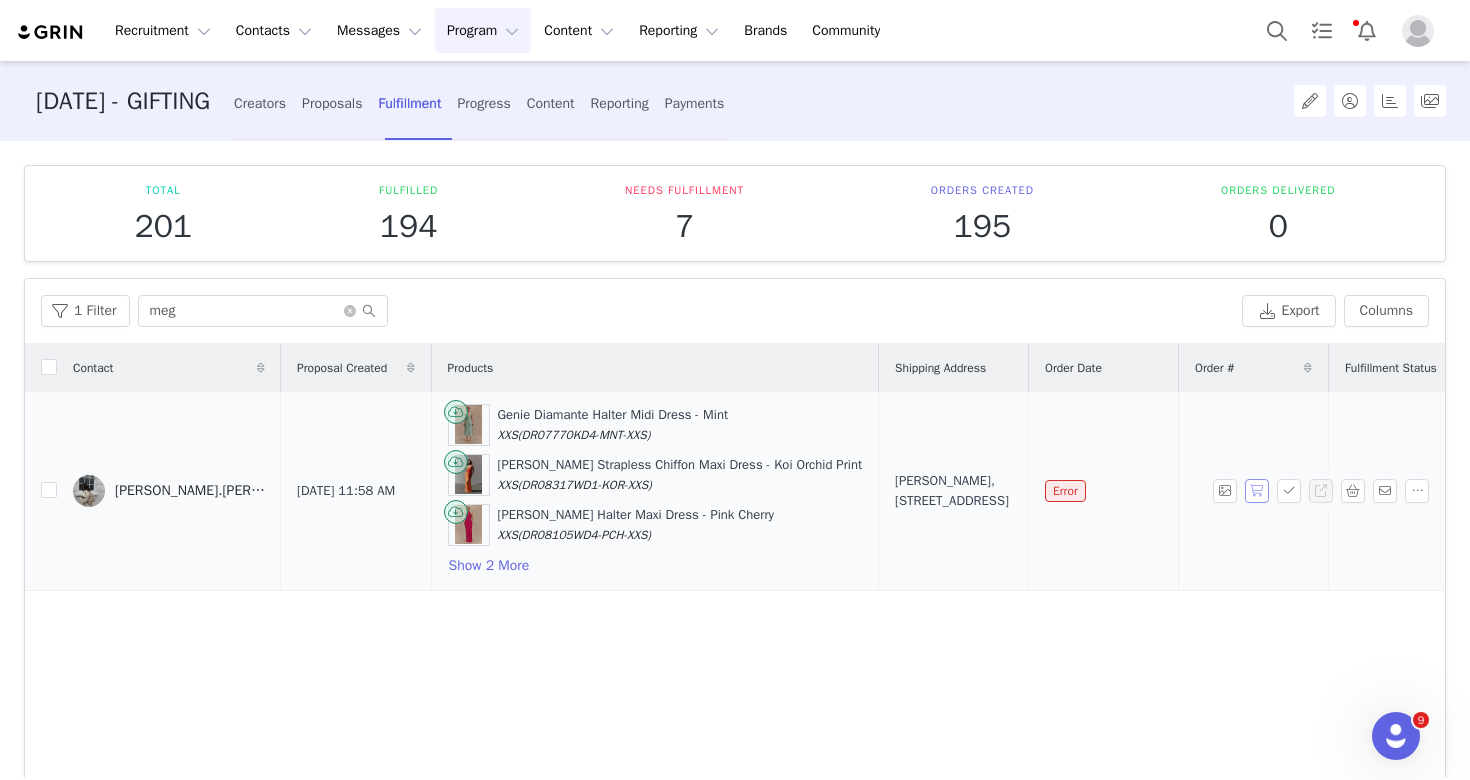click at bounding box center [1257, 491] 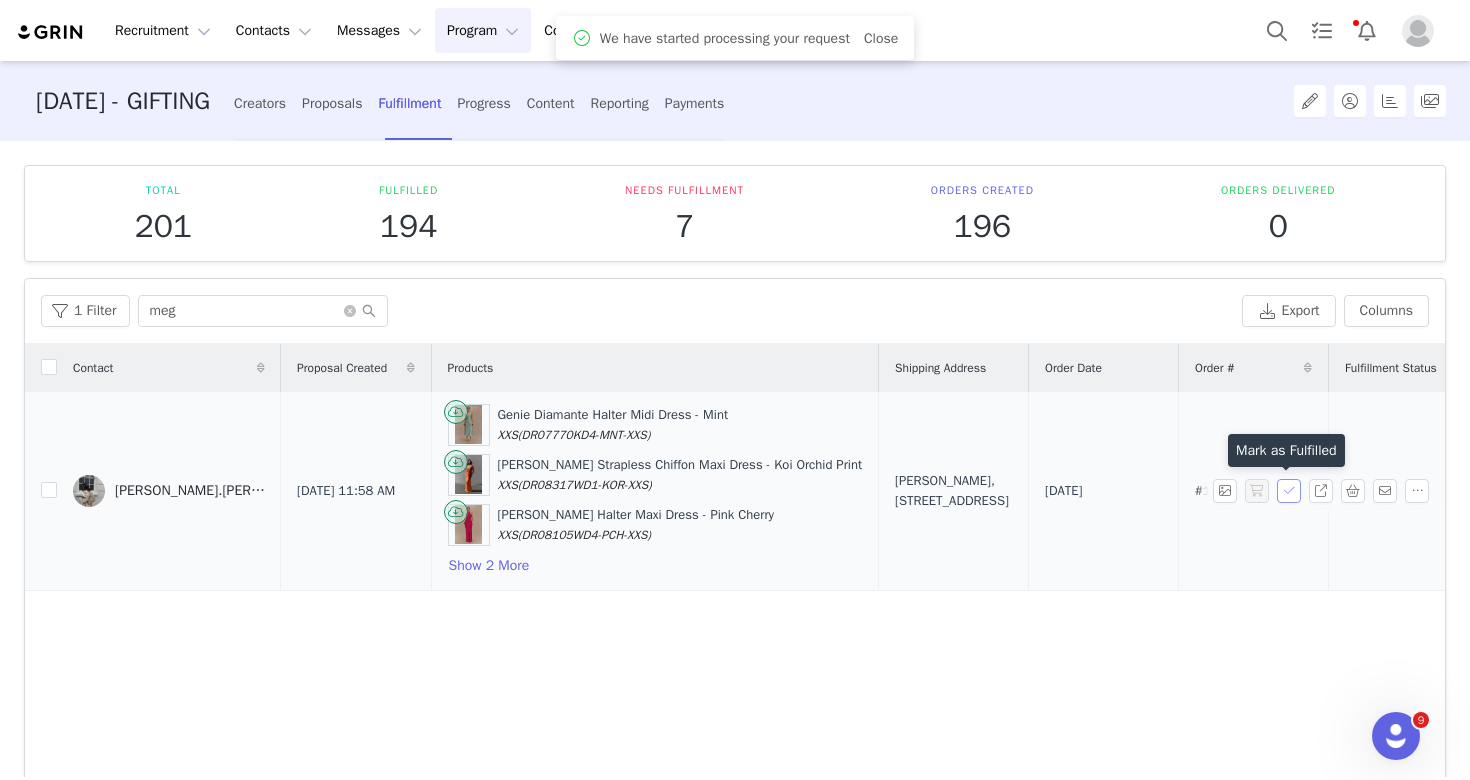 click at bounding box center (1289, 491) 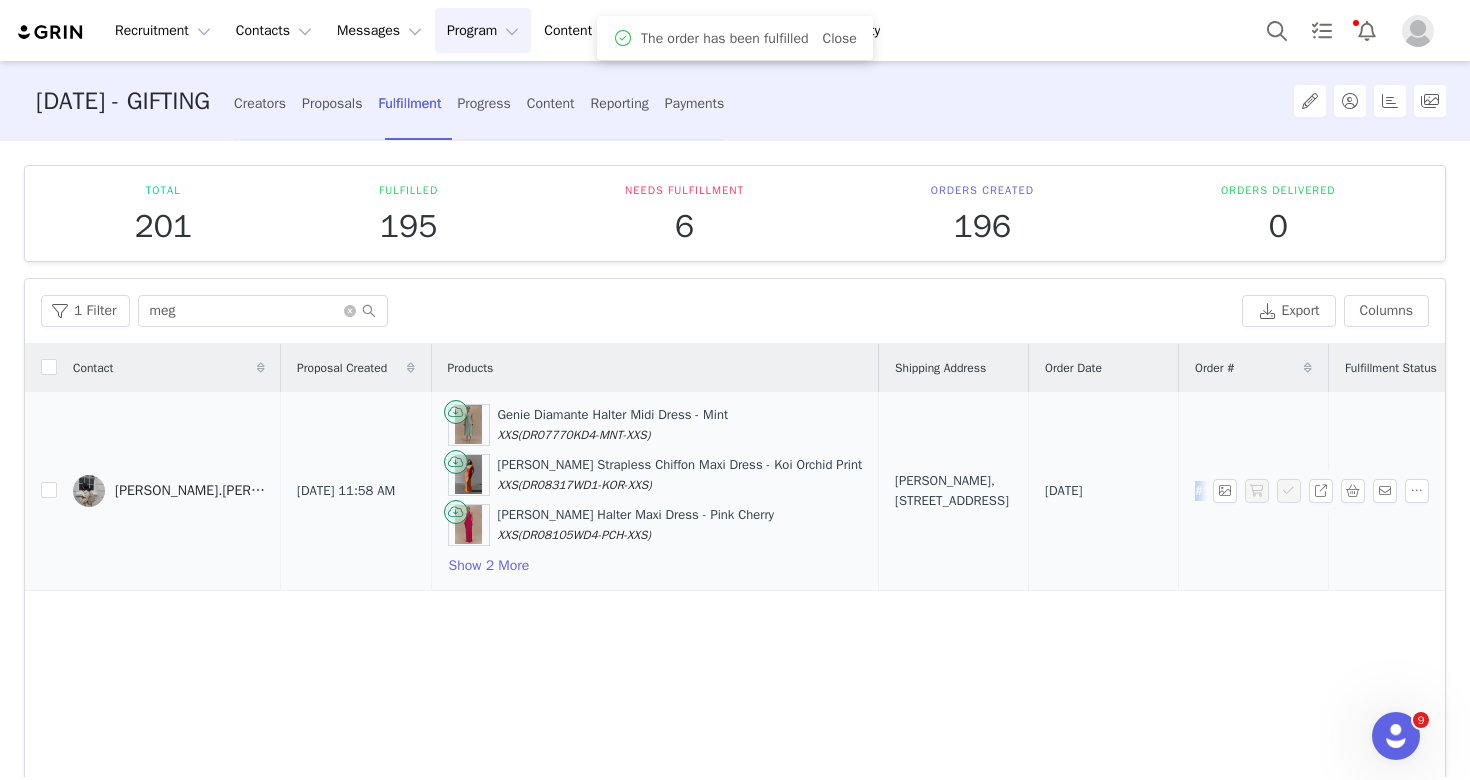 drag, startPoint x: 1159, startPoint y: 490, endPoint x: 1075, endPoint y: 490, distance: 84 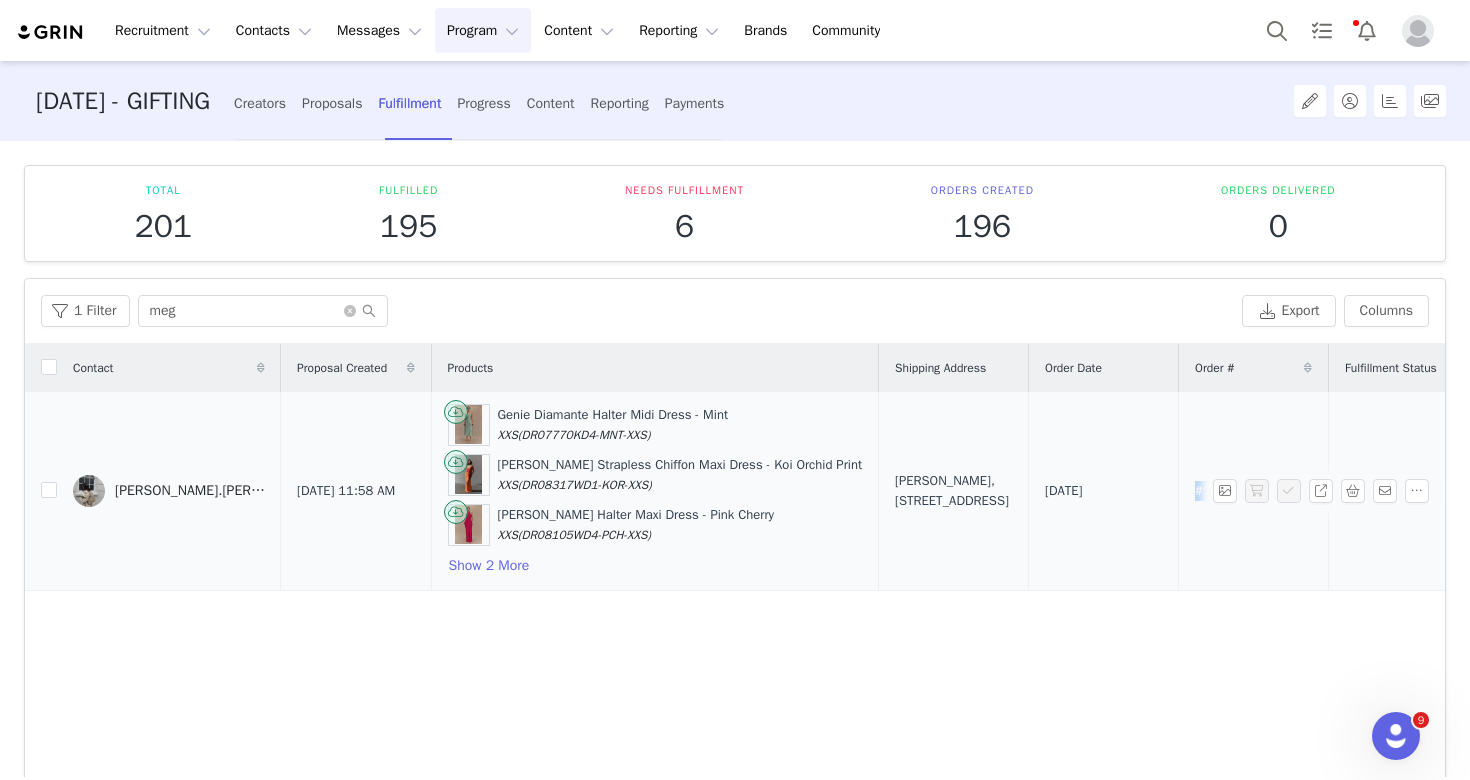 drag, startPoint x: 892, startPoint y: 518, endPoint x: 791, endPoint y: 452, distance: 120.65239 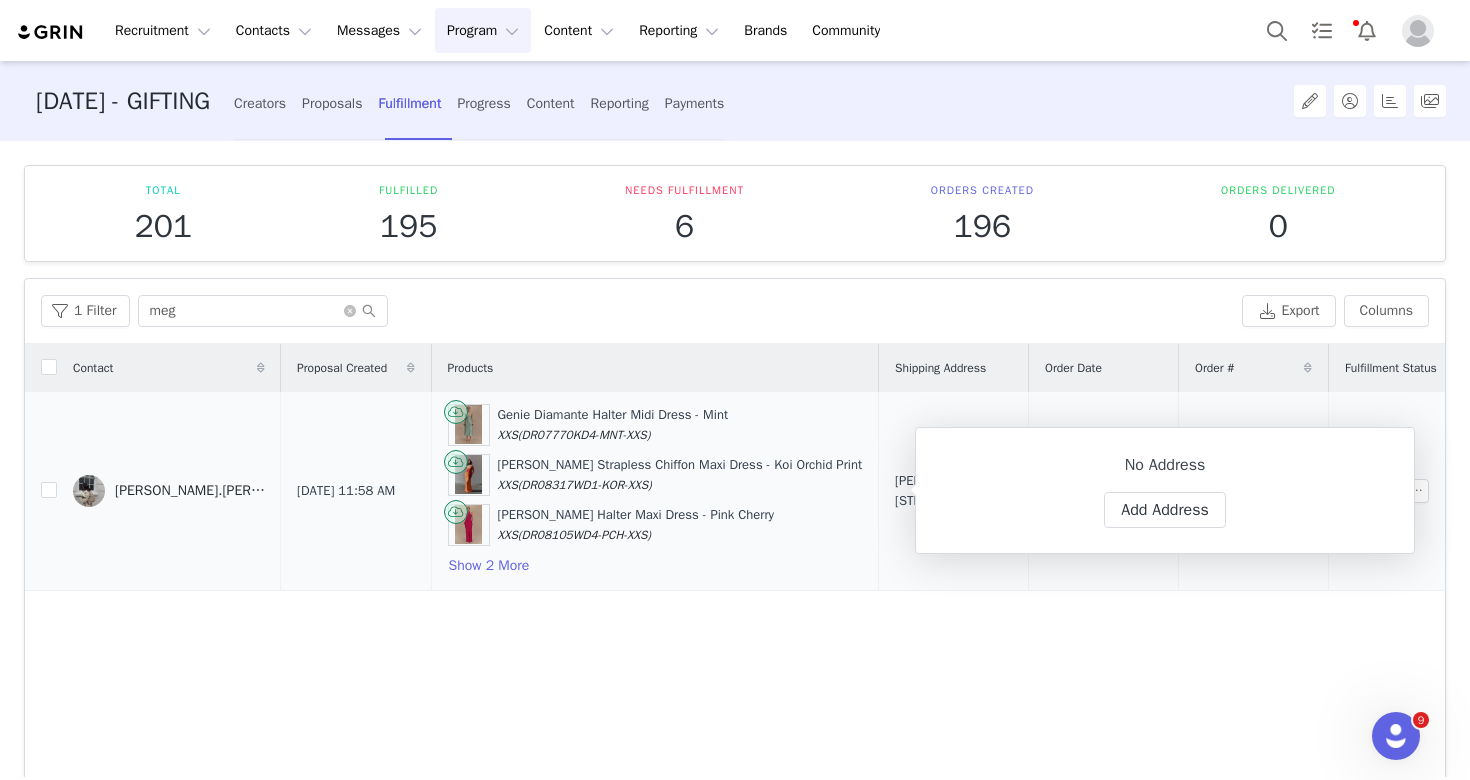 copy on "[PERSON_NAME], [STREET_ADDRESS]" 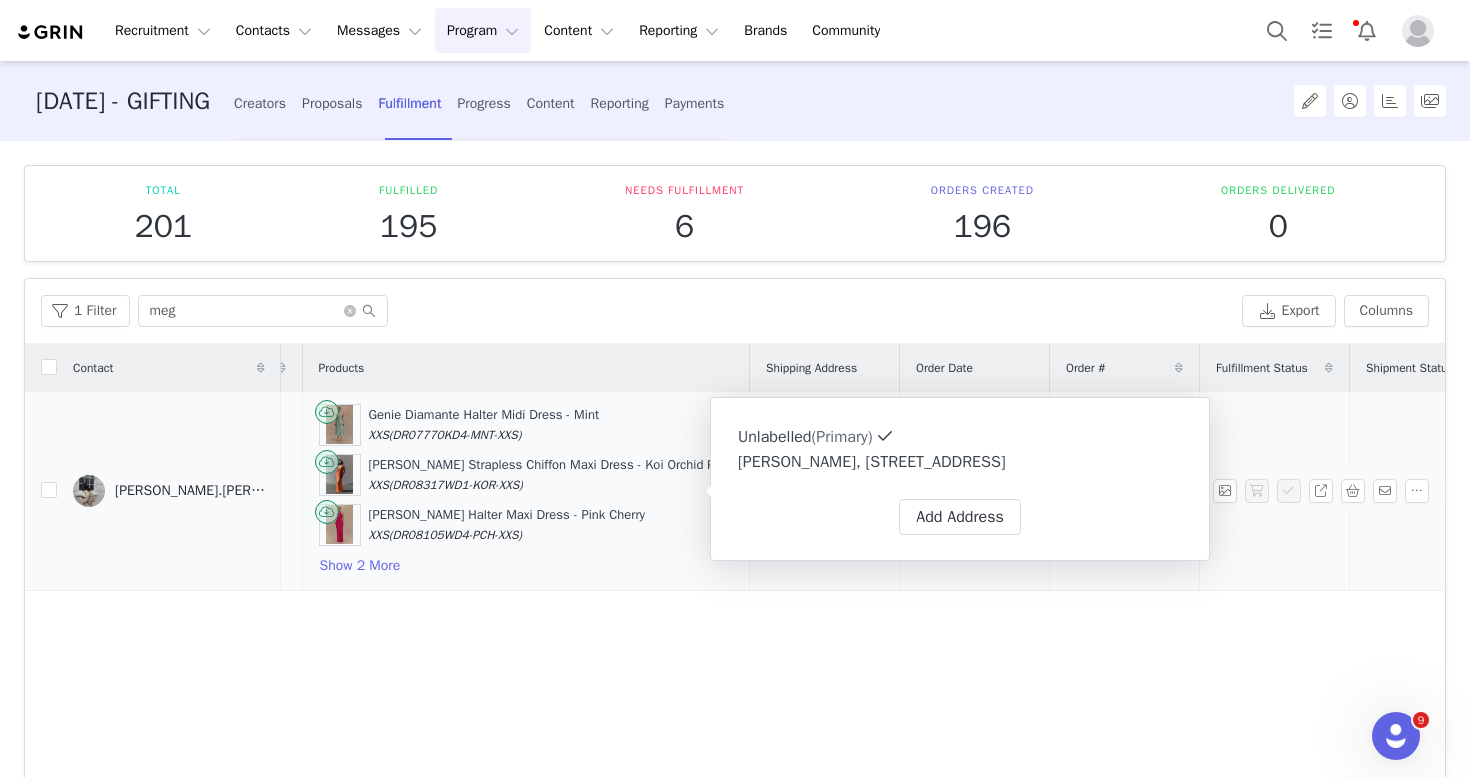 scroll, scrollTop: 0, scrollLeft: 230, axis: horizontal 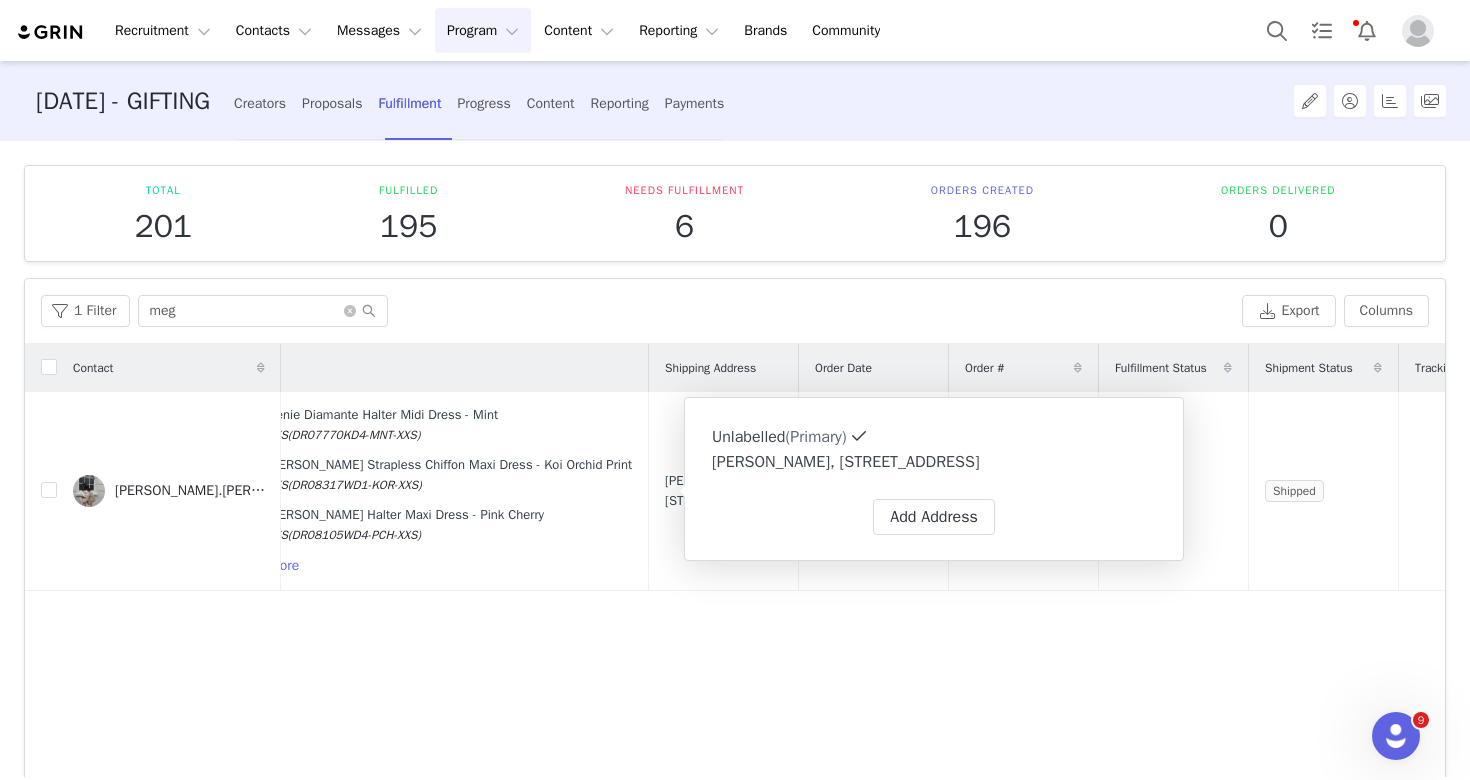 click on "Contact   Proposal Created   Products   Shipping Address   Order Date   Order #   Fulfillment Status   Shipment Status   Tracking #   Meg.helm   Jul 10, 2025 11:58 AM  Genie Diamante Halter Midi Dress - Mint XXS (DR07770KD4-MNT-XXS)  Amaya Strapless Chiffon Maxi Dress - Koi Orchid Print XXS (DR08317WD1-KOR-XXS)  Rinna Satin Halter Maxi Dress - Pink Cherry XXS (DR08105WD4-PCH-XXS) Show 2 More  Meg Helm, 52 Chandos St. Hereford,  HR4 0EX United Kingdom   Jul 10, 2025  #1744660  Yes   Shipped" at bounding box center [735, 582] 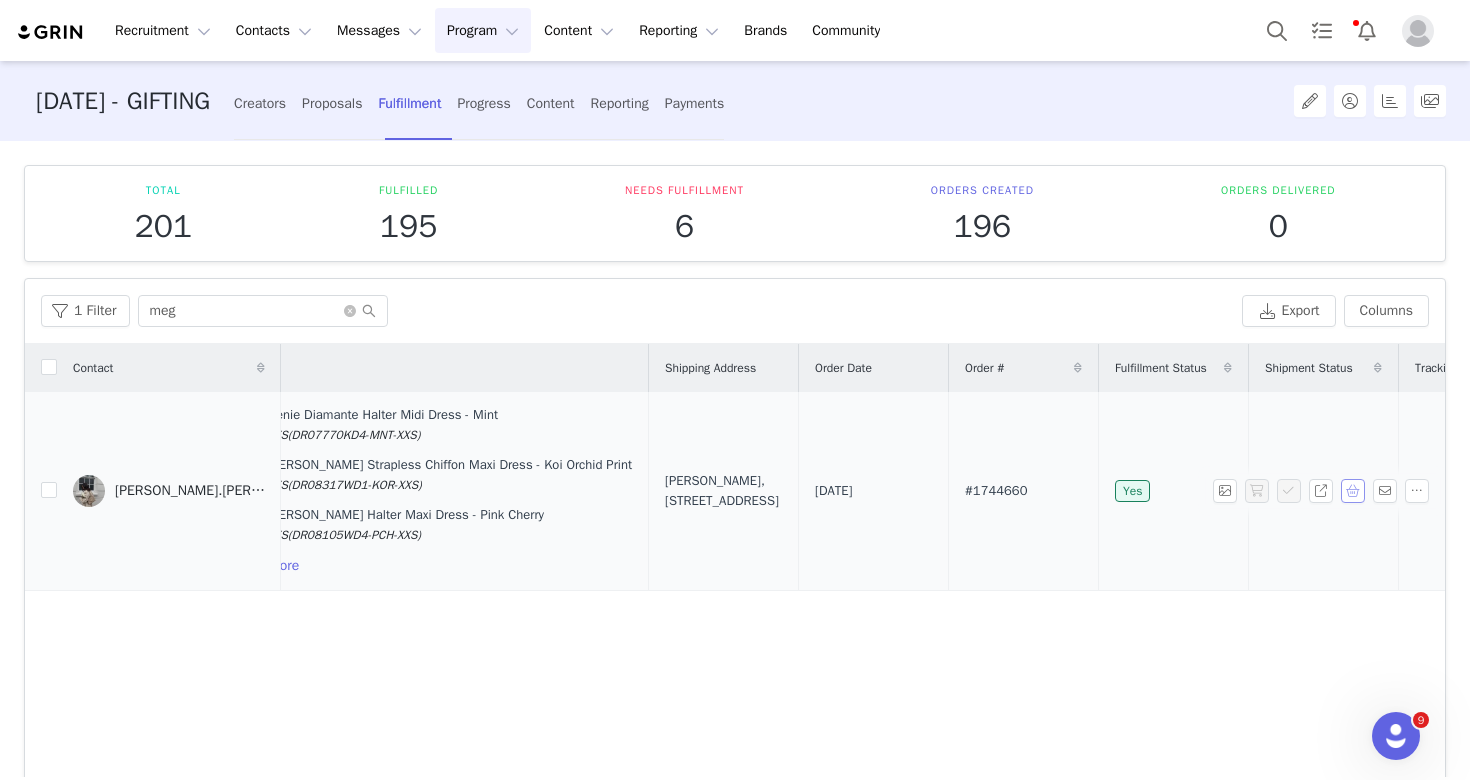 click at bounding box center (1353, 491) 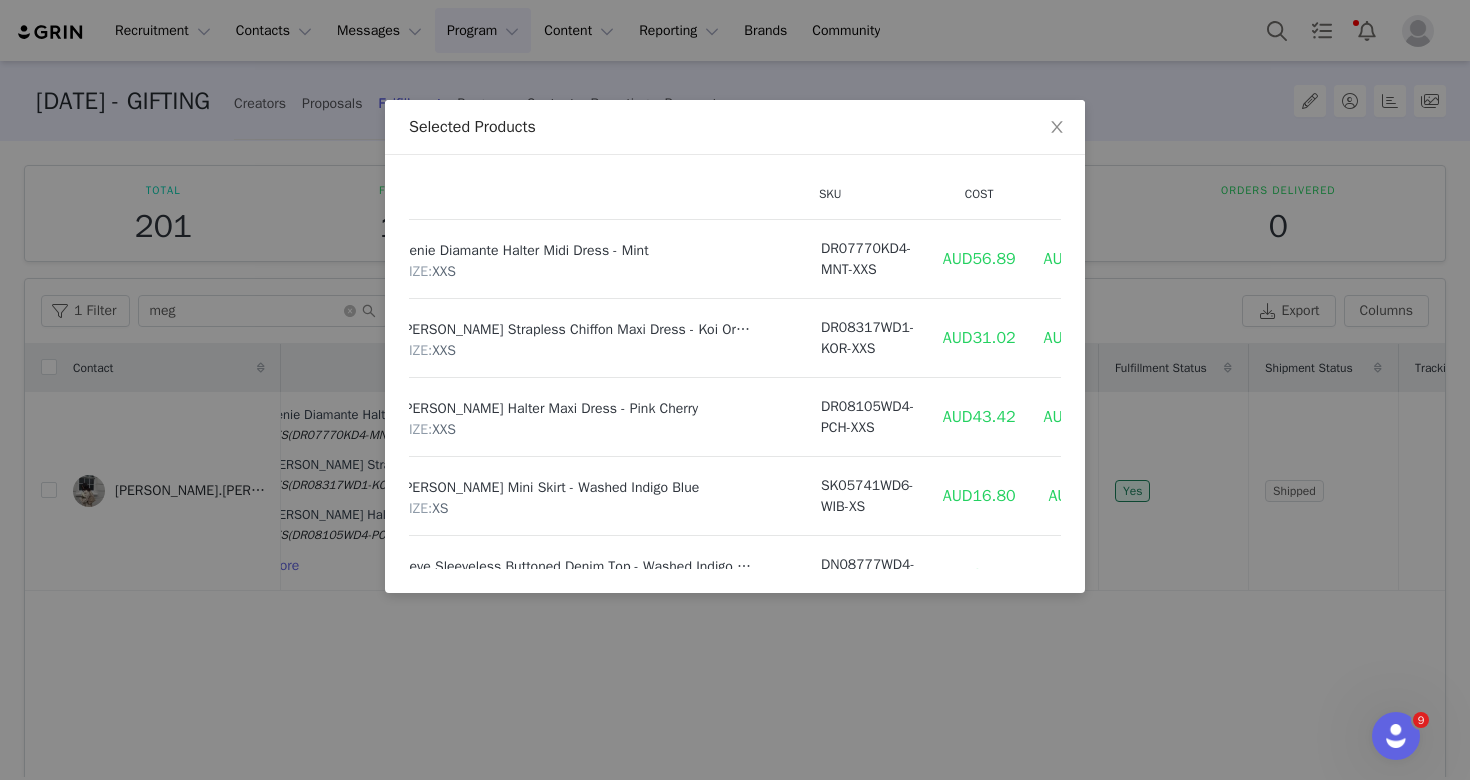 scroll, scrollTop: 0, scrollLeft: 165, axis: horizontal 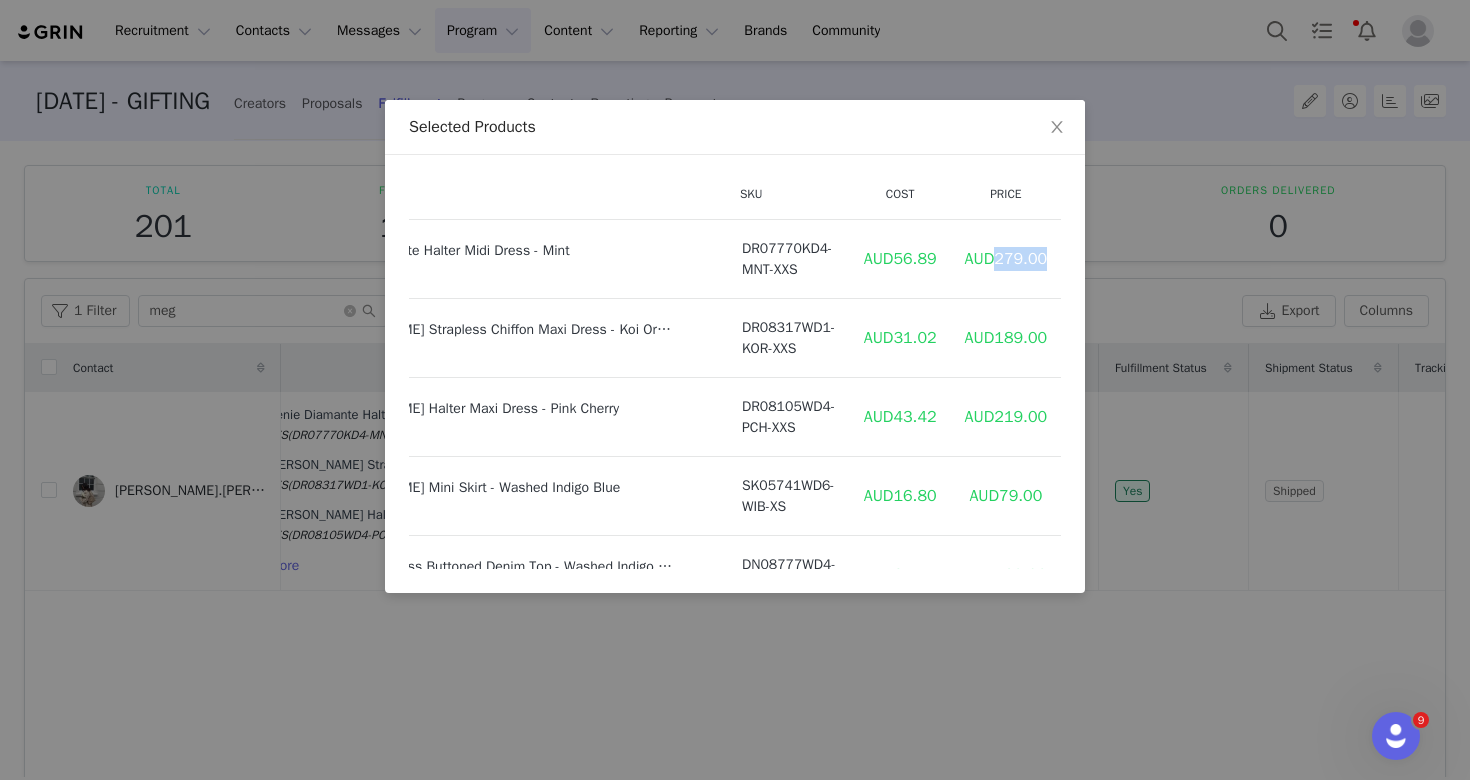 drag, startPoint x: 991, startPoint y: 260, endPoint x: 1058, endPoint y: 260, distance: 67 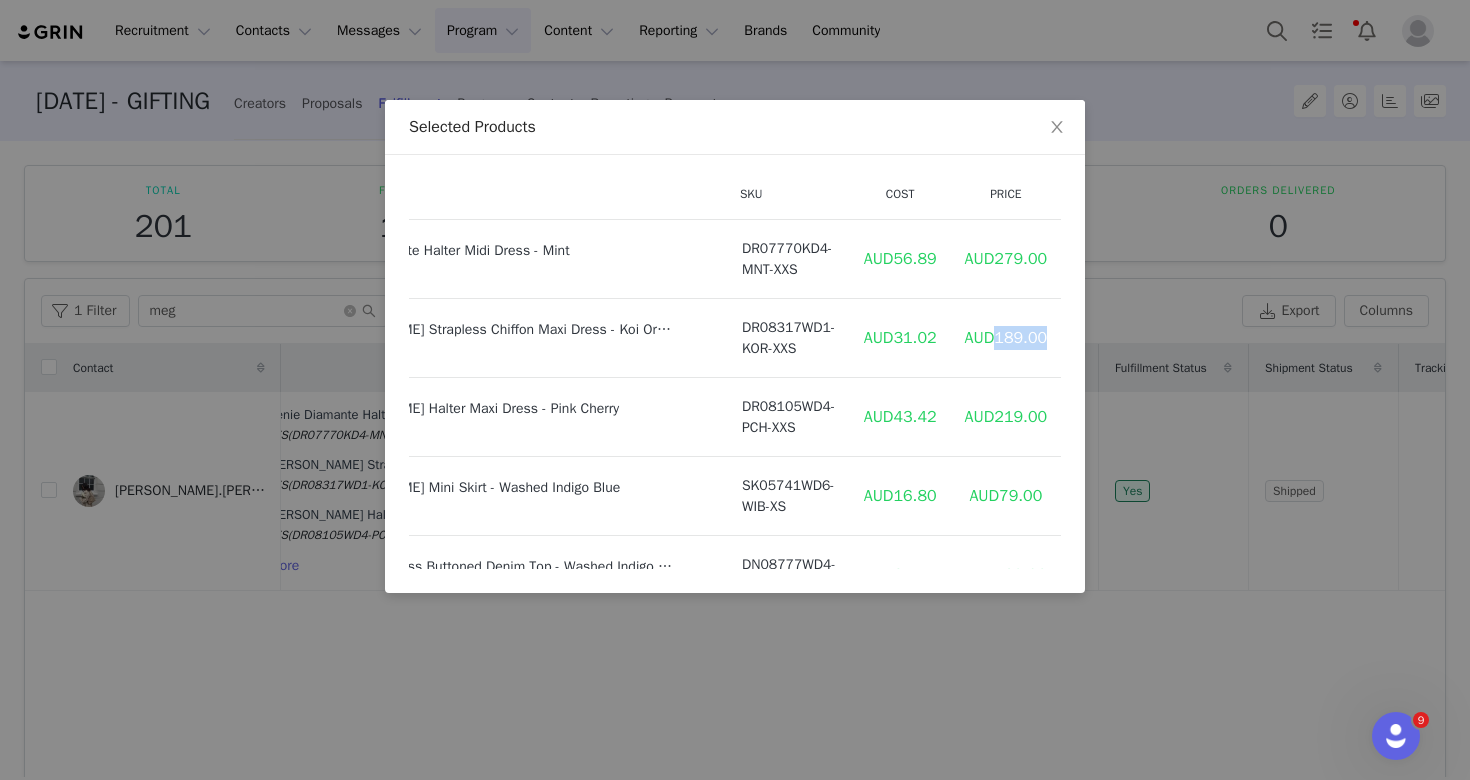 drag, startPoint x: 993, startPoint y: 336, endPoint x: 1054, endPoint y: 335, distance: 61.008198 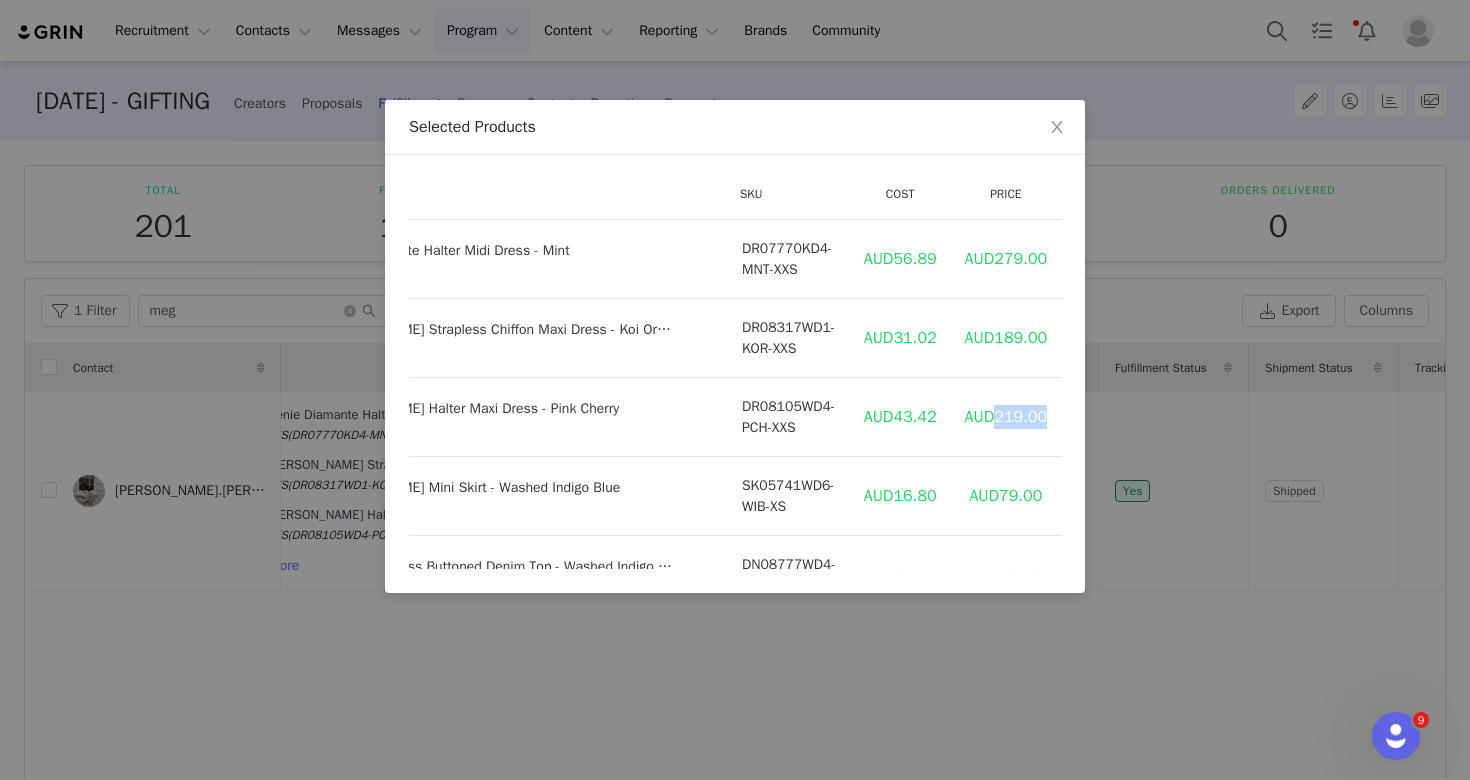 drag, startPoint x: 988, startPoint y: 417, endPoint x: 1058, endPoint y: 415, distance: 70.028564 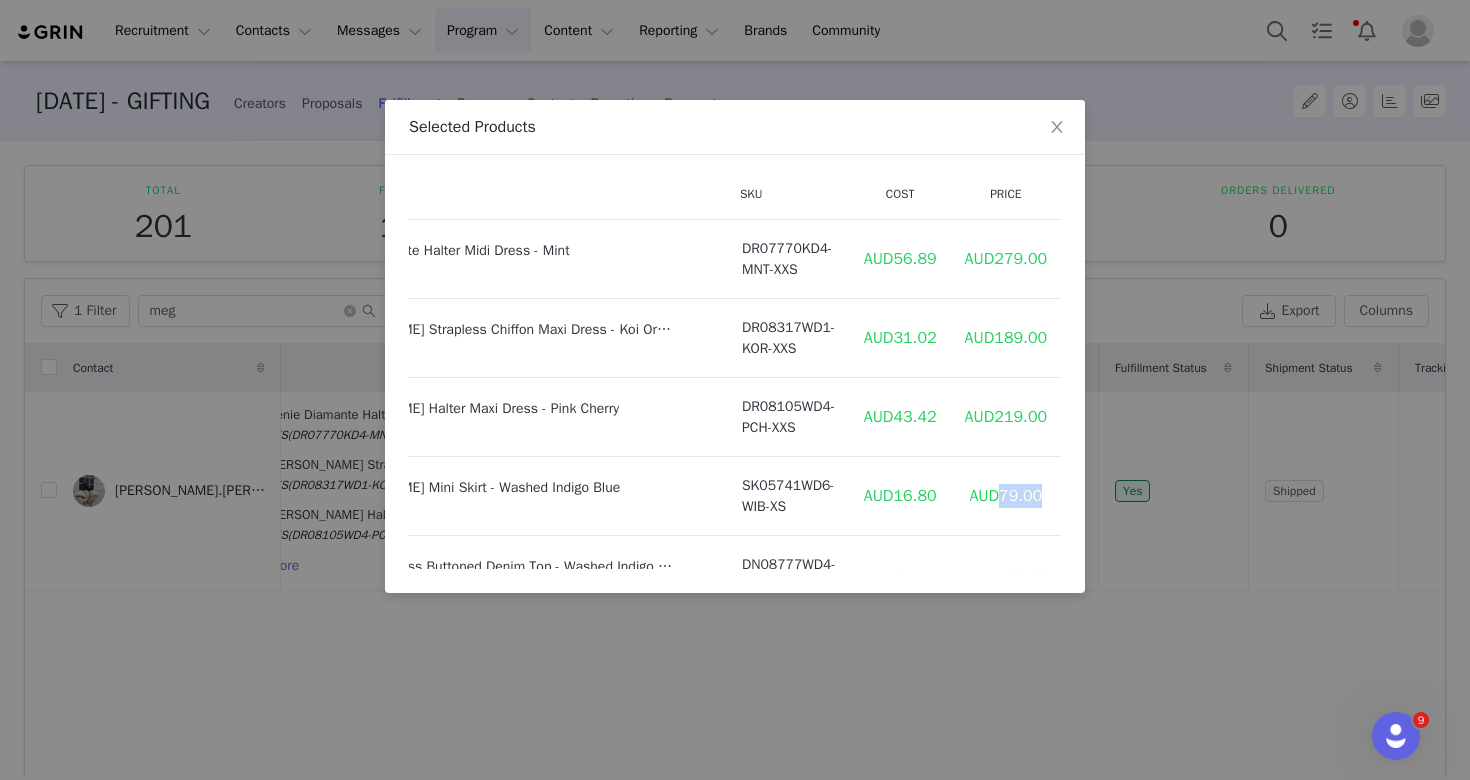 drag, startPoint x: 990, startPoint y: 503, endPoint x: 1049, endPoint y: 505, distance: 59.03389 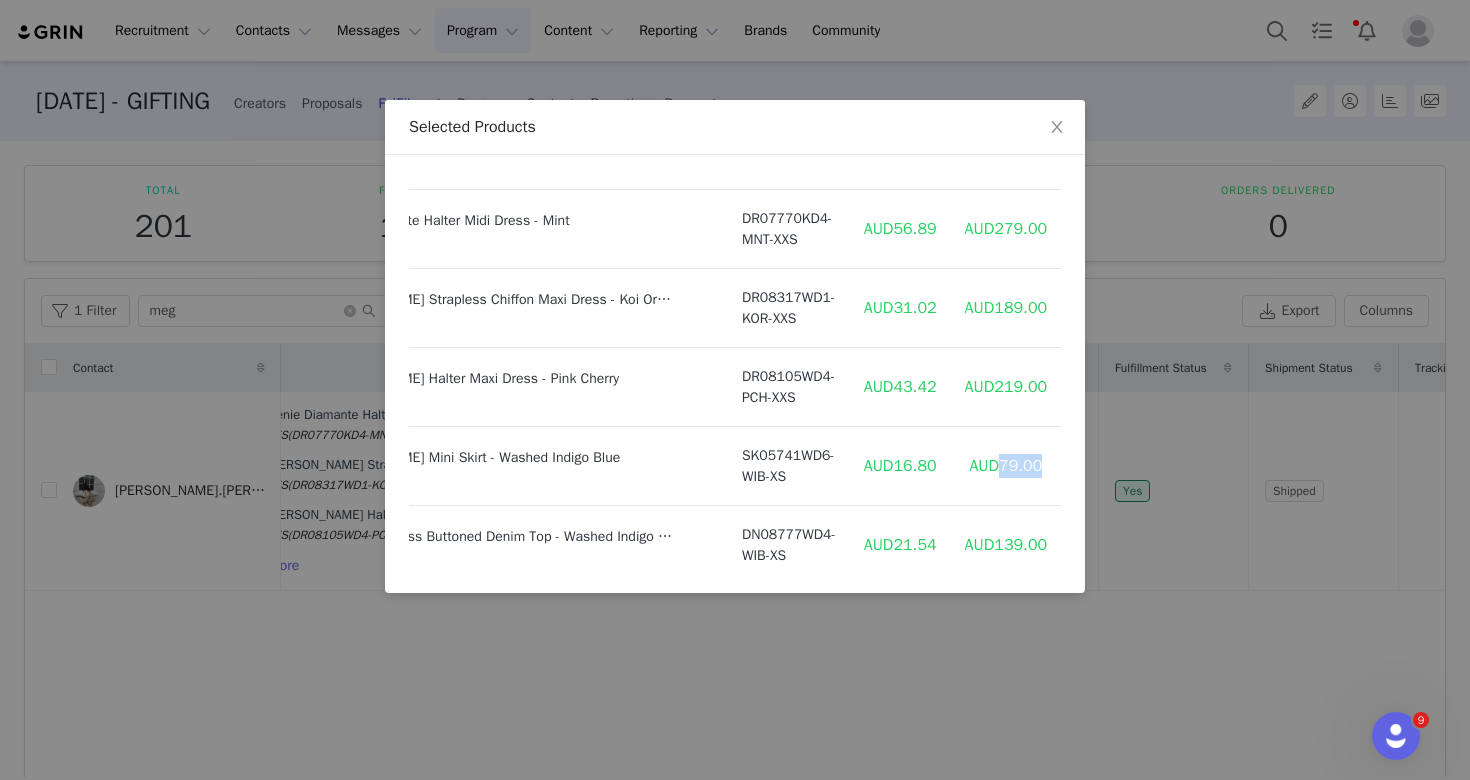 scroll, scrollTop: 45, scrollLeft: 165, axis: both 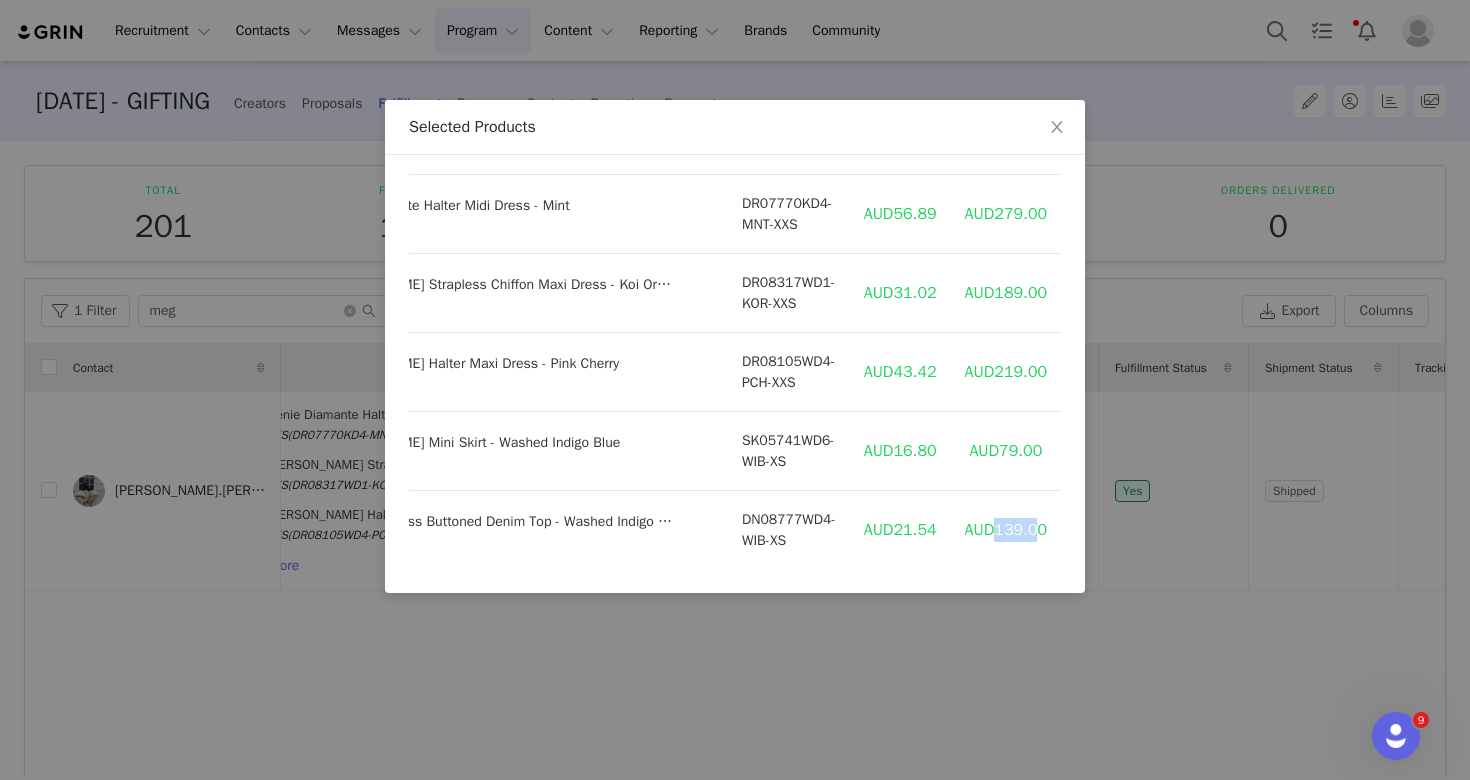 drag, startPoint x: 993, startPoint y: 533, endPoint x: 1041, endPoint y: 532, distance: 48.010414 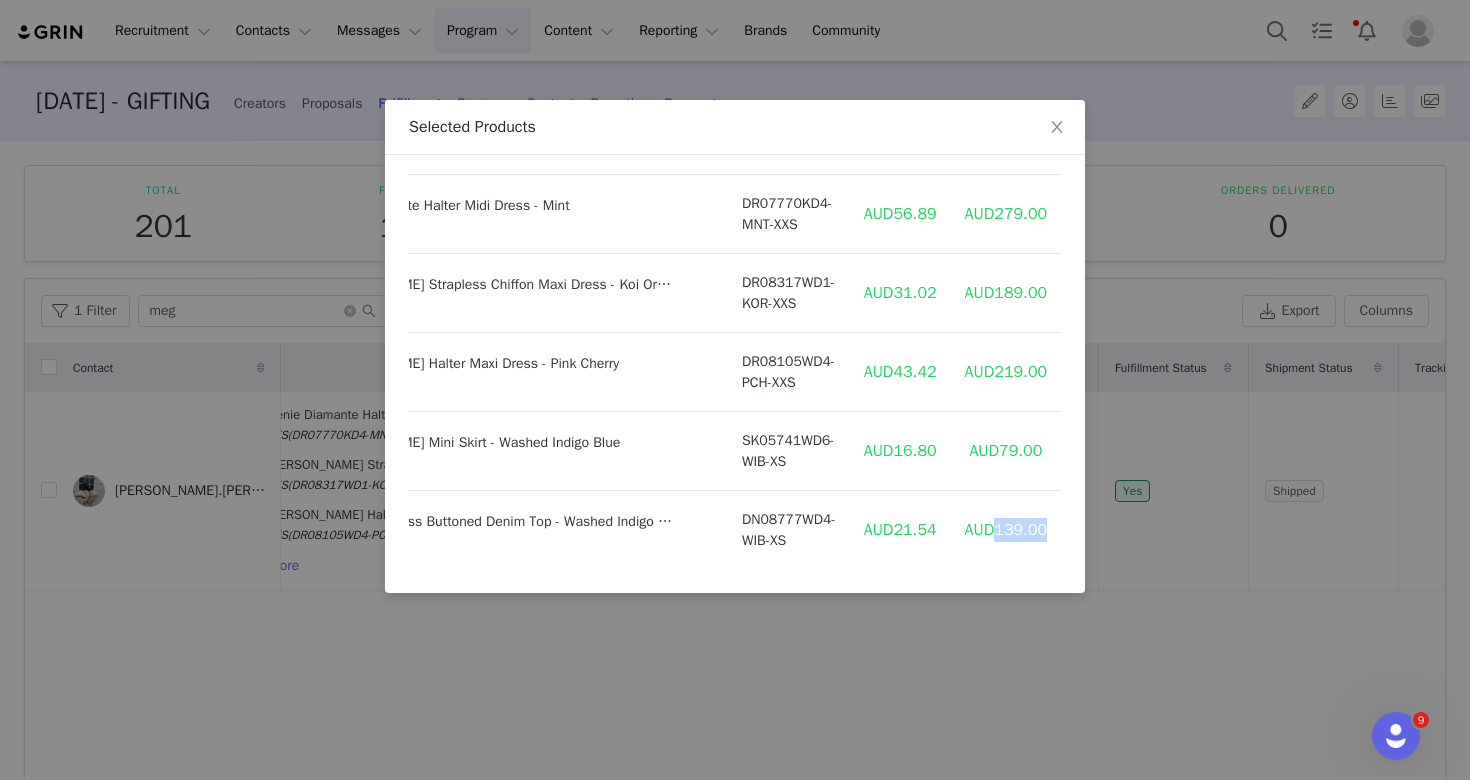 drag, startPoint x: 1052, startPoint y: 533, endPoint x: 994, endPoint y: 532, distance: 58.00862 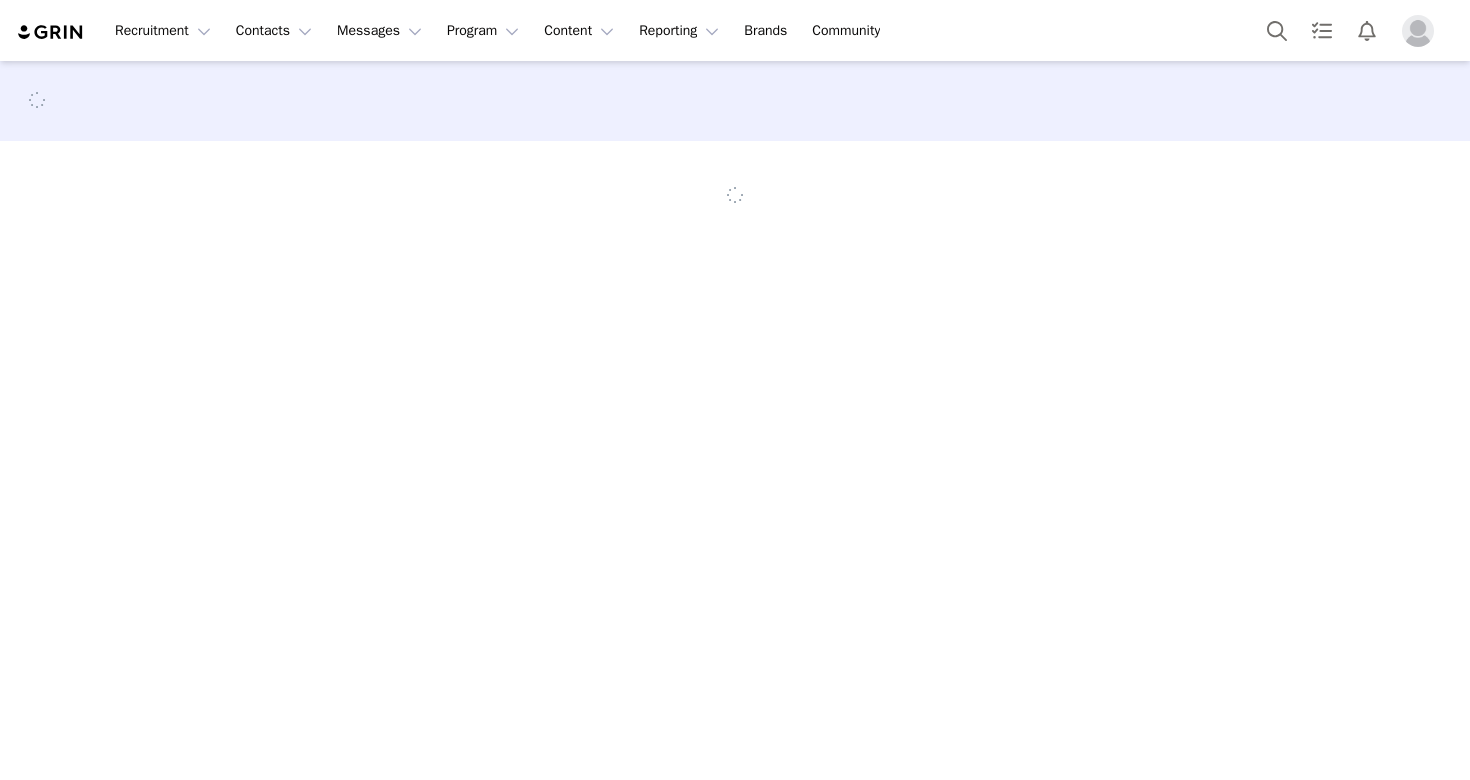 scroll, scrollTop: 0, scrollLeft: 0, axis: both 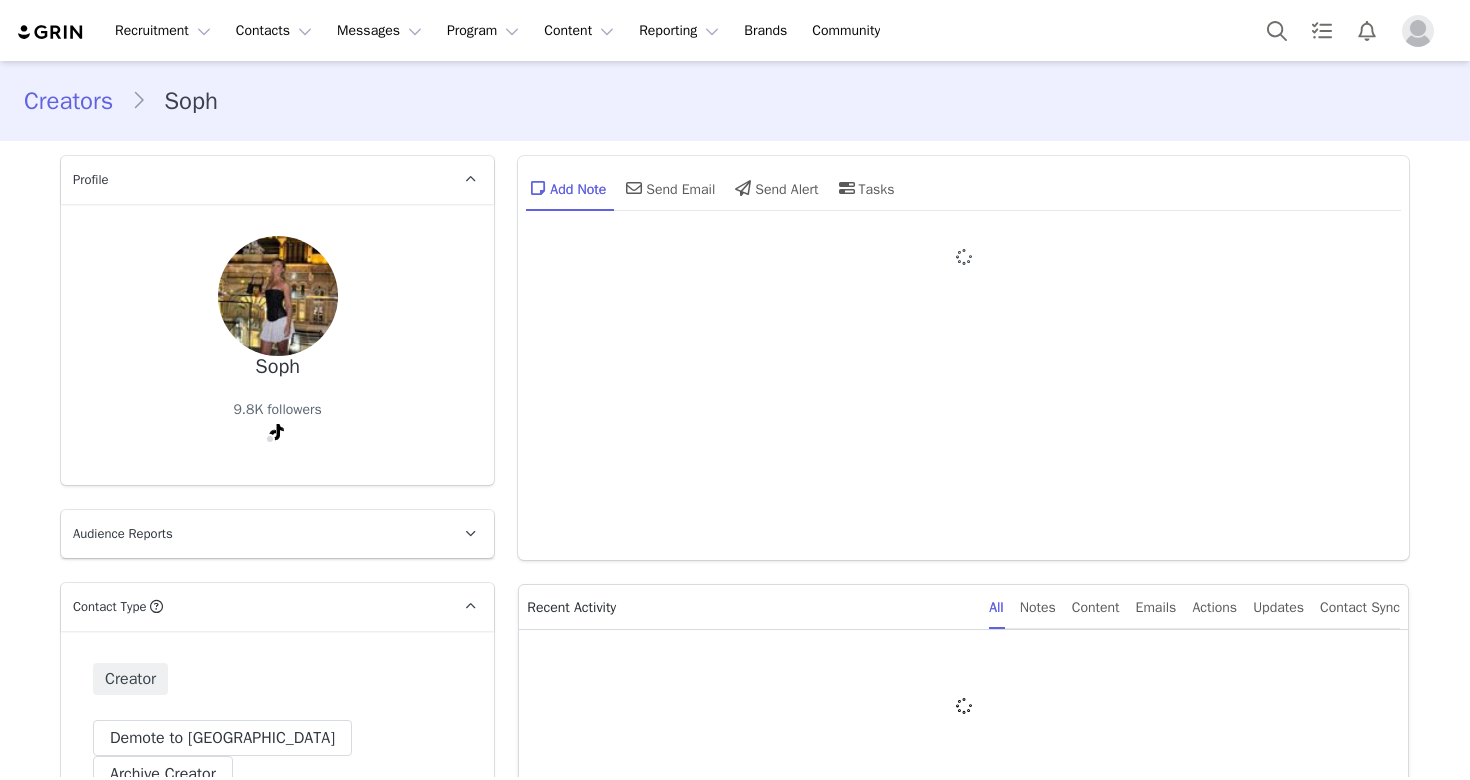 type on "+1 ([GEOGRAPHIC_DATA])" 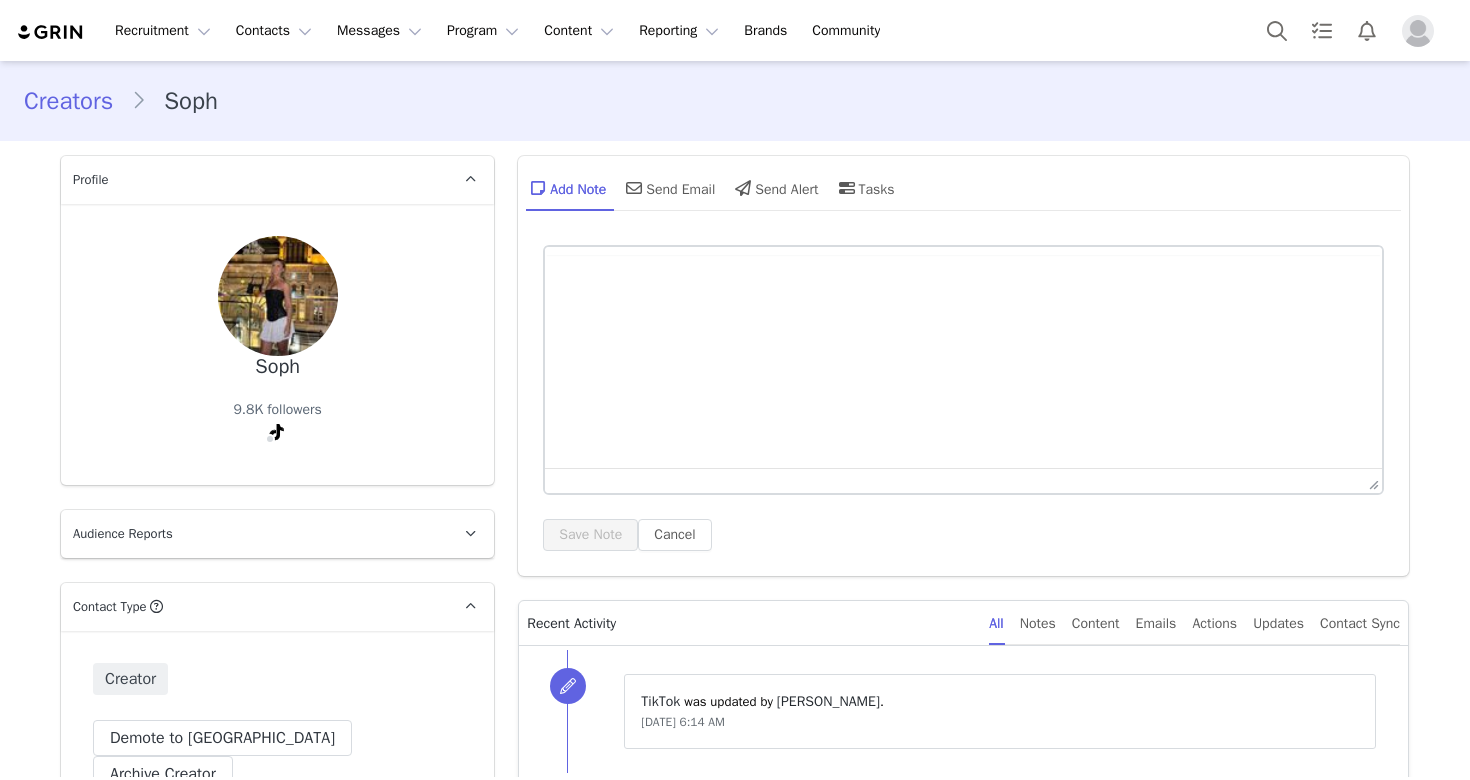 scroll, scrollTop: 0, scrollLeft: 0, axis: both 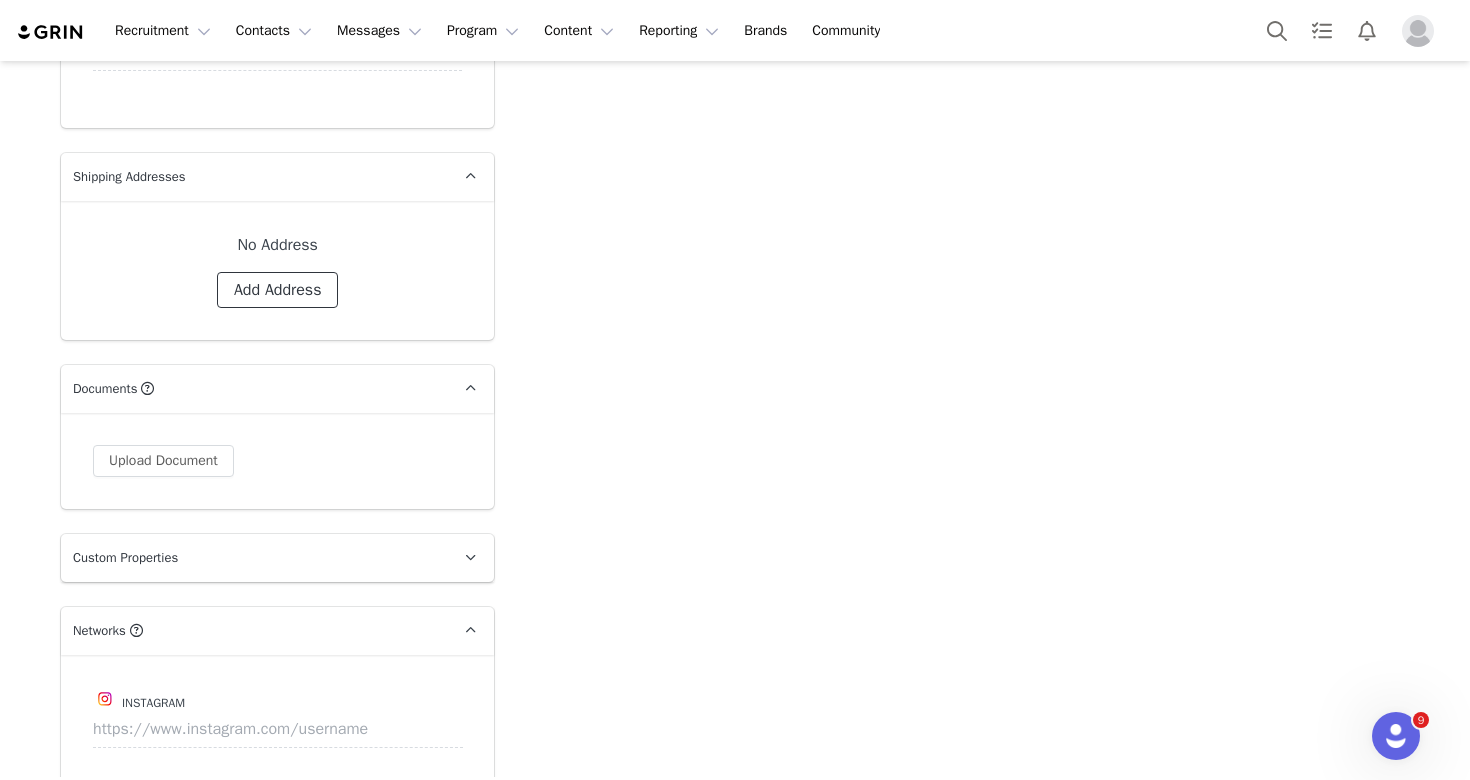 click on "Add Address" at bounding box center (278, 290) 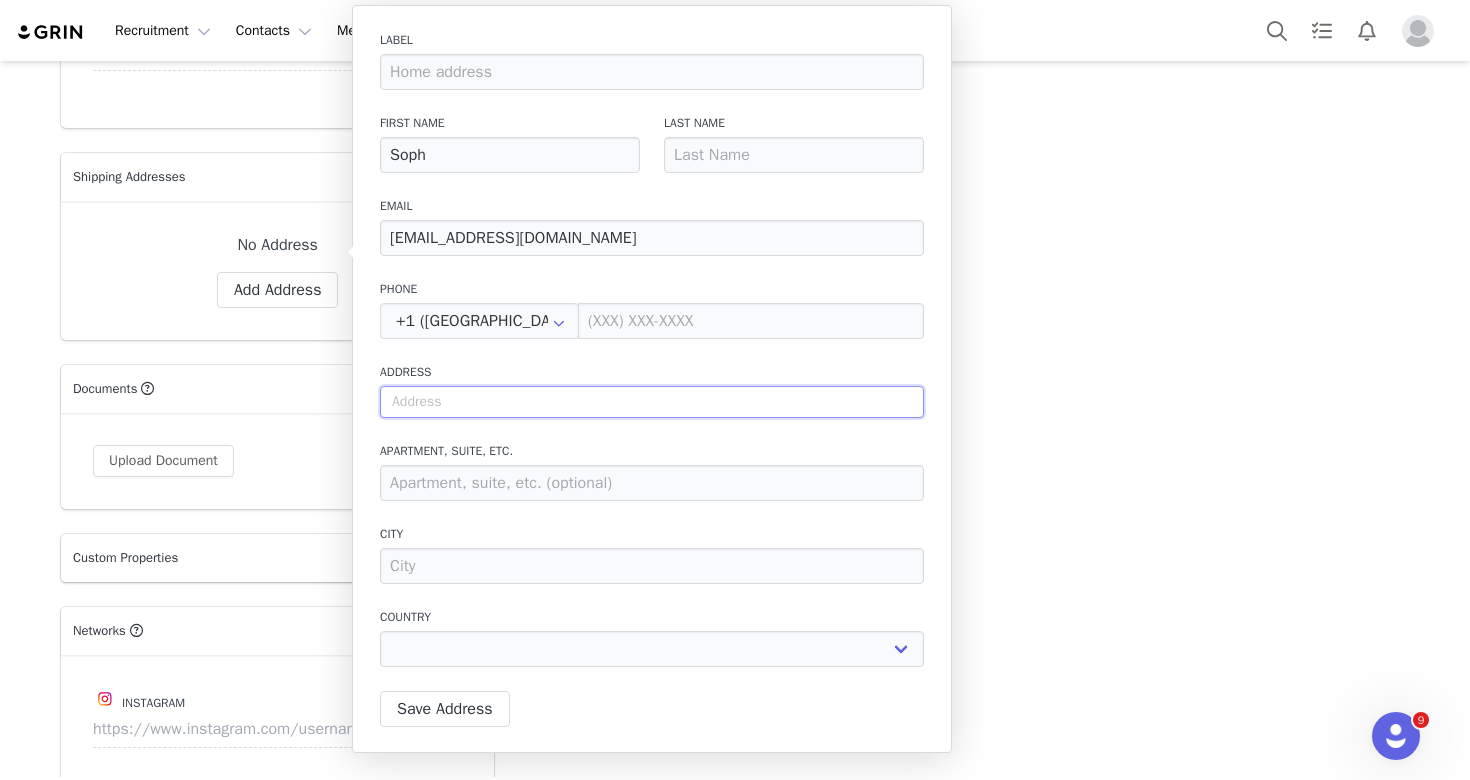 click at bounding box center (652, 402) 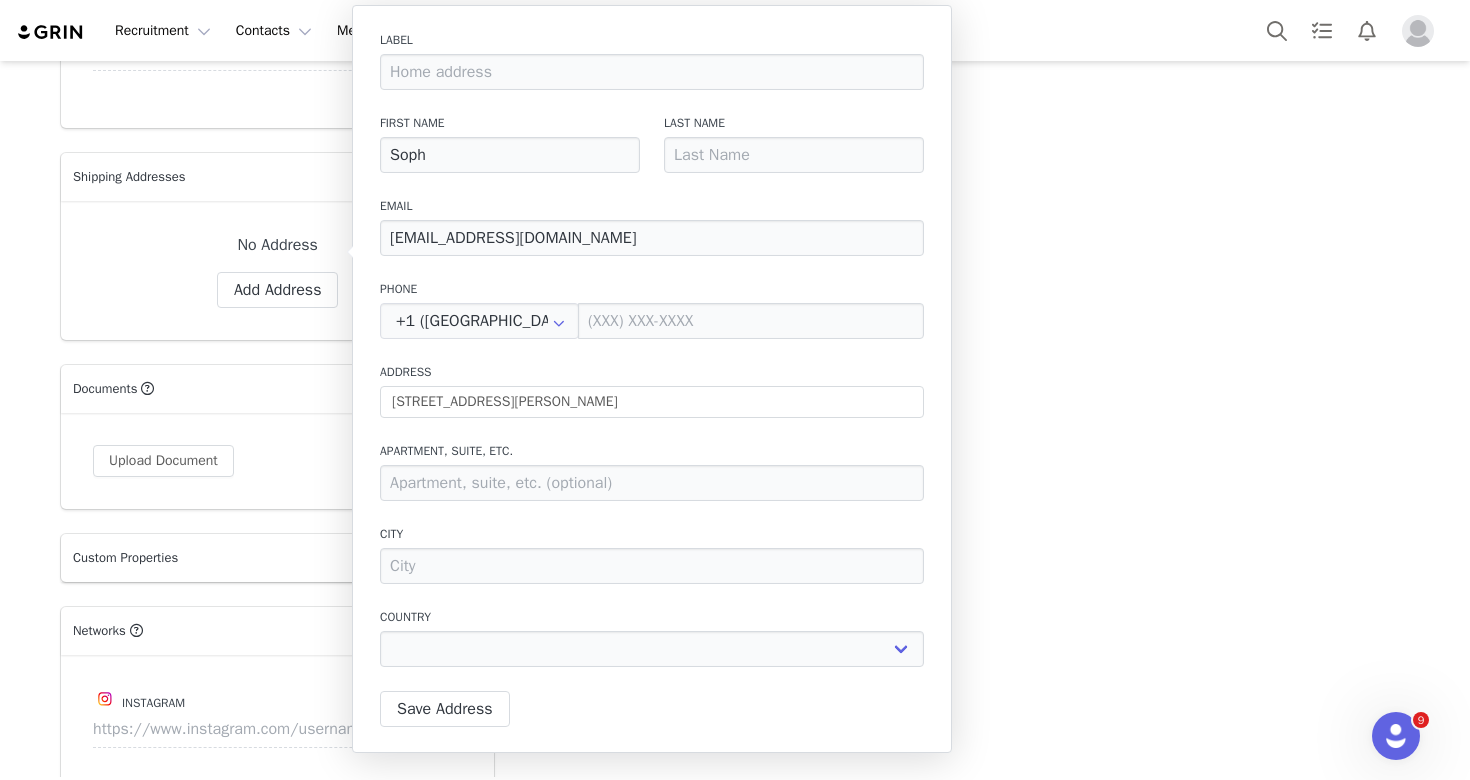 type on "12 [PERSON_NAME] Dr" 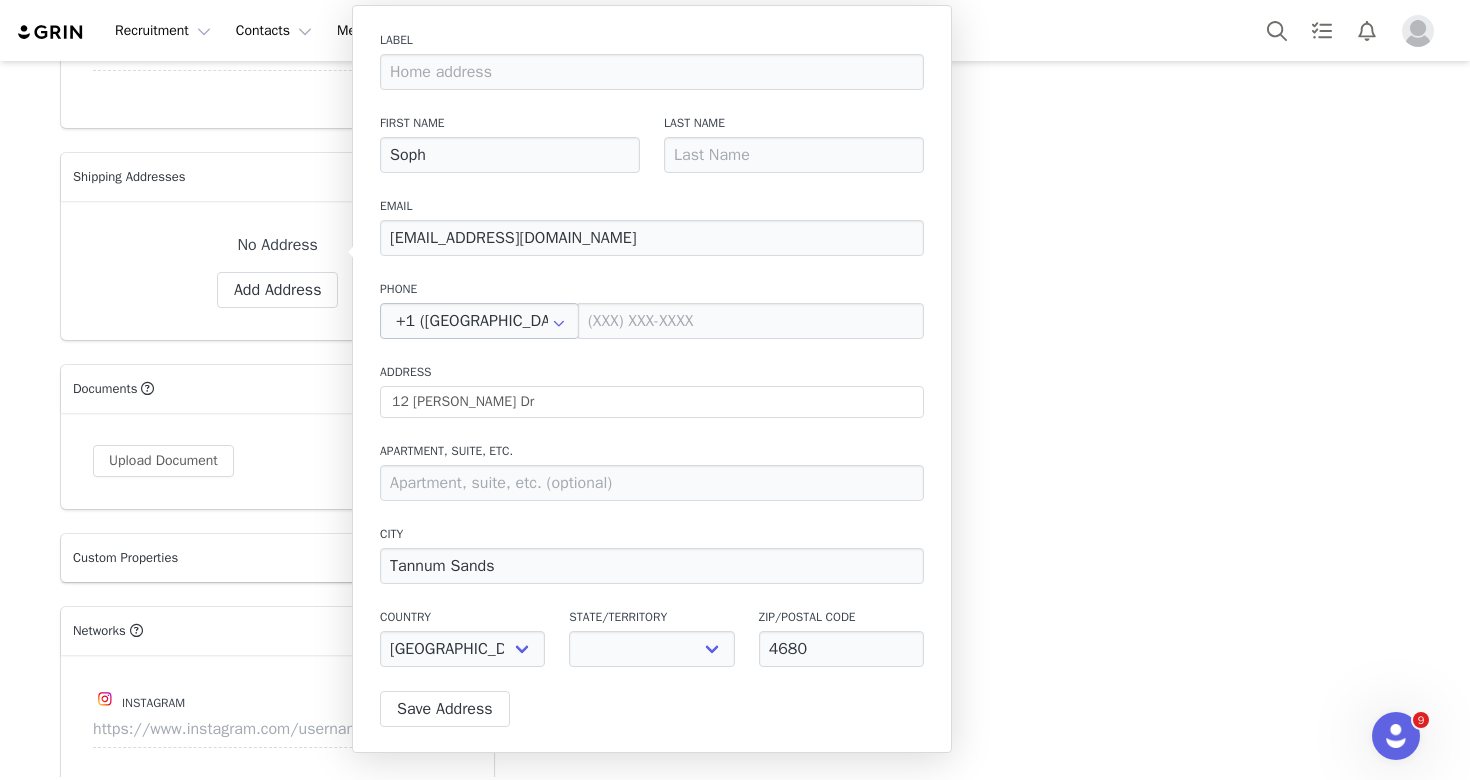 select on "[object Object]" 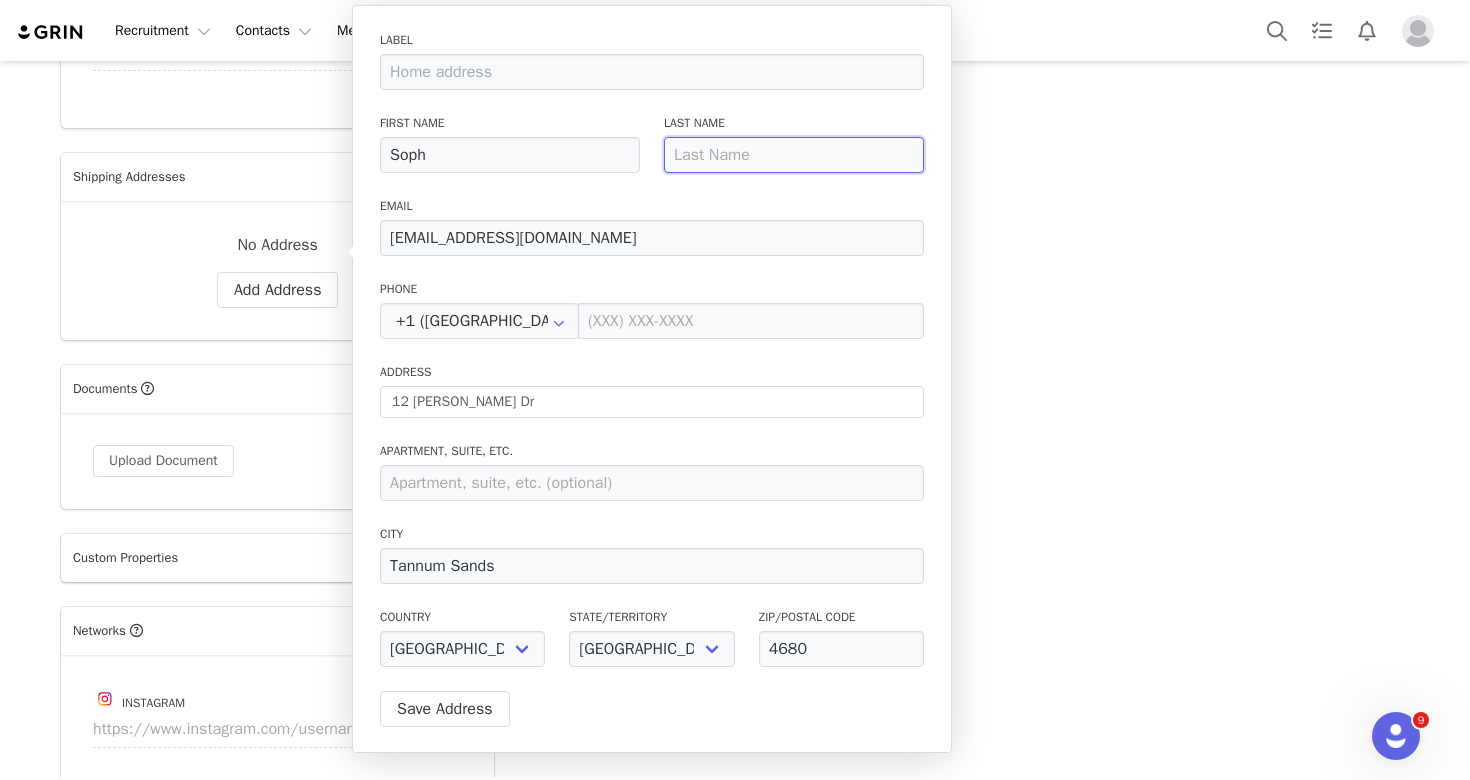 click at bounding box center [794, 155] 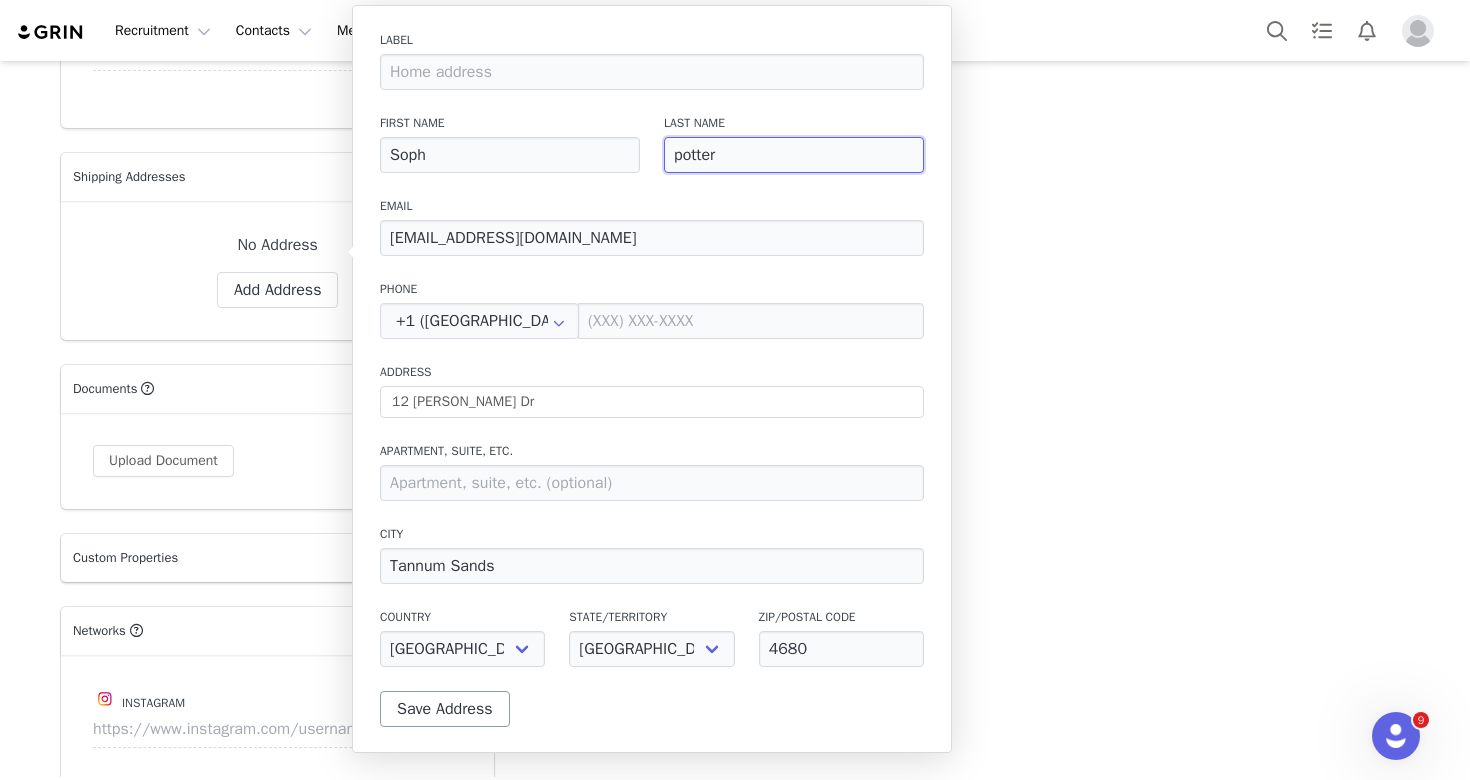 type on "potter" 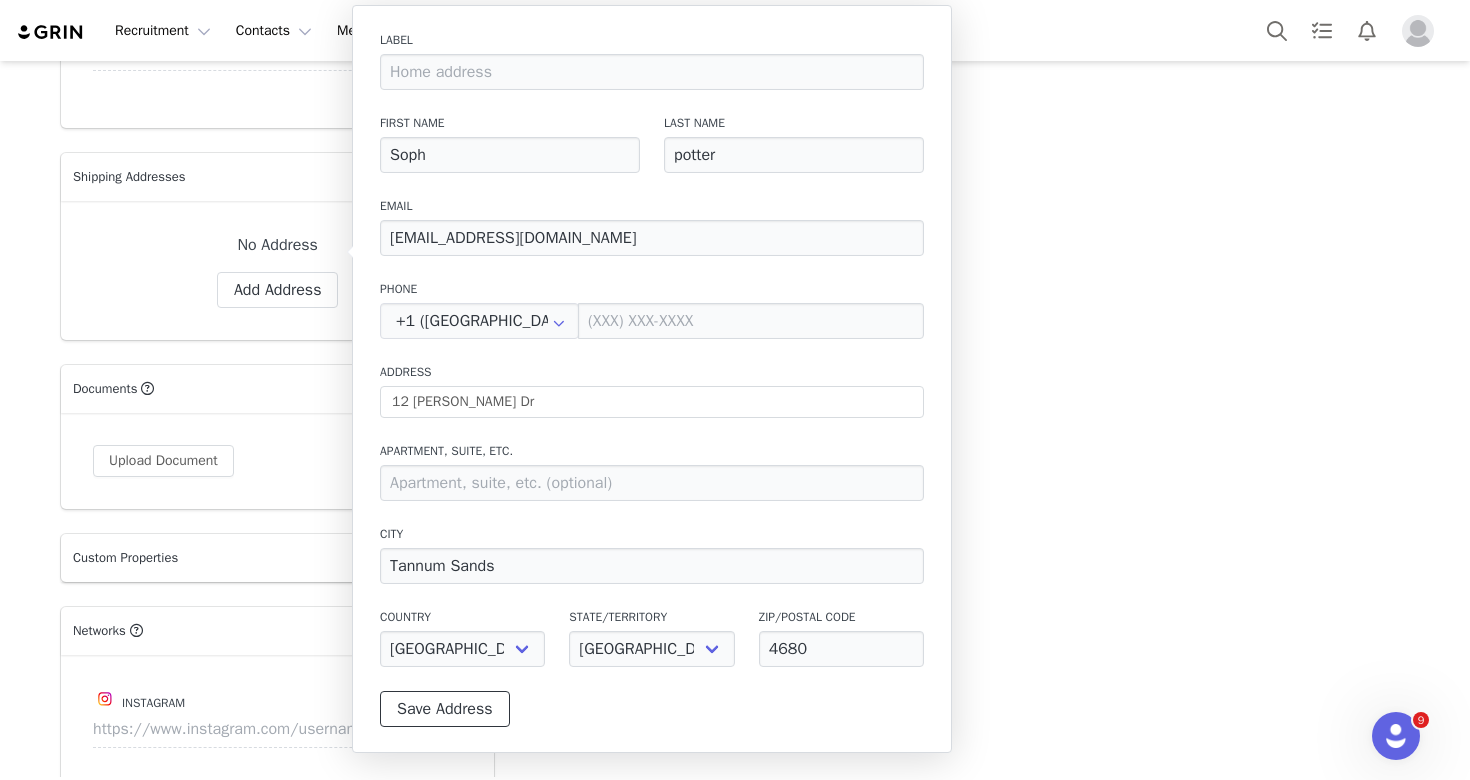 click on "Save Address" at bounding box center [445, 709] 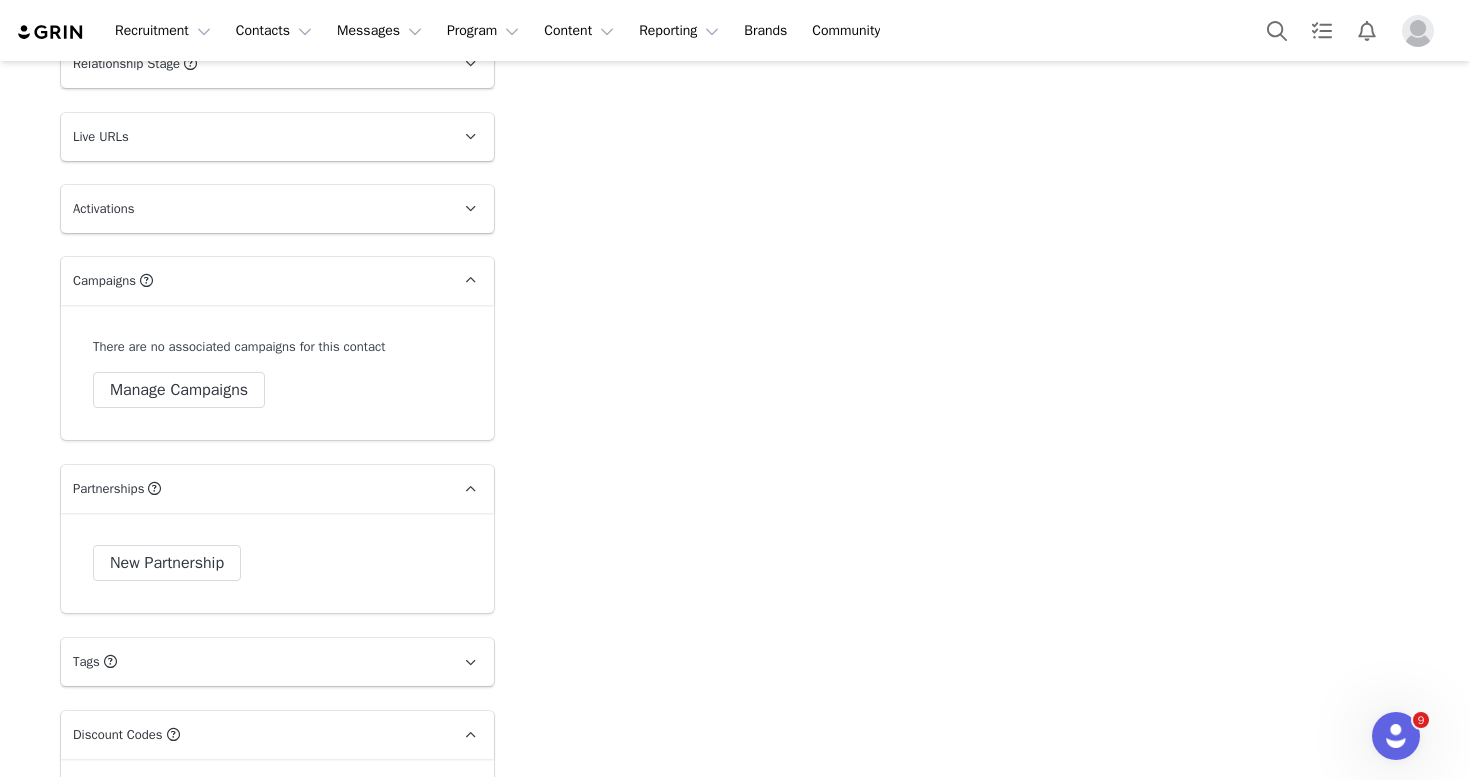 scroll, scrollTop: 3280, scrollLeft: 0, axis: vertical 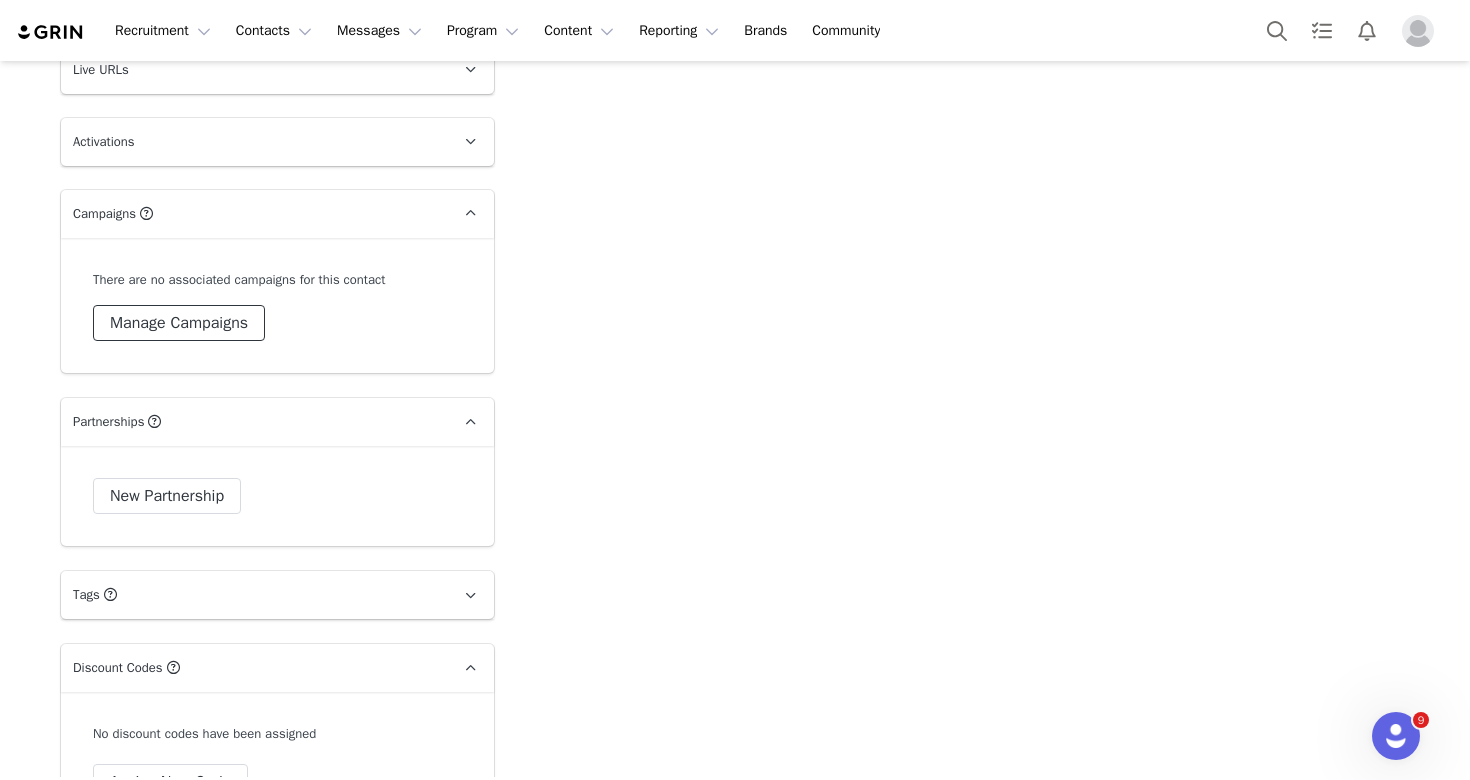 click on "Manage Campaigns" at bounding box center [179, 323] 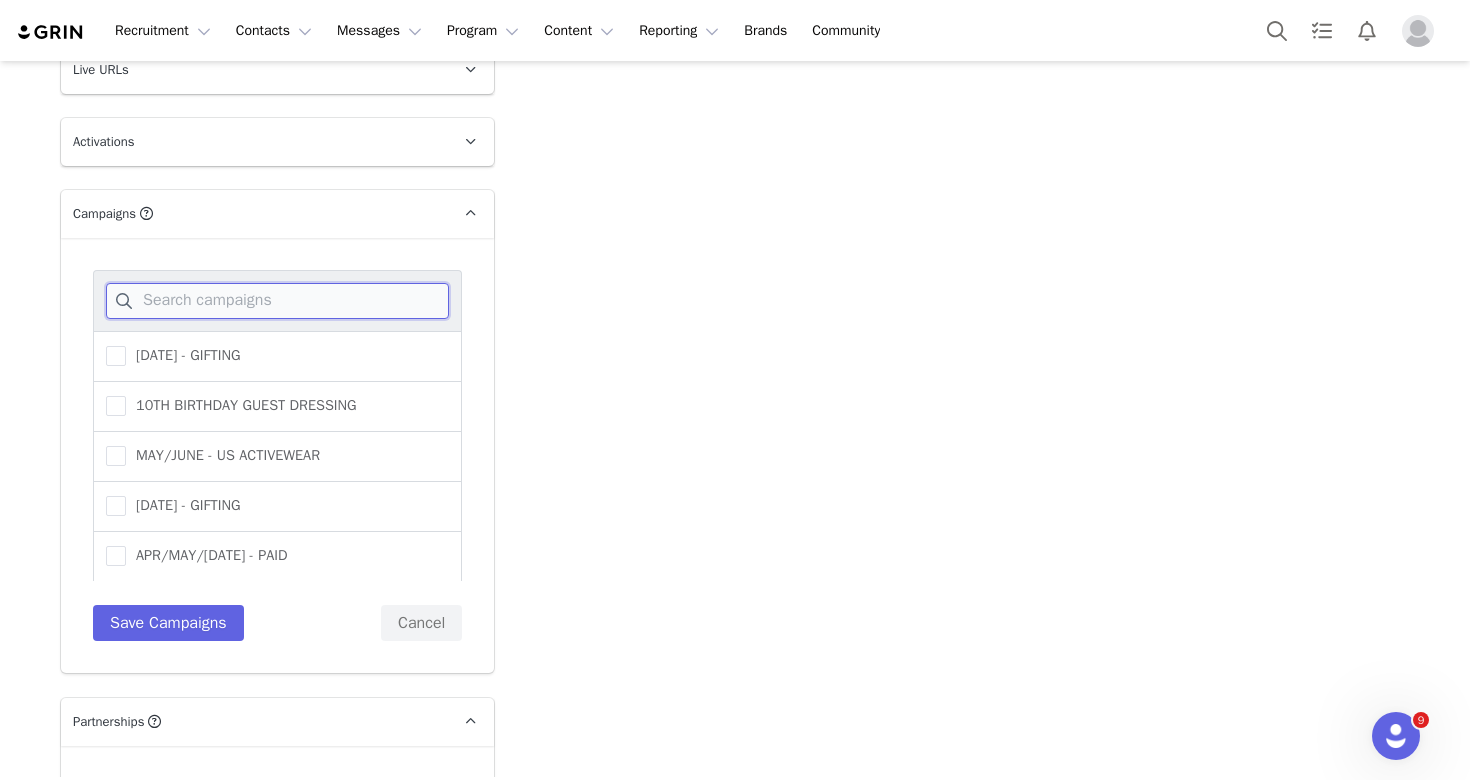 click at bounding box center (277, 301) 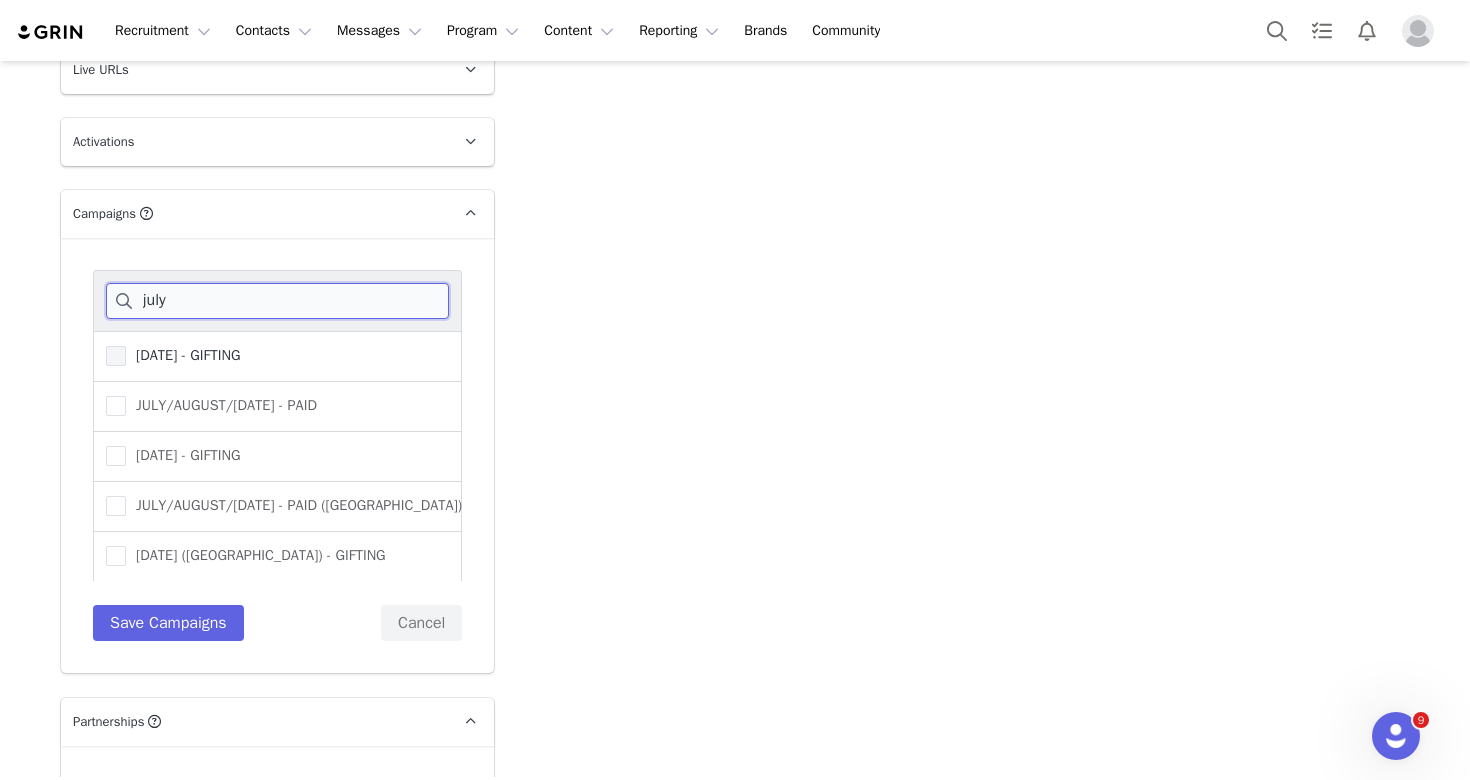 type on "july" 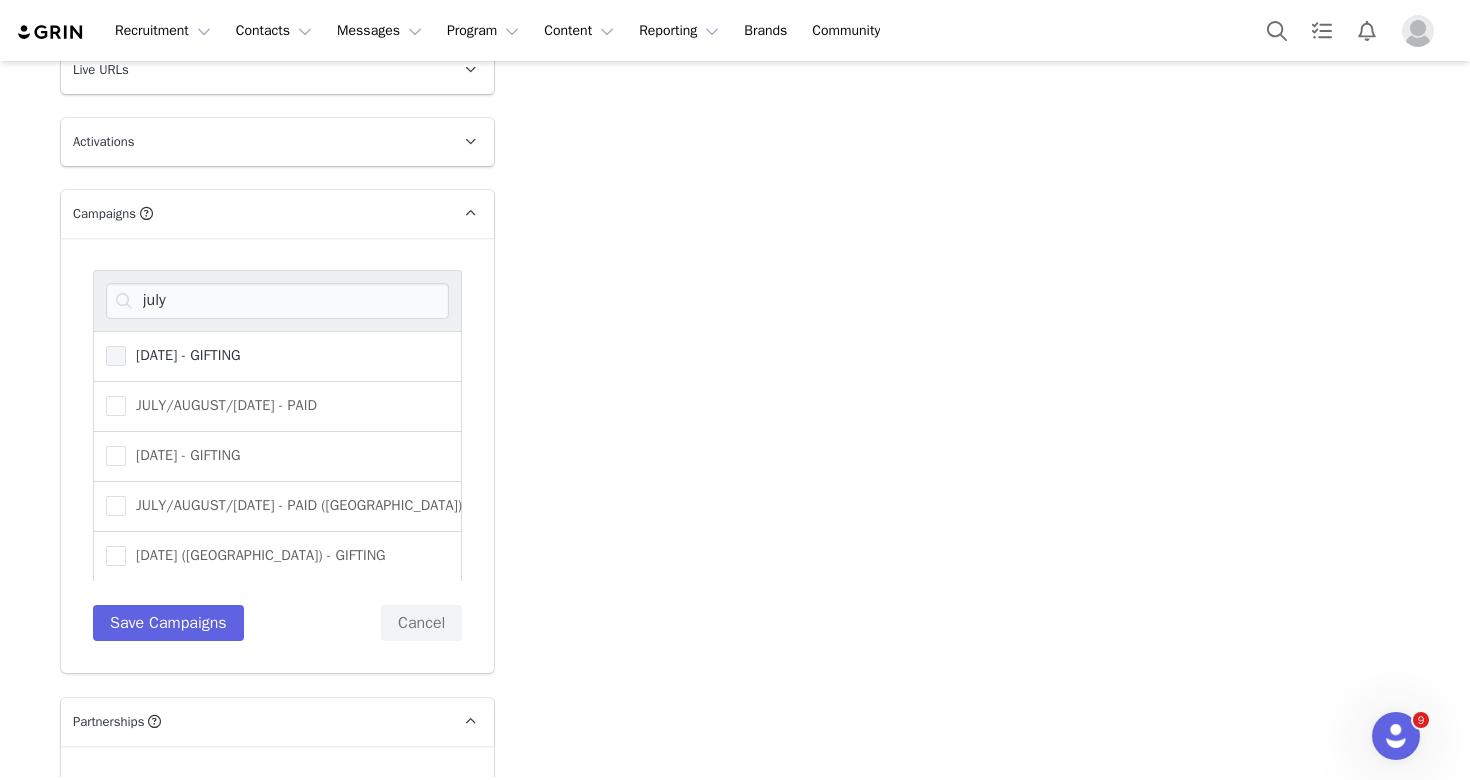 click on "[DATE] - GIFTING" at bounding box center [183, 355] 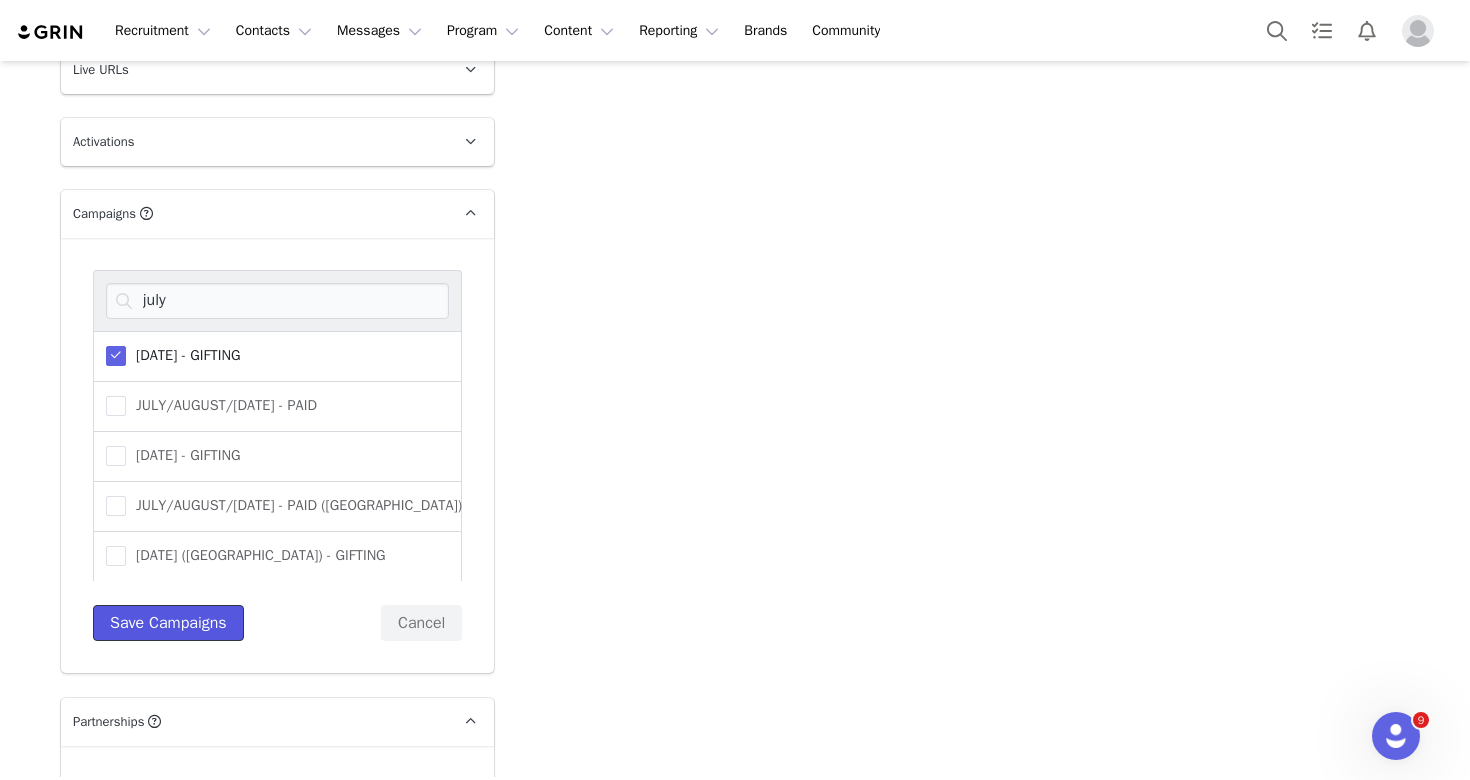 click on "Save Campaigns" at bounding box center (168, 623) 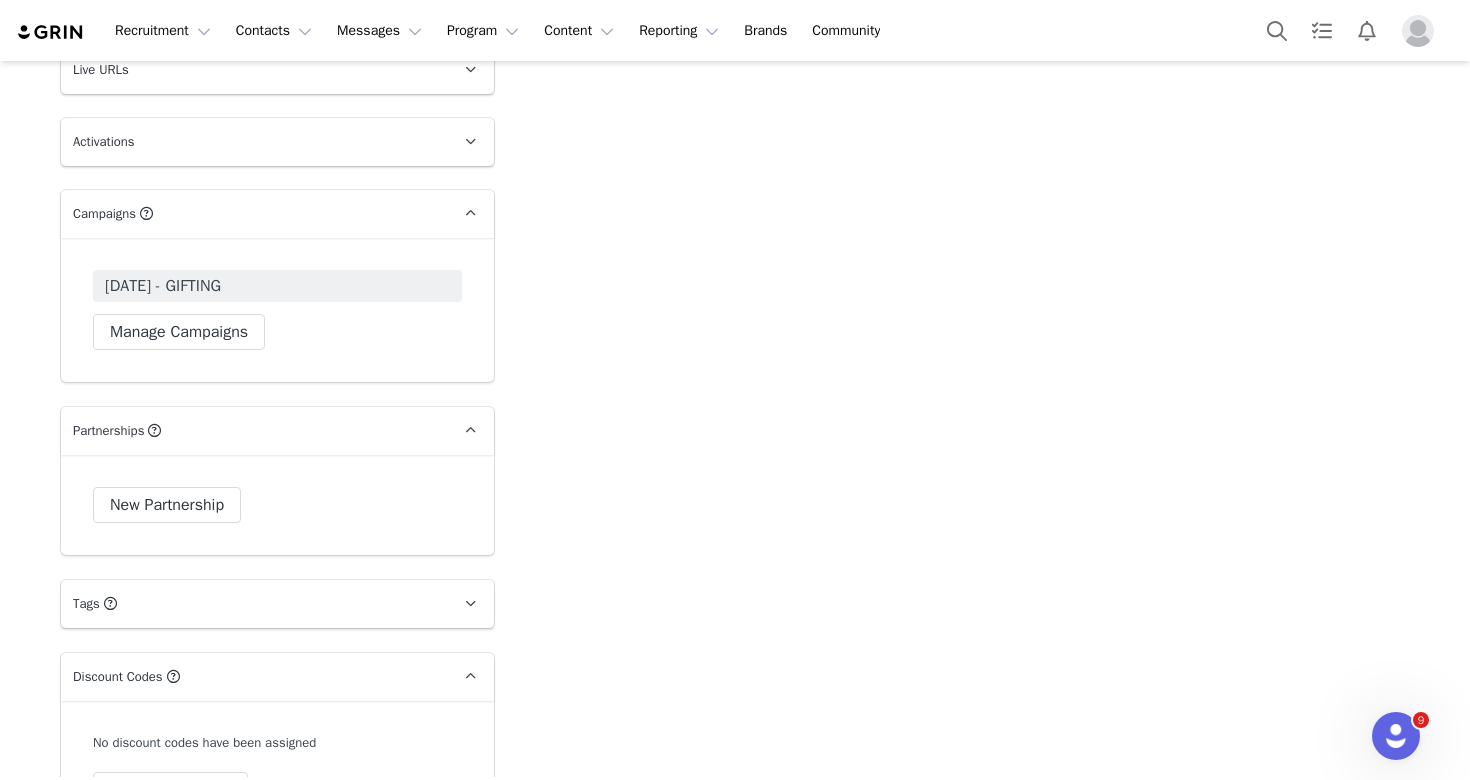 click on "[DATE] - GIFTING" at bounding box center (163, 286) 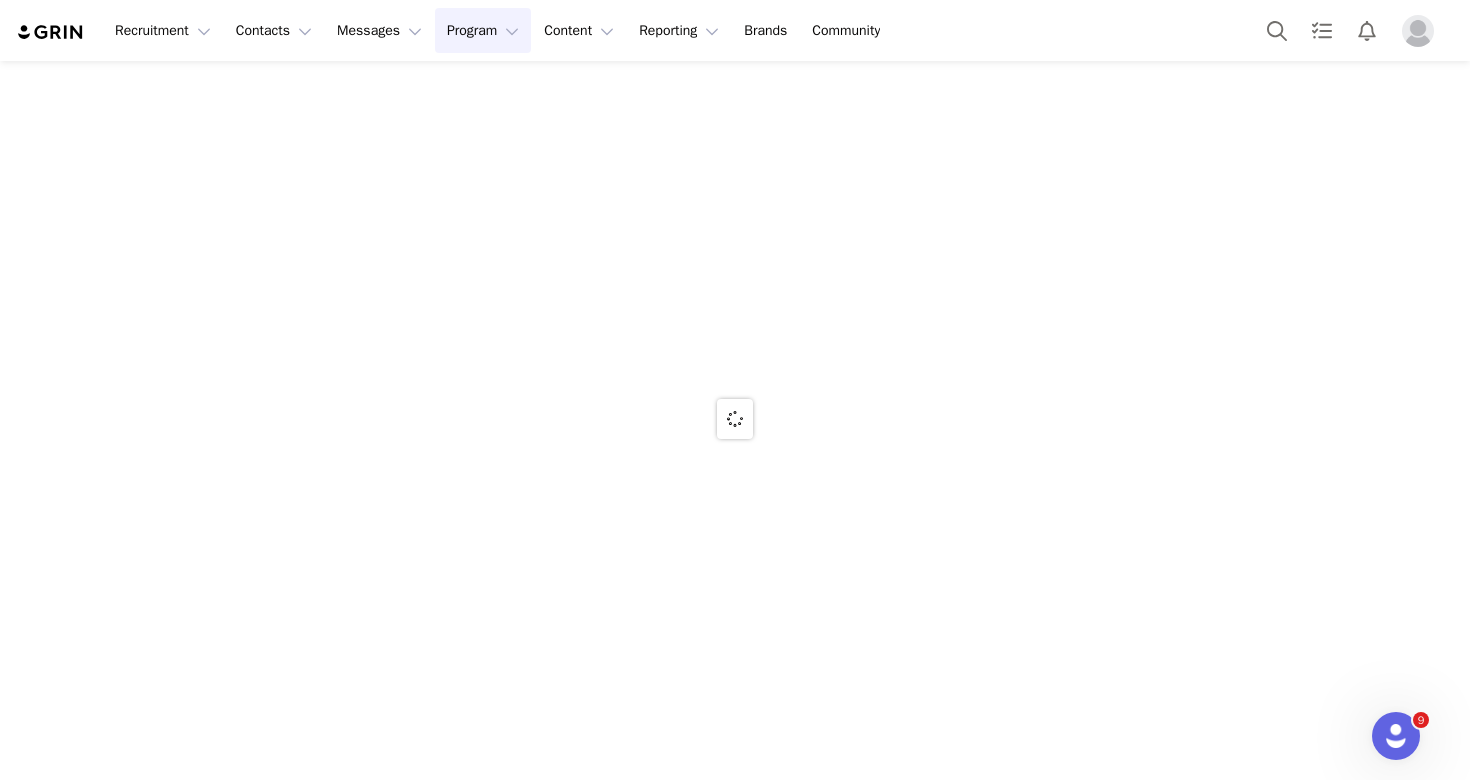 scroll, scrollTop: 0, scrollLeft: 0, axis: both 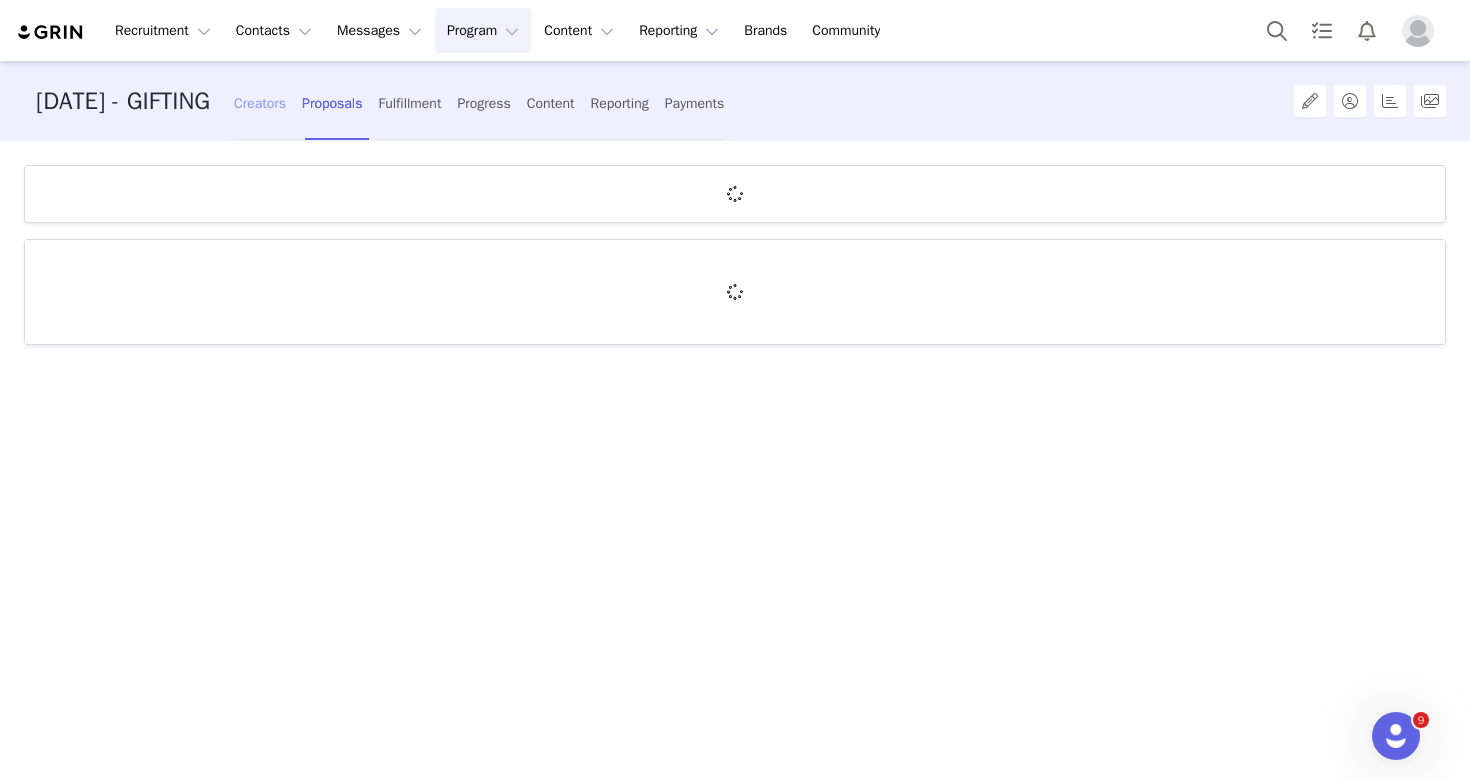 click on "Creators" at bounding box center [260, 103] 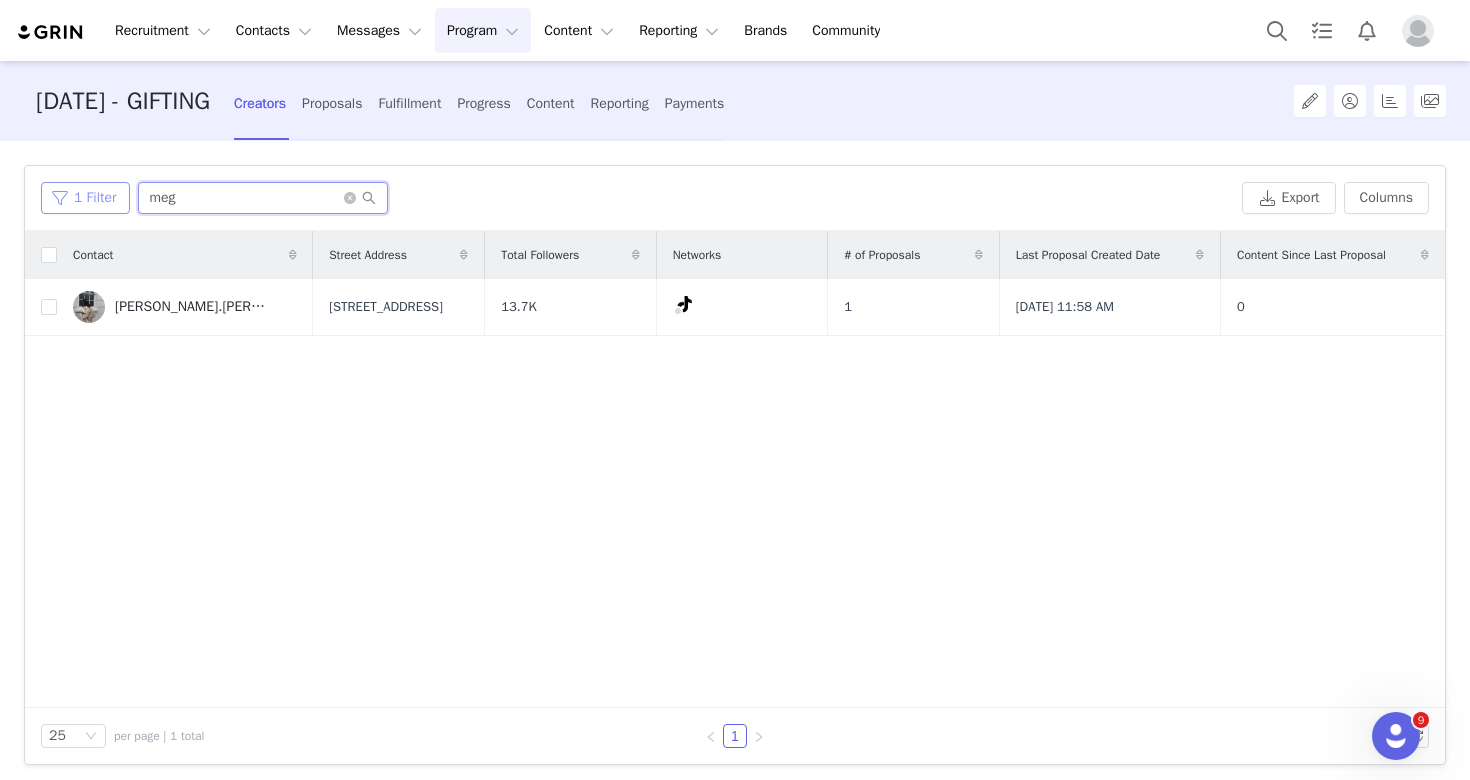 drag, startPoint x: 265, startPoint y: 208, endPoint x: 121, endPoint y: 190, distance: 145.12064 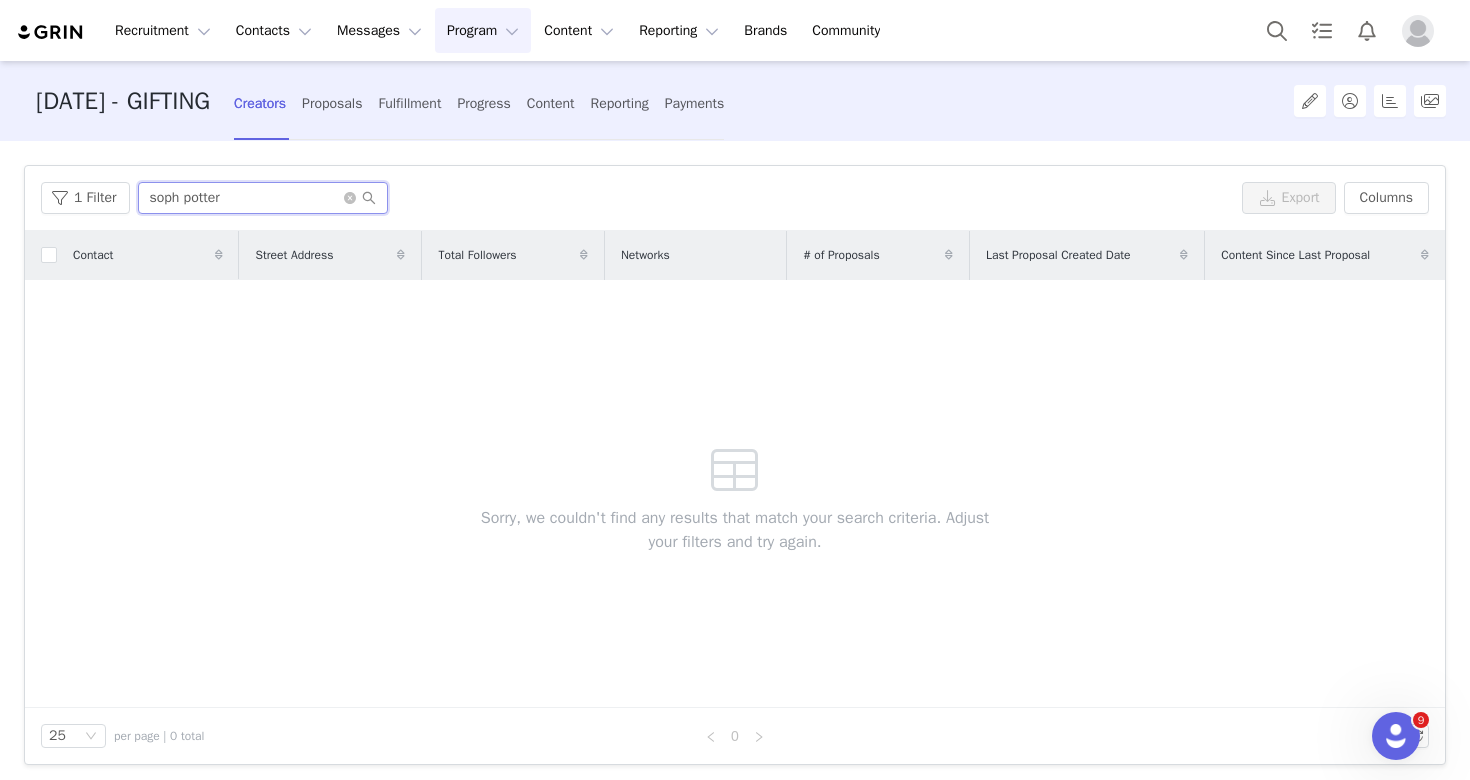 drag, startPoint x: 250, startPoint y: 202, endPoint x: 191, endPoint y: 203, distance: 59.008472 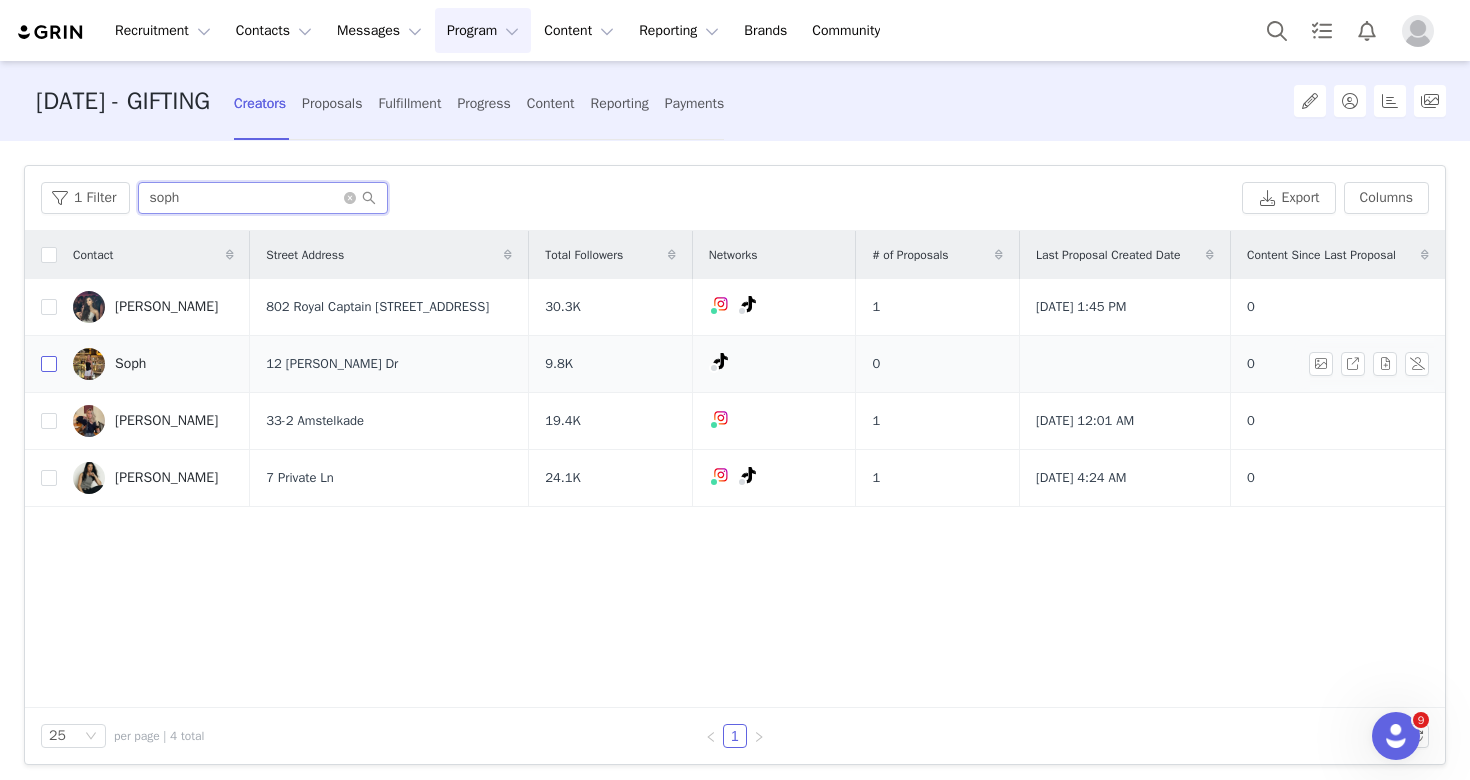type on "soph" 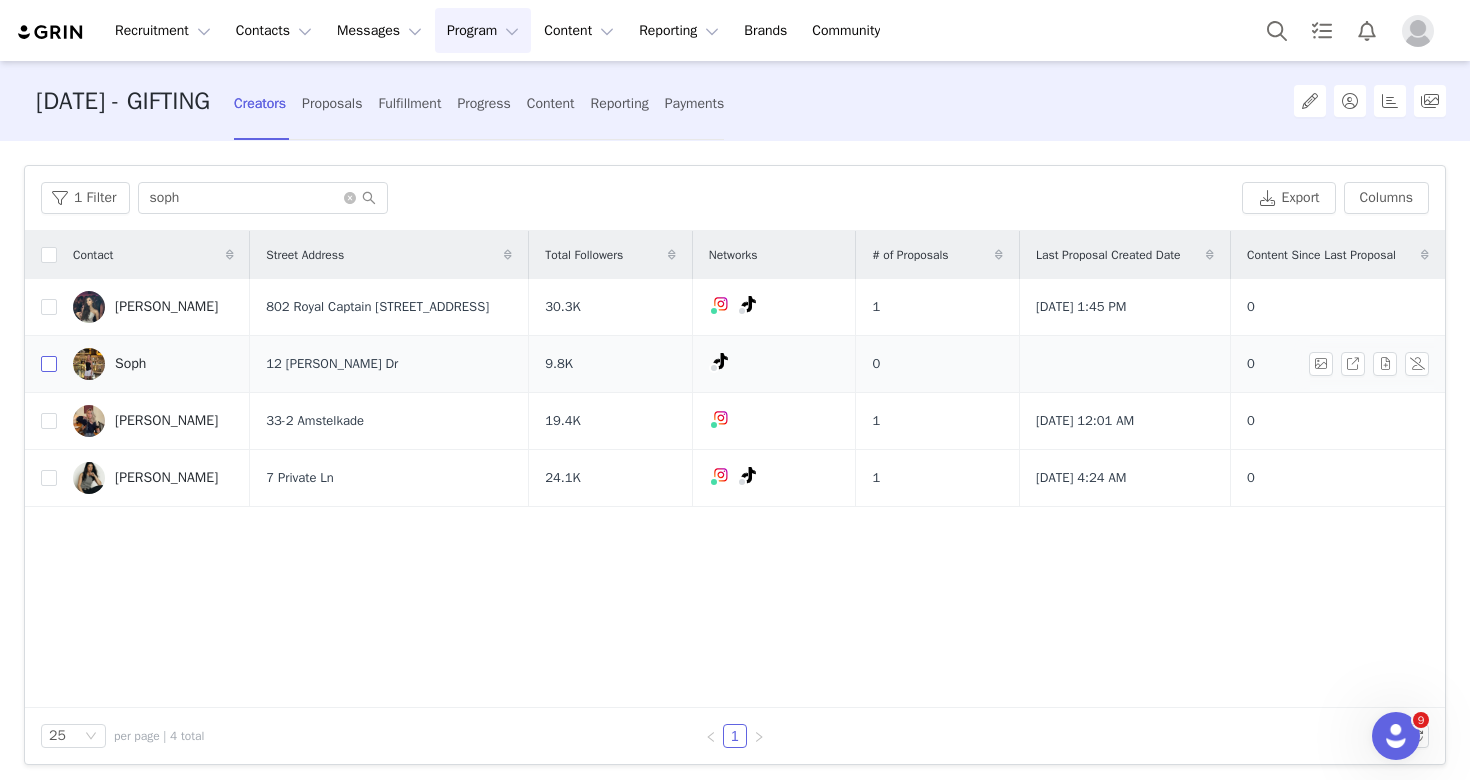 click at bounding box center [49, 364] 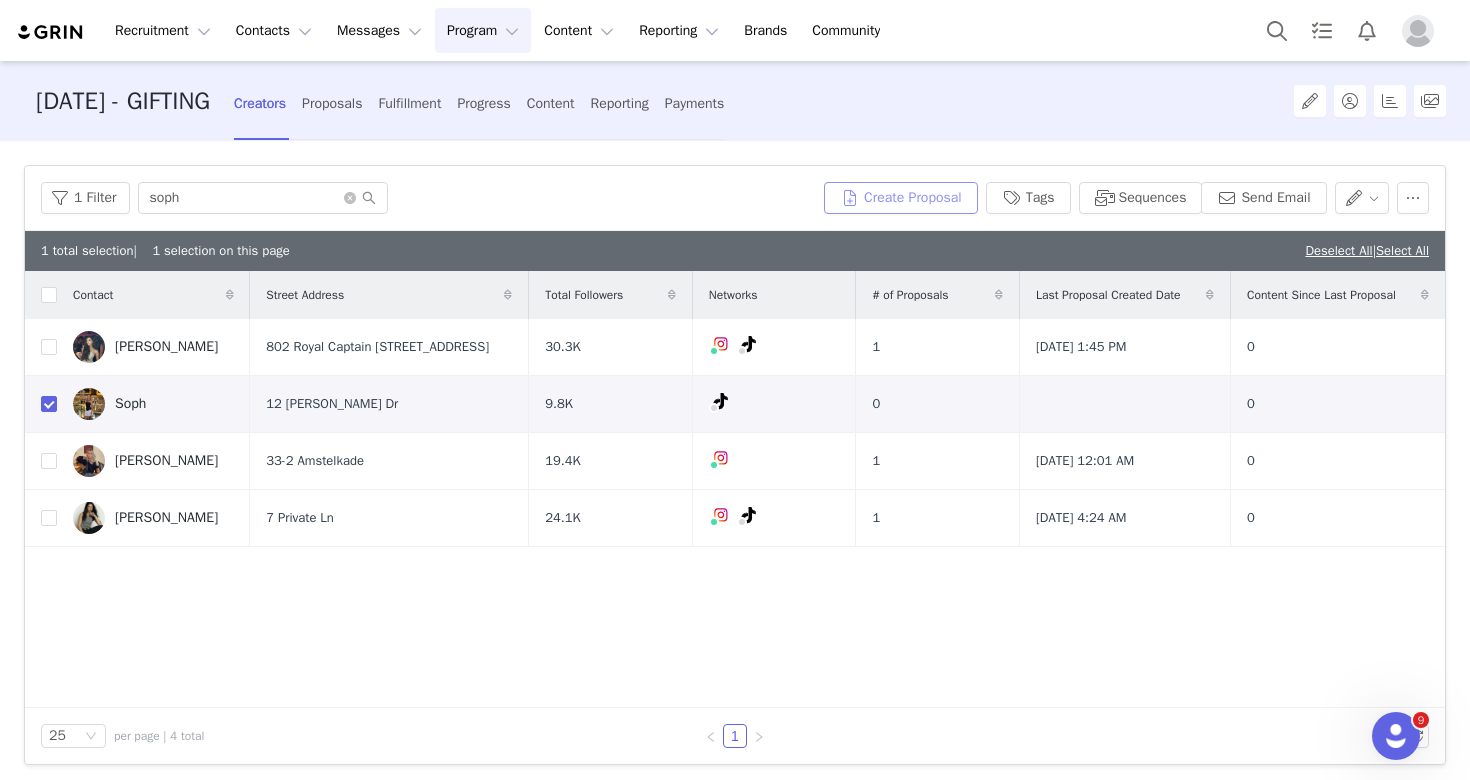click on "Create Proposal" at bounding box center (901, 198) 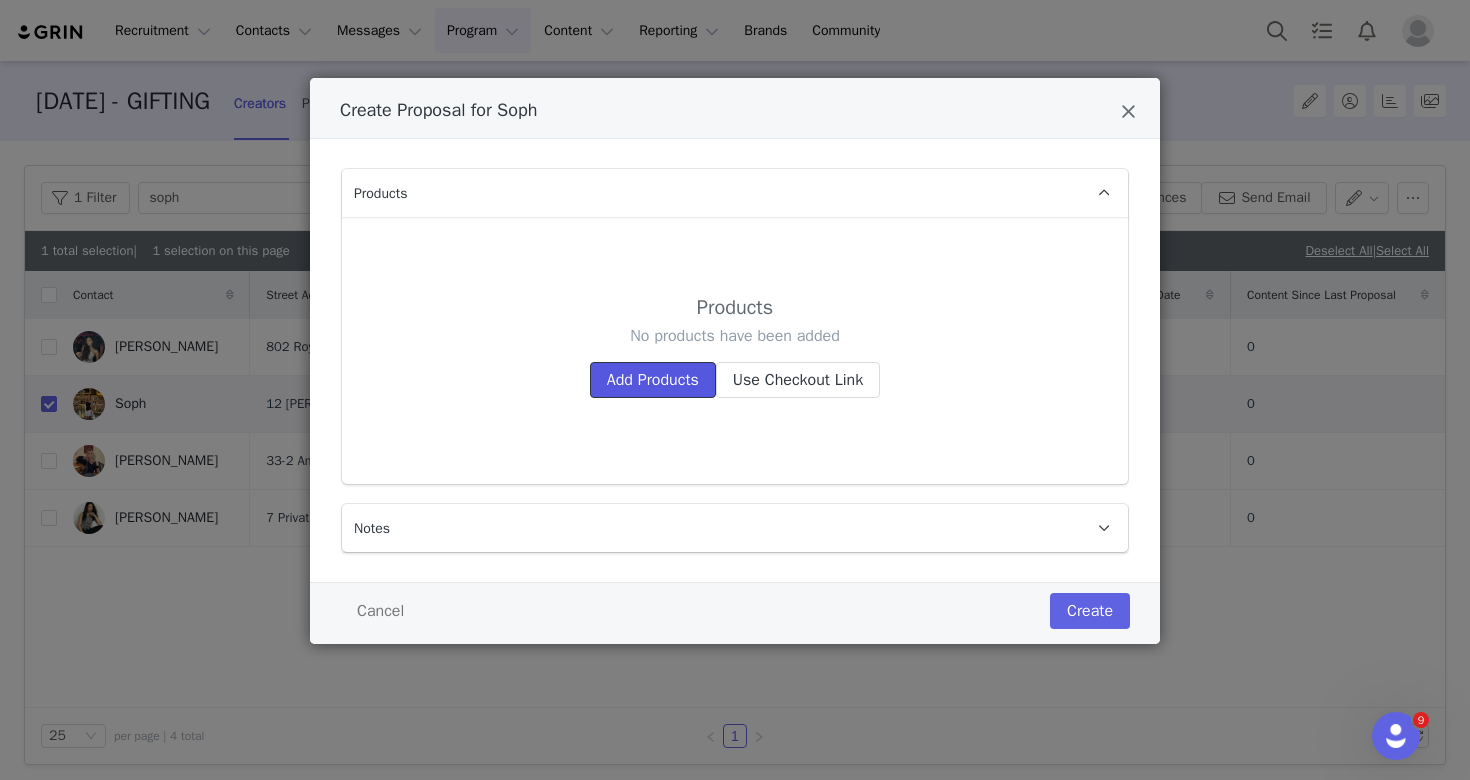 click on "Add Products" at bounding box center [653, 380] 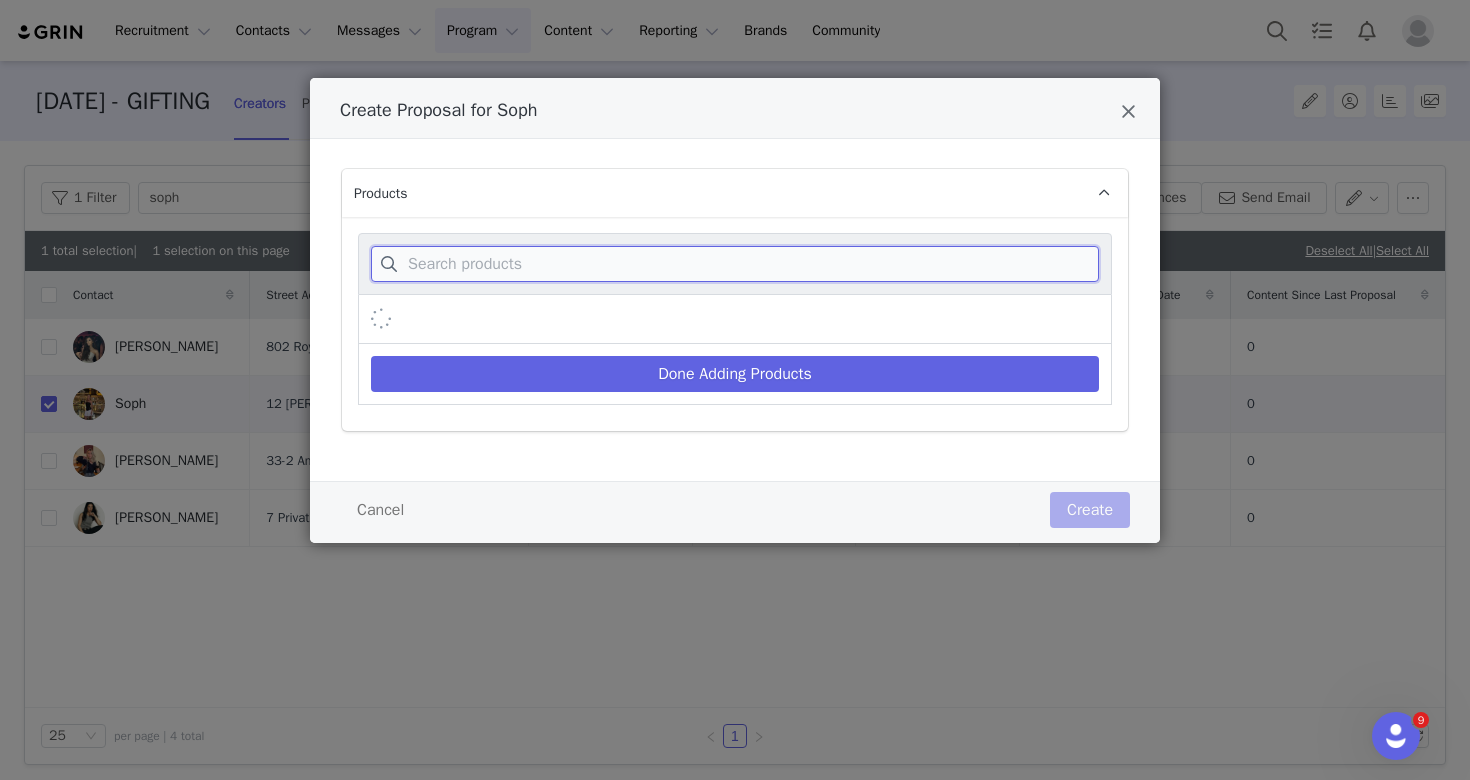 click at bounding box center [735, 264] 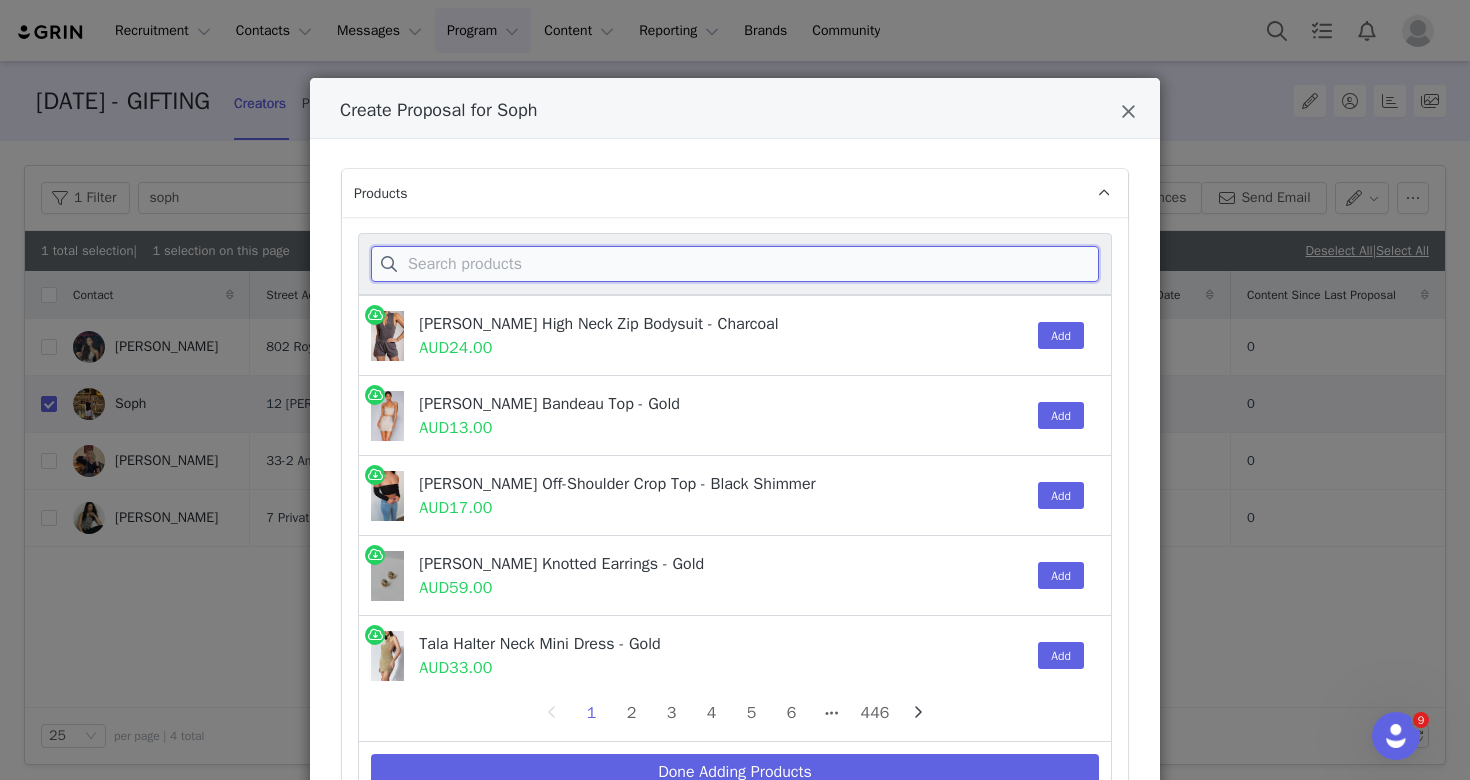 paste on "Elora strapless knit maxi dress in ivory size" 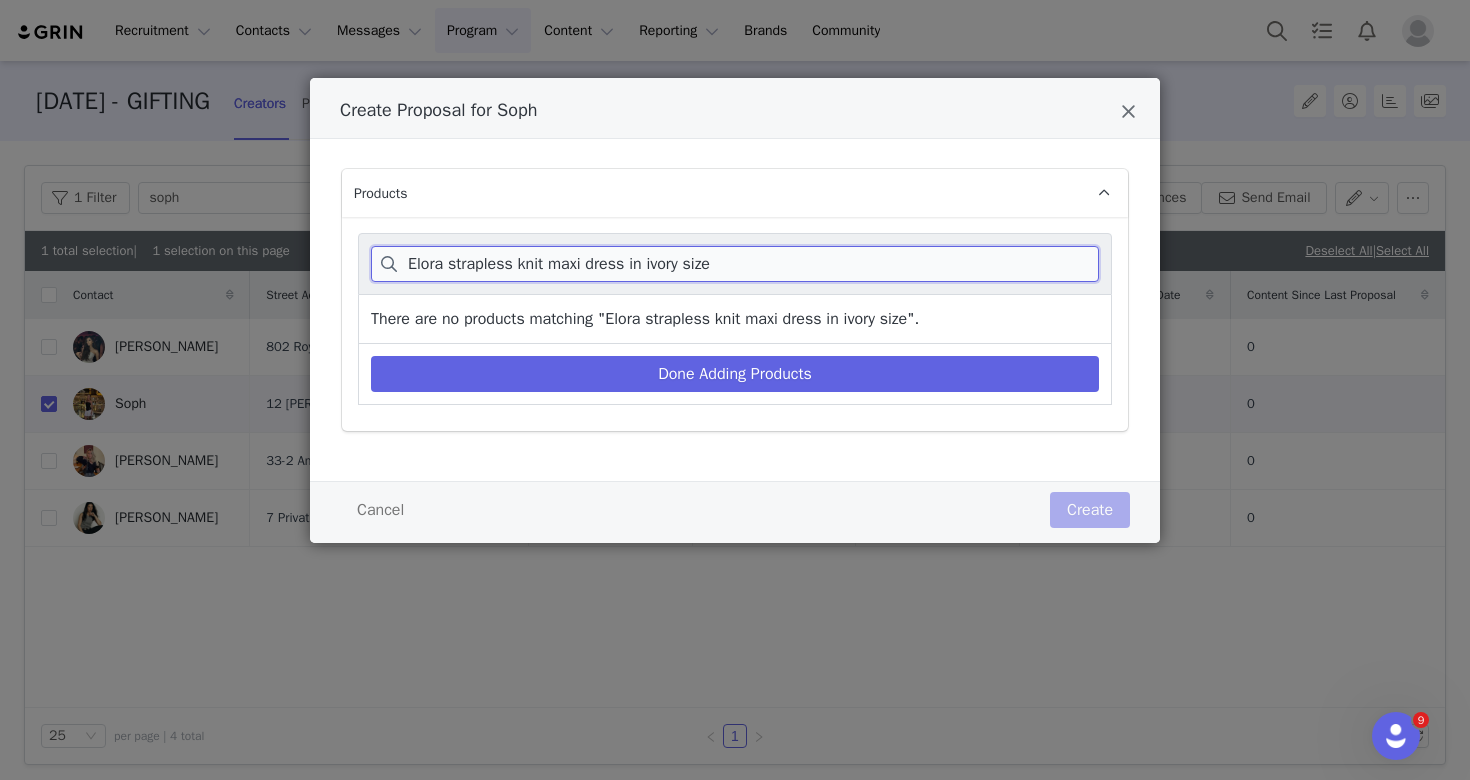 drag, startPoint x: 537, startPoint y: 261, endPoint x: 832, endPoint y: 264, distance: 295.01526 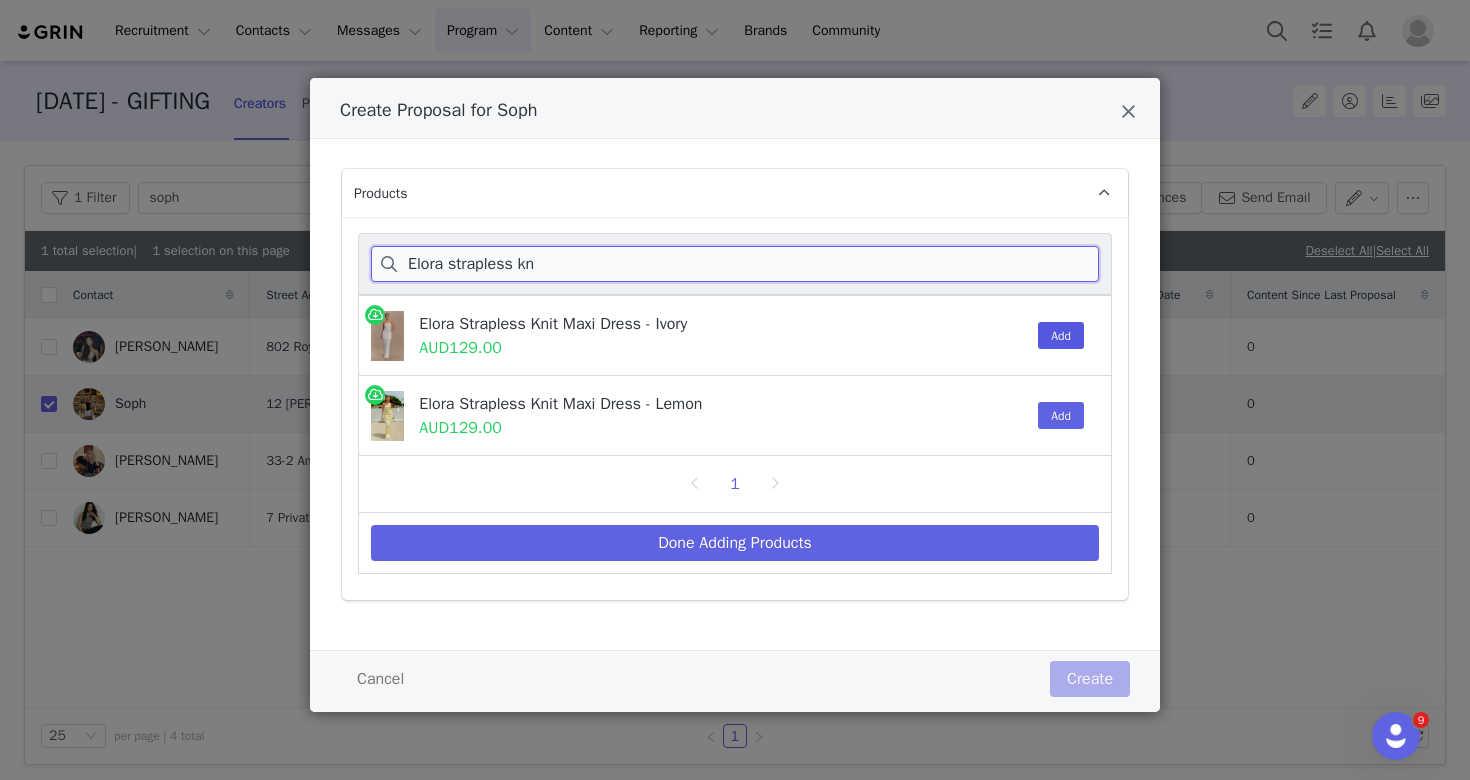 type on "Elora strapless kn" 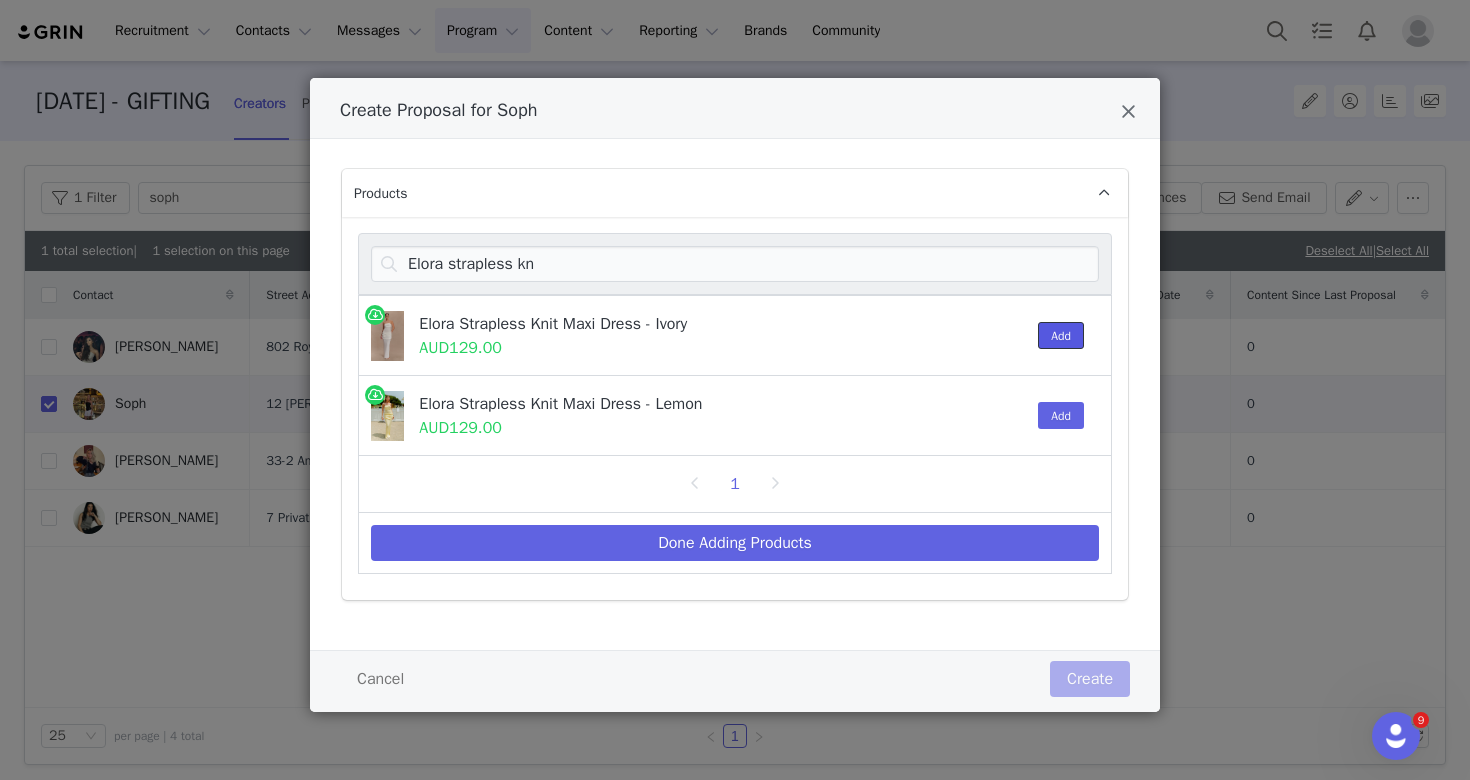 click on "Add" at bounding box center [1061, 335] 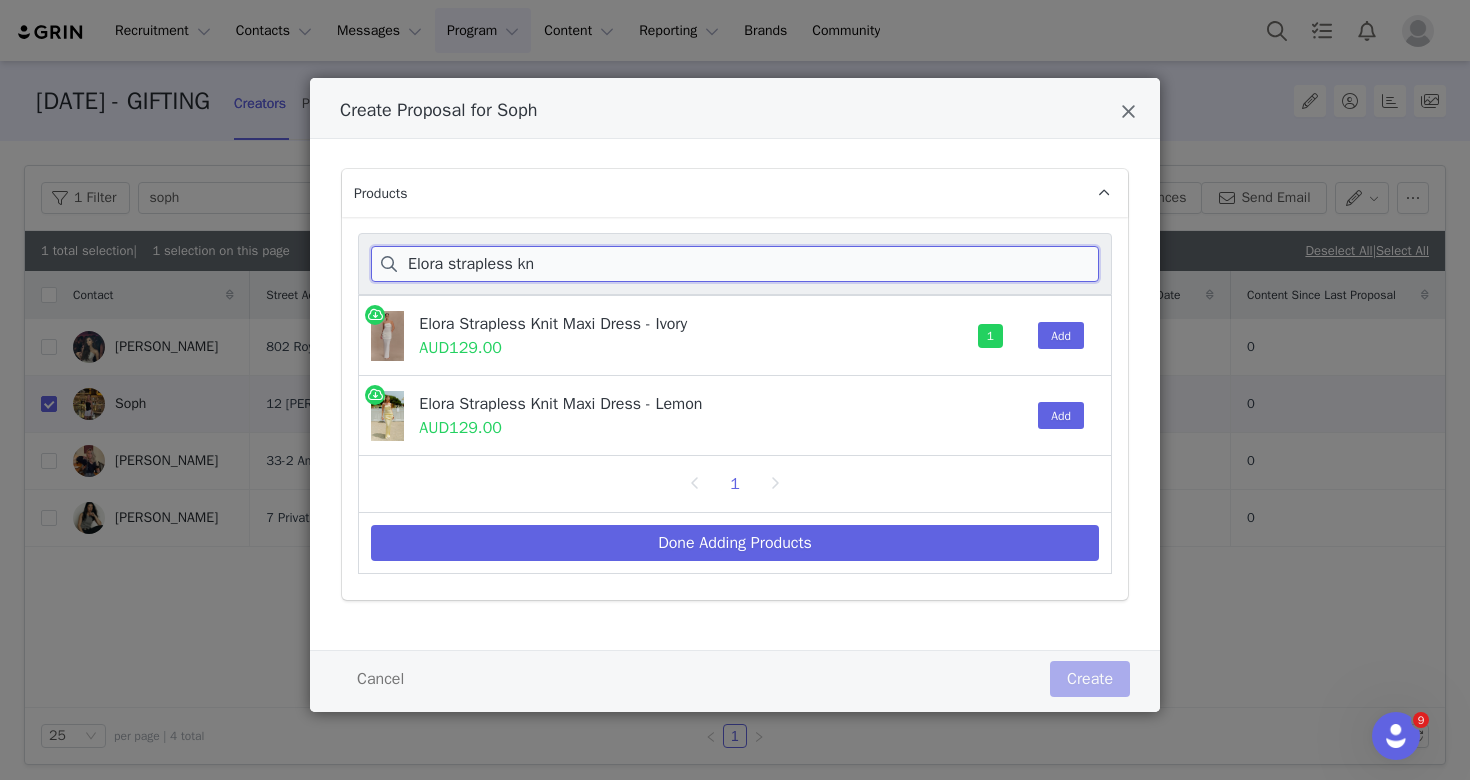drag, startPoint x: 551, startPoint y: 267, endPoint x: 343, endPoint y: 252, distance: 208.54016 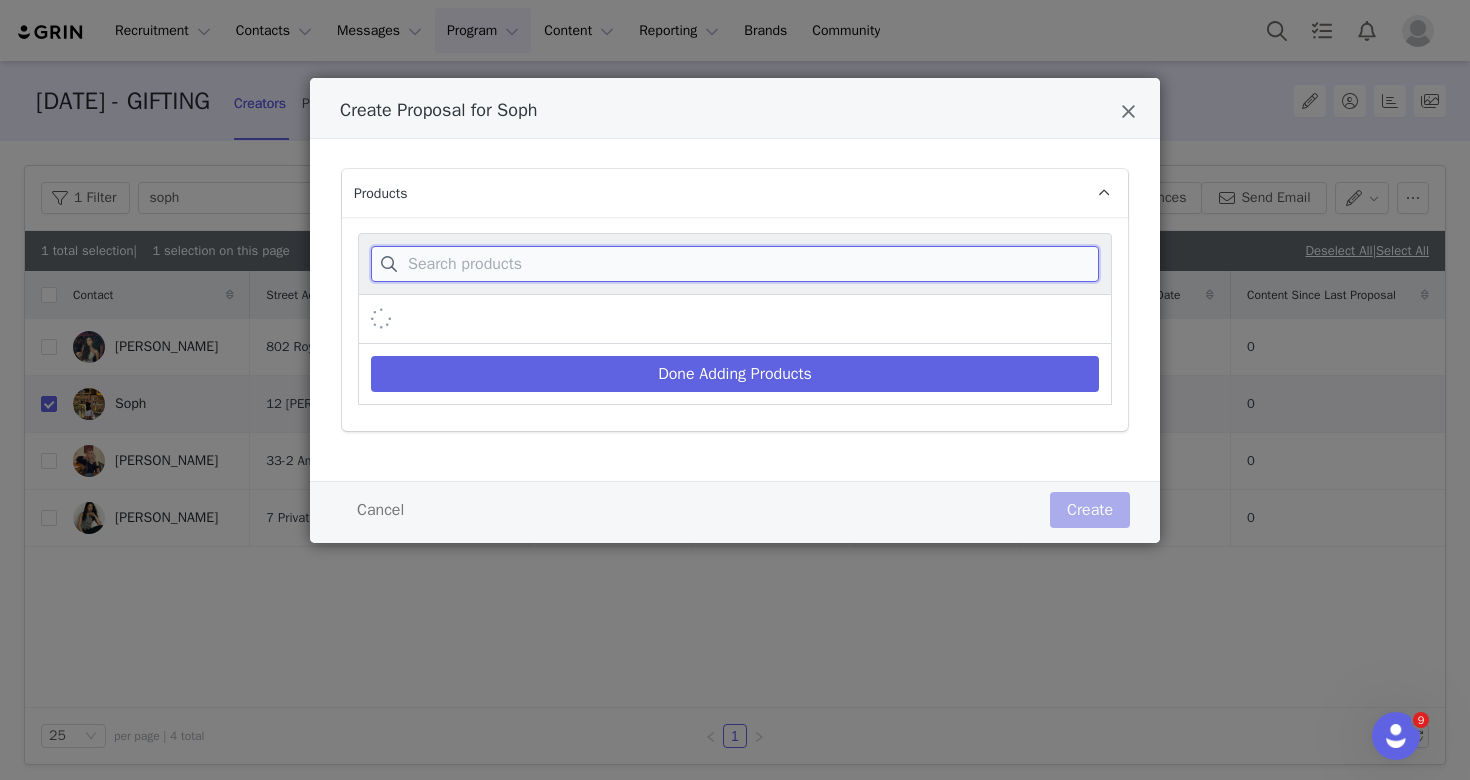 paste on "Kirra cinched denim jacket" 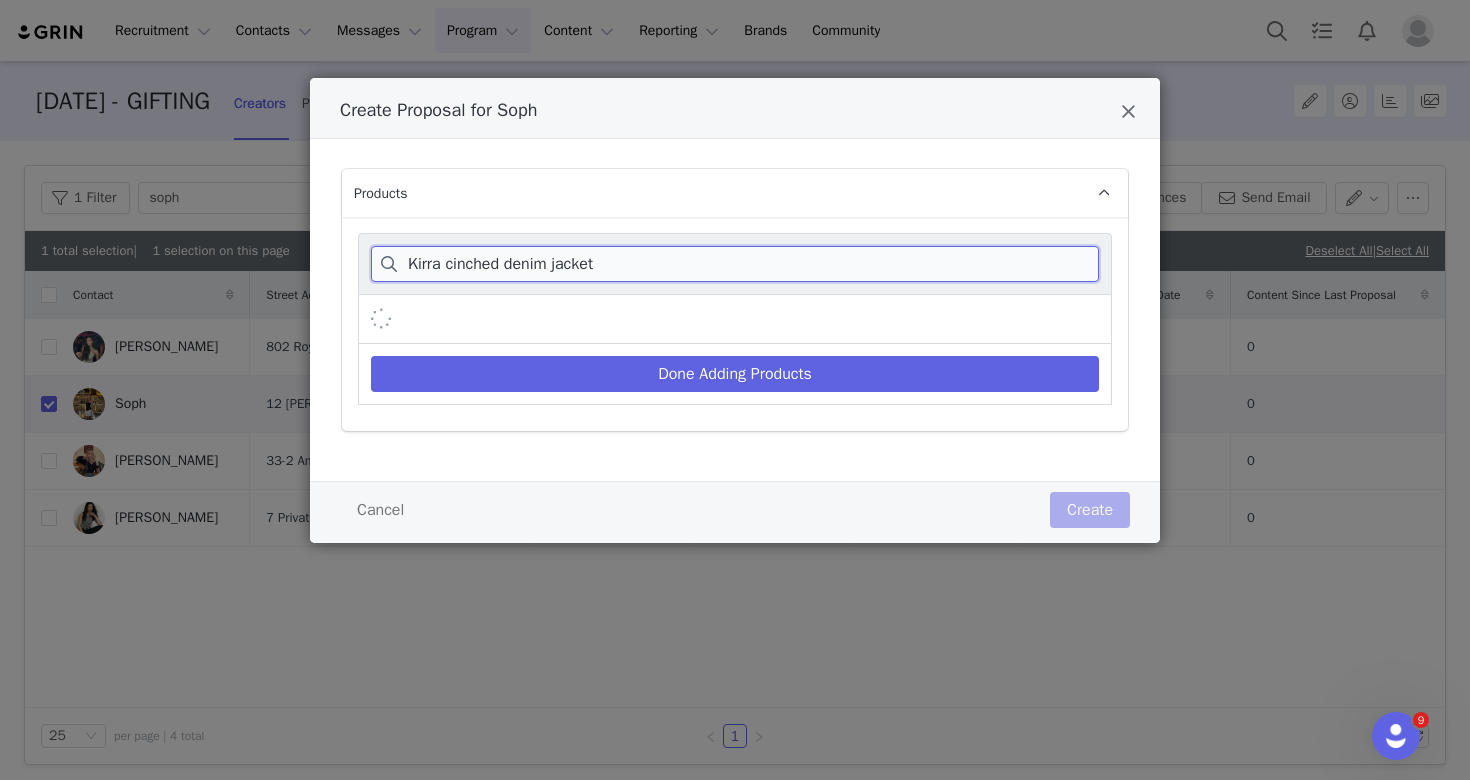 click on "Kirra cinched denim jacket" at bounding box center [735, 264] 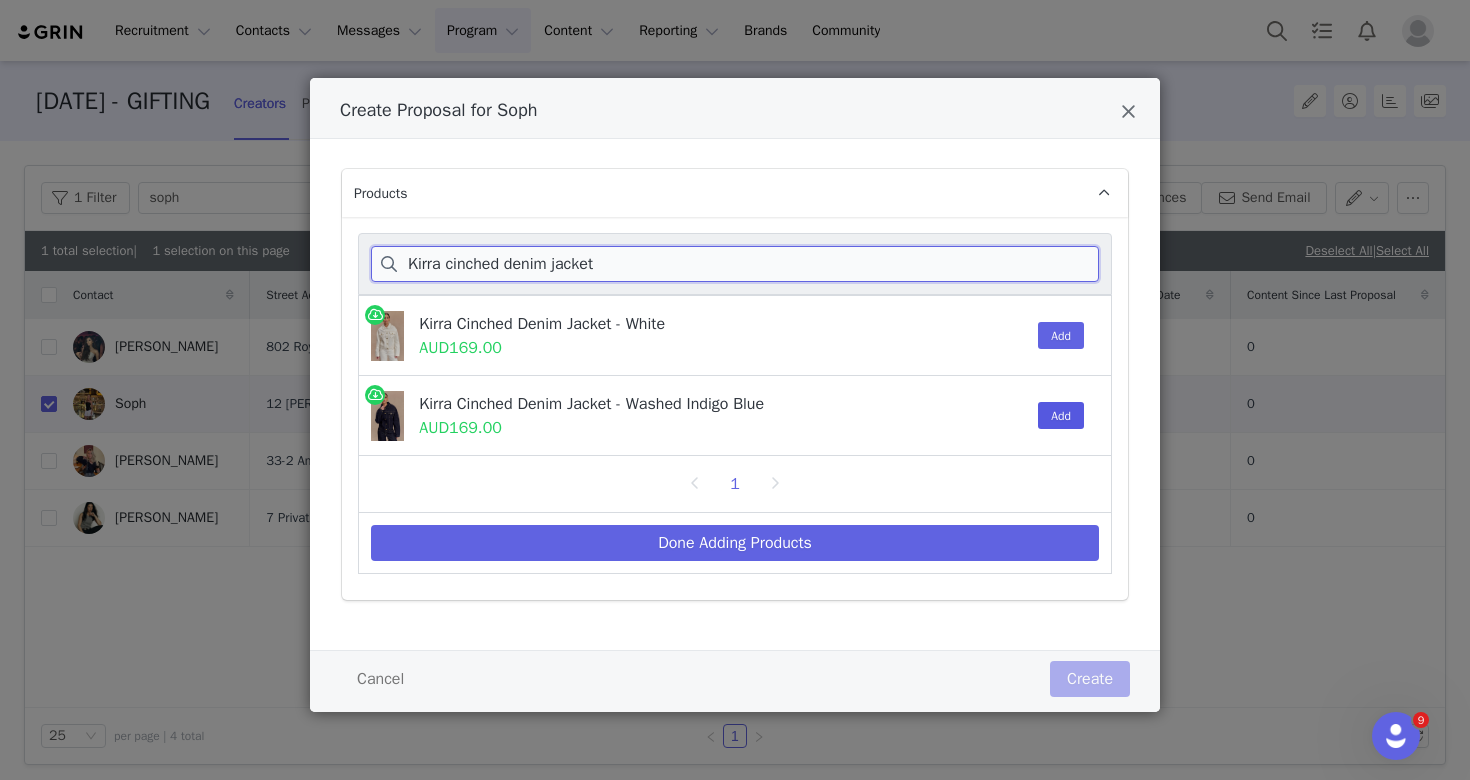 type on "Kirra cinched denim jacket" 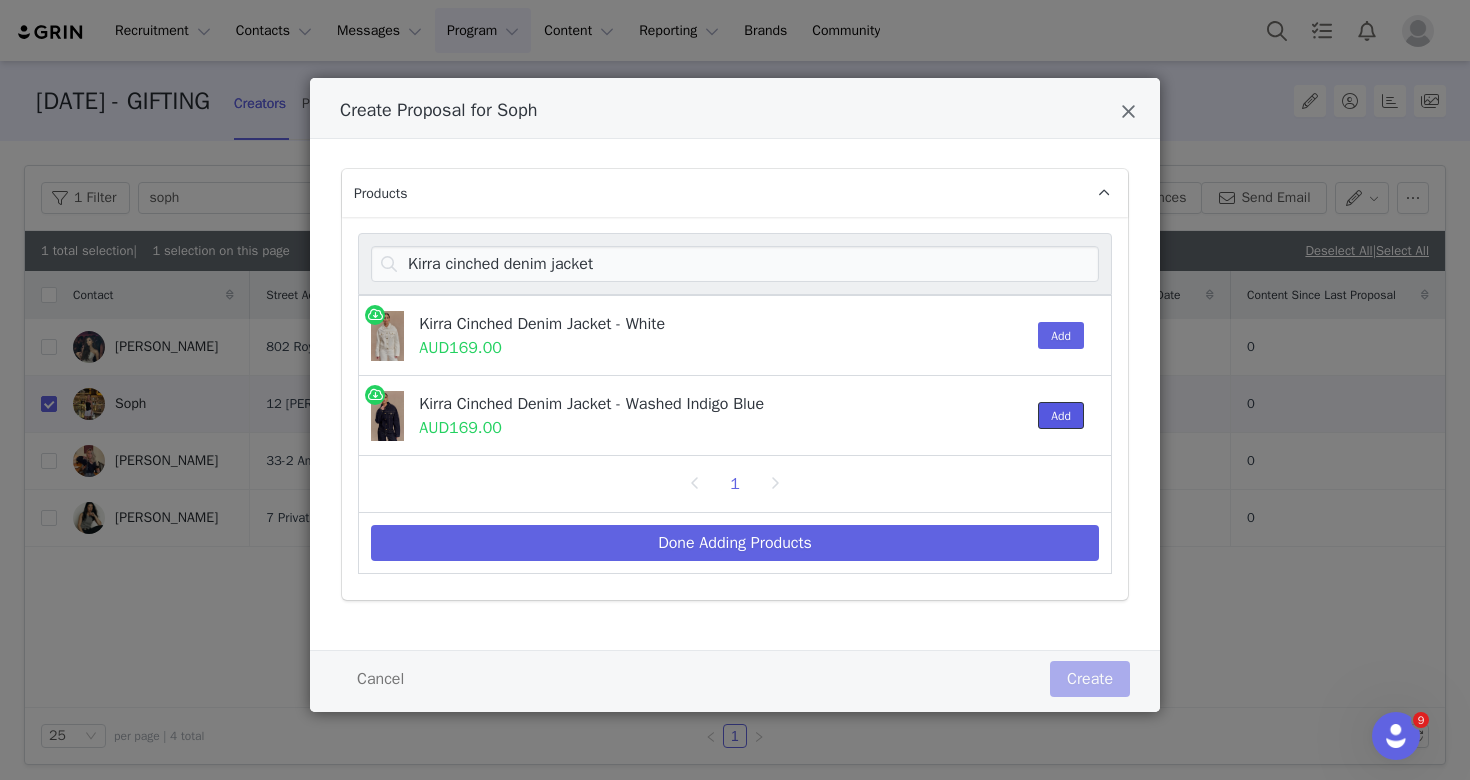 click on "Add" at bounding box center (1061, 415) 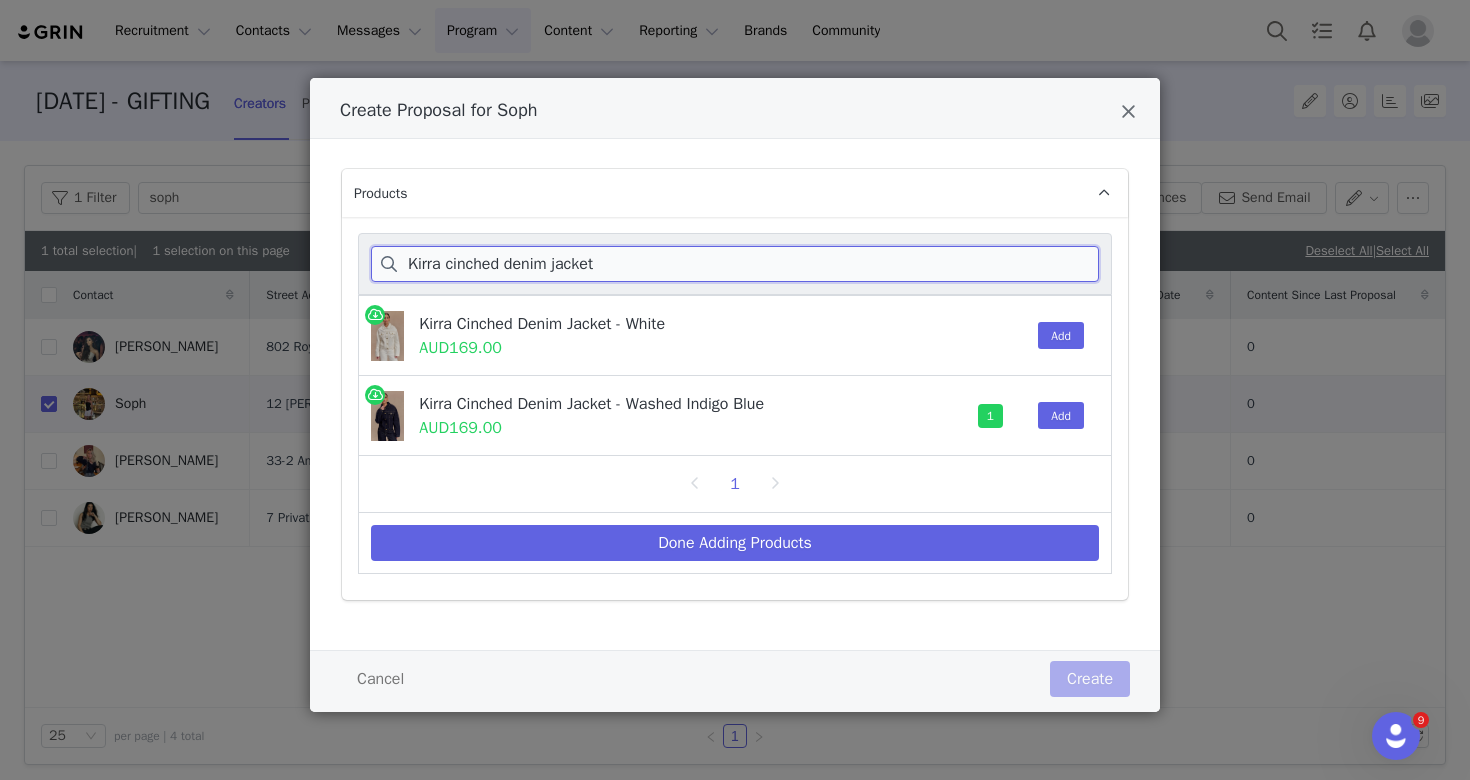 drag, startPoint x: 630, startPoint y: 257, endPoint x: 379, endPoint y: 257, distance: 251 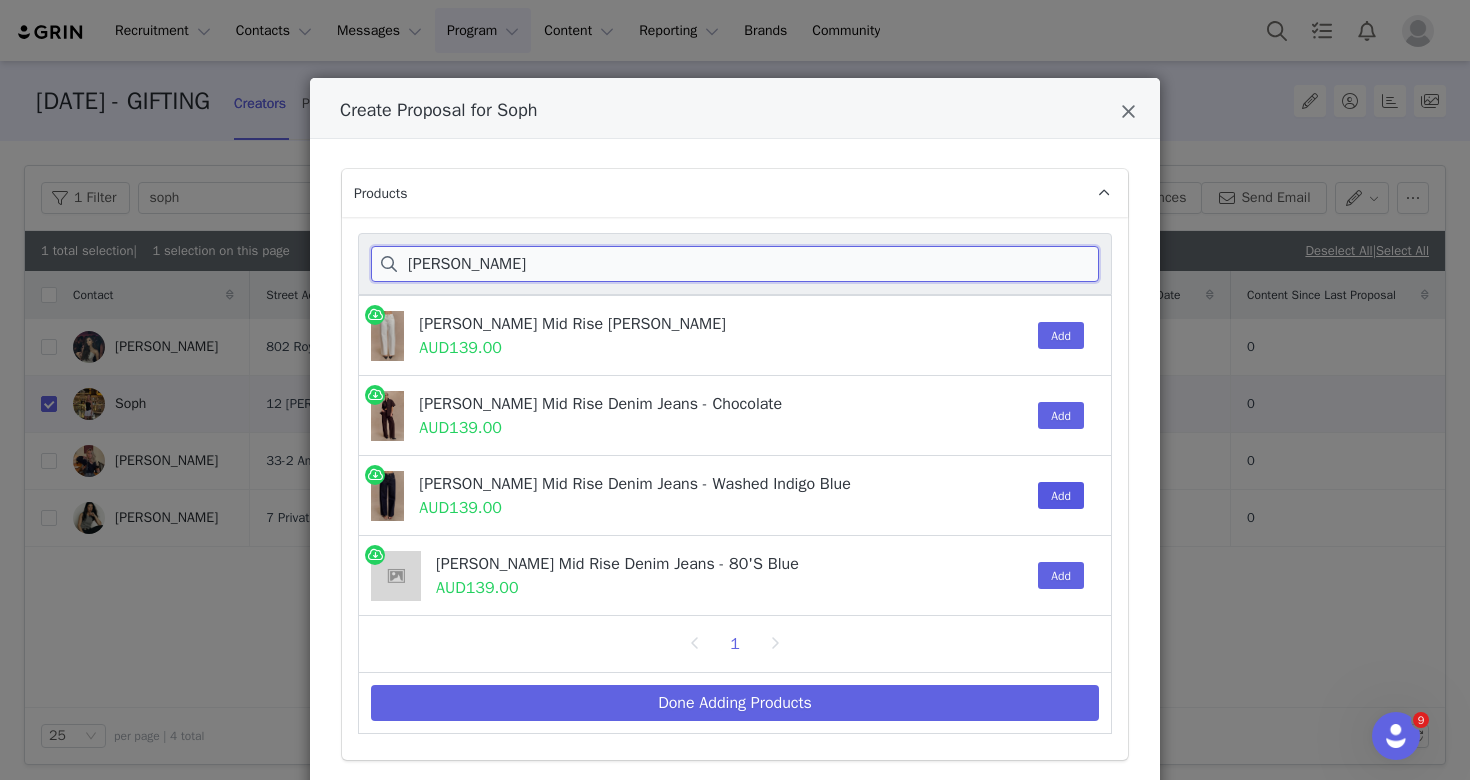 type on "mannon" 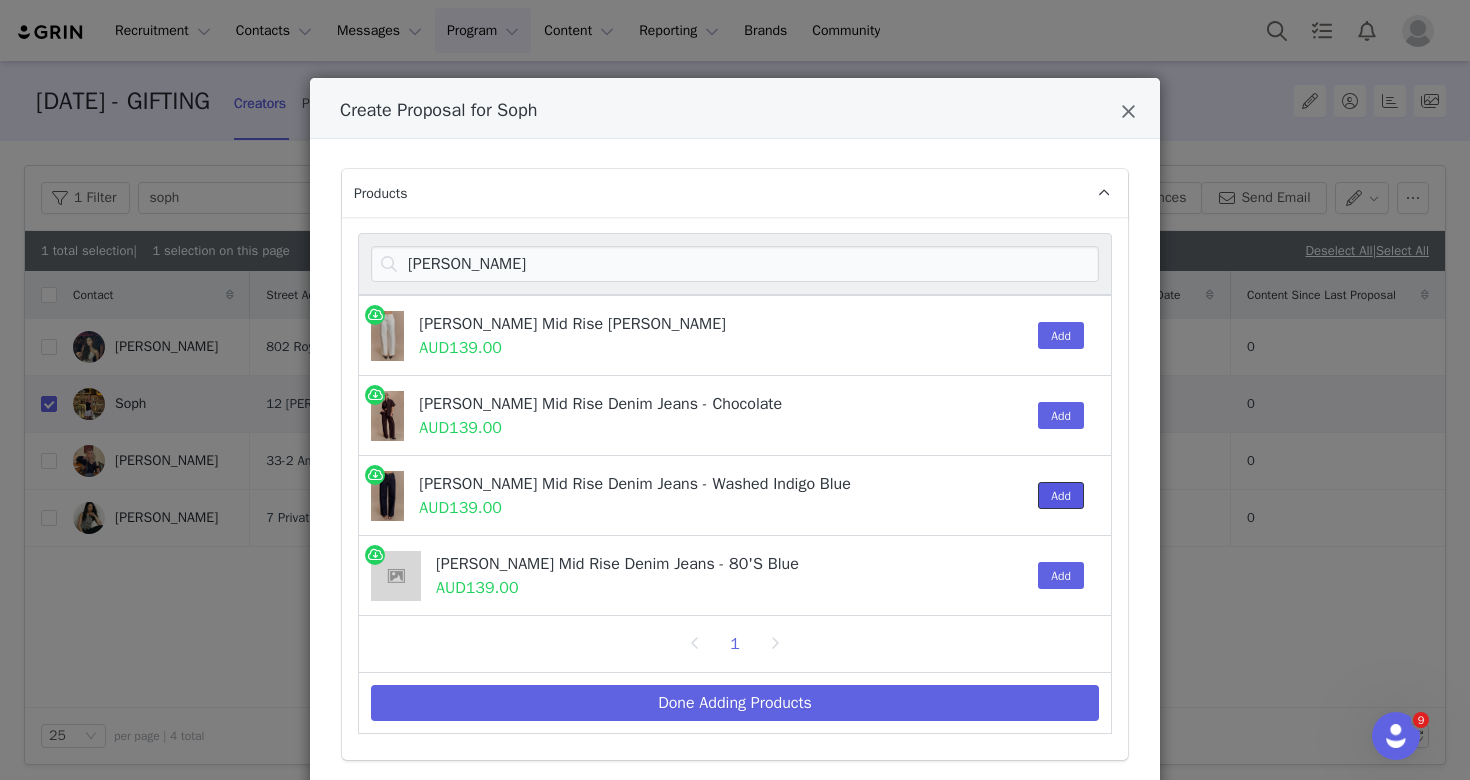 click on "Add" at bounding box center [1061, 495] 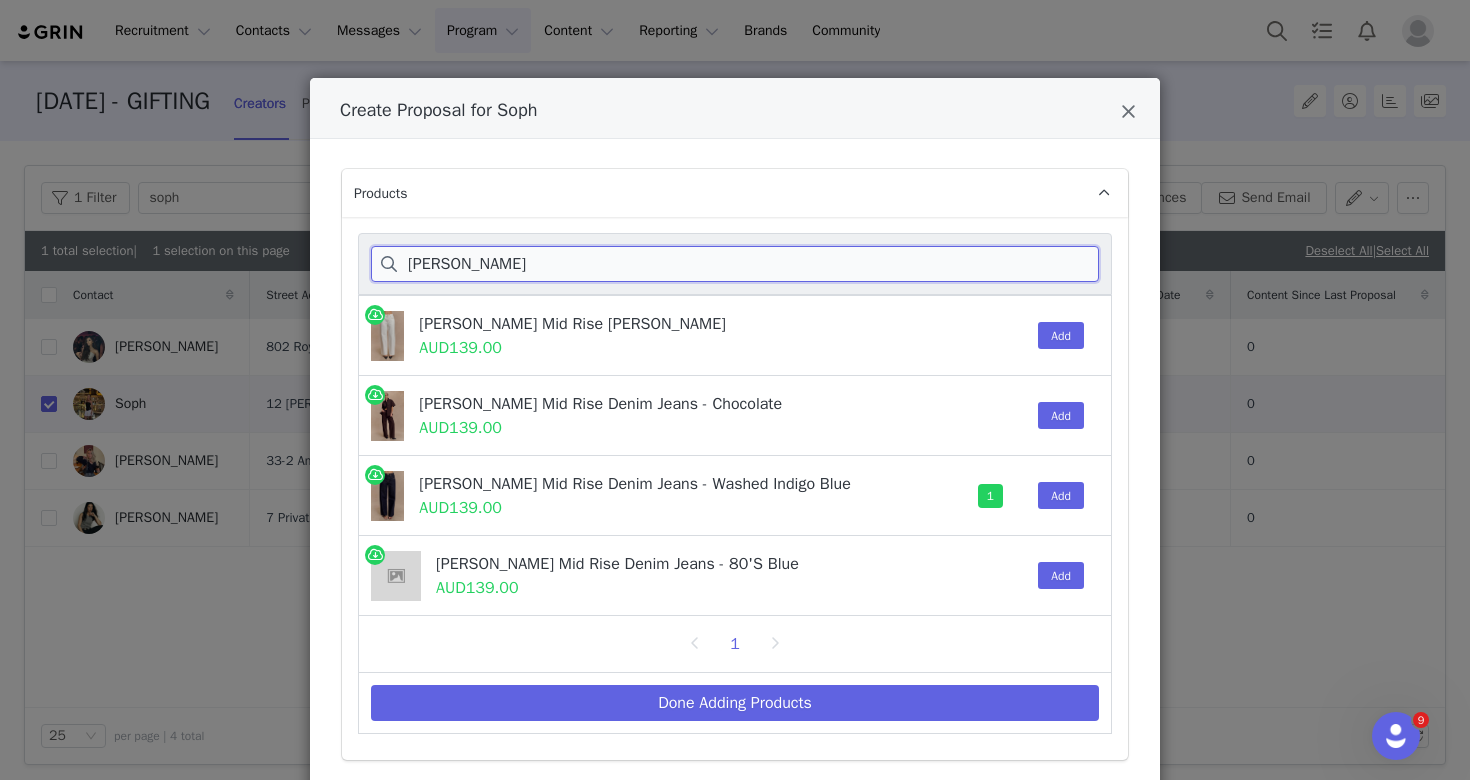drag, startPoint x: 476, startPoint y: 270, endPoint x: 386, endPoint y: 261, distance: 90.44888 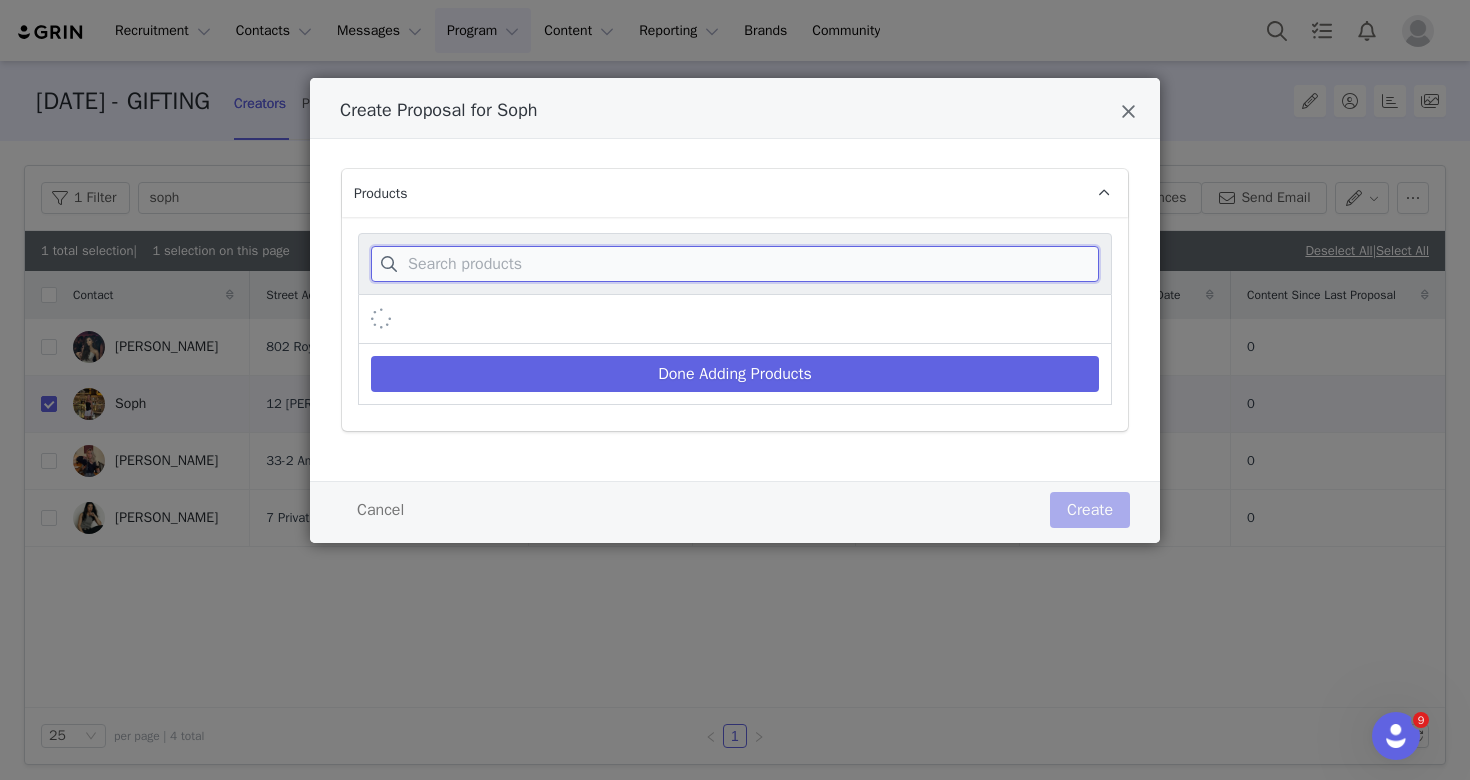 paste on "Reagan off shoulder knit set in" 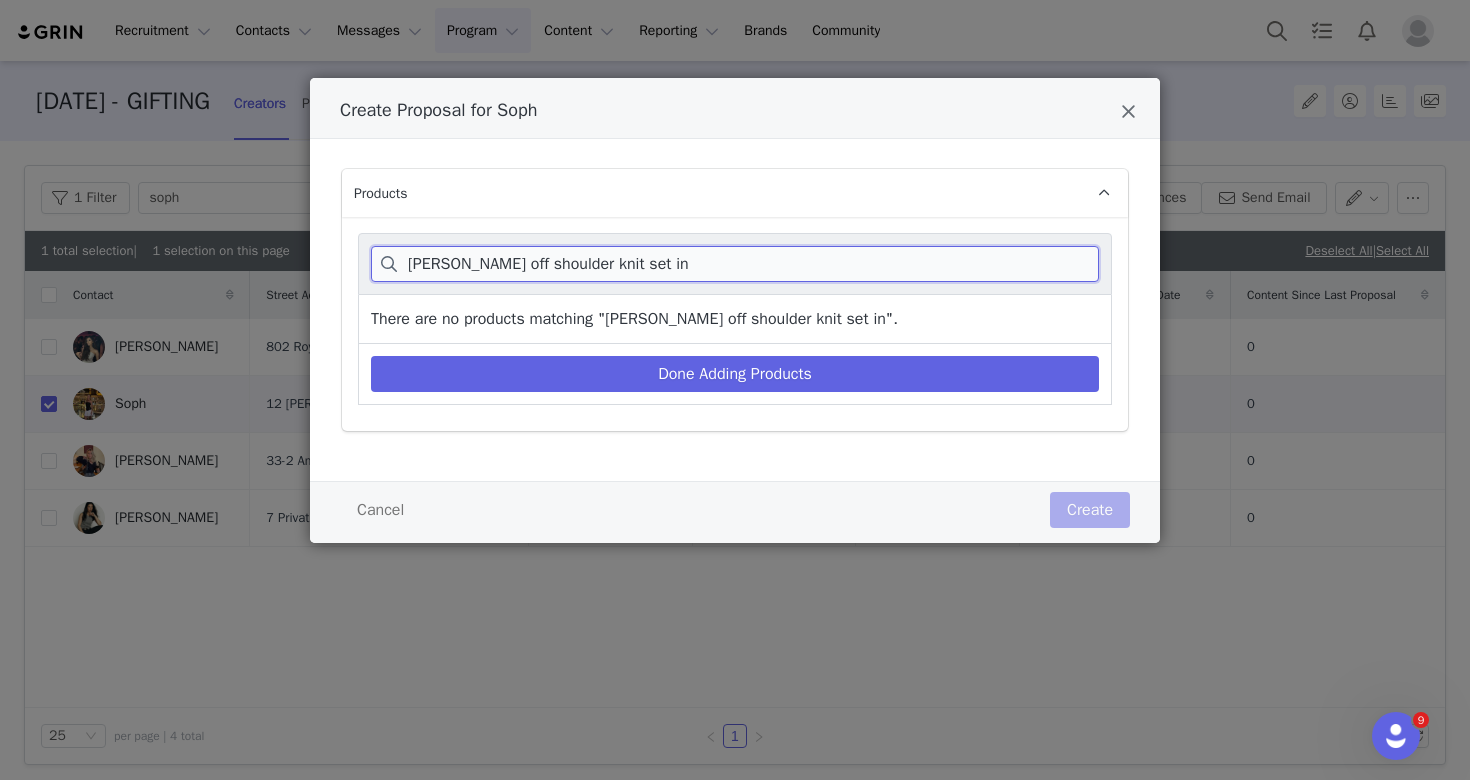 drag, startPoint x: 547, startPoint y: 265, endPoint x: 759, endPoint y: 261, distance: 212.03773 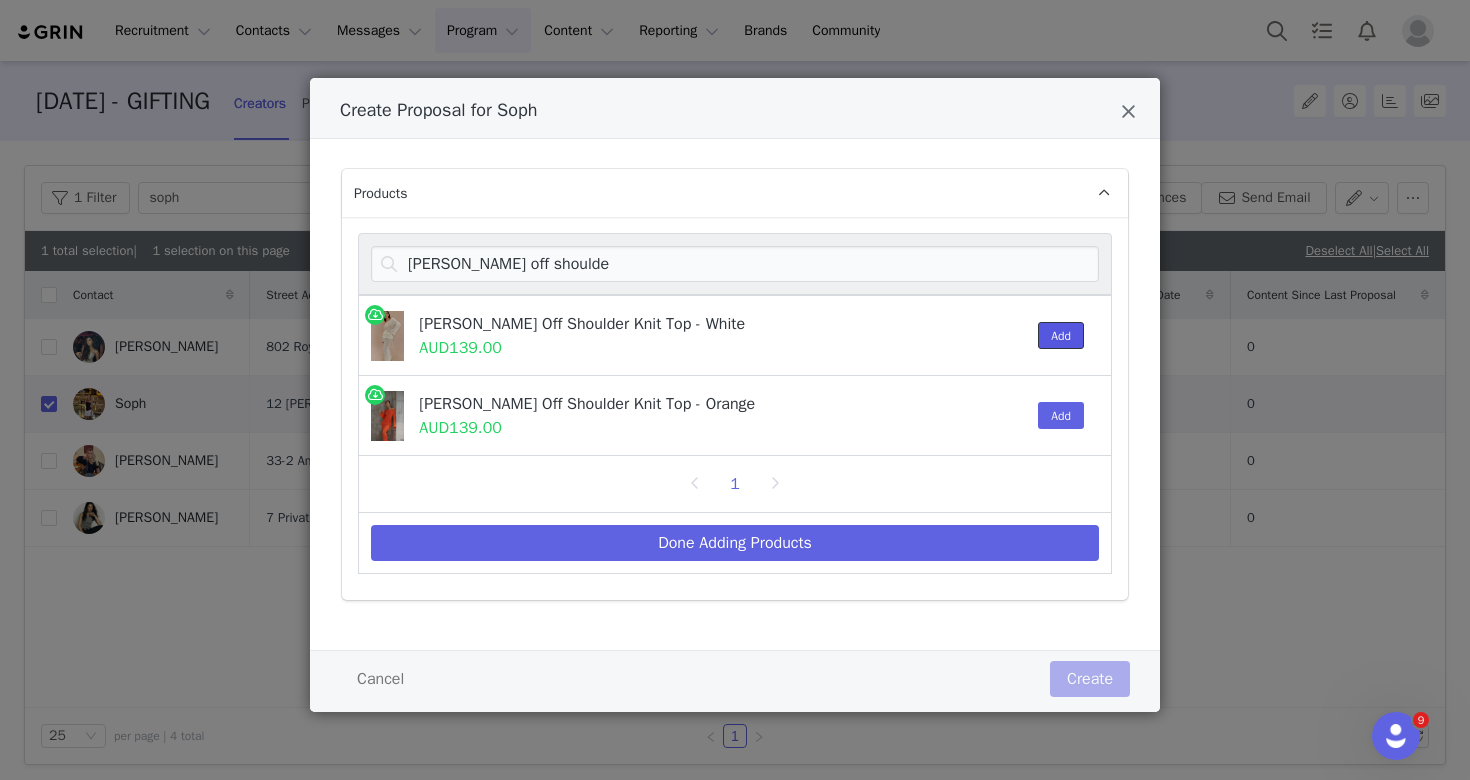 click on "Add" at bounding box center [1061, 335] 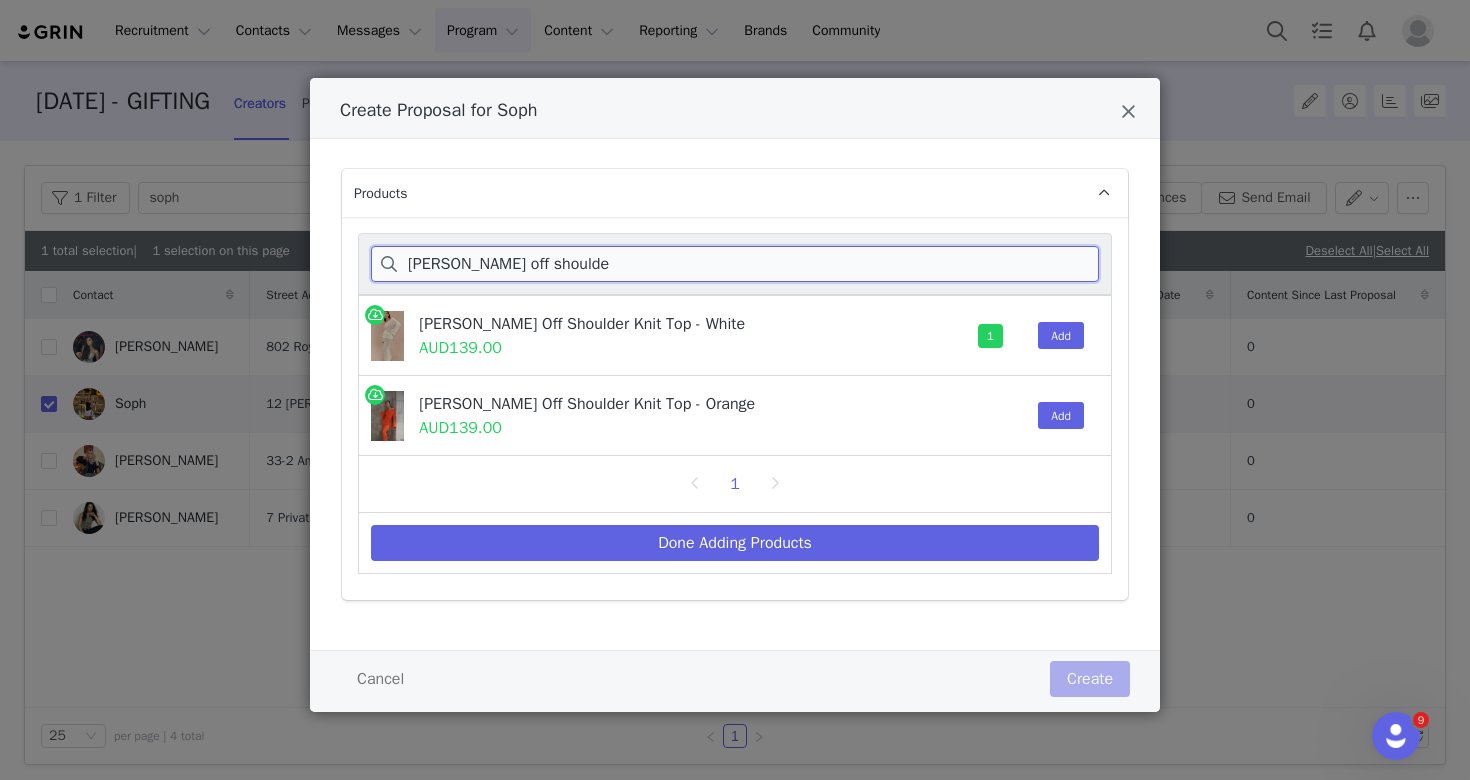 drag, startPoint x: 468, startPoint y: 262, endPoint x: 656, endPoint y: 261, distance: 188.00266 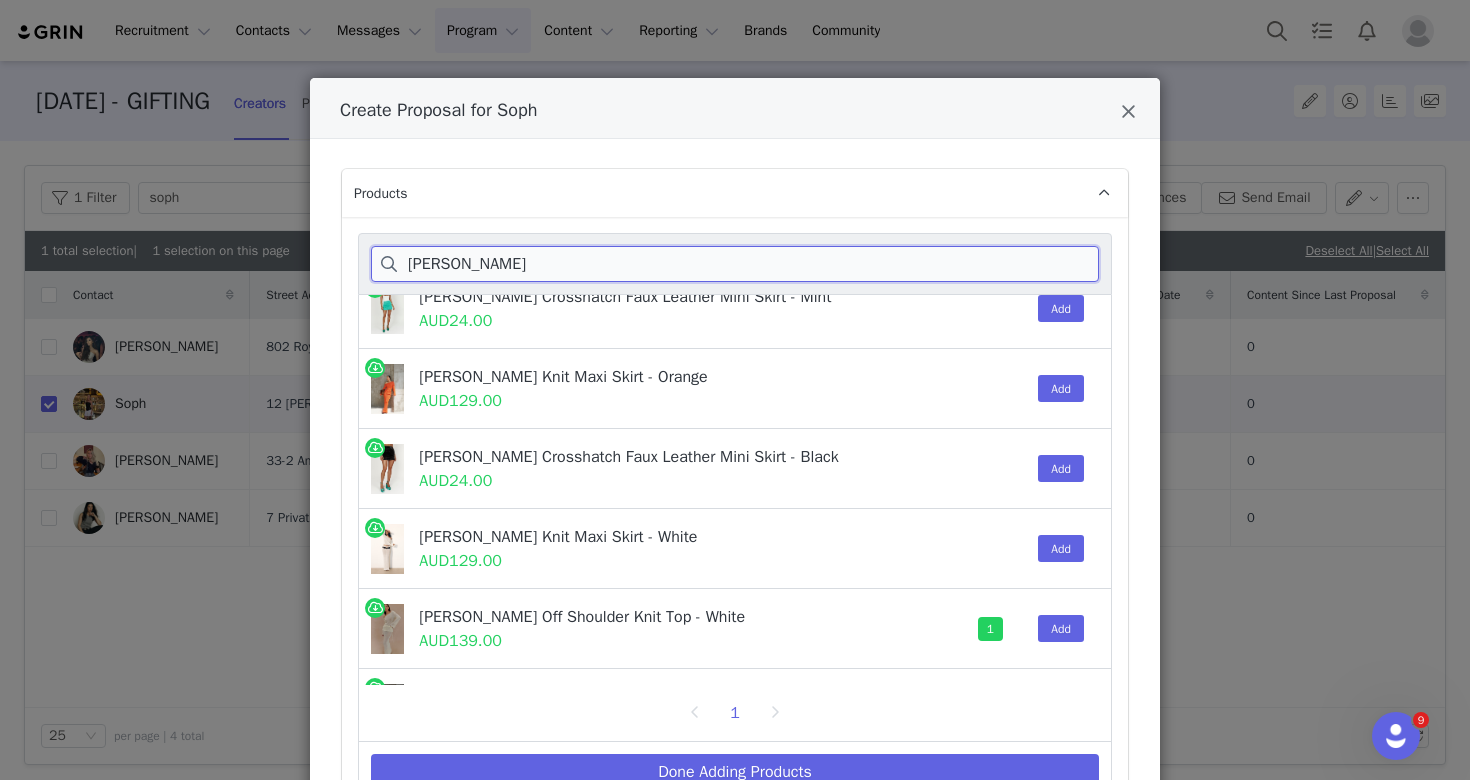 scroll, scrollTop: 91, scrollLeft: 0, axis: vertical 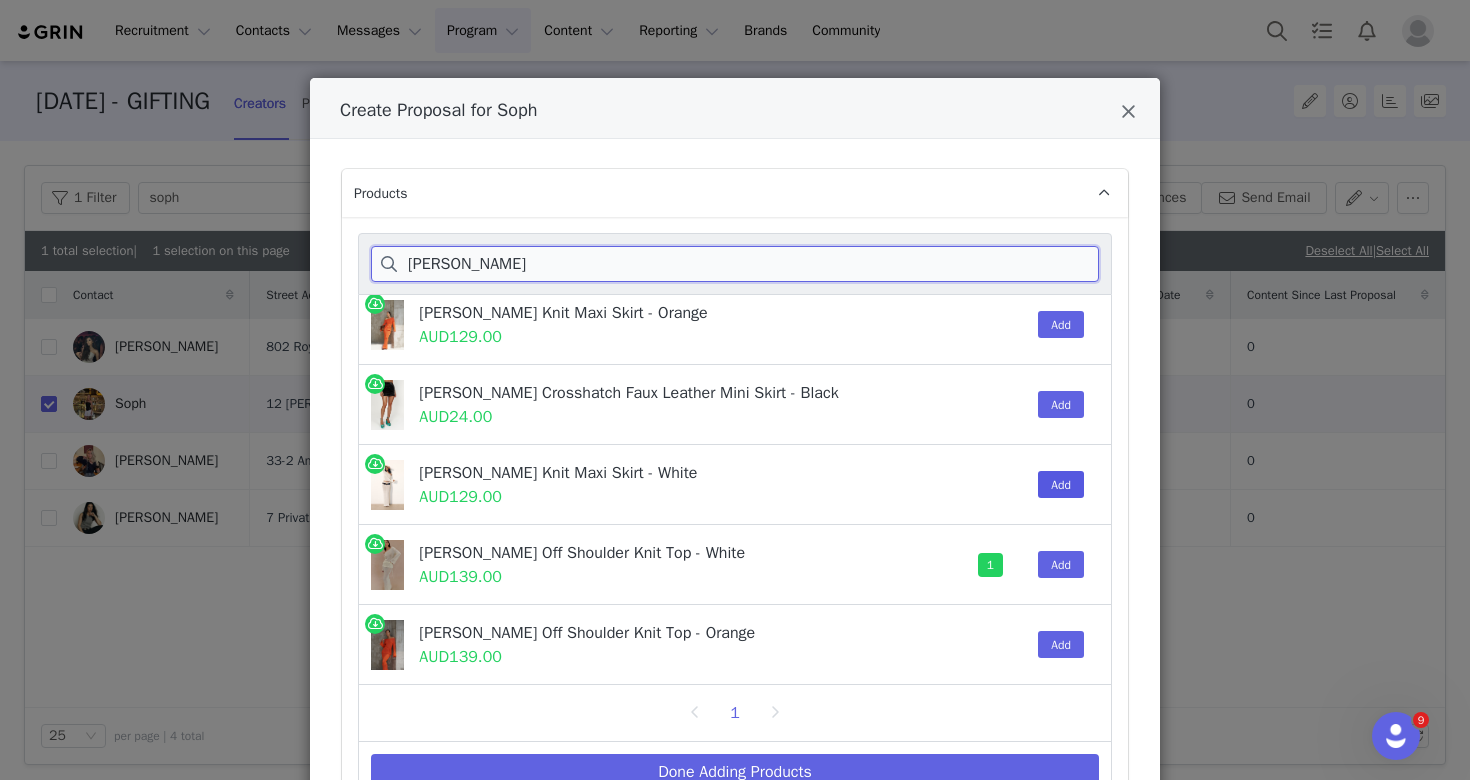 type on "Reagan" 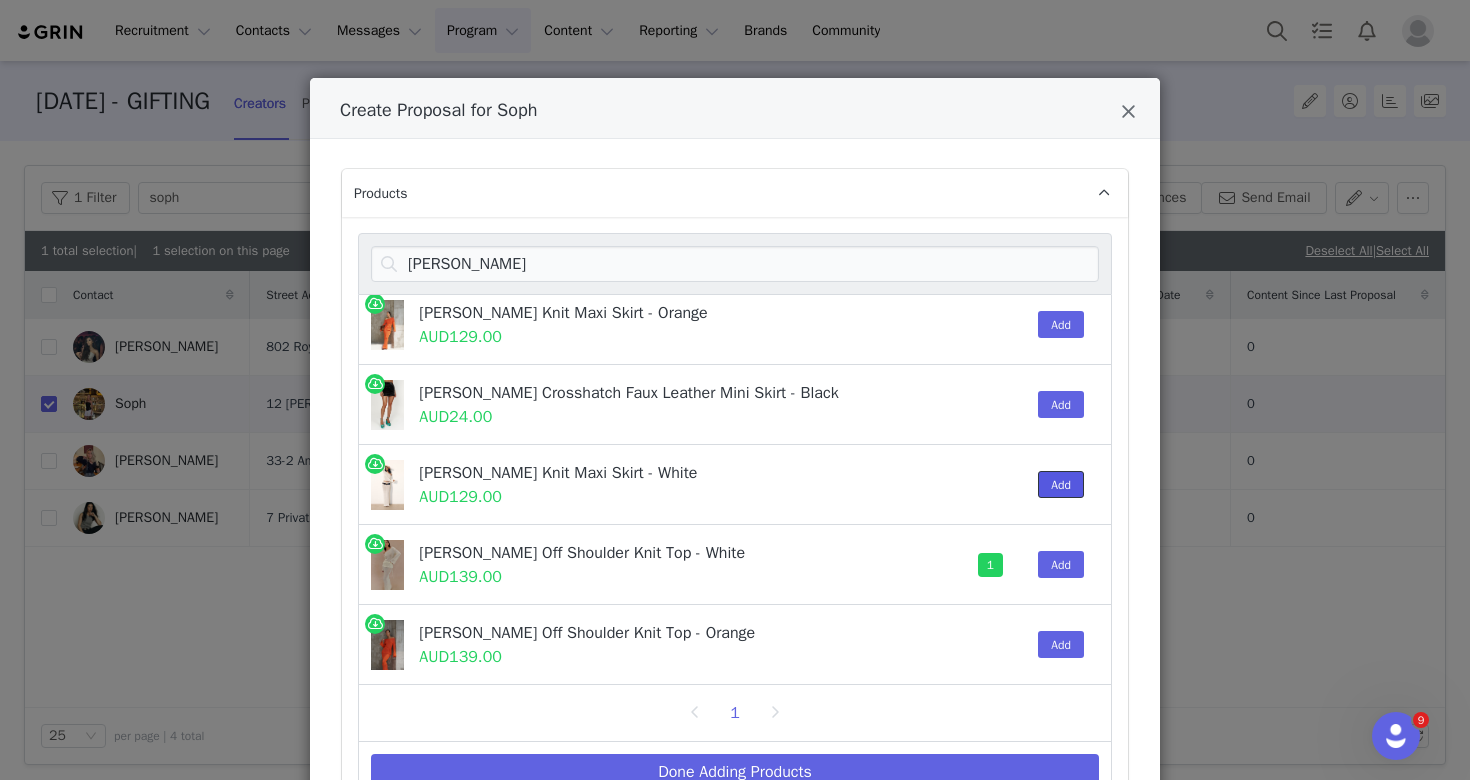 click on "Add" at bounding box center (1061, 484) 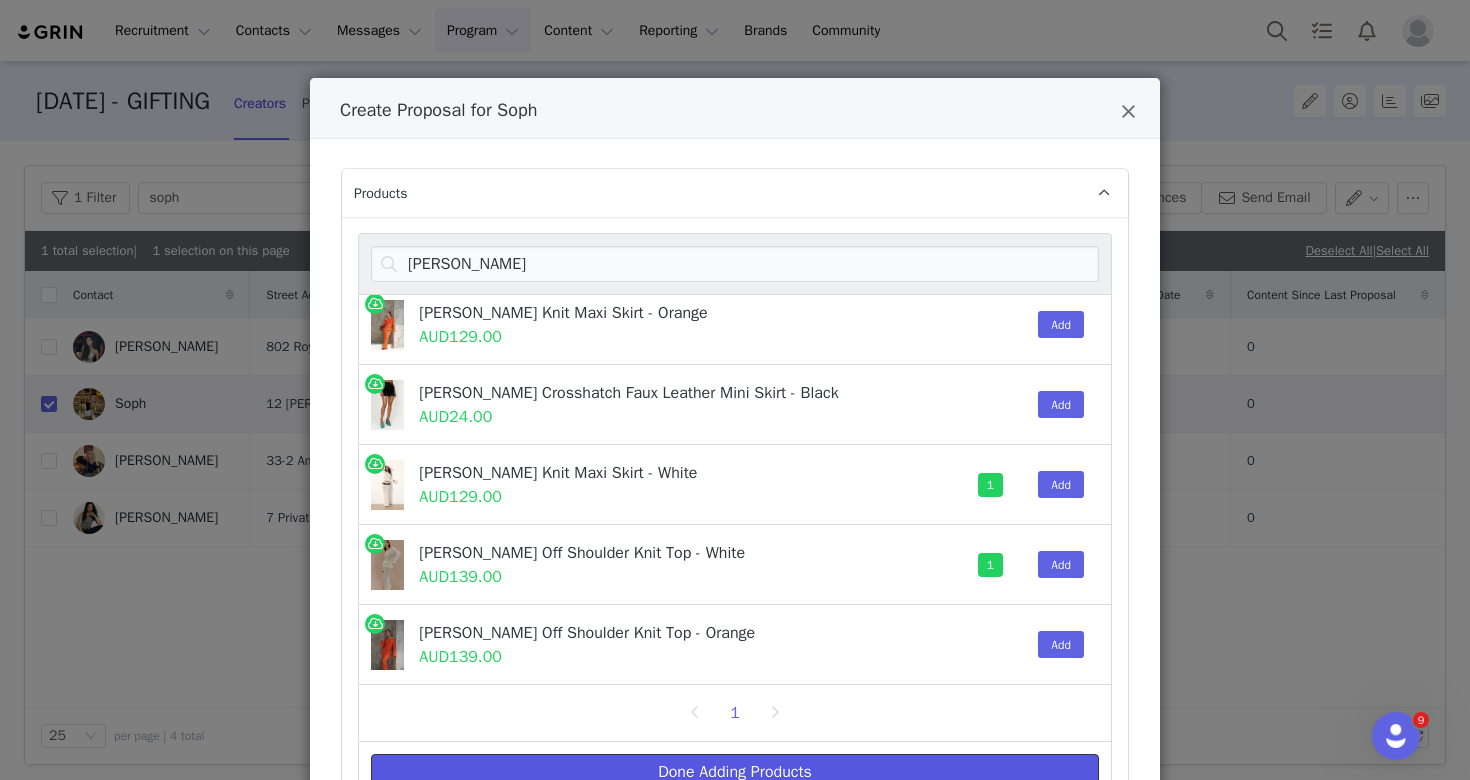 click on "Done Adding Products" at bounding box center [735, 772] 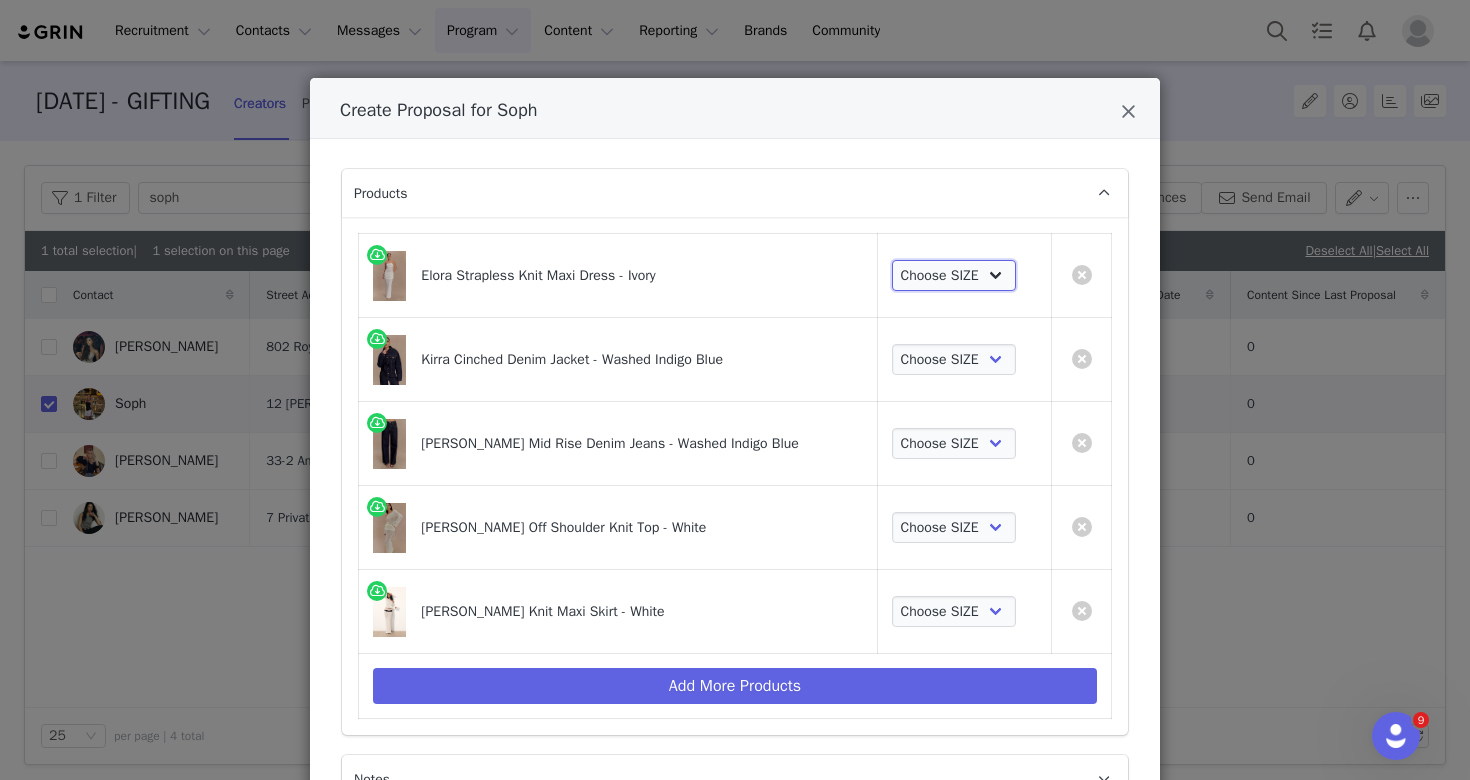 click on "Choose SIZE  XXS   XS   S   M   L   XL   XXL   3XL" at bounding box center [954, 276] 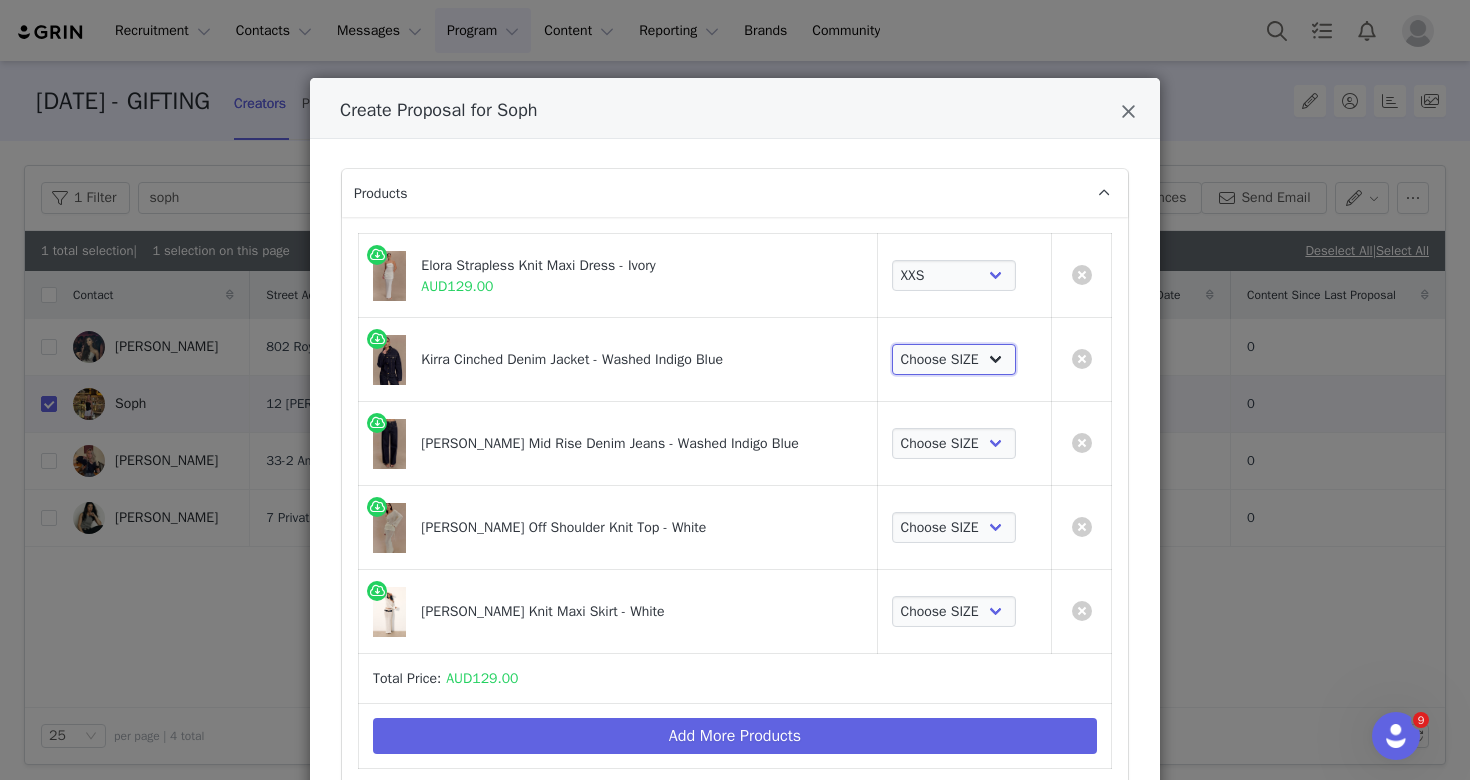 click on "Choose SIZE  XXS   XS   S   M   L   XL   XXL   3XL" at bounding box center [954, 360] 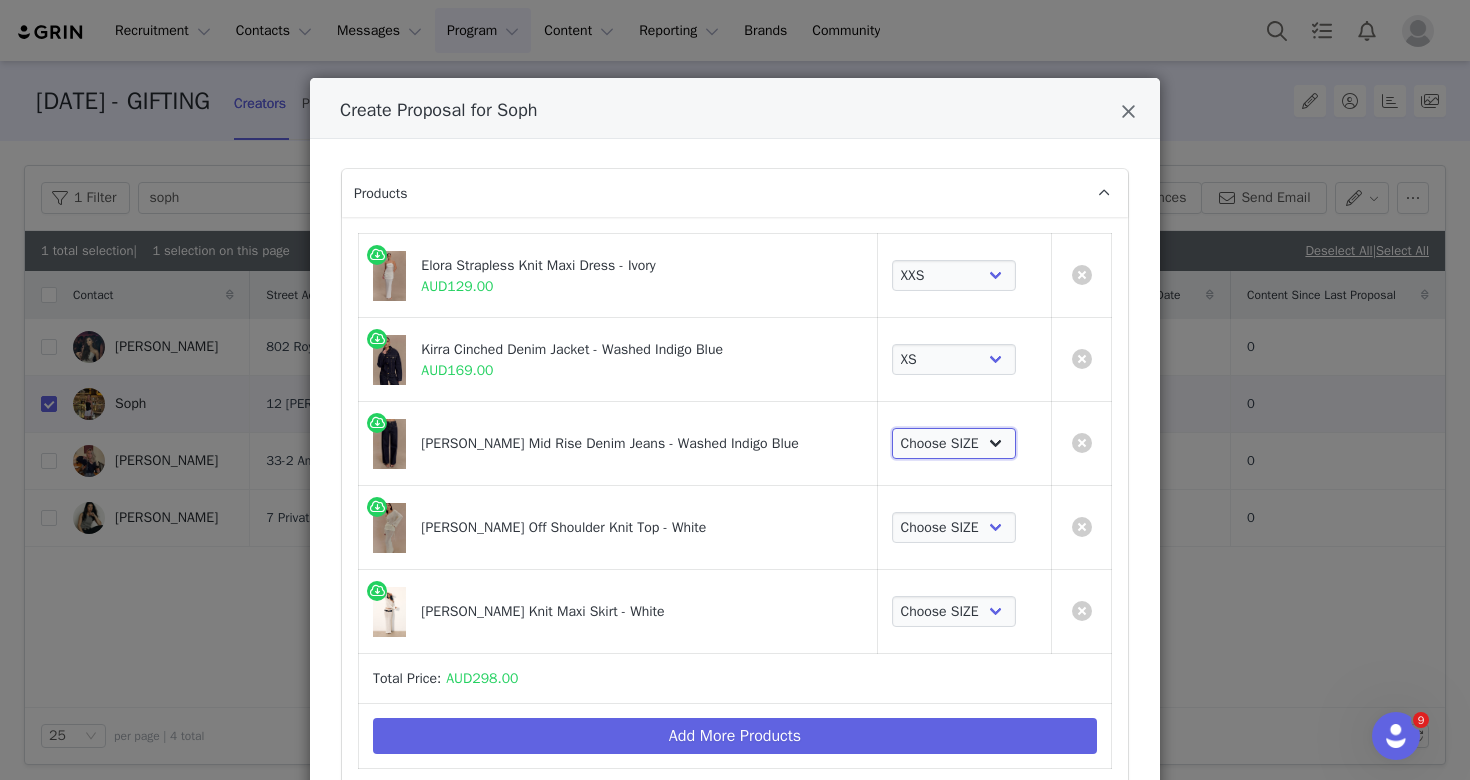 click on "Choose SIZE  4   6   7   8   9   10   11   12   14   16   18" at bounding box center (954, 444) 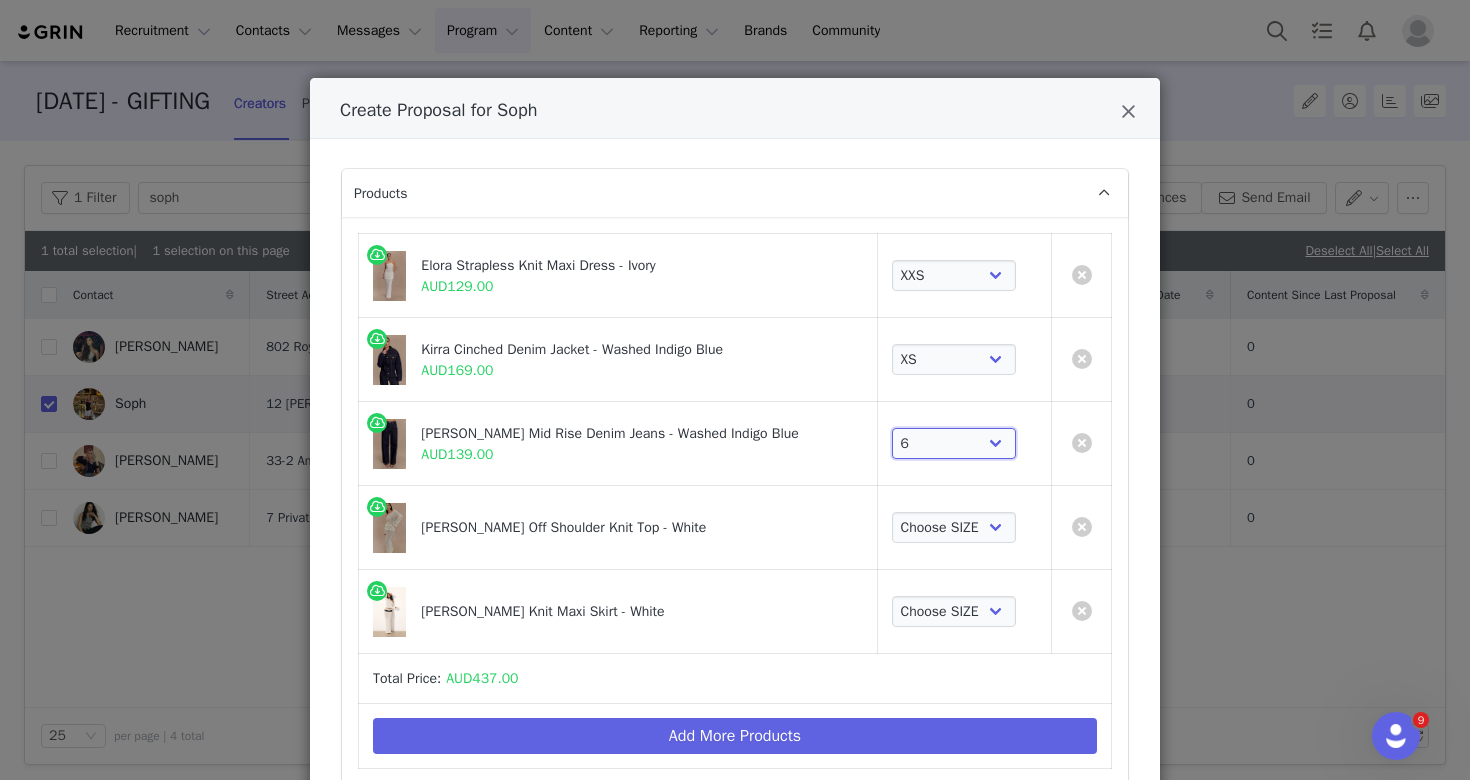 scroll, scrollTop: 113, scrollLeft: 0, axis: vertical 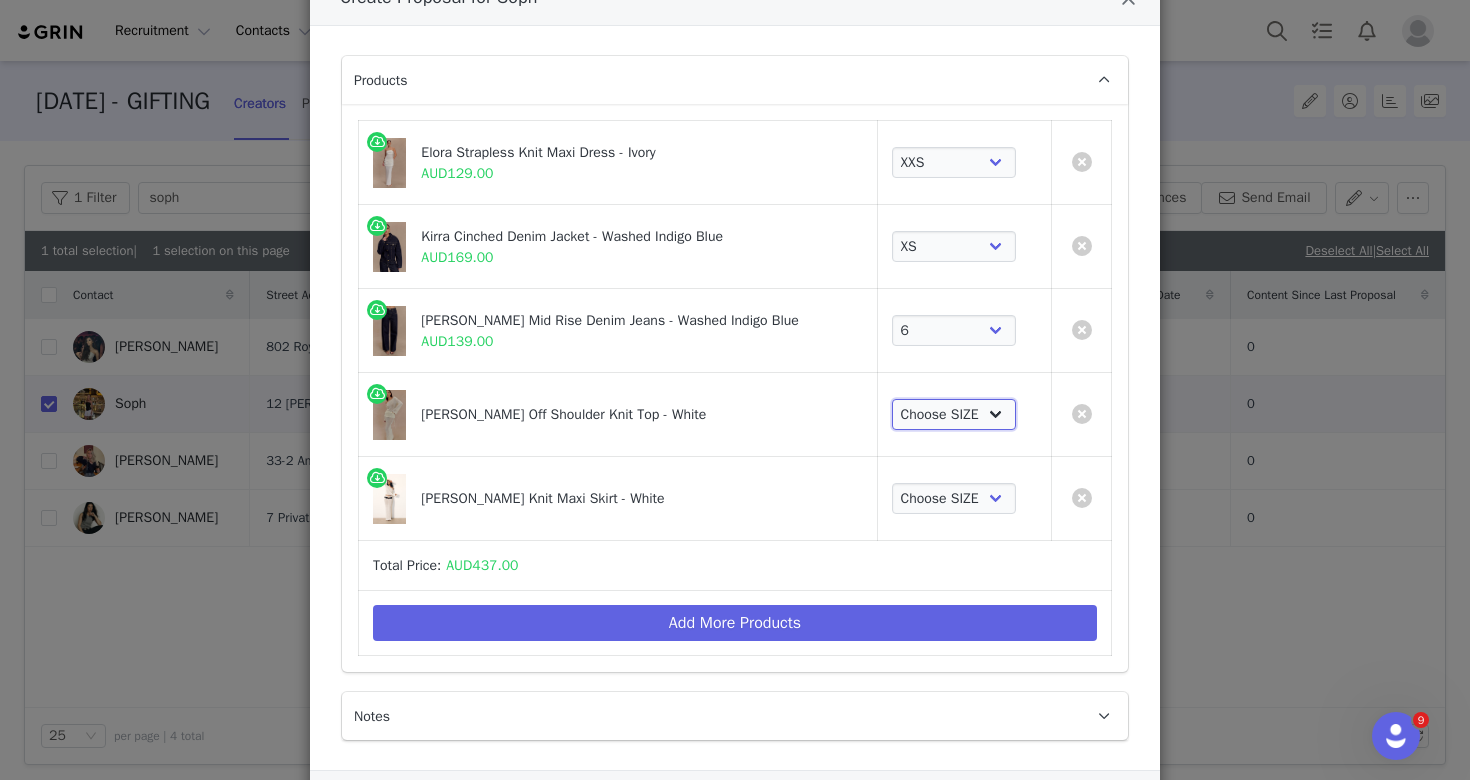 click on "Choose SIZE  XXS   XS   S   M   L   XL   XXL   3XL" at bounding box center (954, 415) 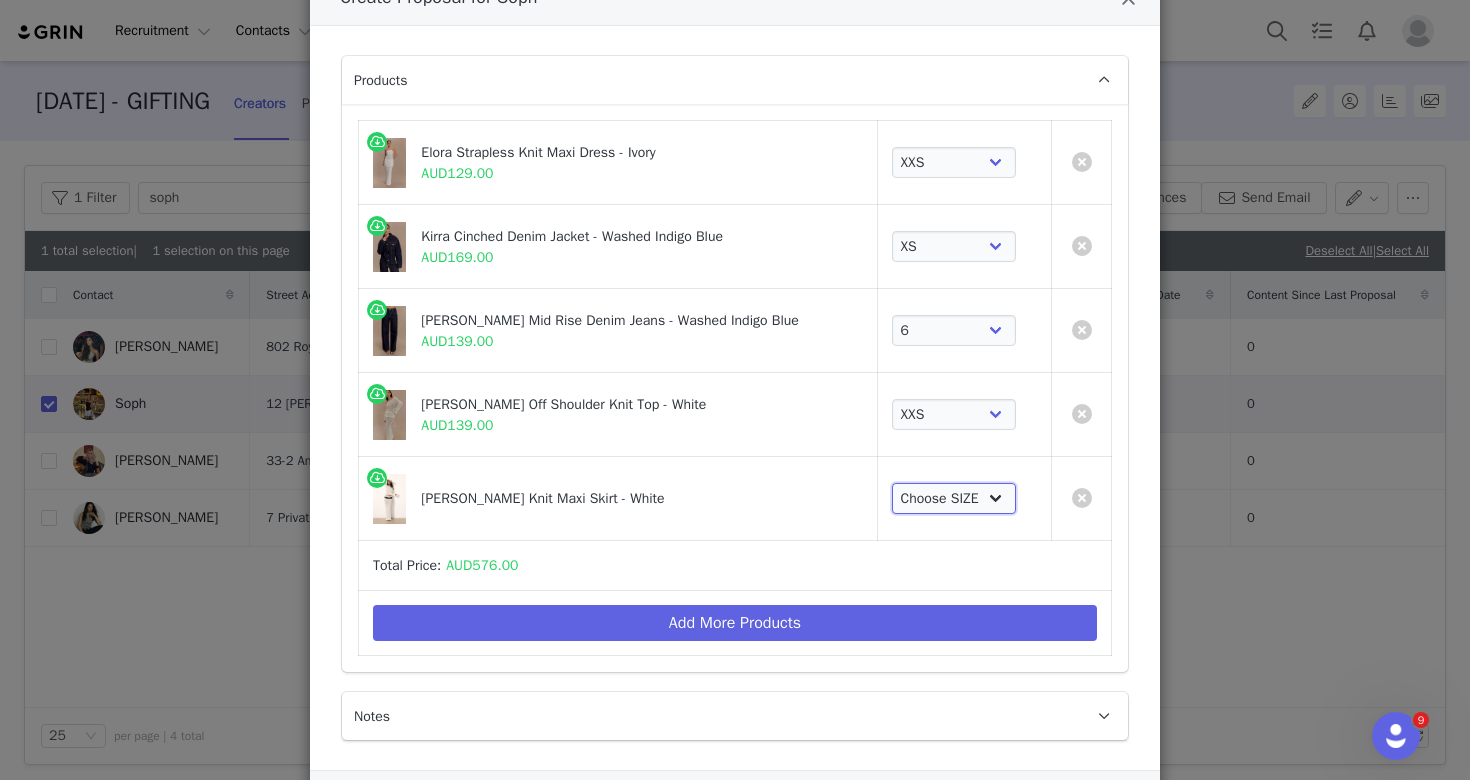 click on "Choose SIZE  XXS   XS   S   M   L   XL   XXL   3XL" at bounding box center (954, 499) 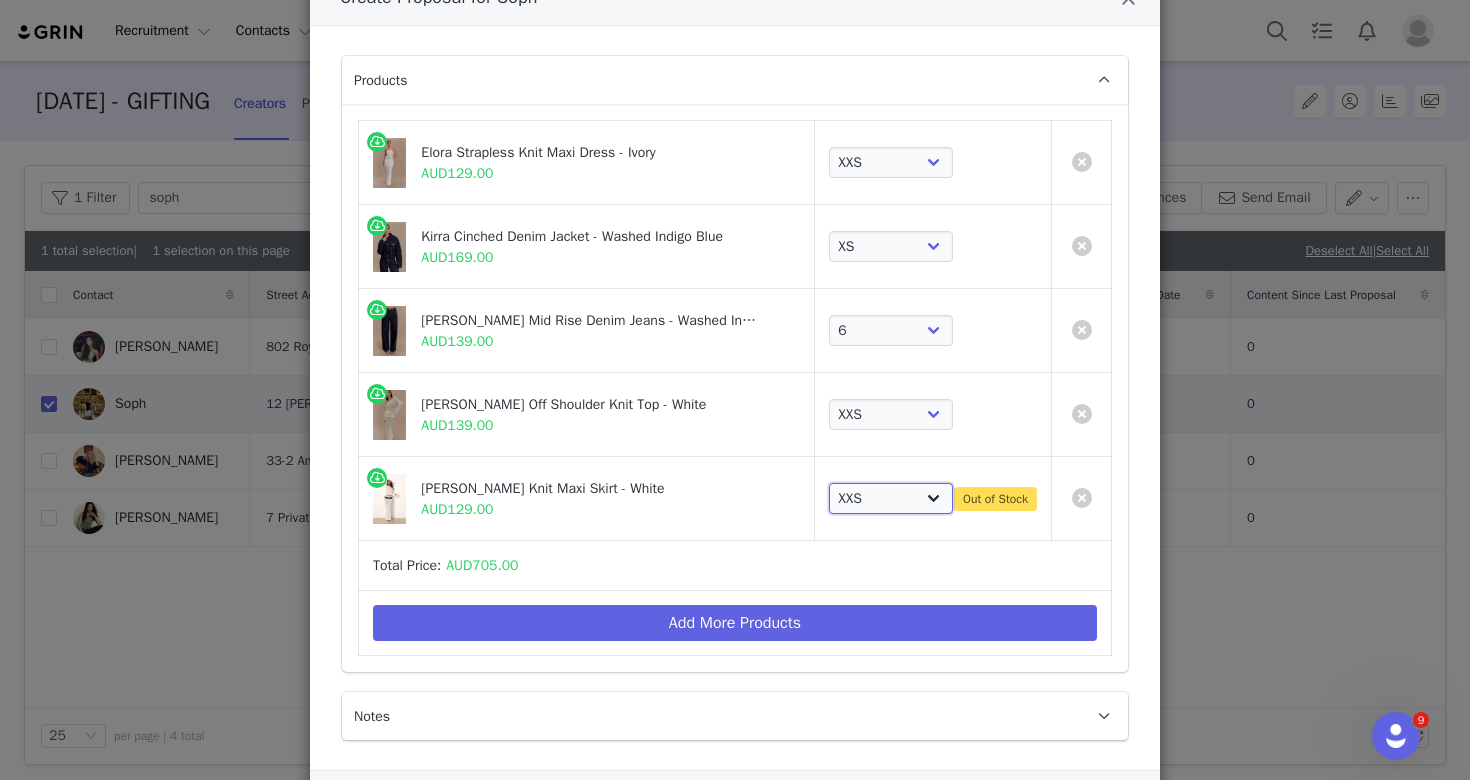 click on "Choose SIZE  XXS   XS   S   M   L   XL   XXL   3XL" at bounding box center [891, 499] 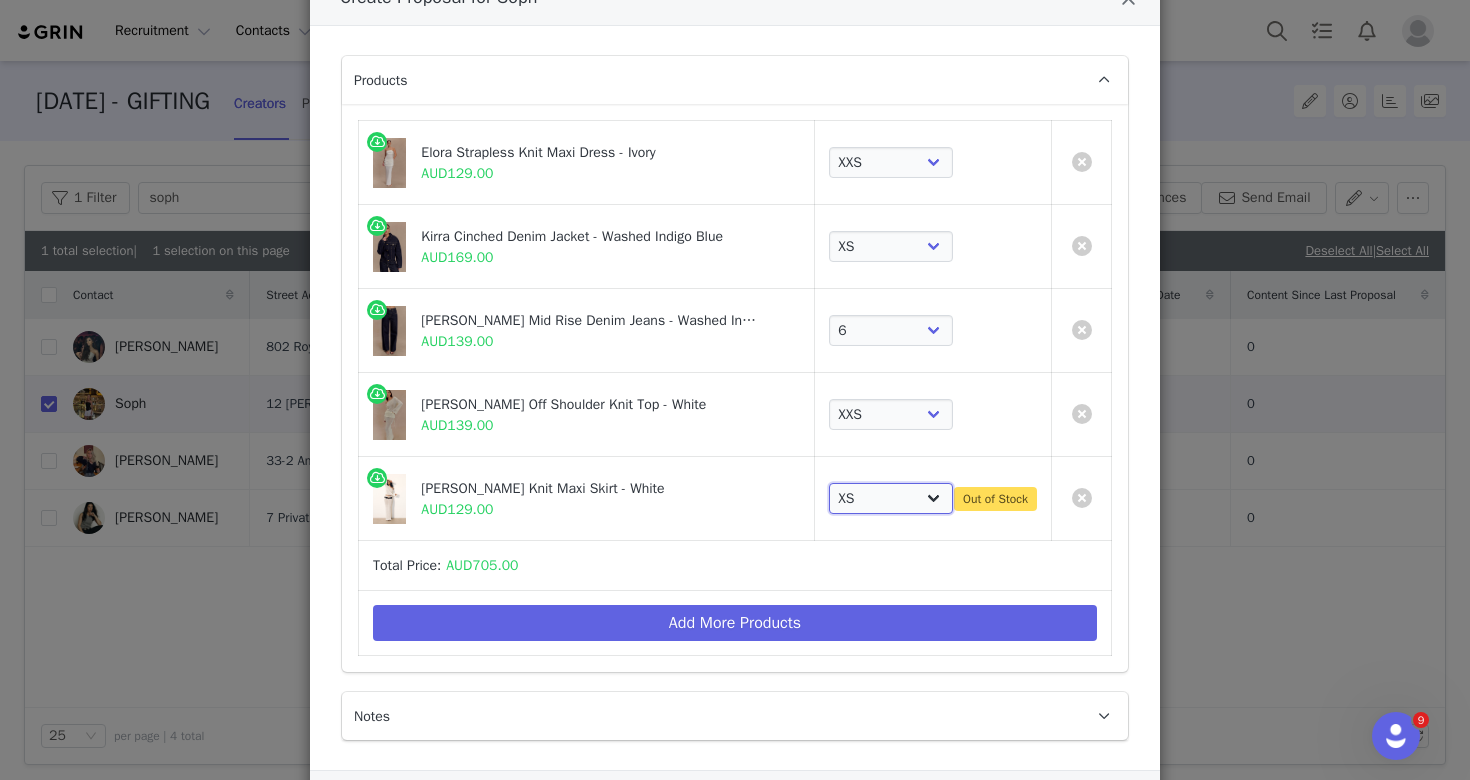 click on "Choose SIZE  XXS   XS   S   M   L   XL   XXL   3XL" at bounding box center [891, 499] 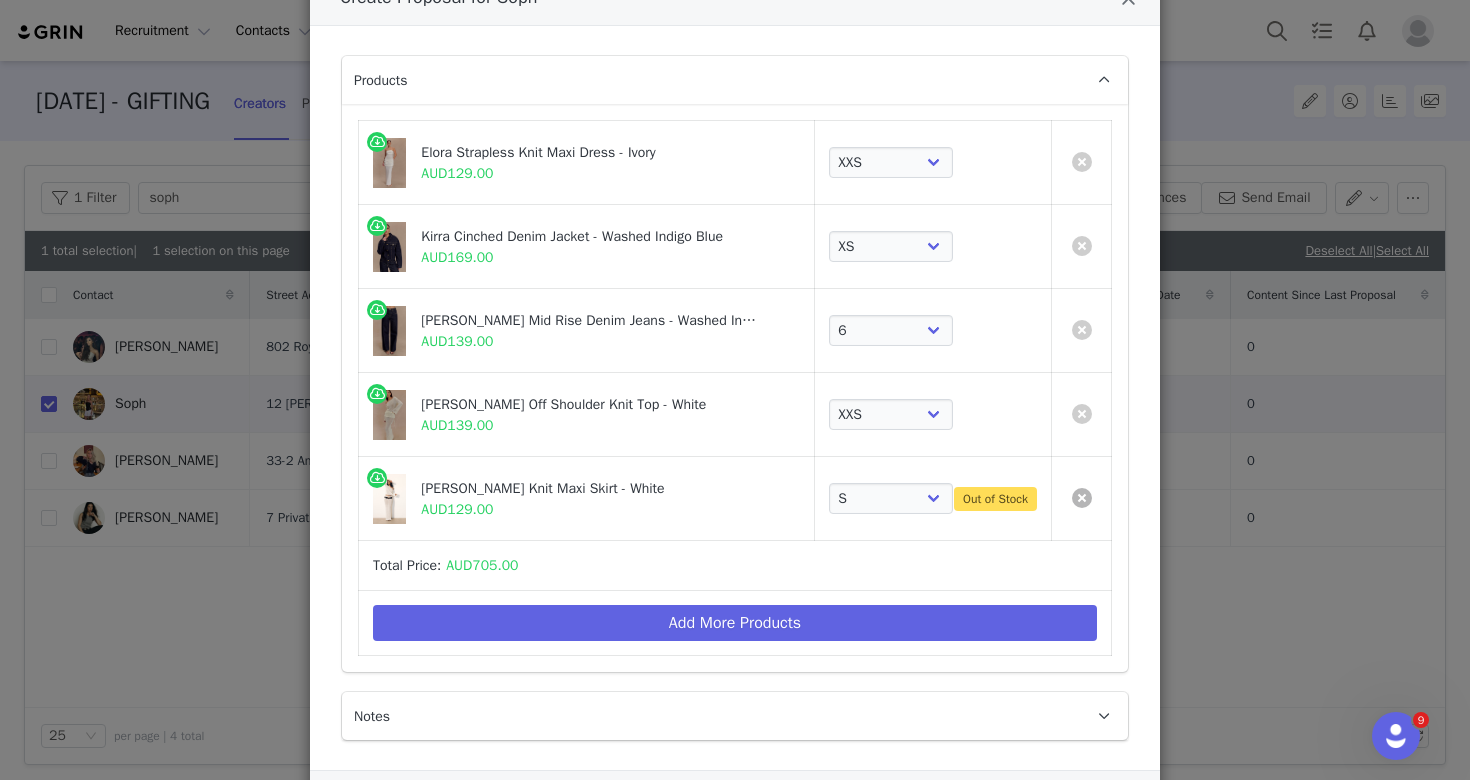 click at bounding box center [1082, 498] 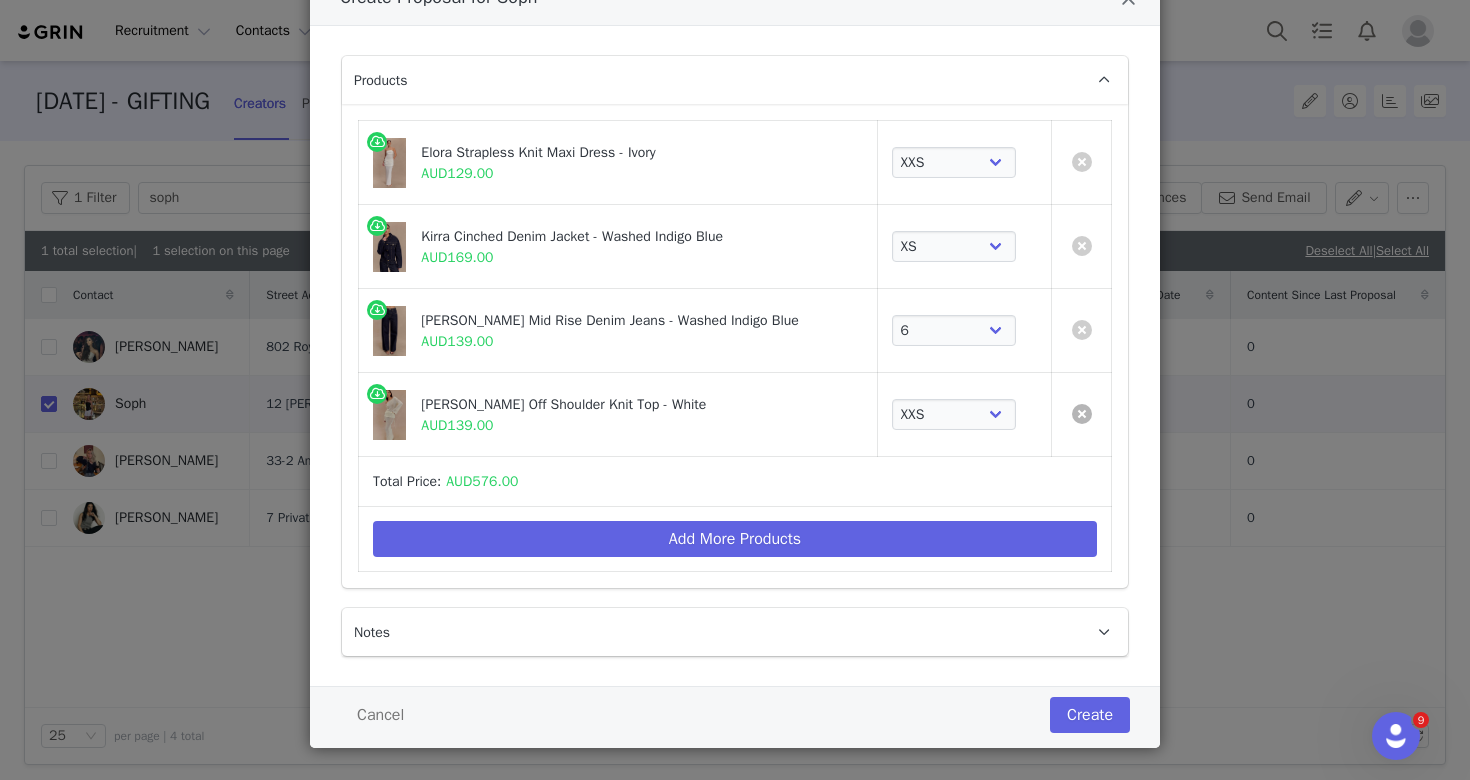 click at bounding box center (1082, 414) 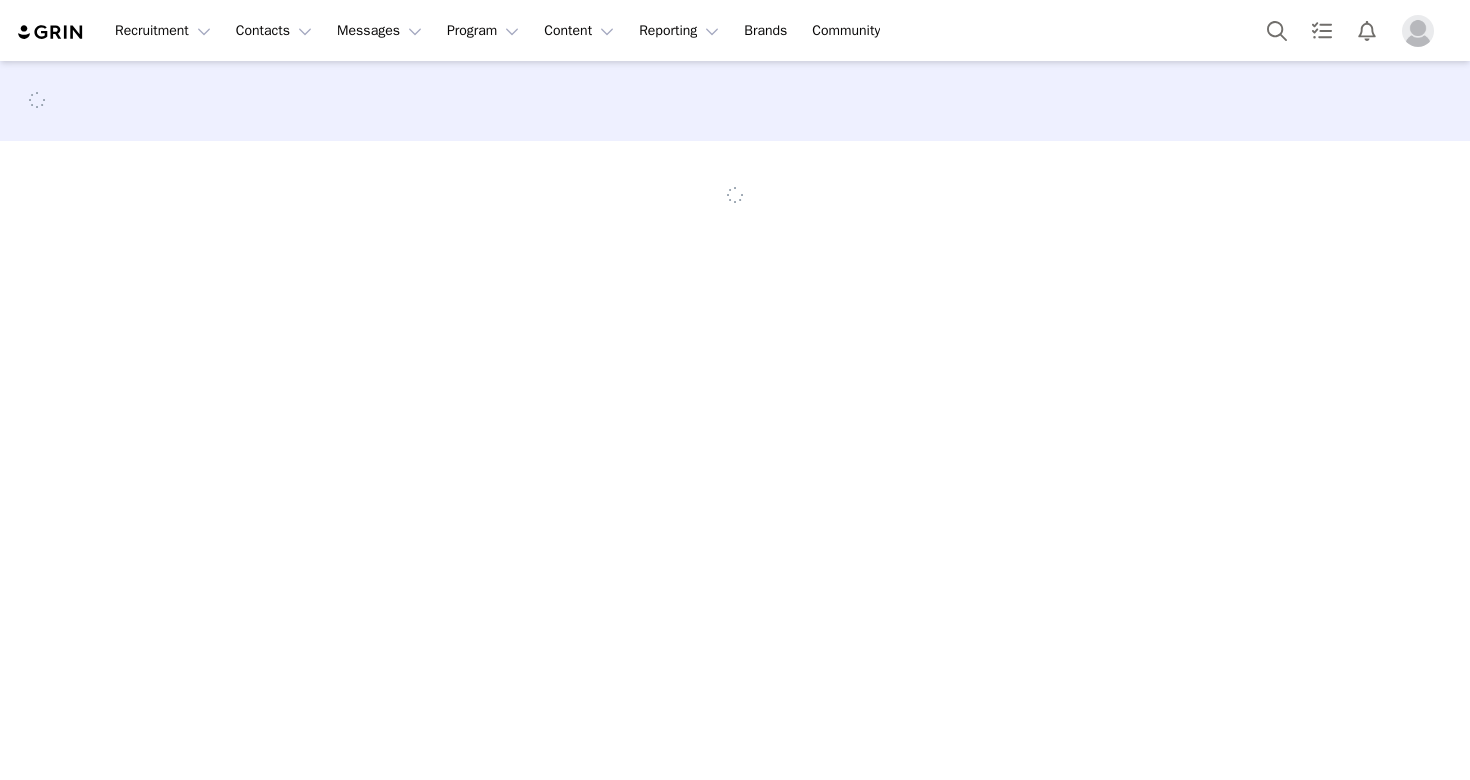 scroll, scrollTop: 0, scrollLeft: 0, axis: both 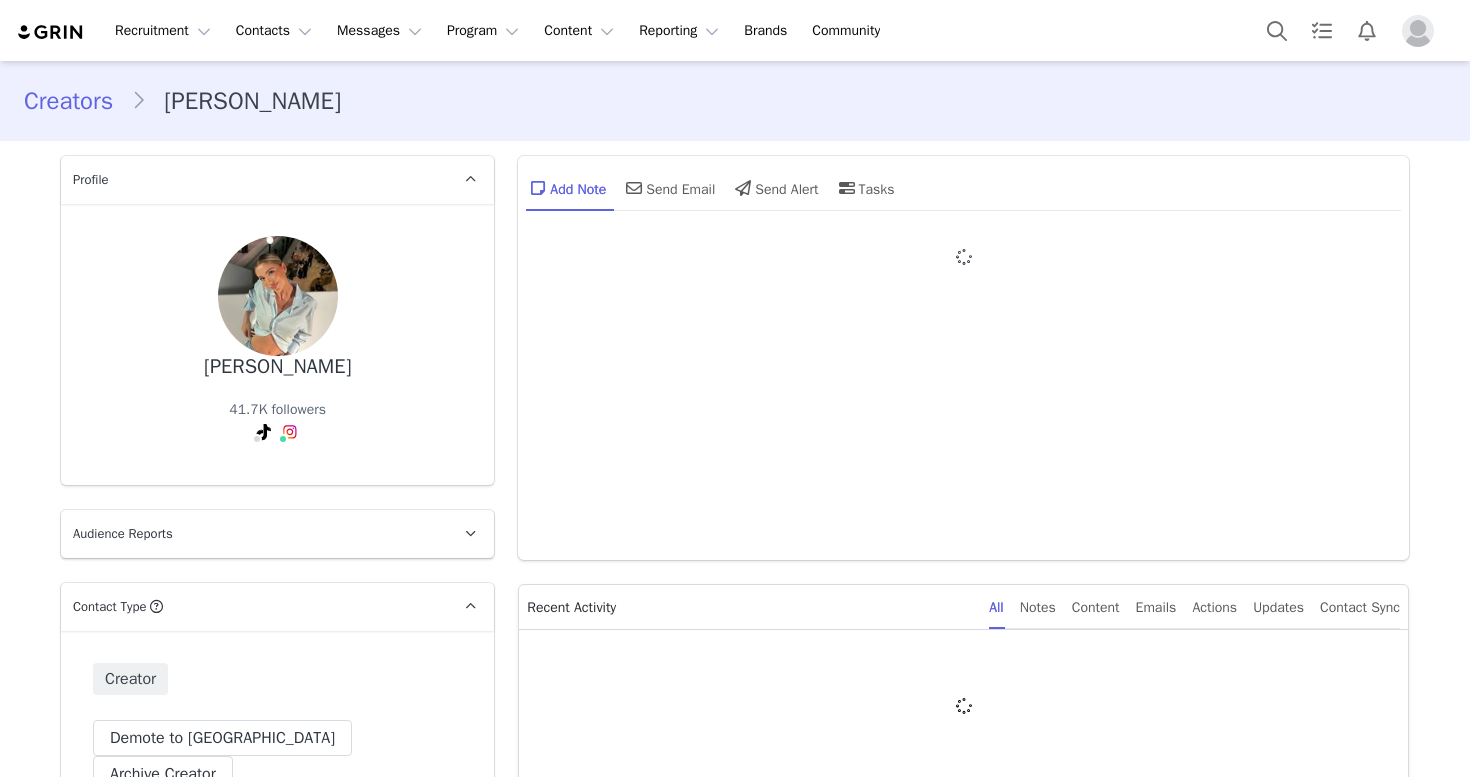 type on "+1 ([GEOGRAPHIC_DATA])" 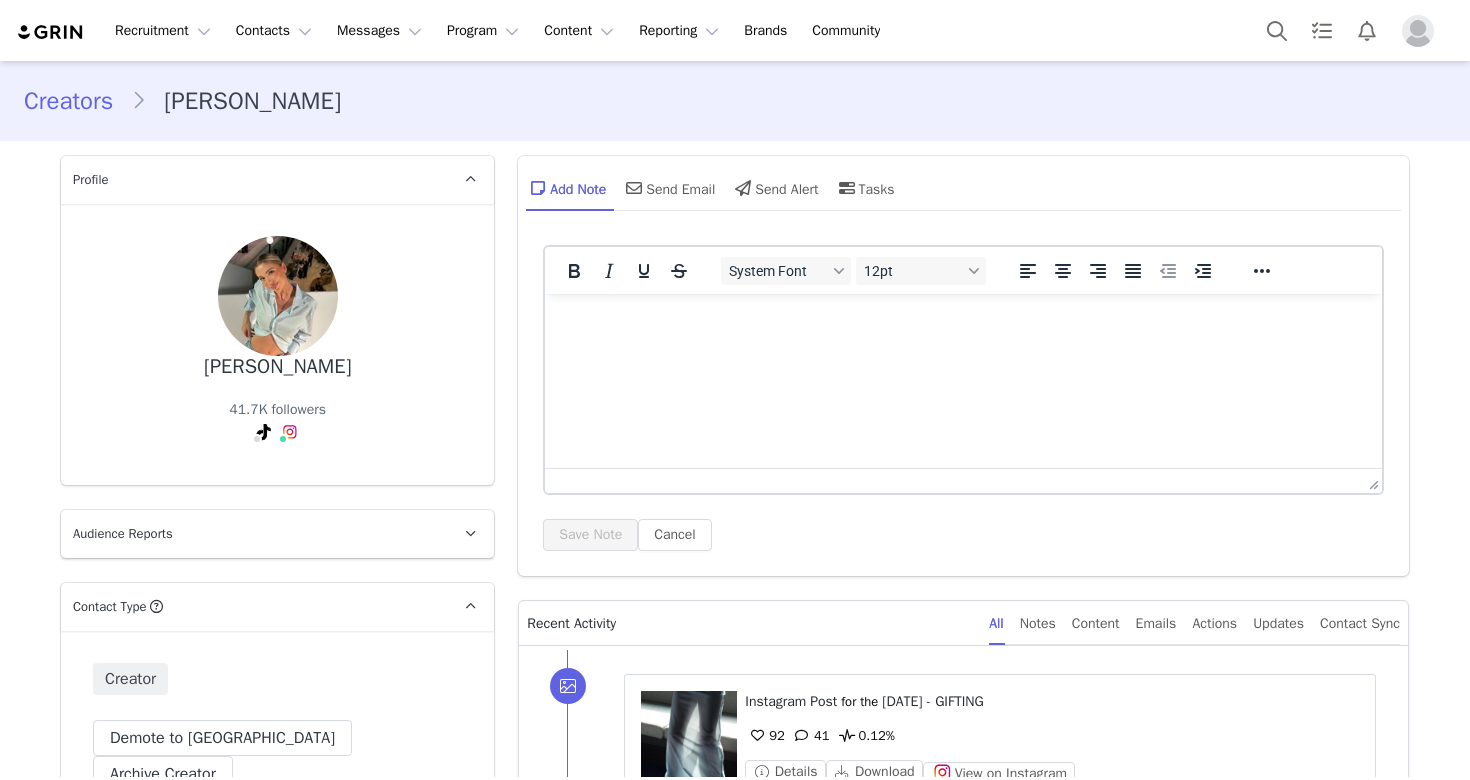scroll, scrollTop: 0, scrollLeft: 0, axis: both 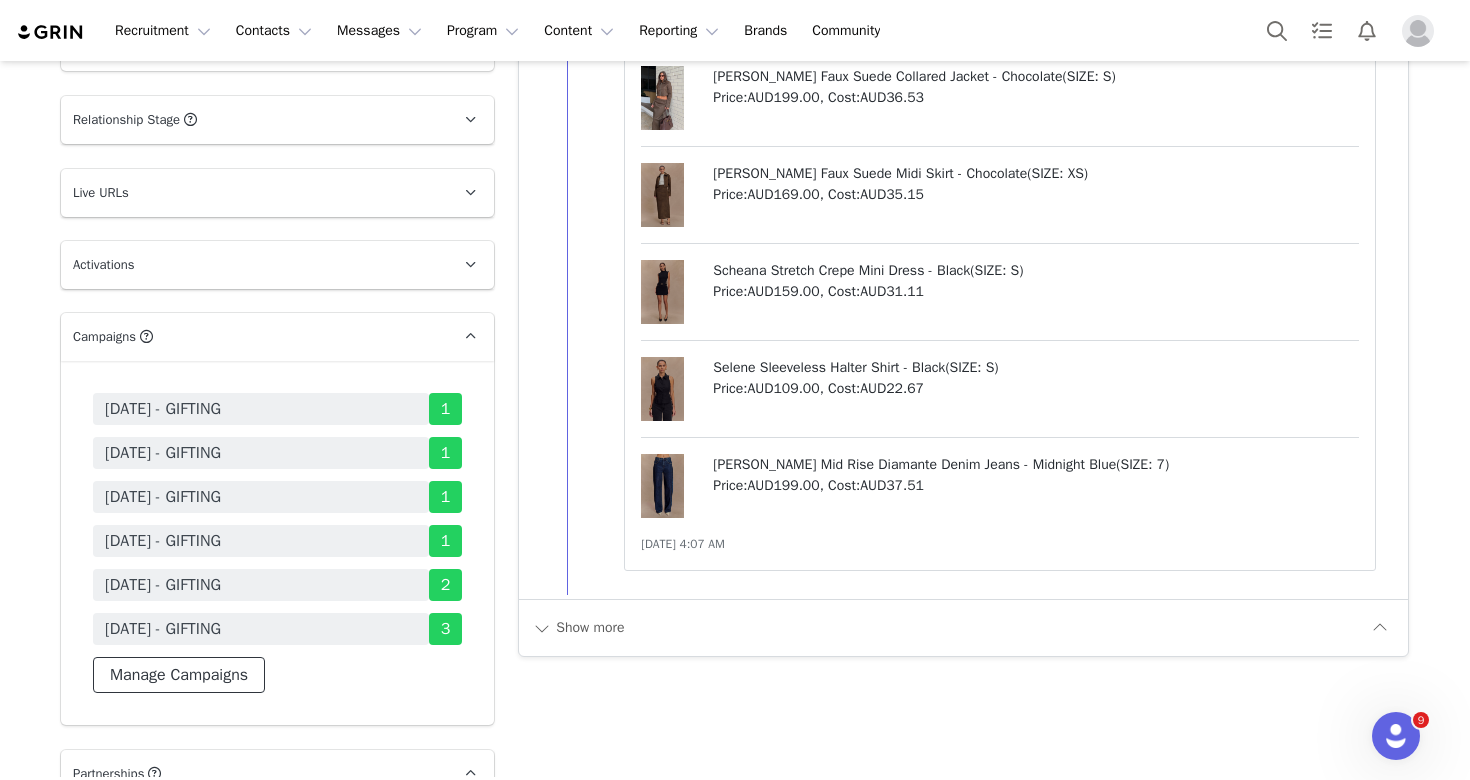 click on "Manage Campaigns" at bounding box center (179, 675) 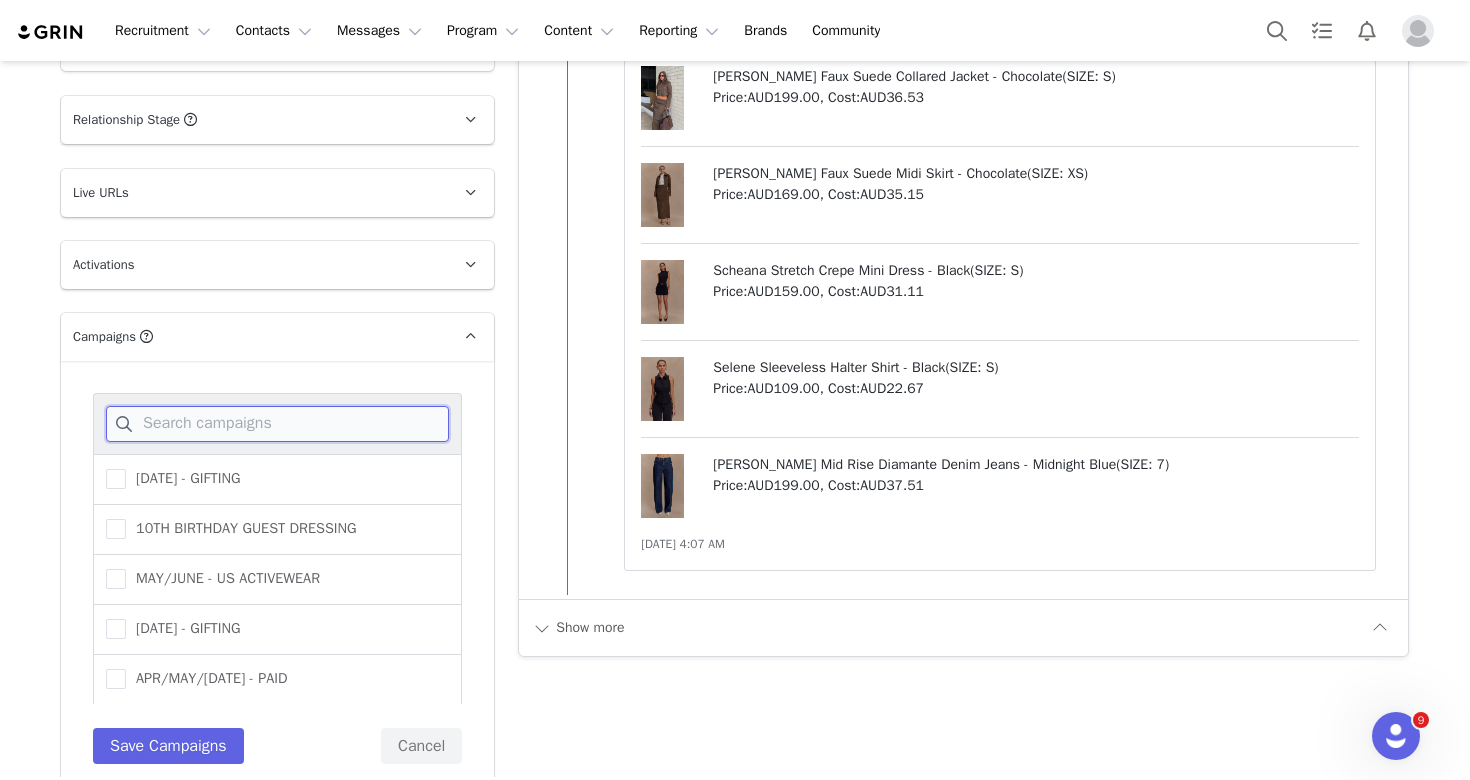 click at bounding box center [277, 424] 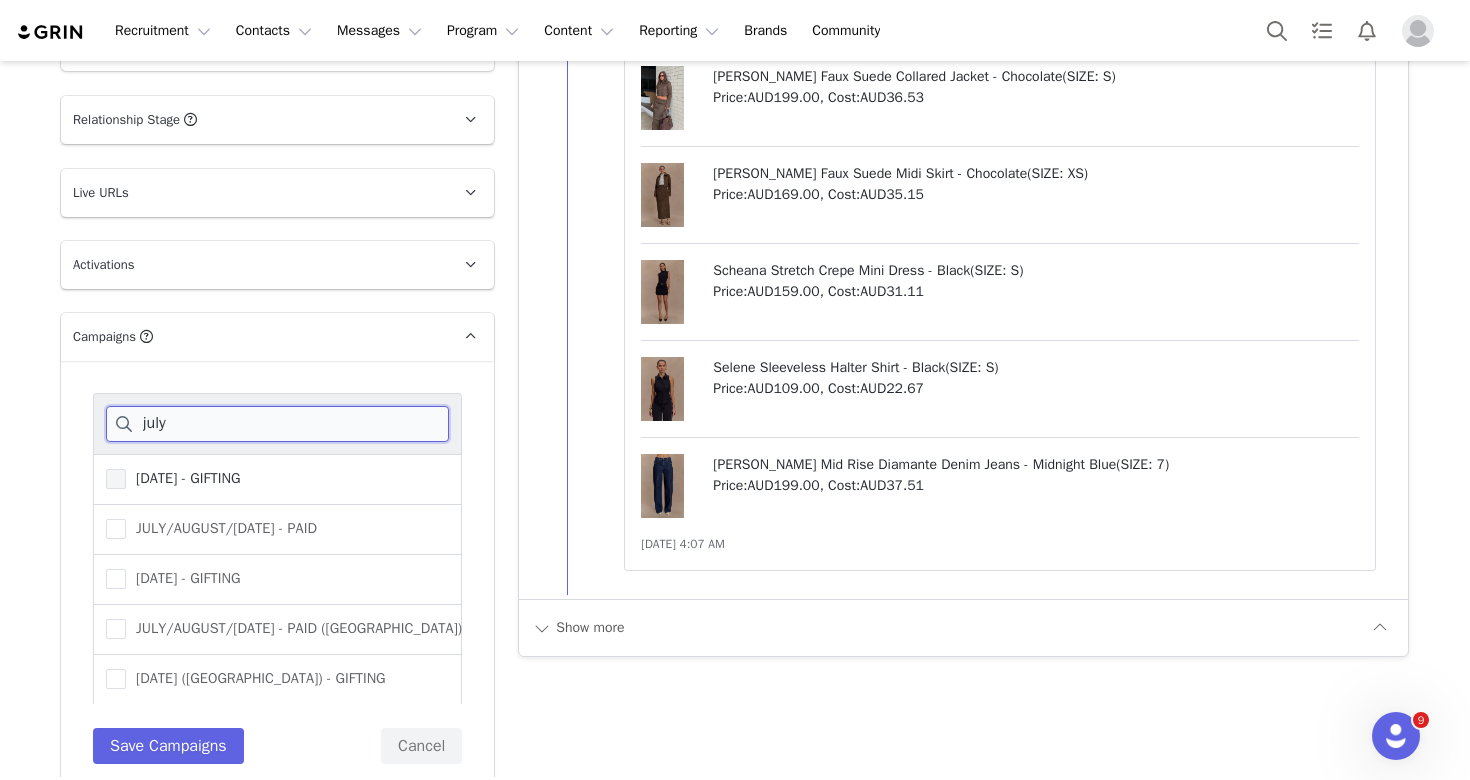 type on "july" 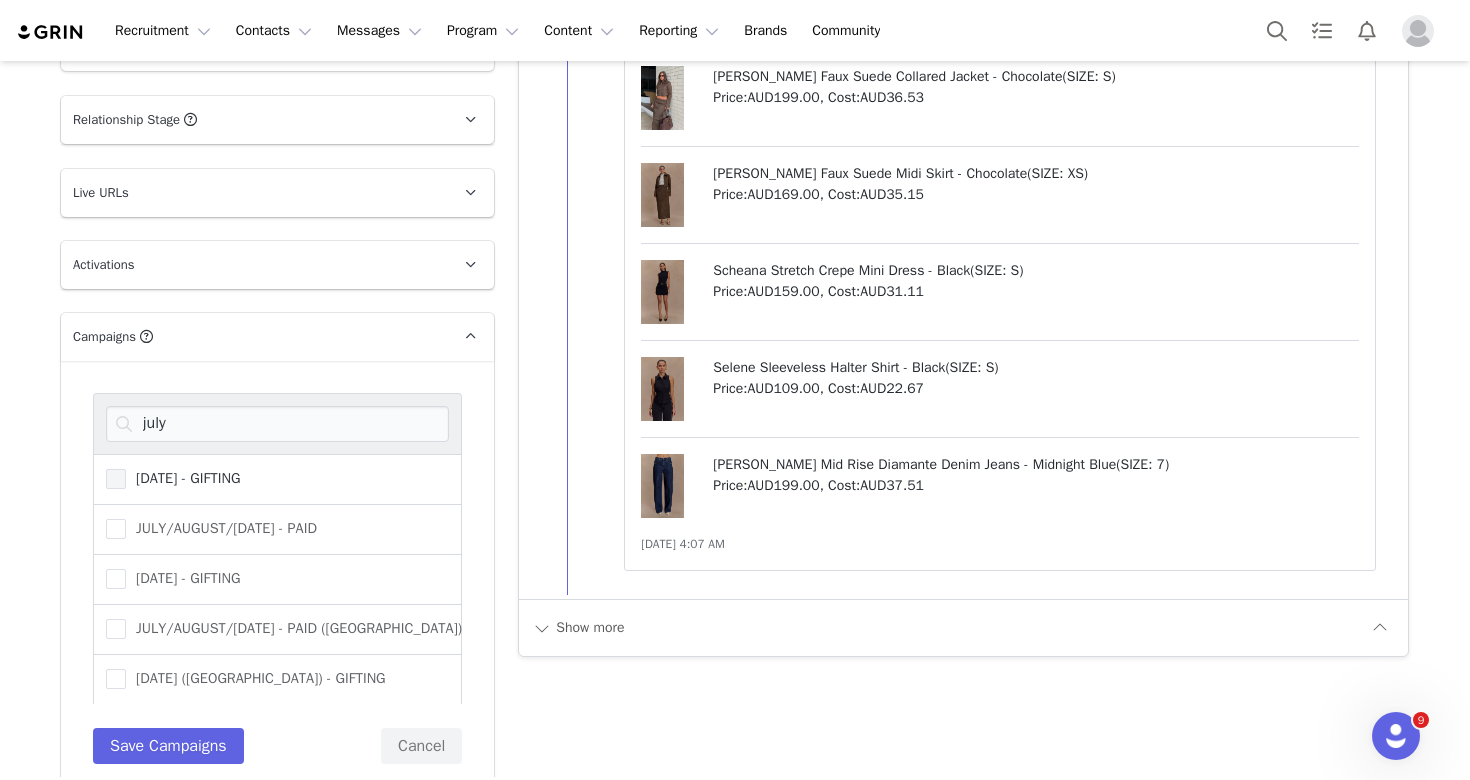 click on "[DATE] - GIFTING" at bounding box center [183, 478] 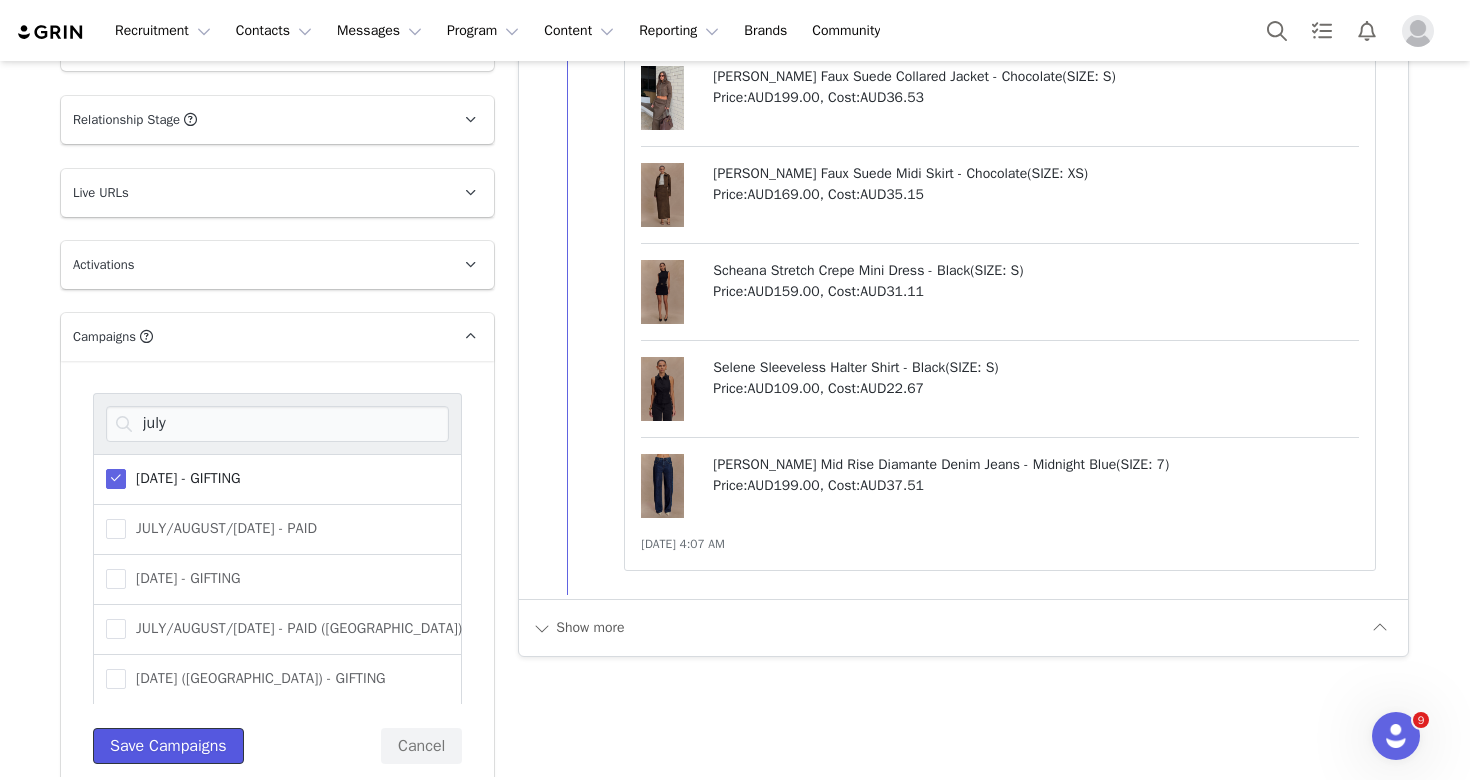 click on "Save Campaigns" at bounding box center (168, 746) 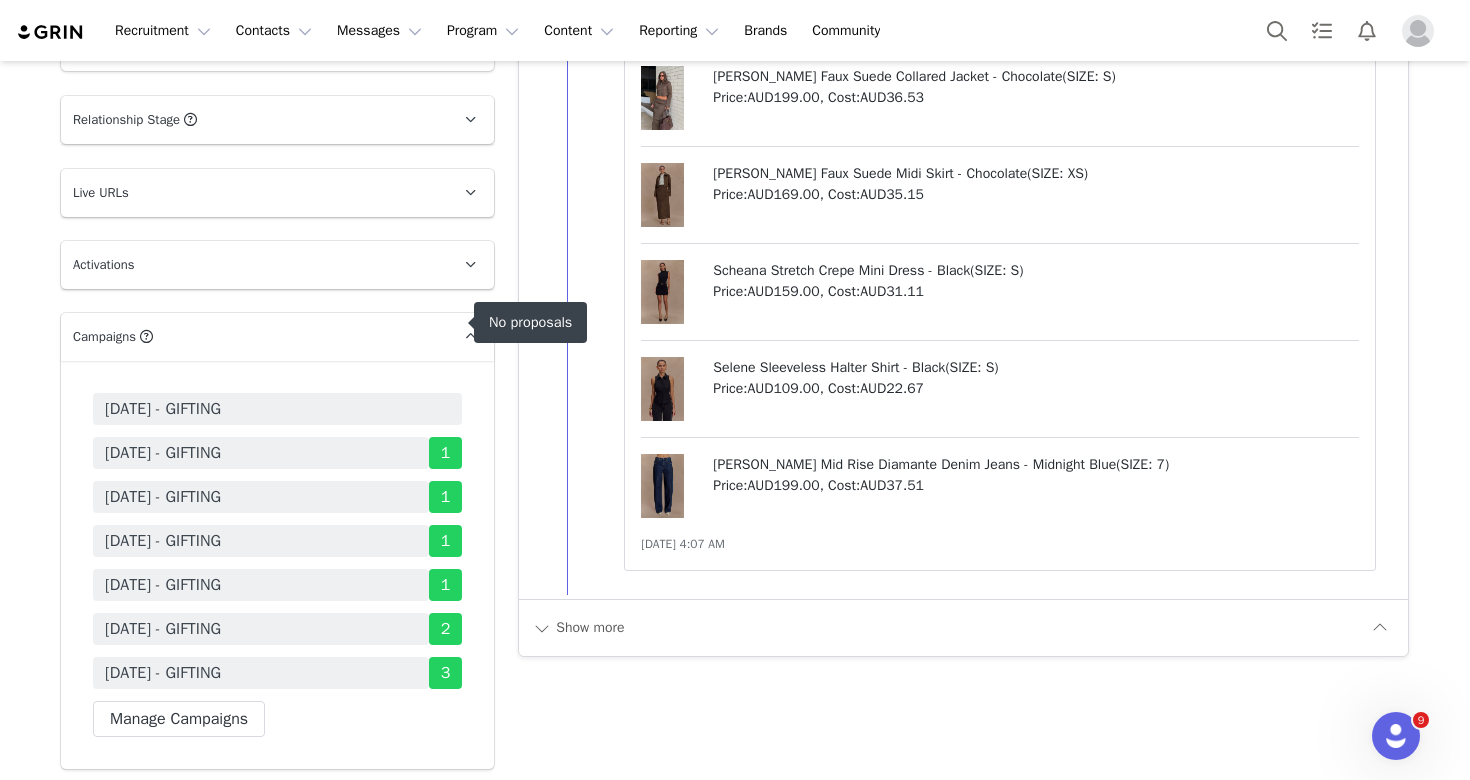 click on "[DATE] - GIFTING" at bounding box center (277, 409) 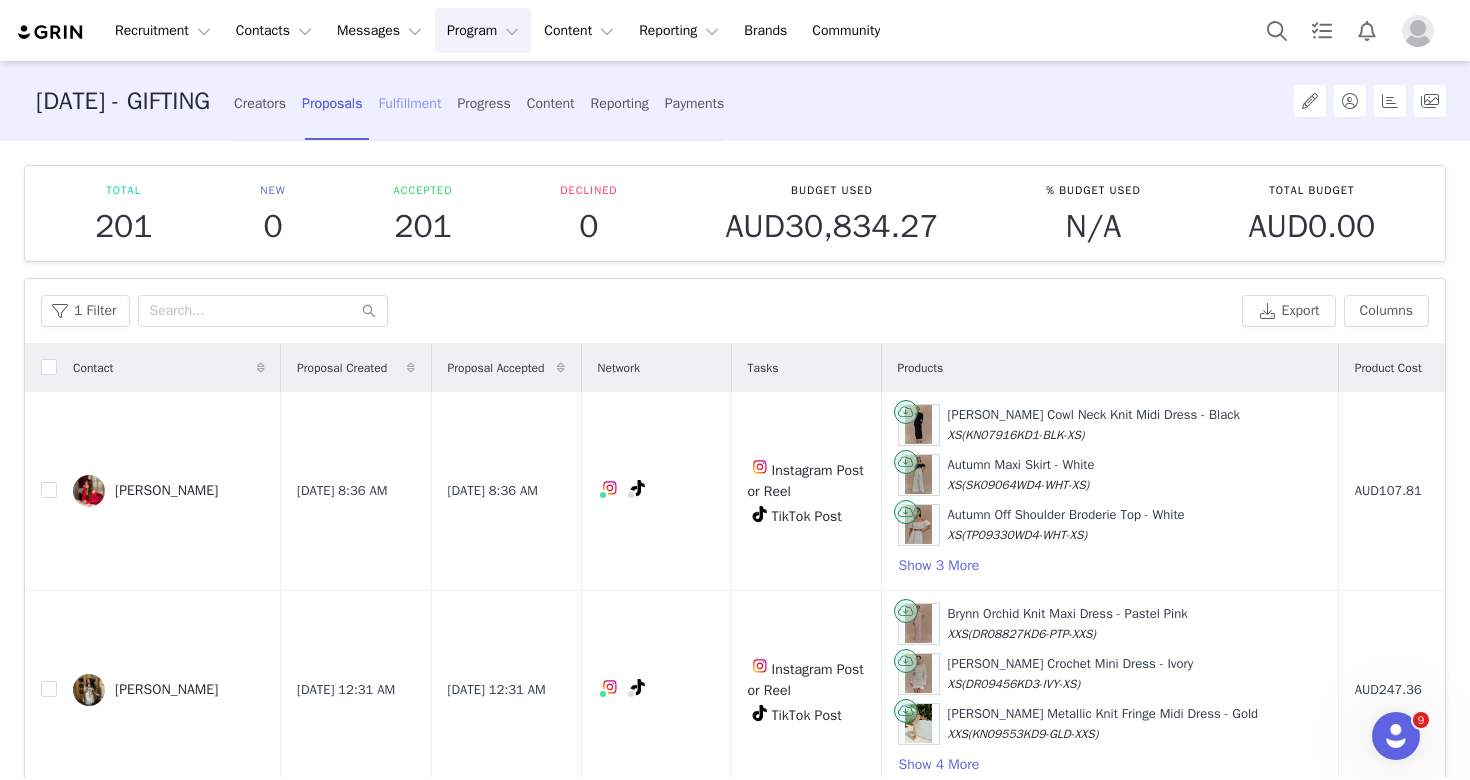 click on "Fulfillment" at bounding box center [409, 103] 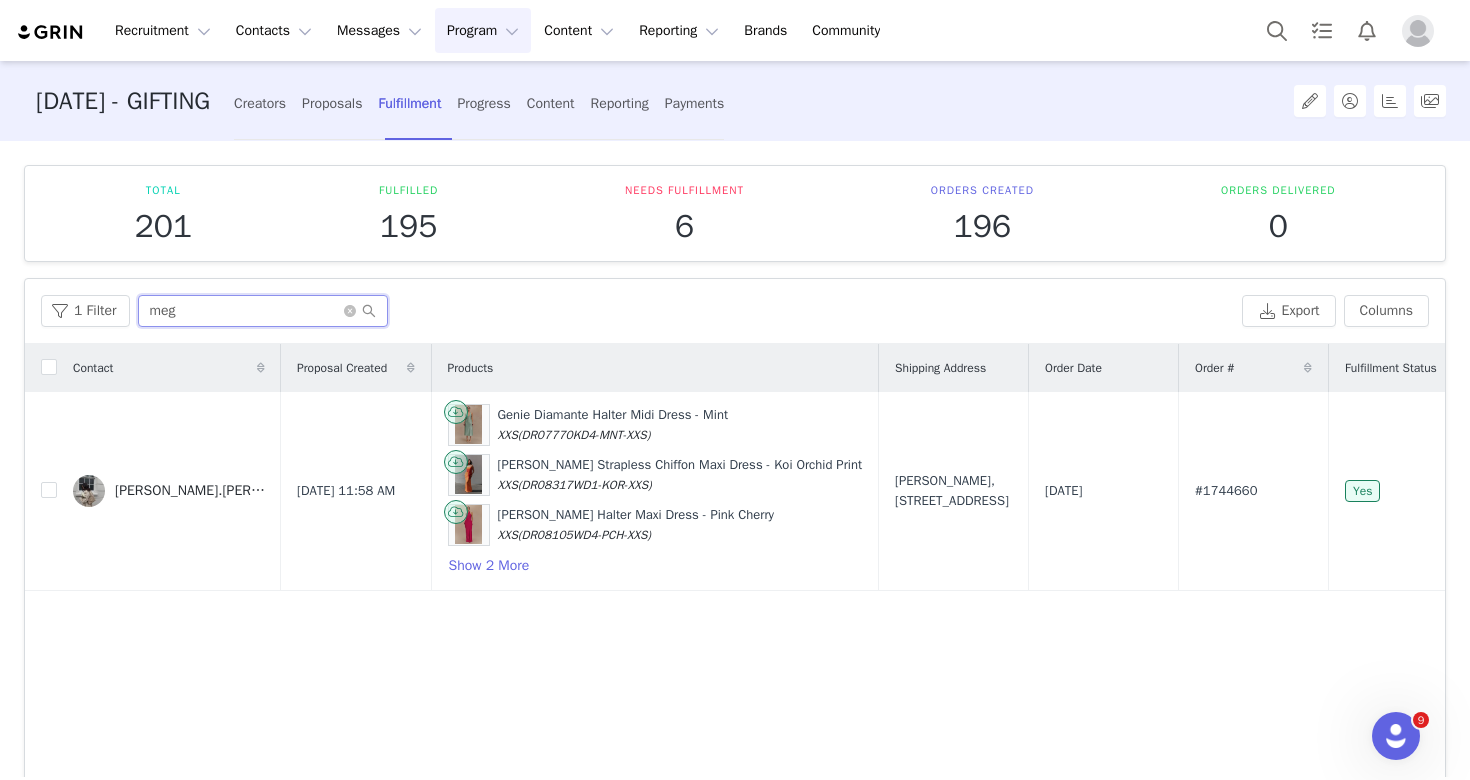 drag, startPoint x: 215, startPoint y: 313, endPoint x: 130, endPoint y: 296, distance: 86.683334 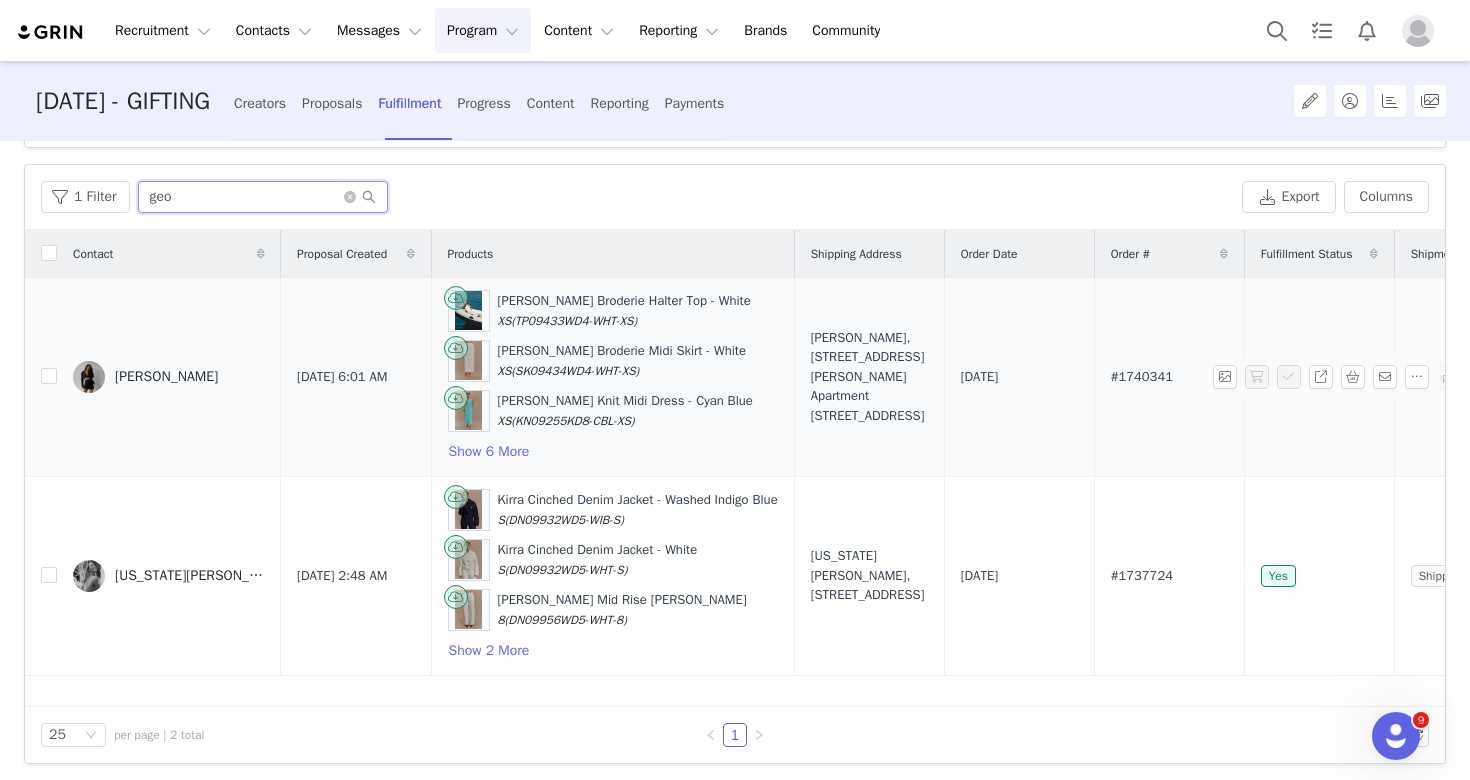 scroll, scrollTop: 124, scrollLeft: 0, axis: vertical 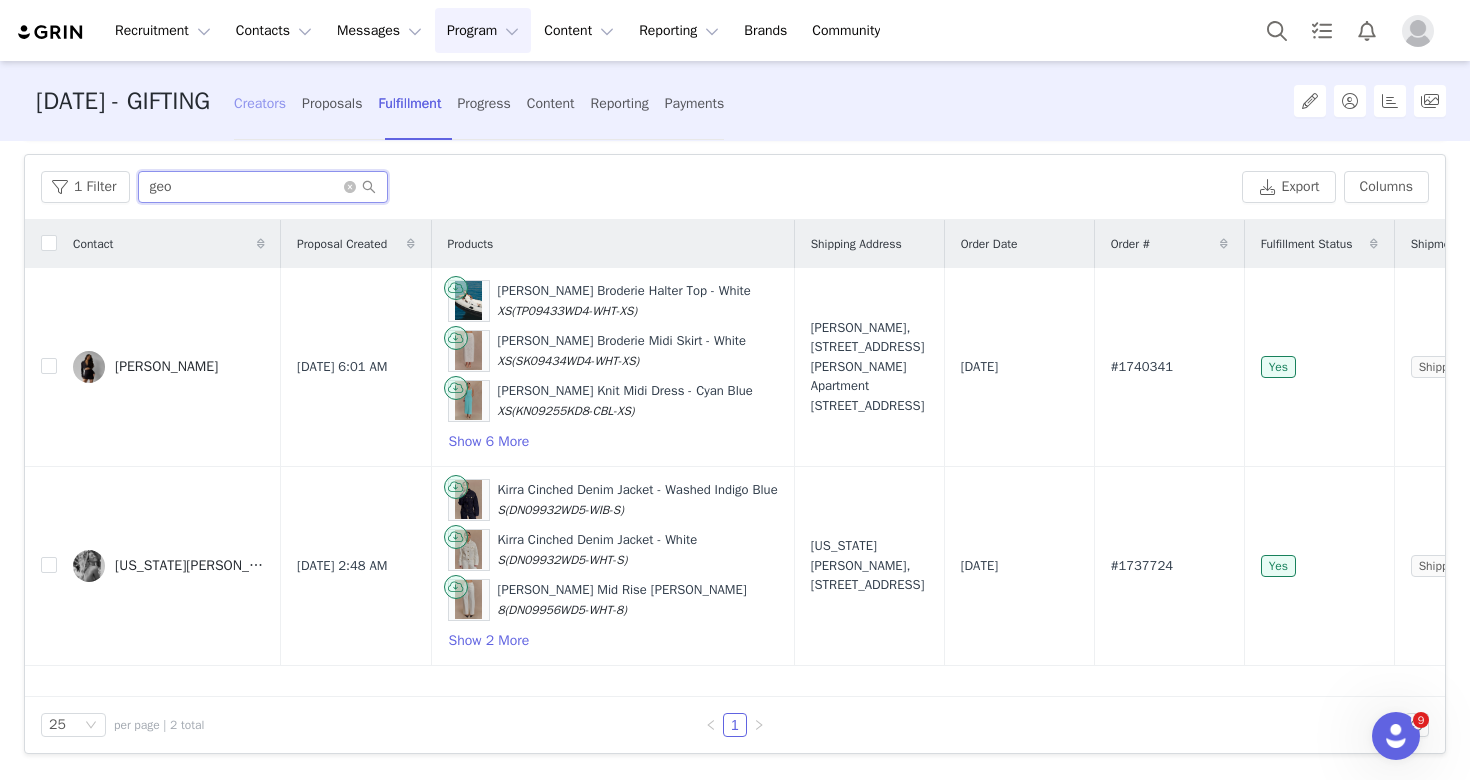 type on "geo" 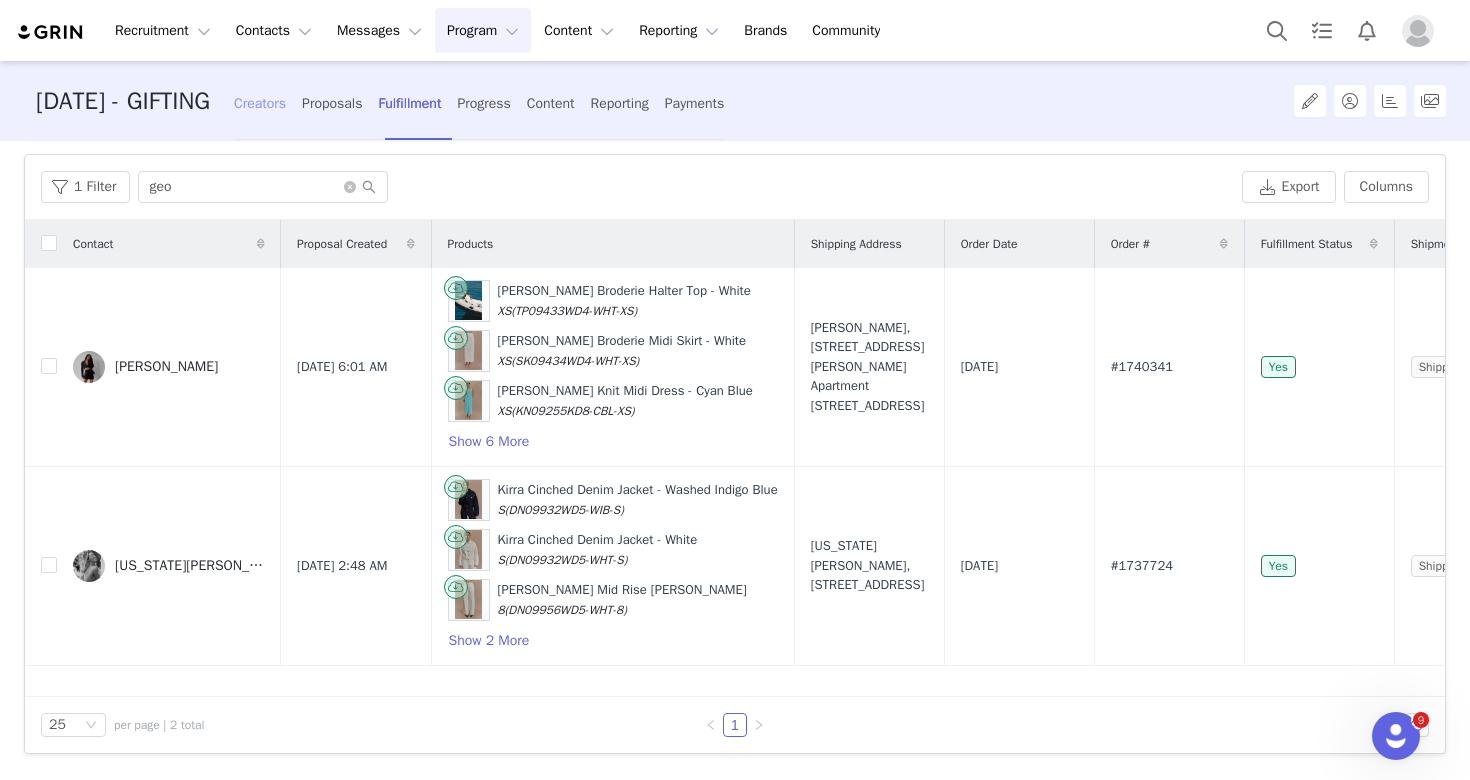 click on "Creators" at bounding box center [260, 103] 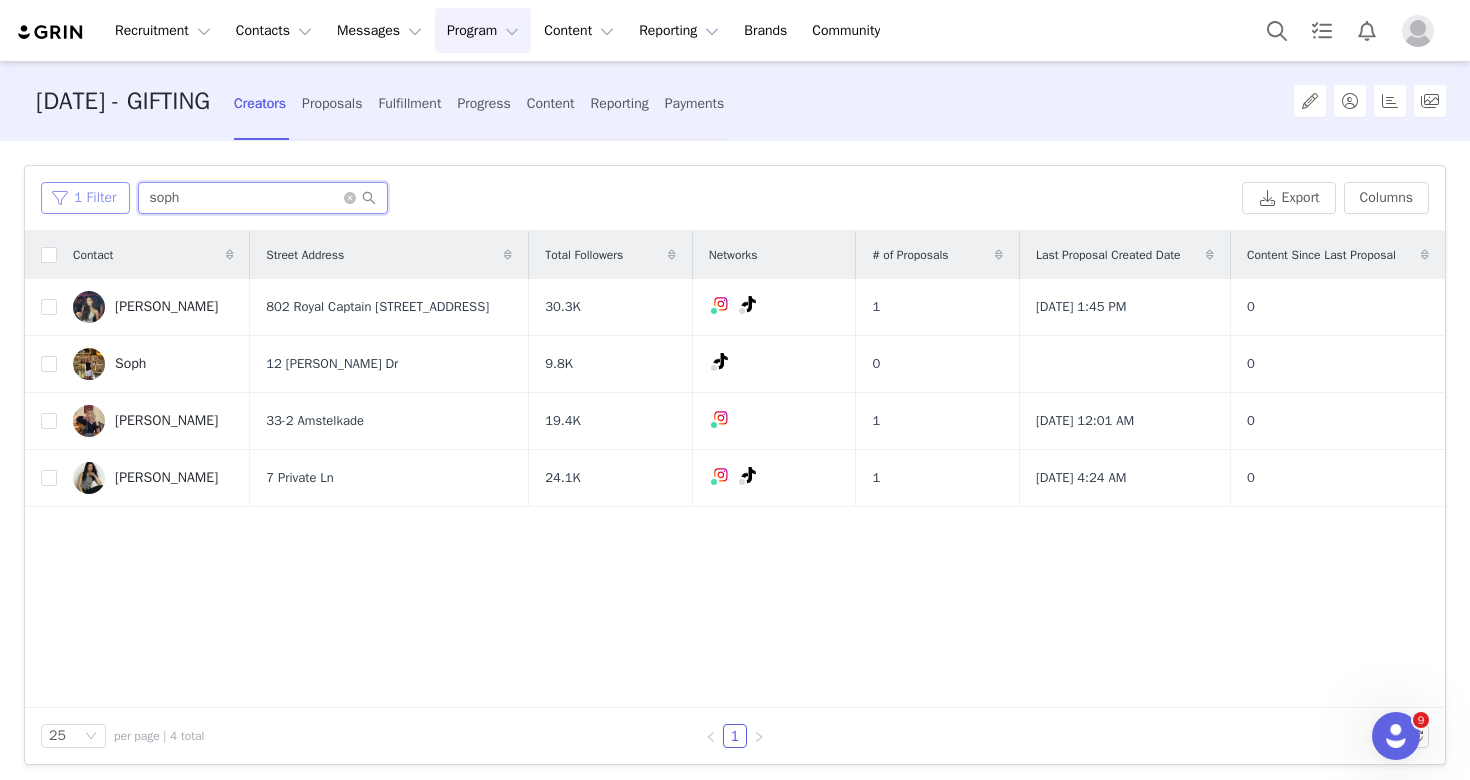 drag, startPoint x: 205, startPoint y: 204, endPoint x: 115, endPoint y: 201, distance: 90.04999 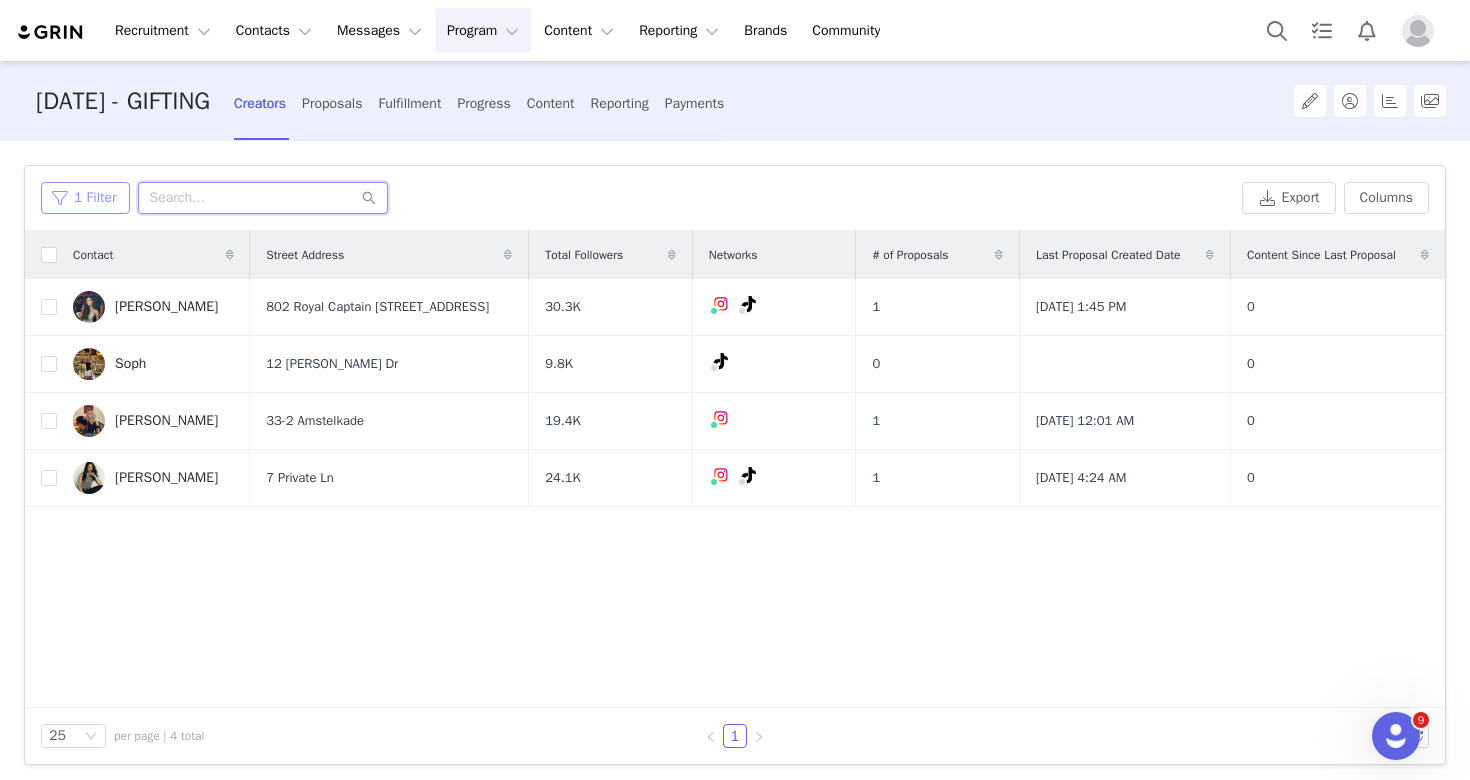 paste on "georgierafferty" 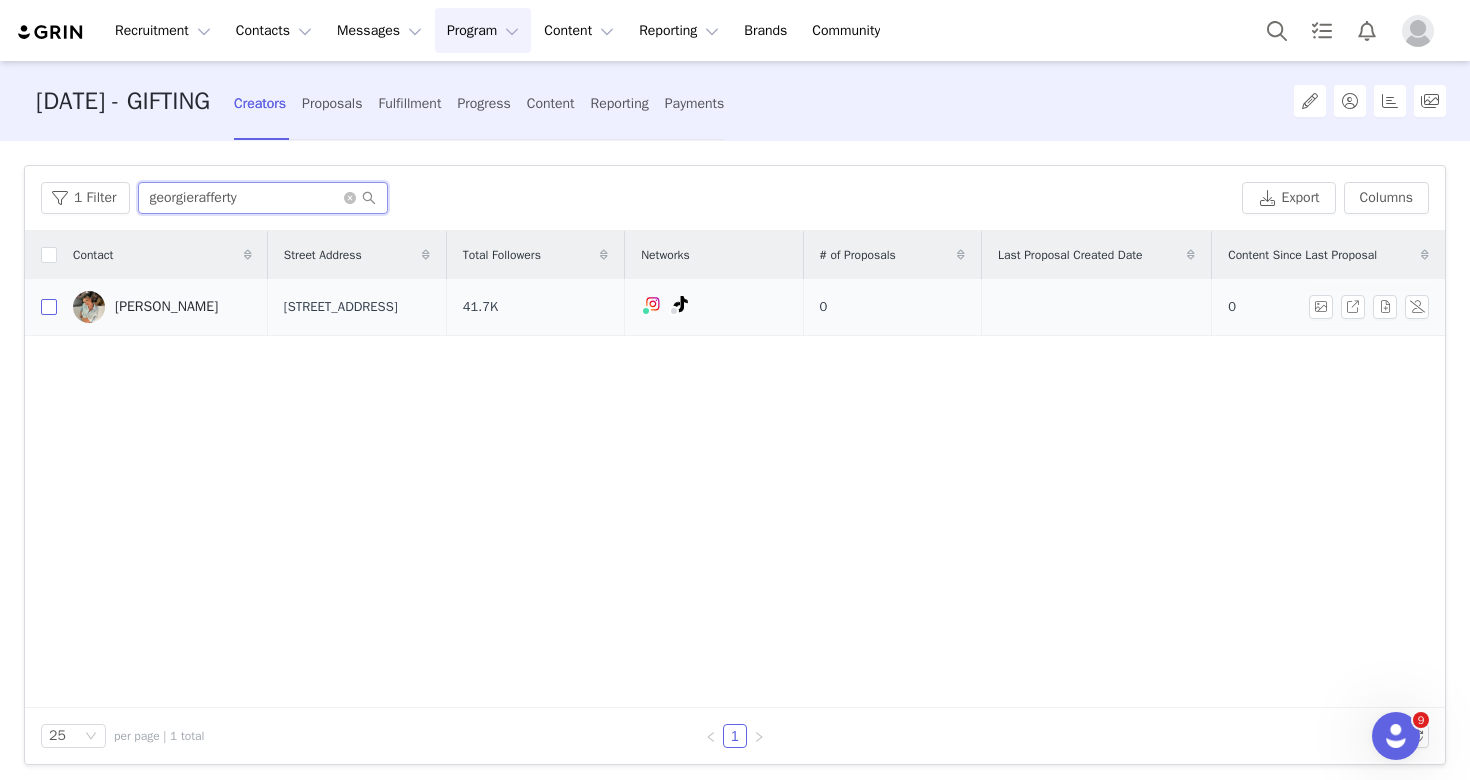 type on "georgierafferty" 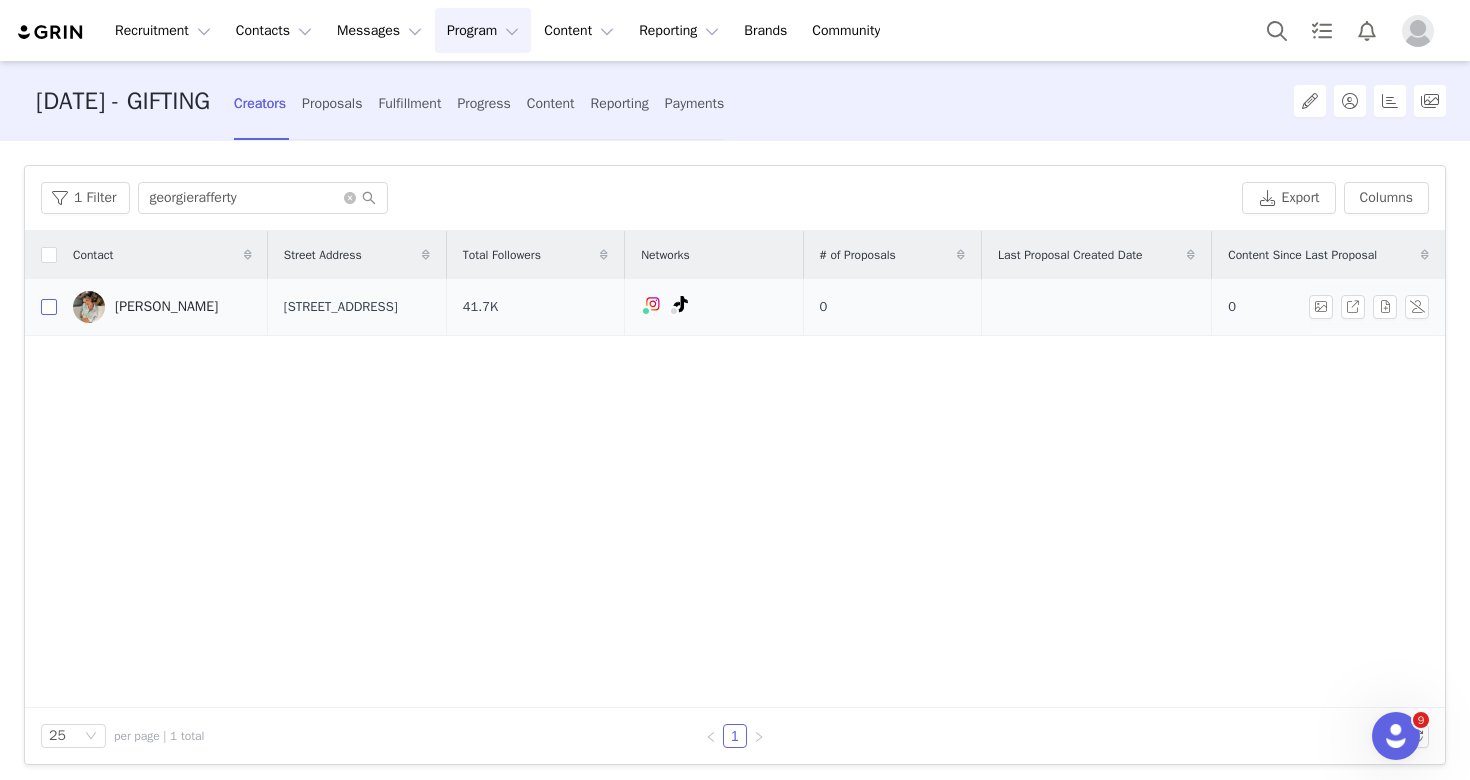 click at bounding box center [49, 307] 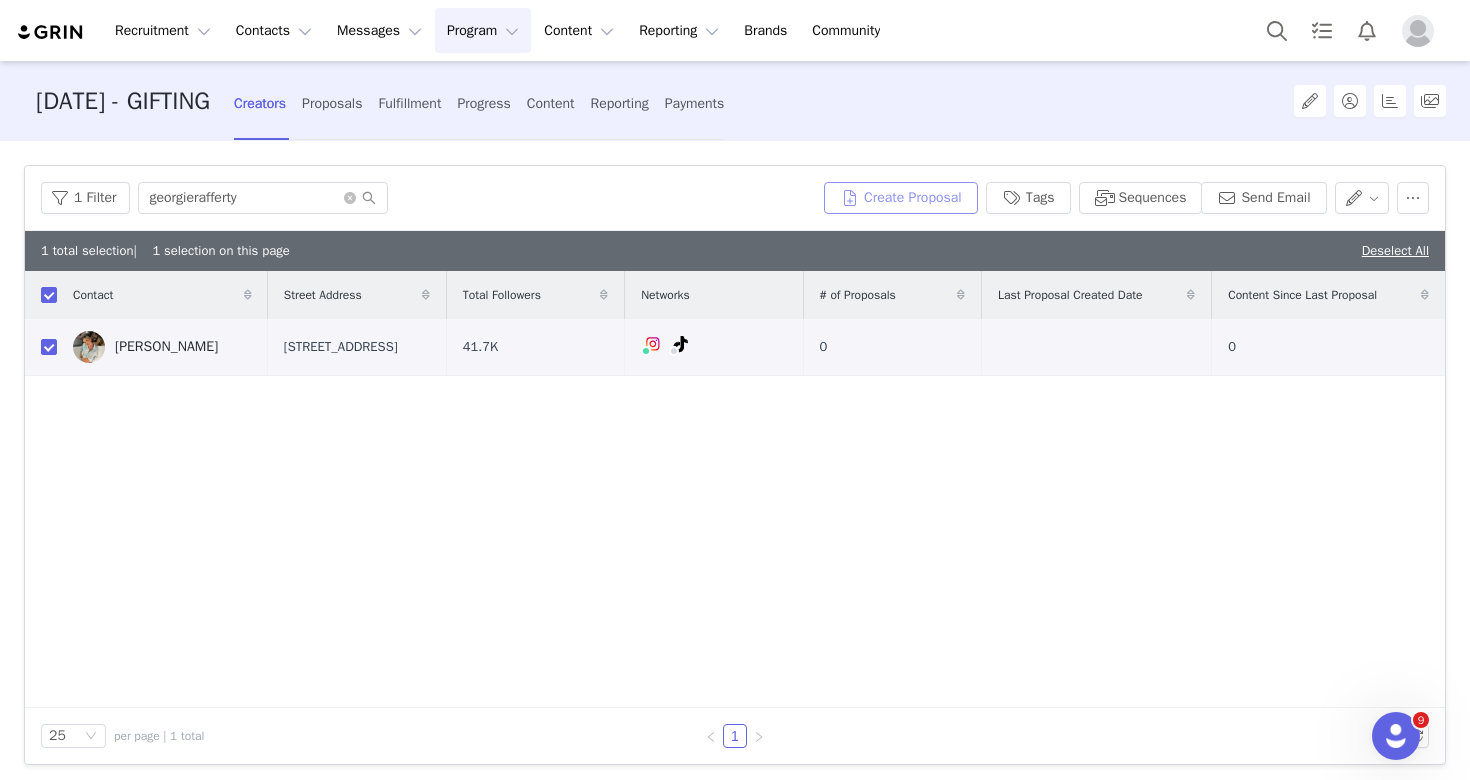 click on "Create Proposal" at bounding box center [901, 198] 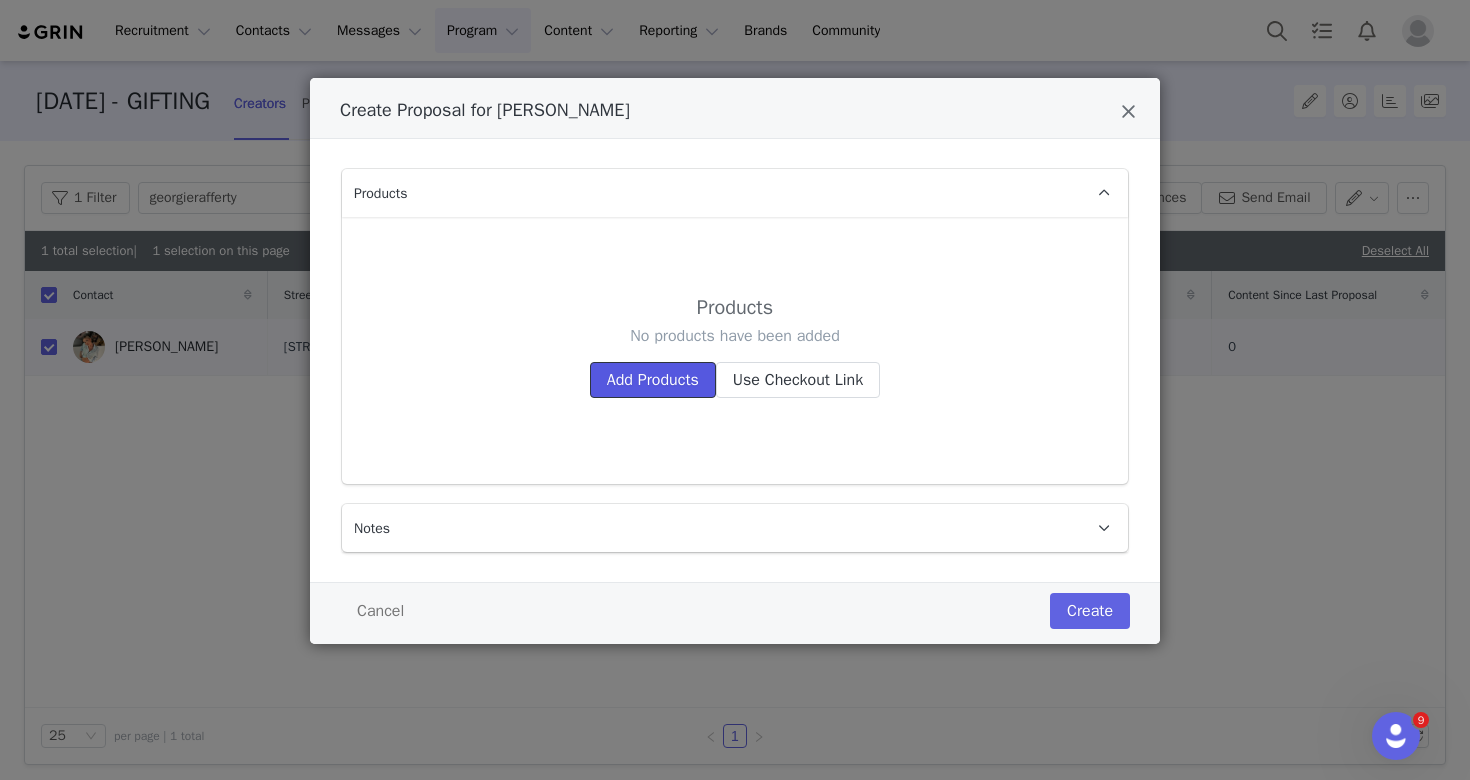 click on "Add Products" at bounding box center [653, 380] 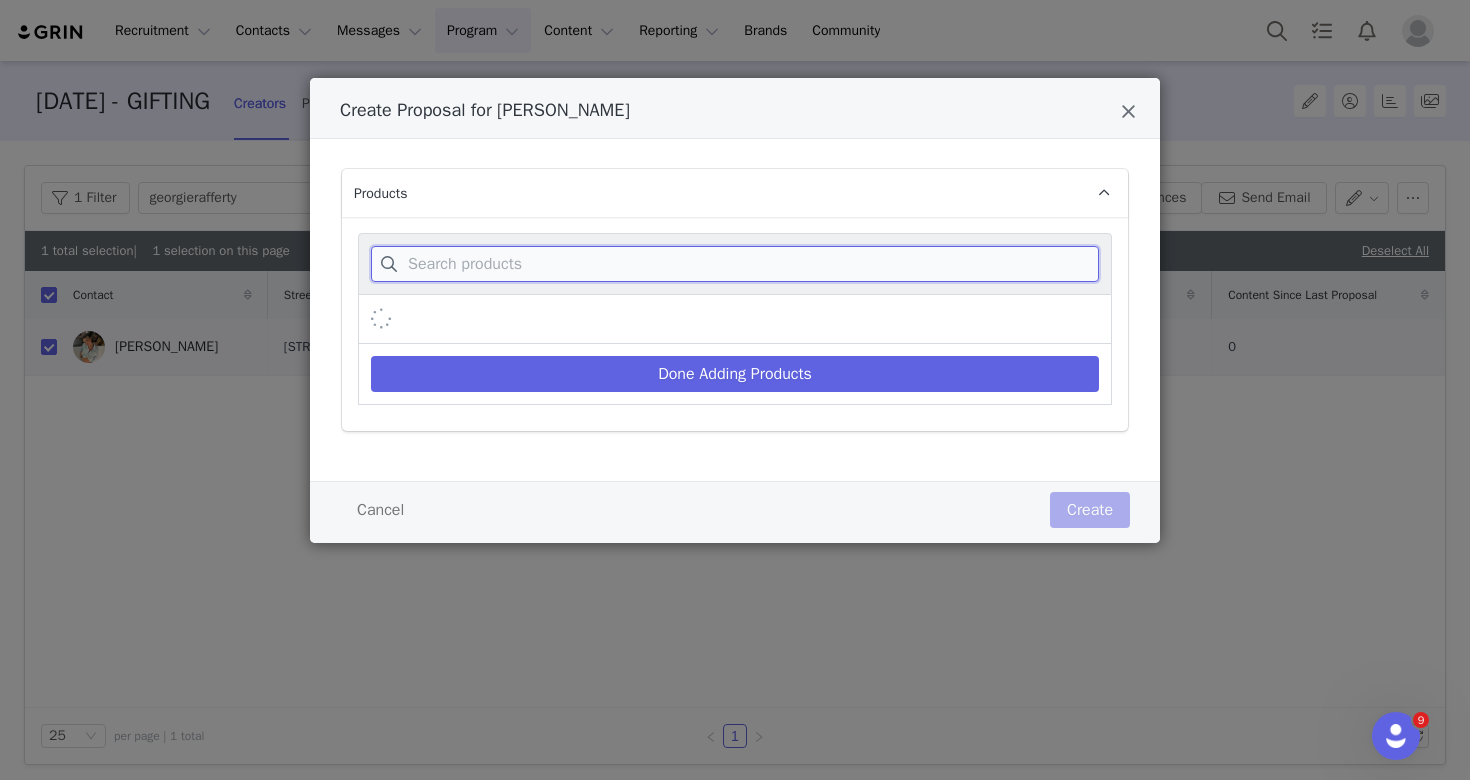 click at bounding box center [735, 264] 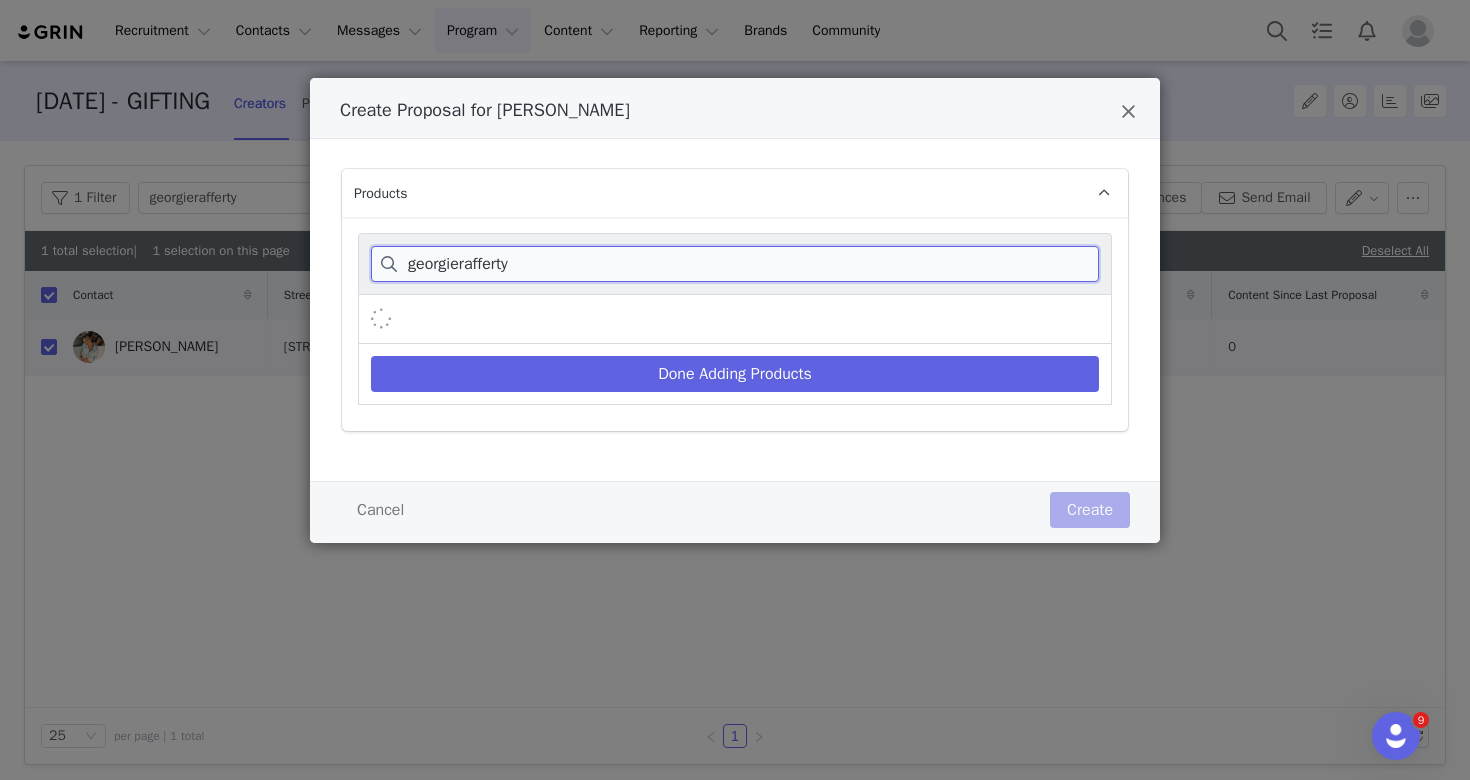 drag, startPoint x: 529, startPoint y: 269, endPoint x: 383, endPoint y: 268, distance: 146.00342 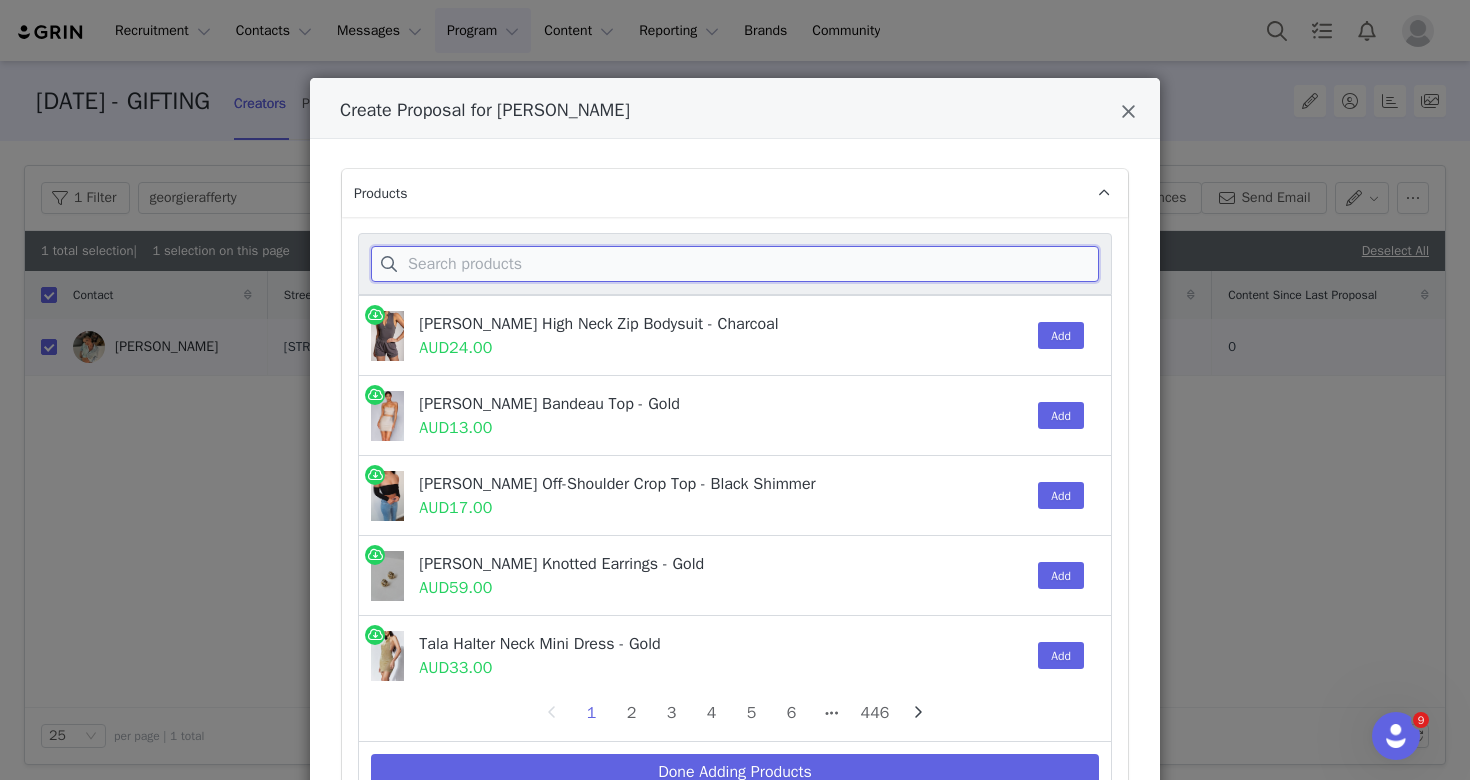paste on "Keagan Sleeveless Midi Dress - Black" 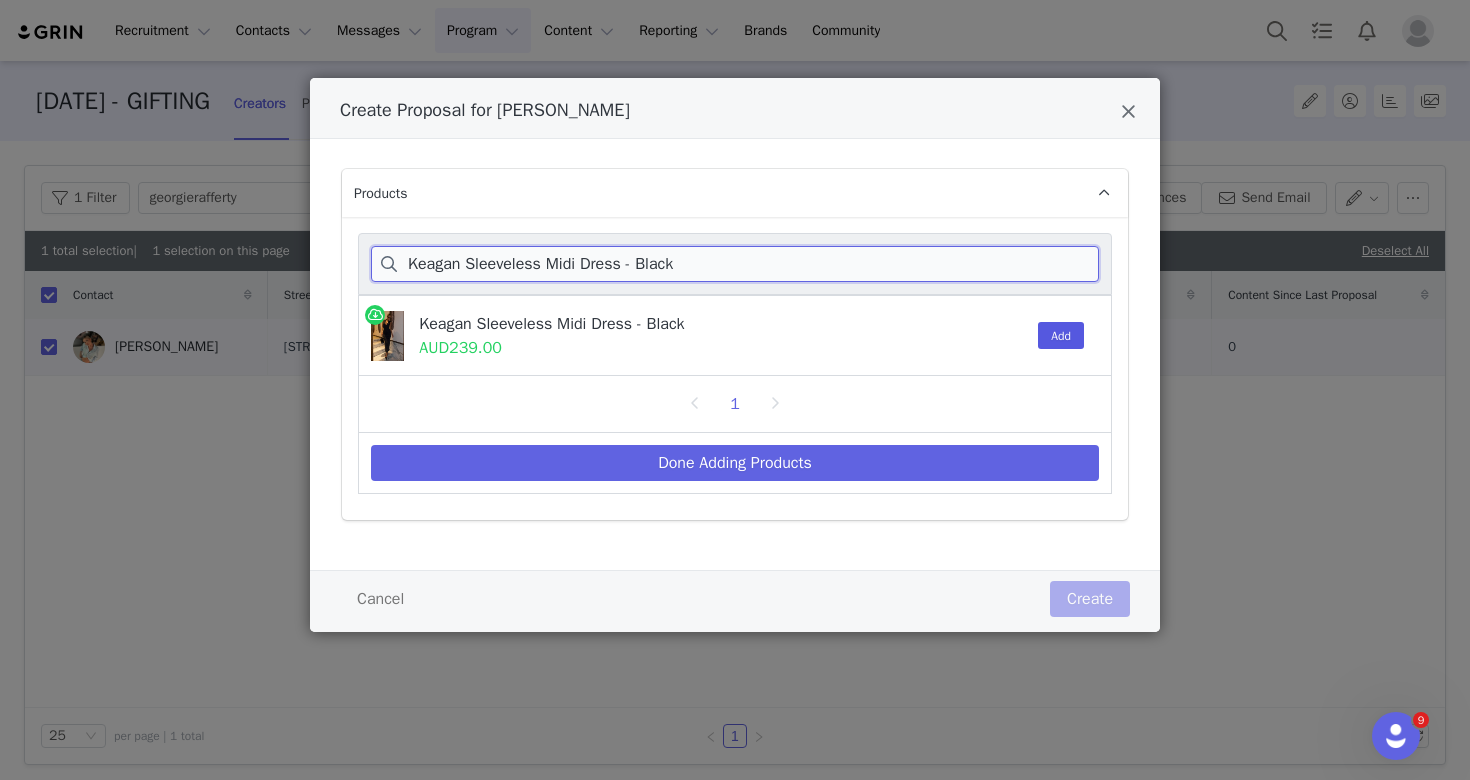 type on "Keagan Sleeveless Midi Dress - Black" 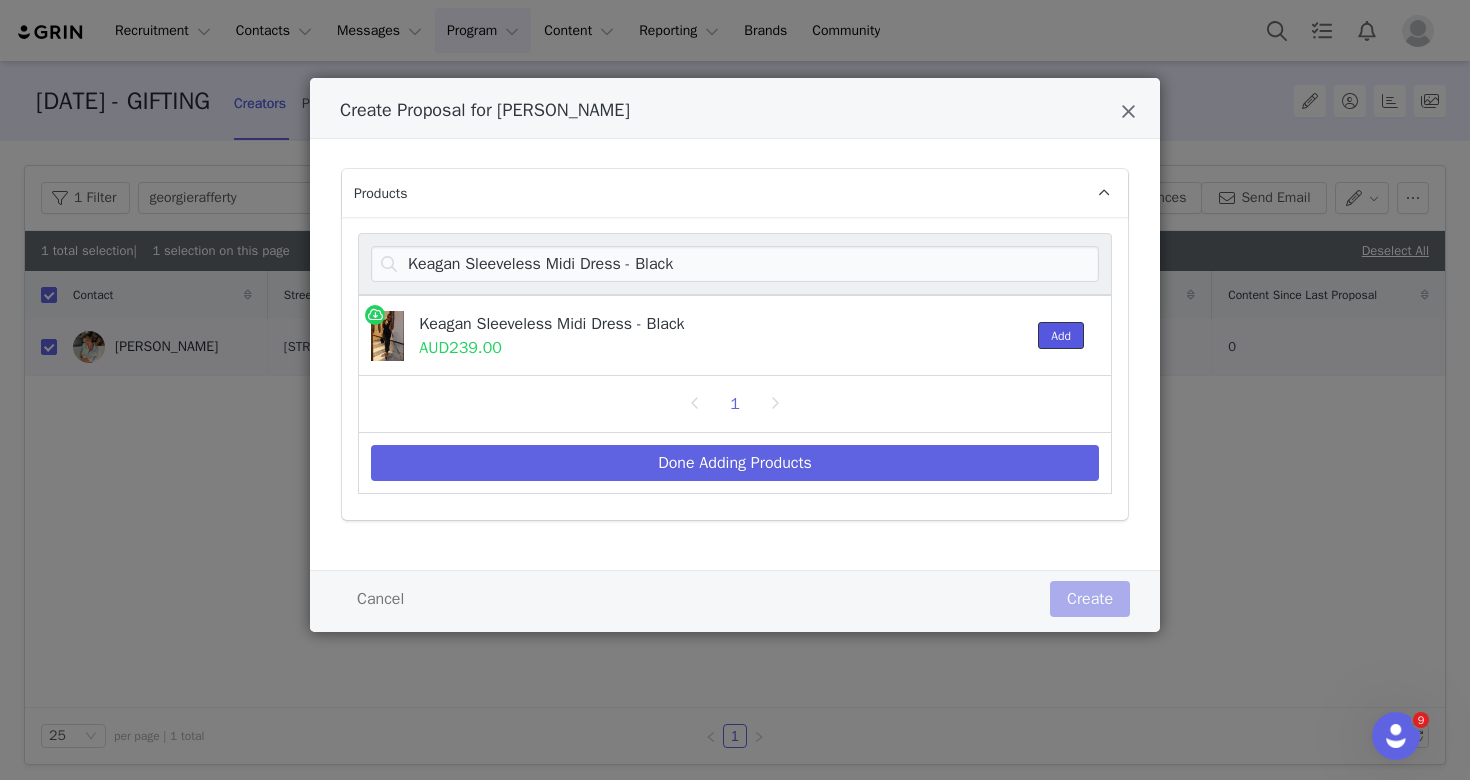 click on "Add" at bounding box center [1061, 335] 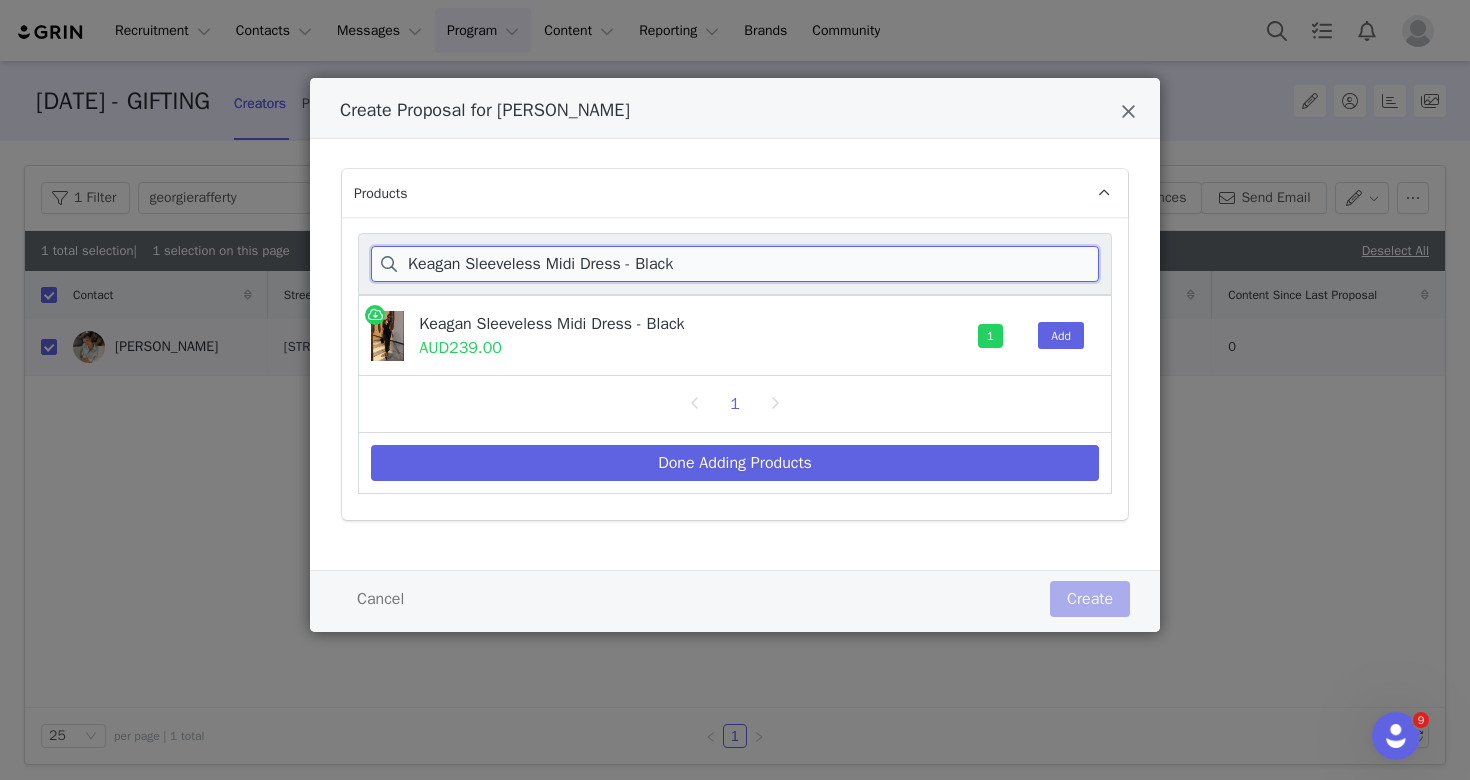 drag, startPoint x: 696, startPoint y: 261, endPoint x: 353, endPoint y: 245, distance: 343.373 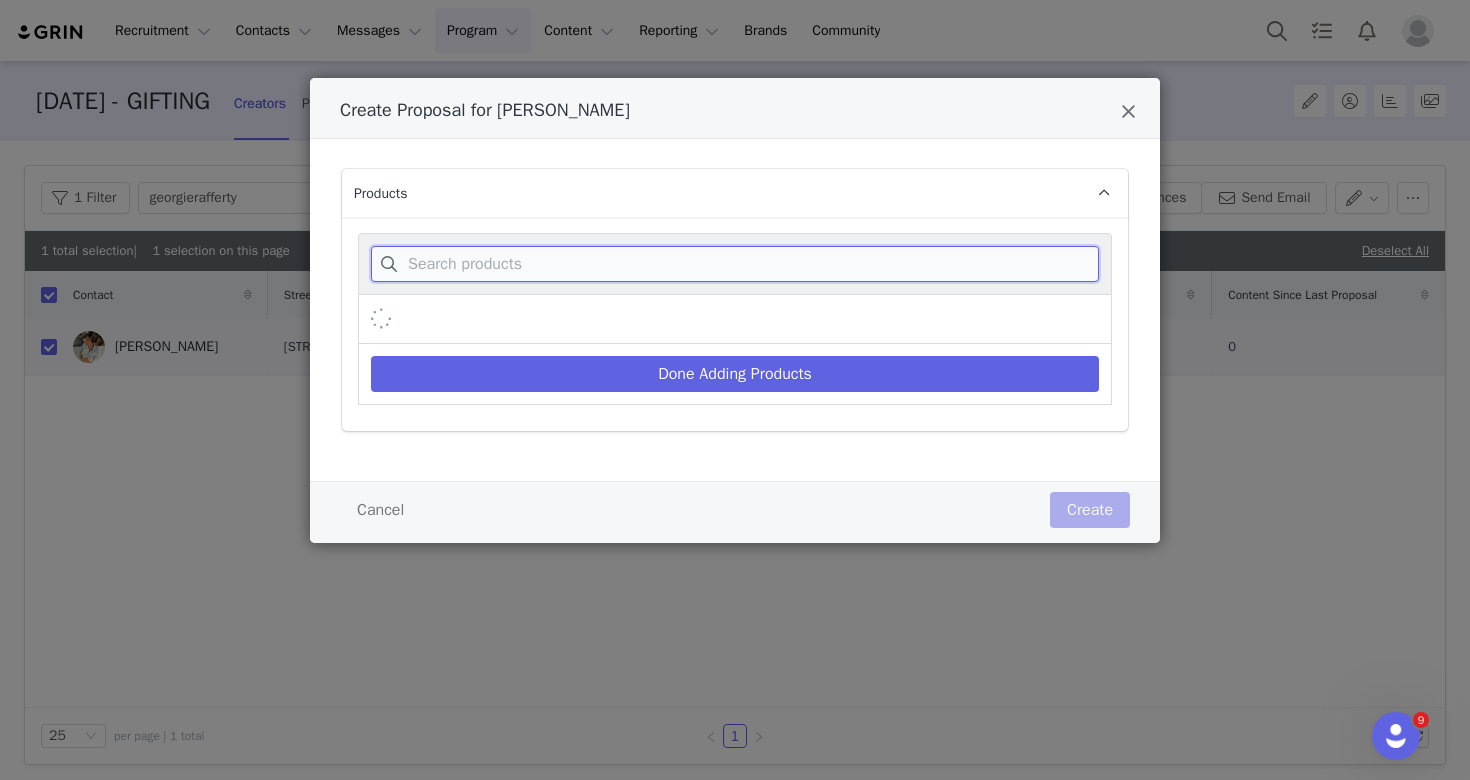 paste on "Pruedance Slinky Draped Top With Mesh Overlay - Black" 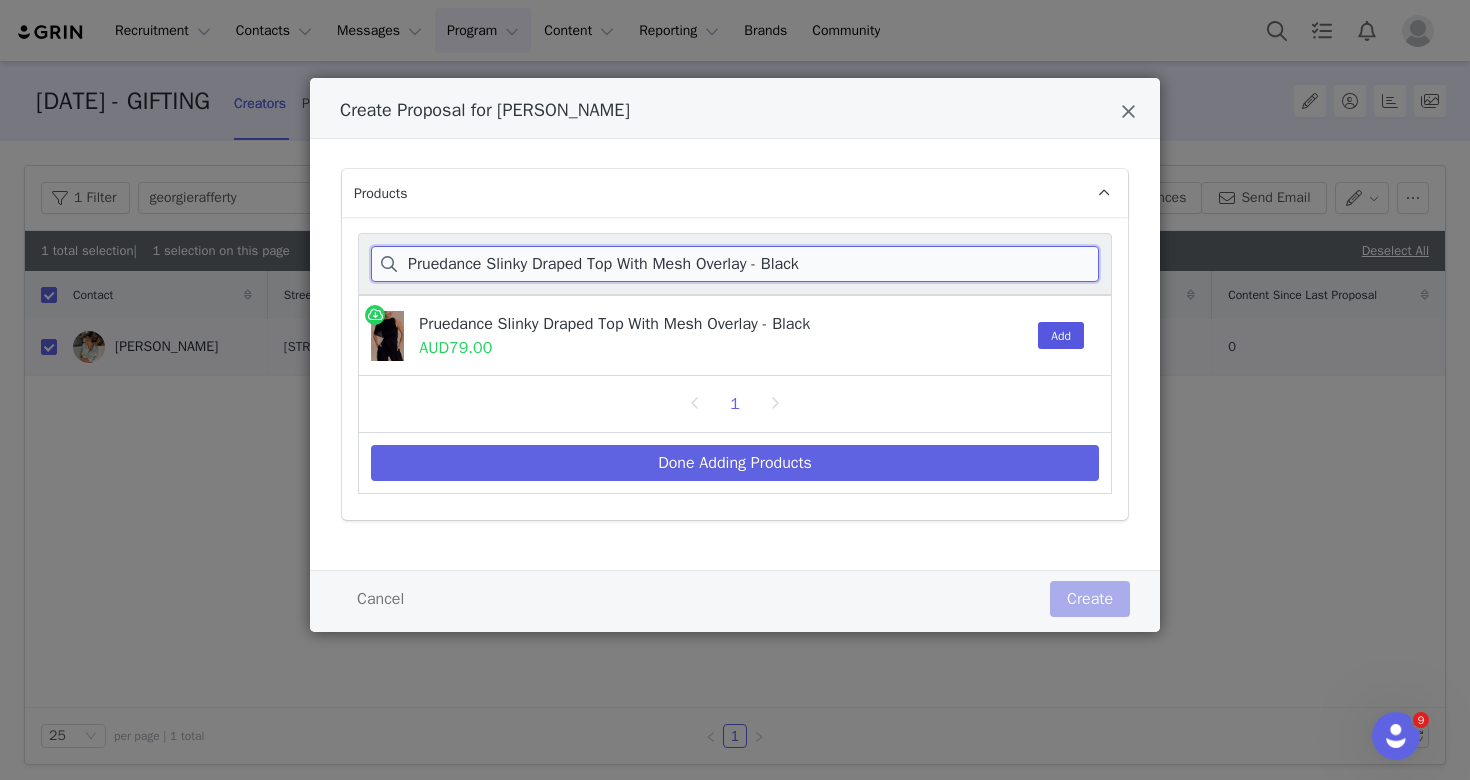 type on "Pruedance Slinky Draped Top With Mesh Overlay - Black" 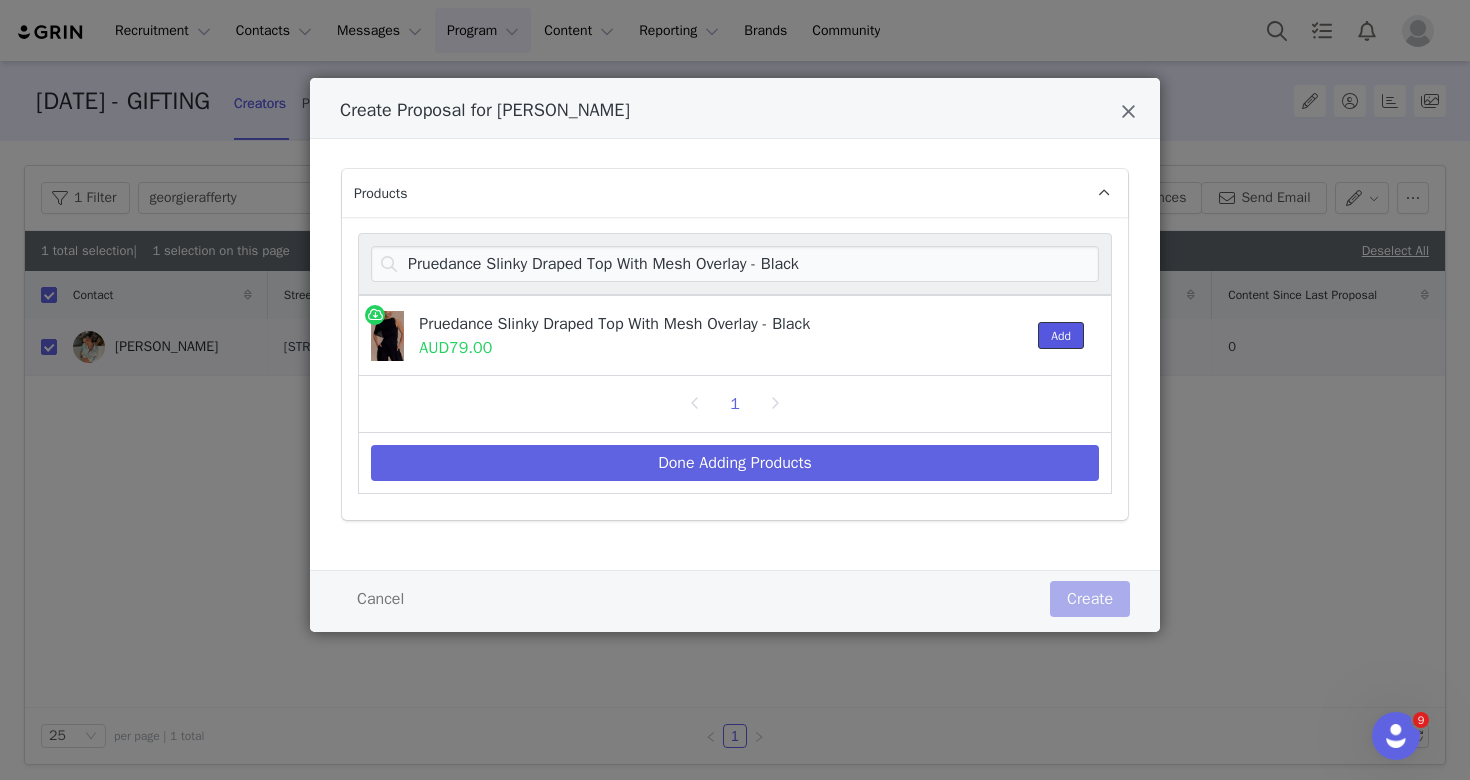 click on "Add" at bounding box center [1061, 335] 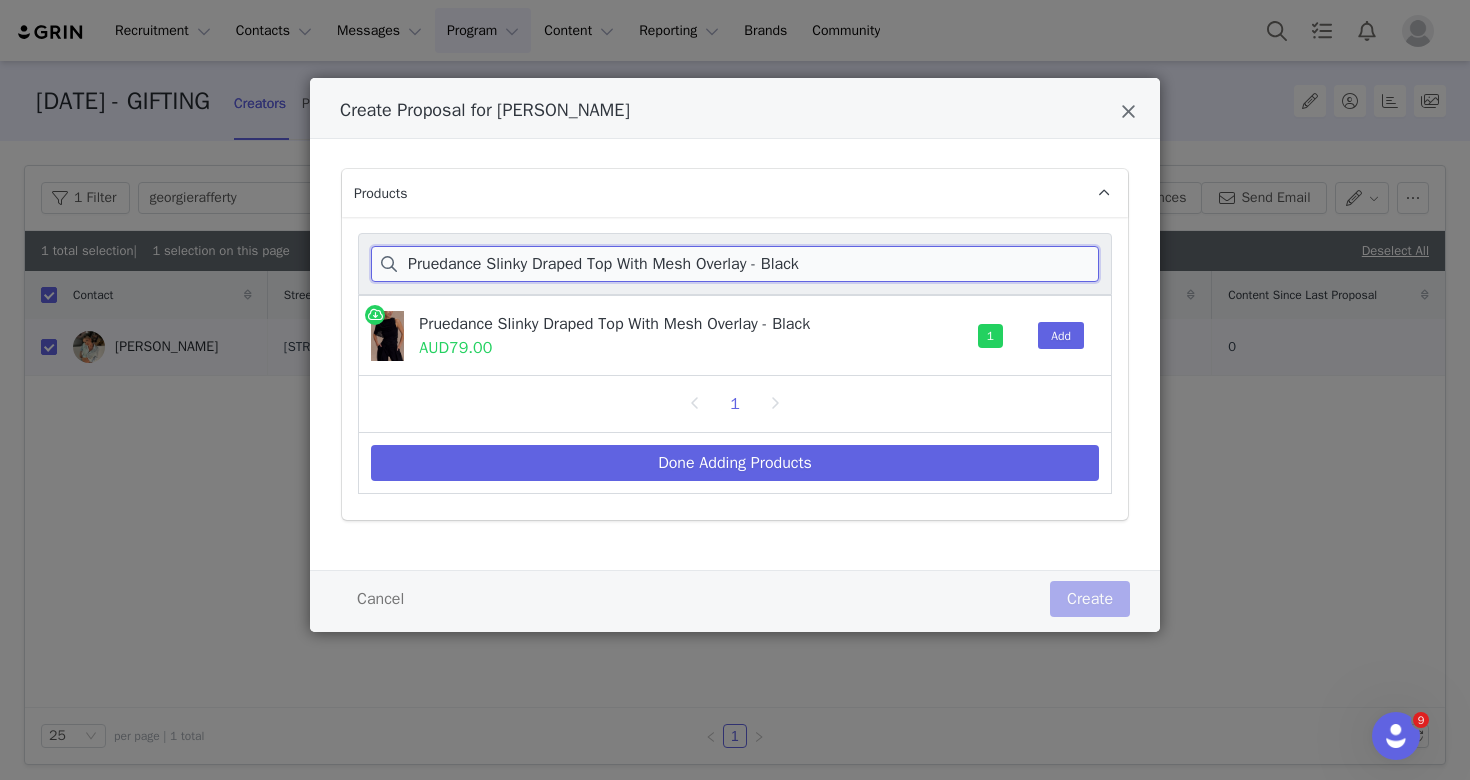 drag, startPoint x: 851, startPoint y: 273, endPoint x: 382, endPoint y: 261, distance: 469.1535 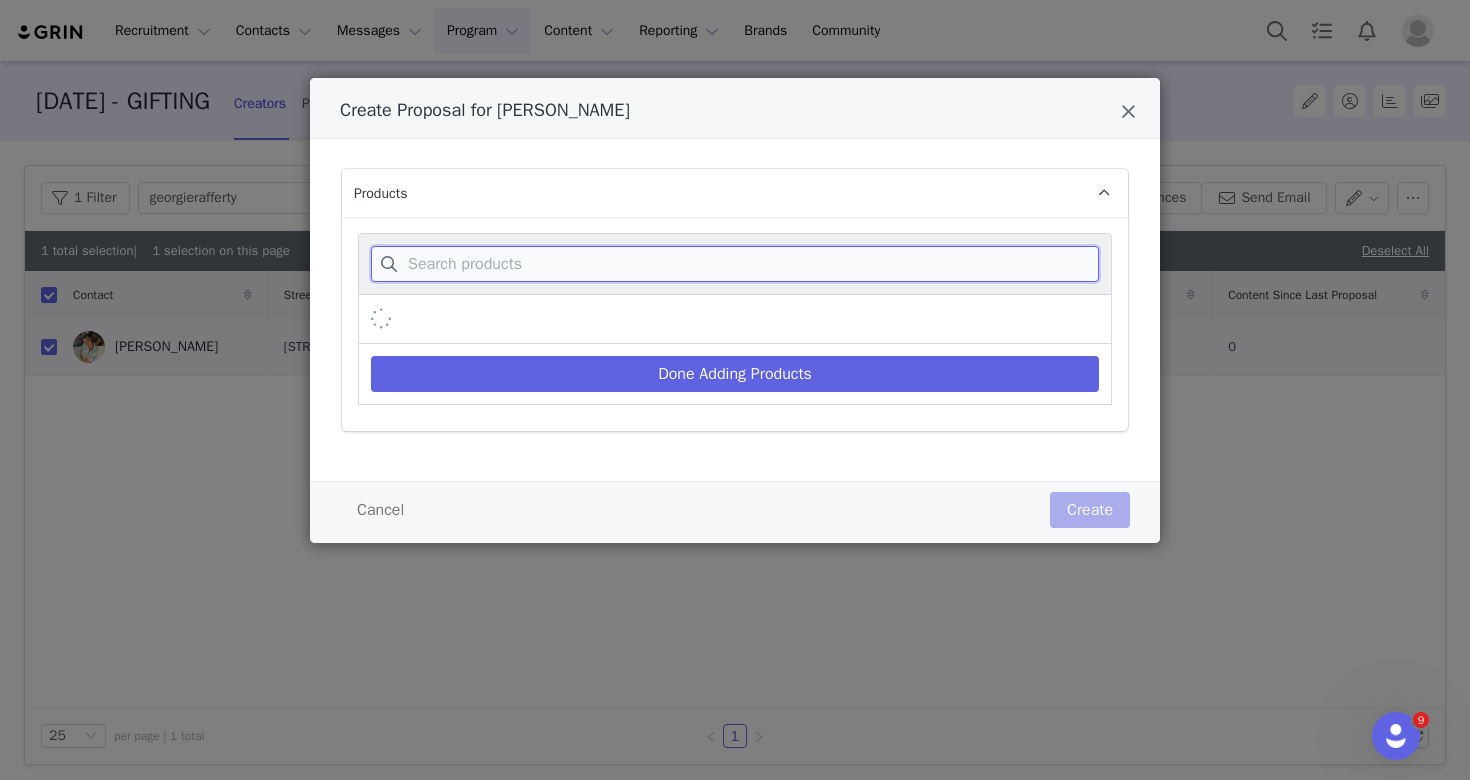 paste on "[PERSON_NAME] Sleeve Slinky Maxi Dress - Ivory" 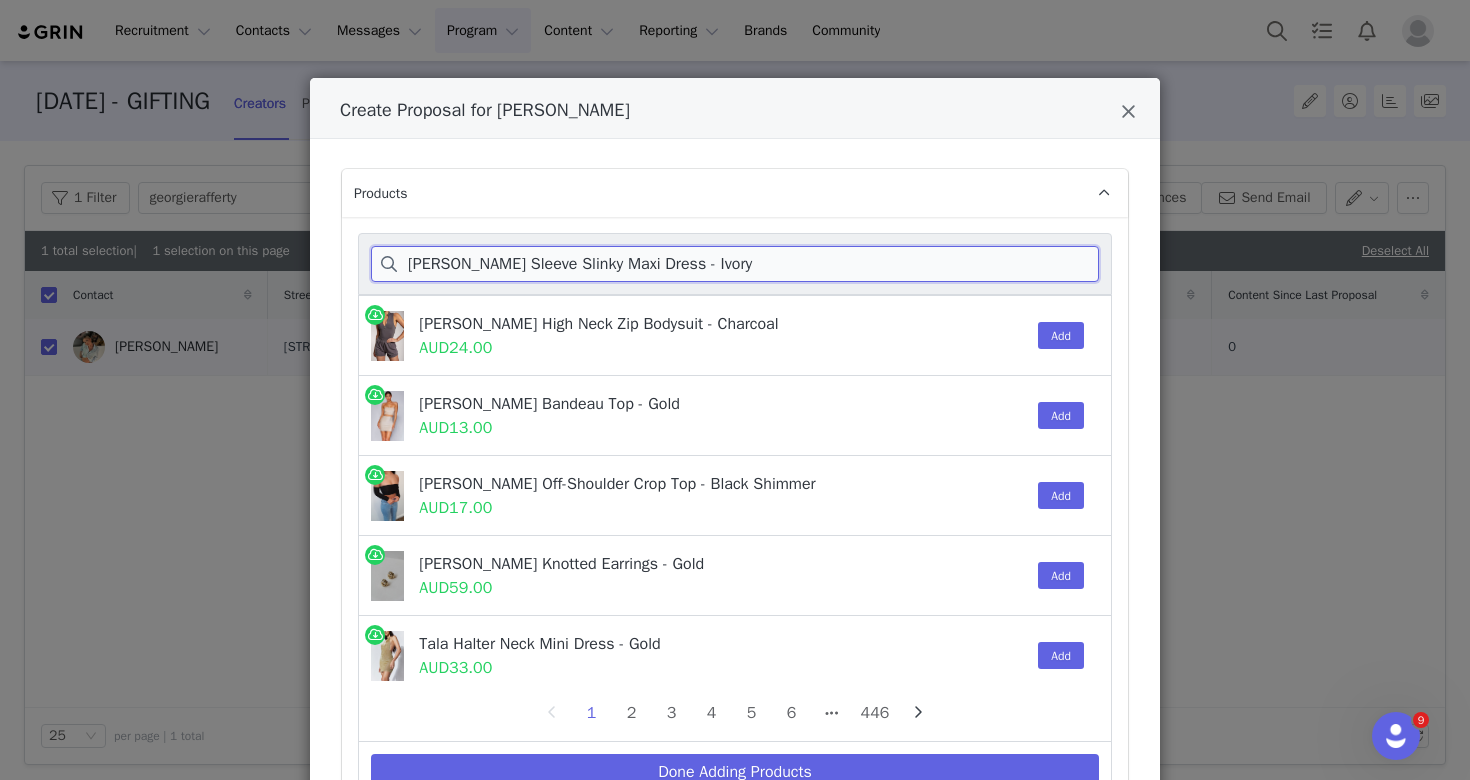 drag, startPoint x: 617, startPoint y: 268, endPoint x: 948, endPoint y: 267, distance: 331.0015 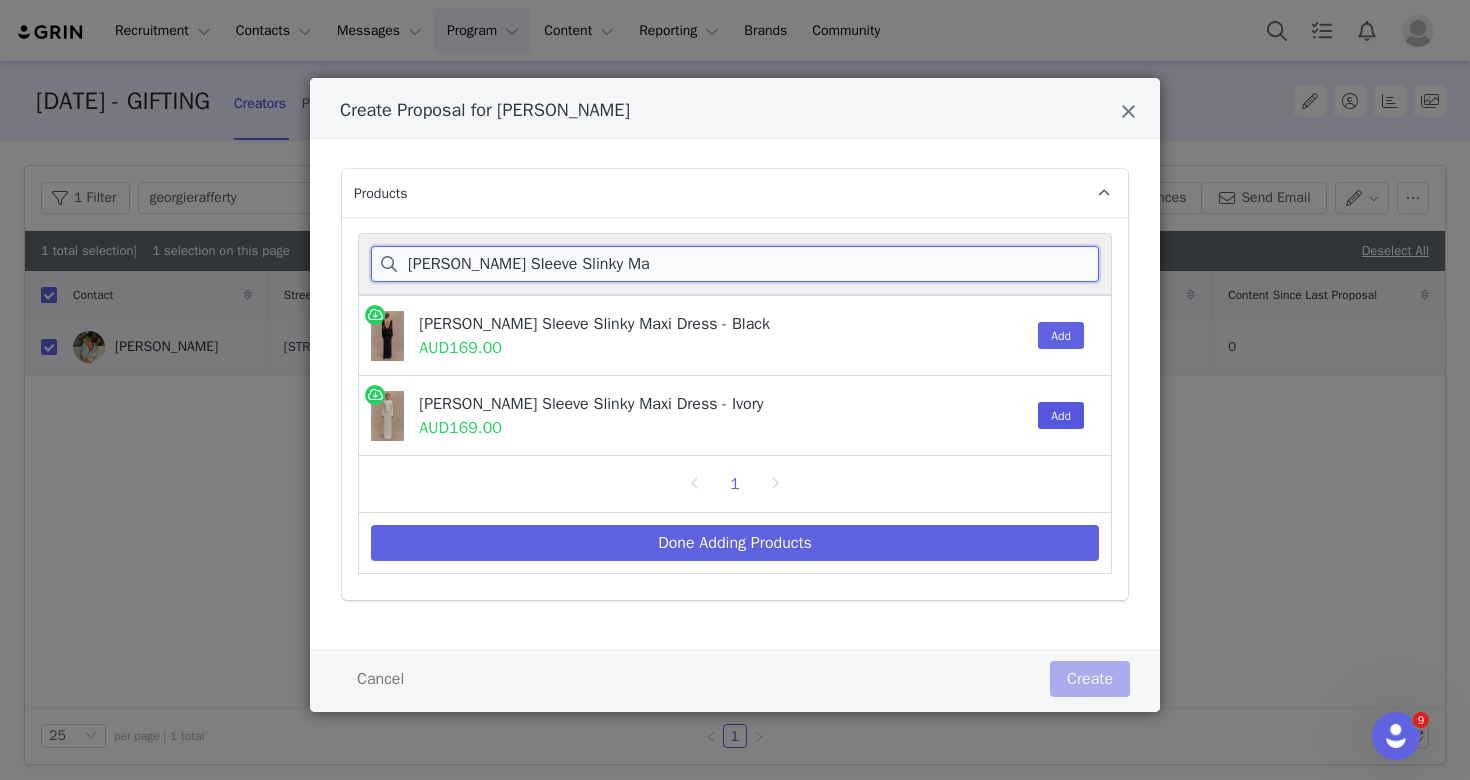 type on "[PERSON_NAME] Sleeve Slinky Ma" 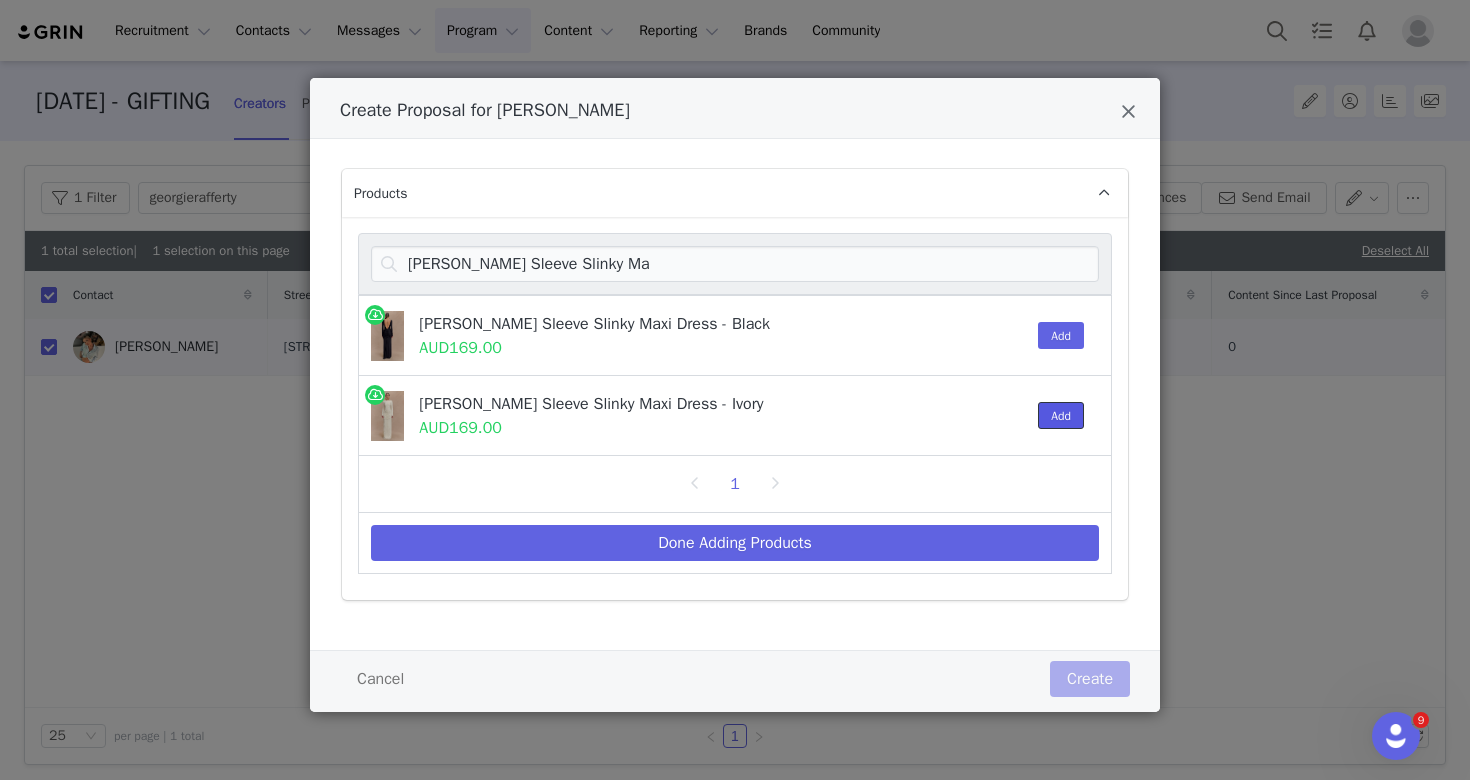 click on "Add" at bounding box center [1061, 415] 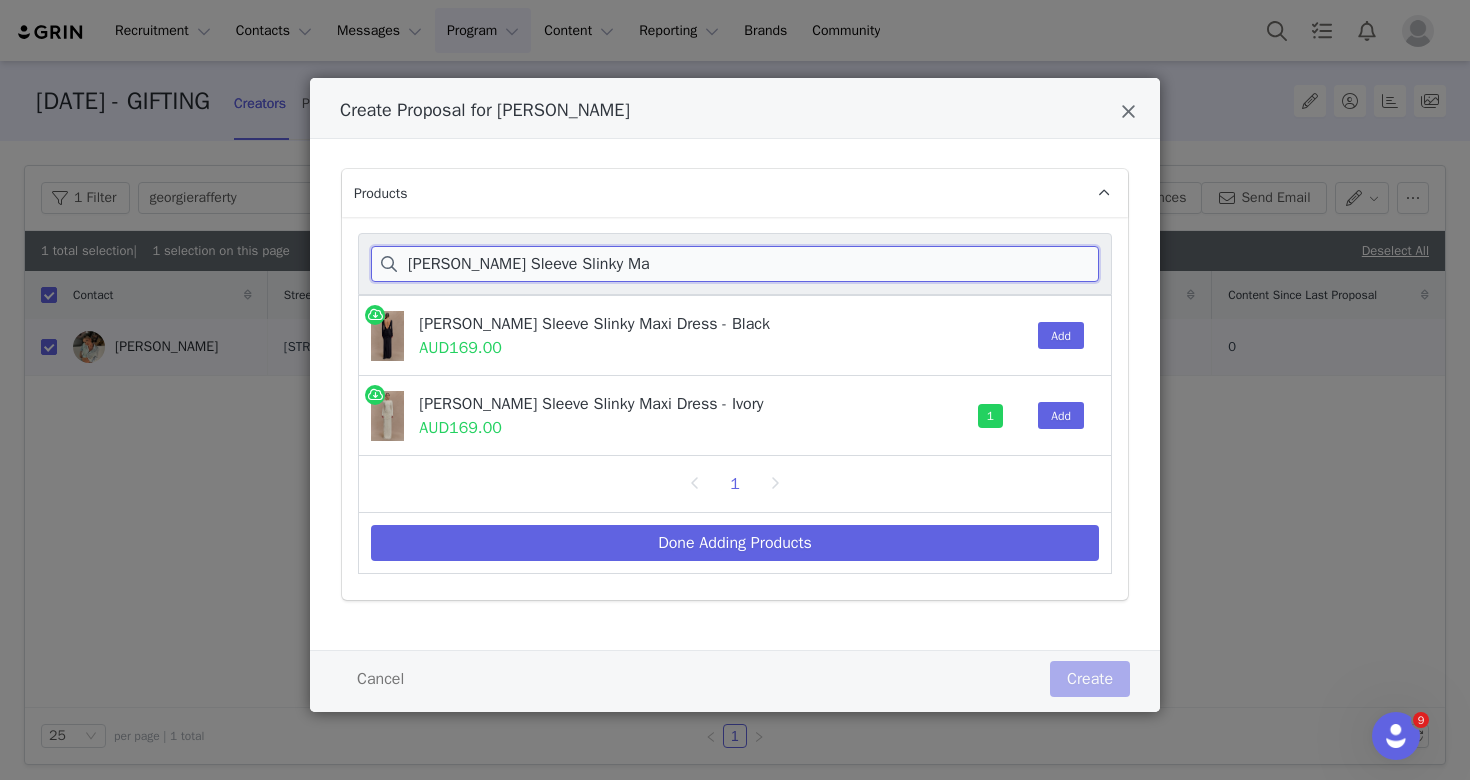 drag, startPoint x: 633, startPoint y: 259, endPoint x: 387, endPoint y: 259, distance: 246 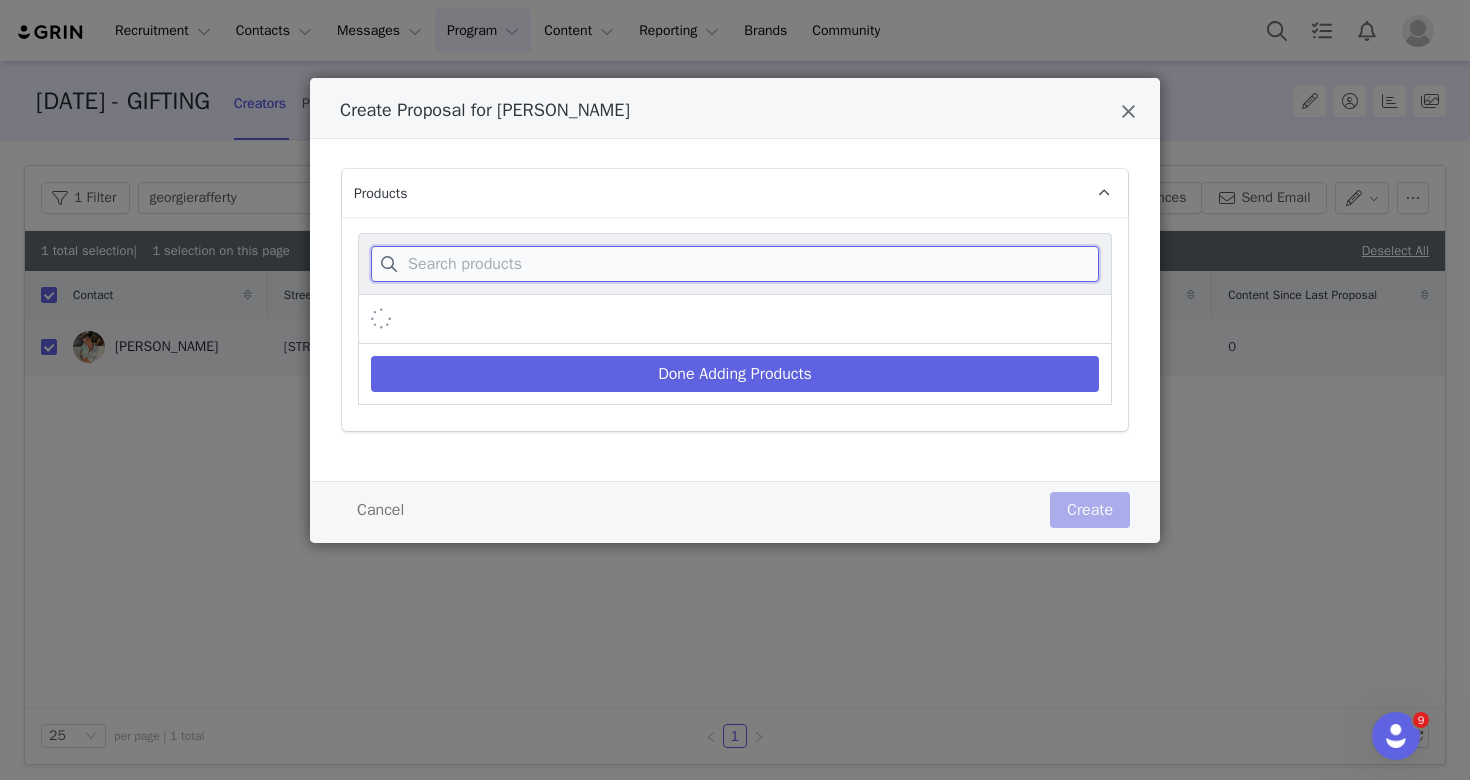 paste on "[PERSON_NAME] Knit Maxi Dress - Chocolate" 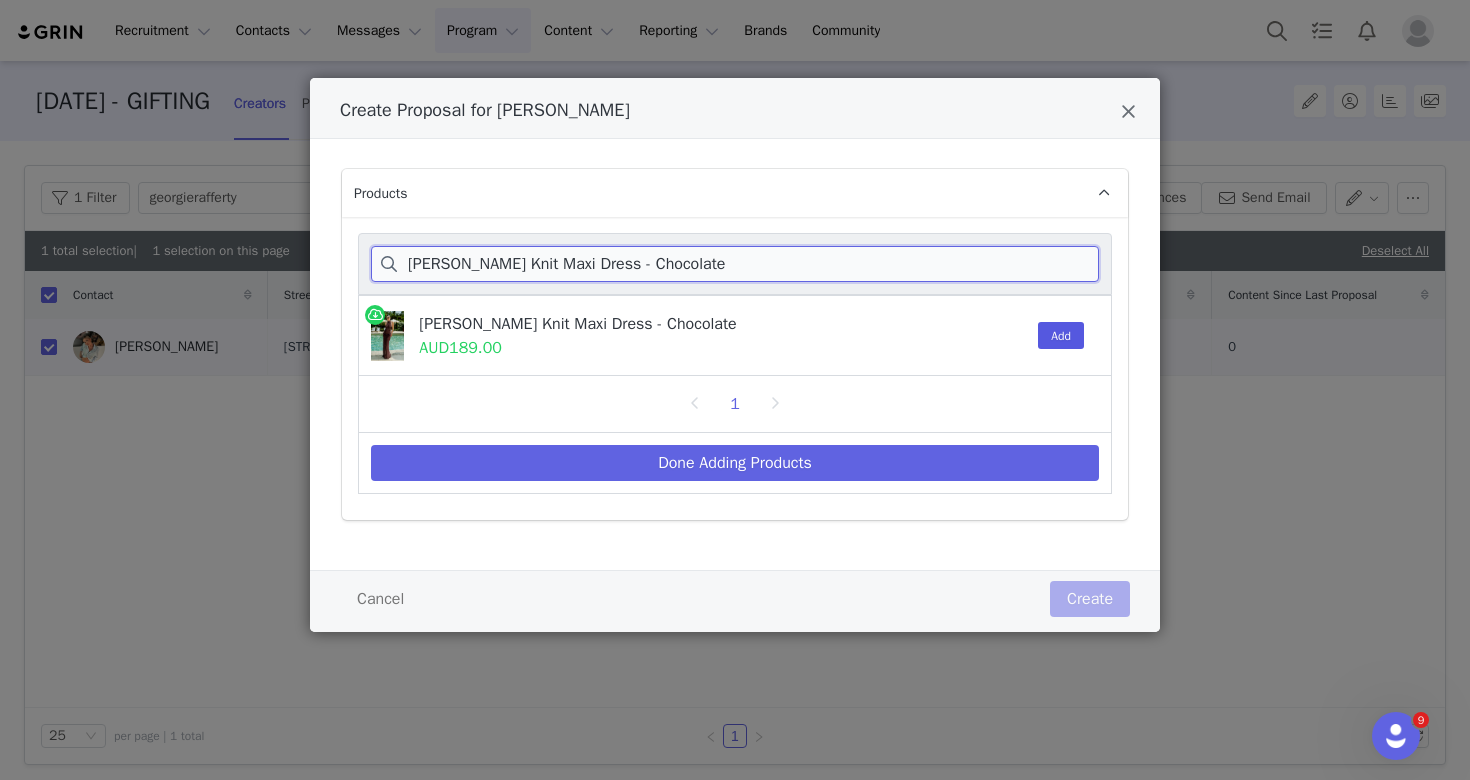 type on "[PERSON_NAME] Knit Maxi Dress - Chocolate" 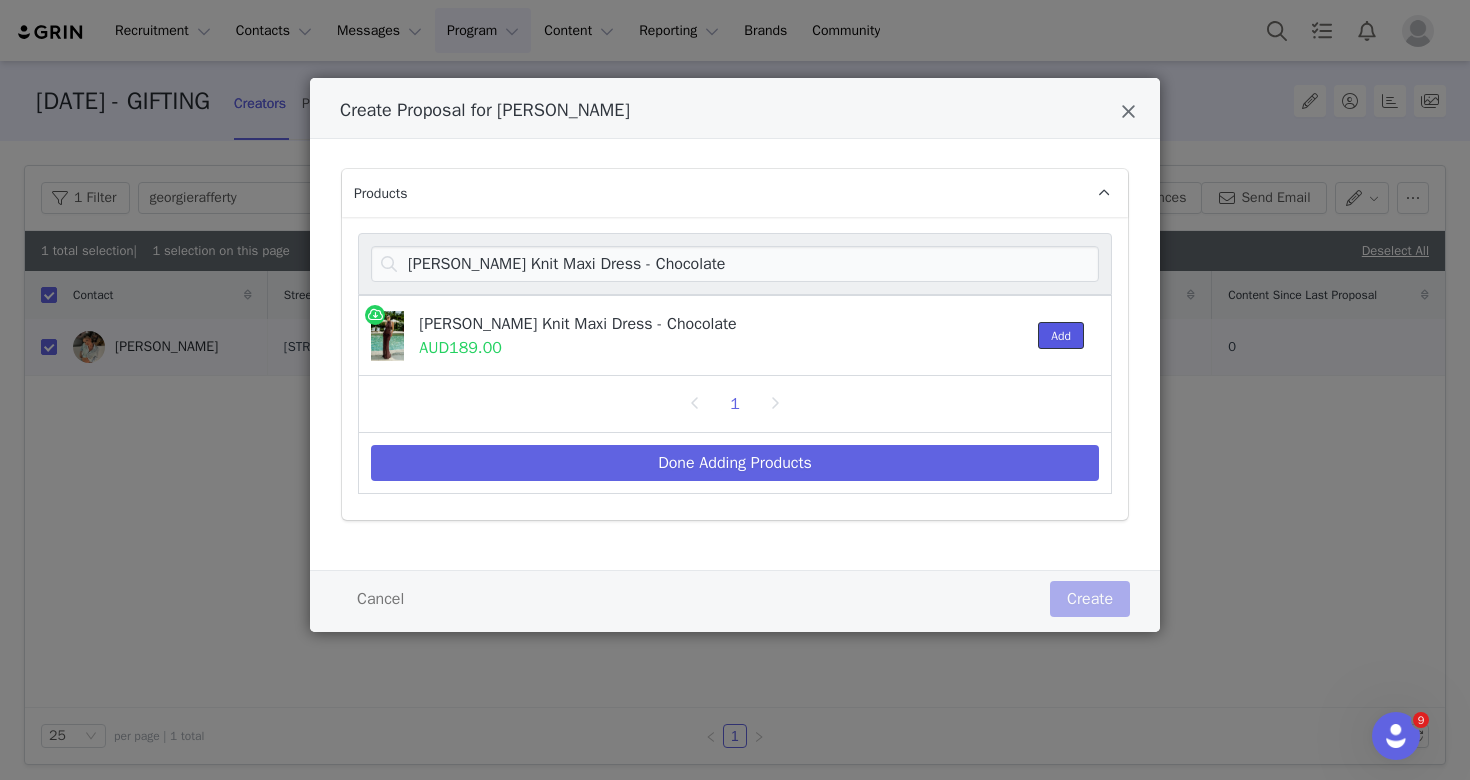 click on "Add" at bounding box center (1061, 335) 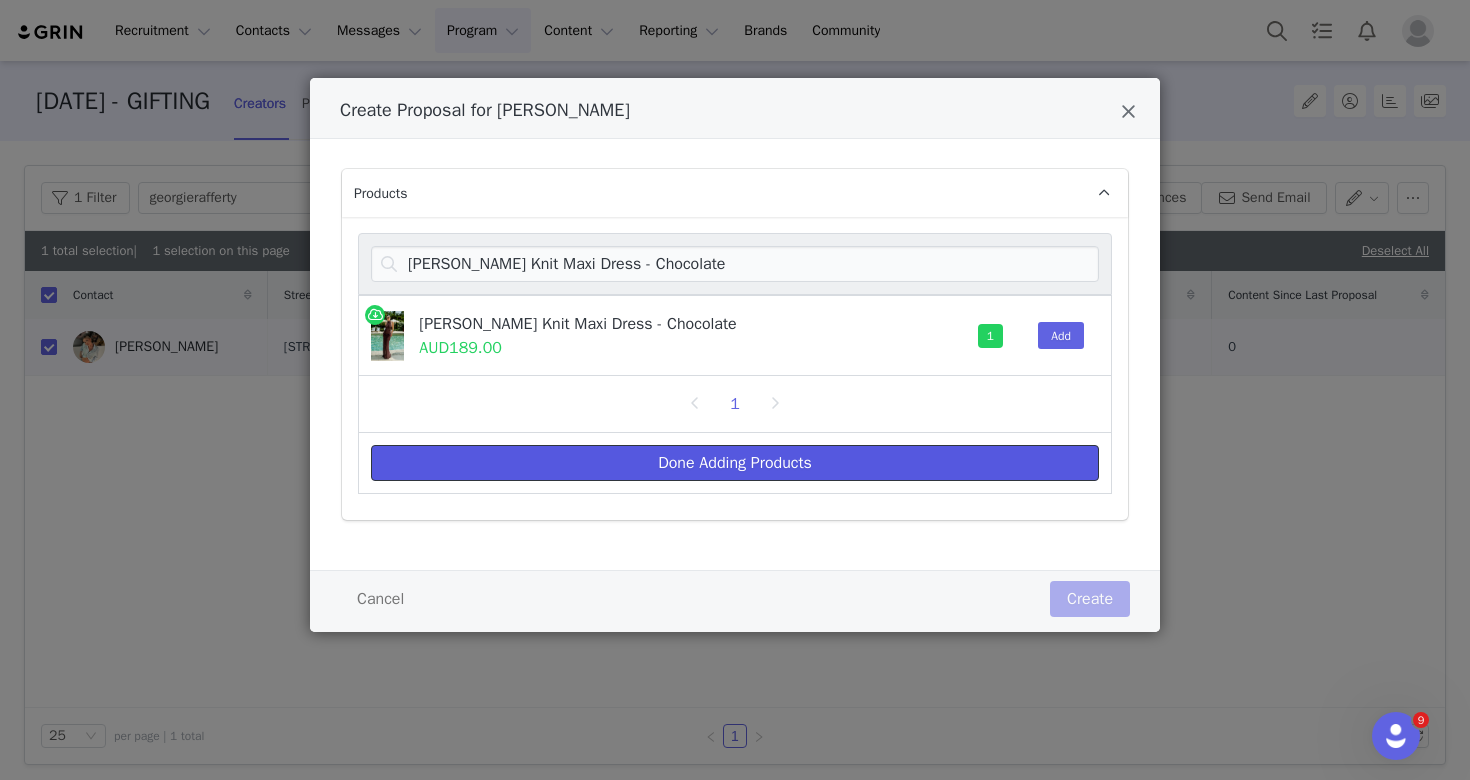 click on "Done Adding Products" at bounding box center (735, 463) 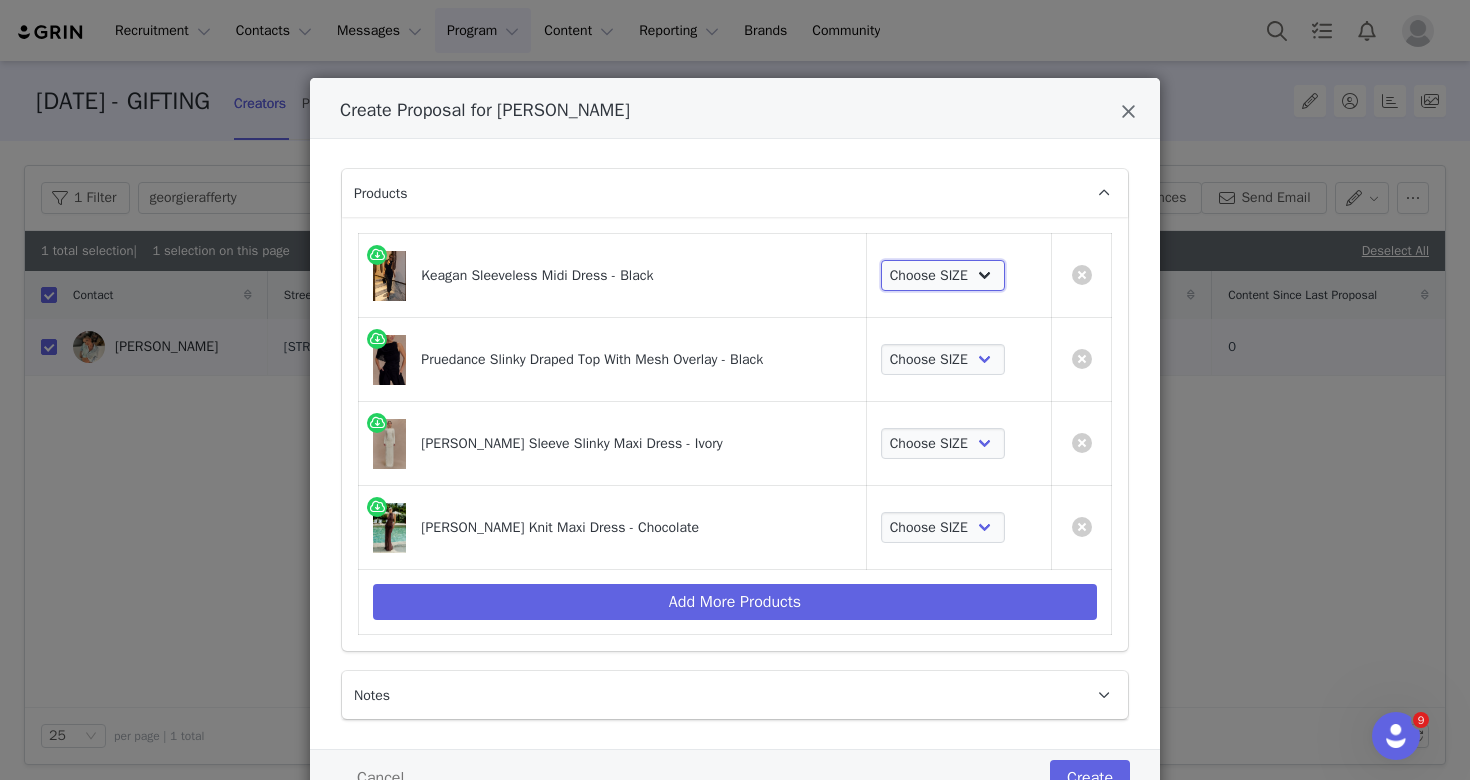 click on "Choose SIZE  XXS   XS   S   M   L   XL   XXL   3XL" at bounding box center [943, 276] 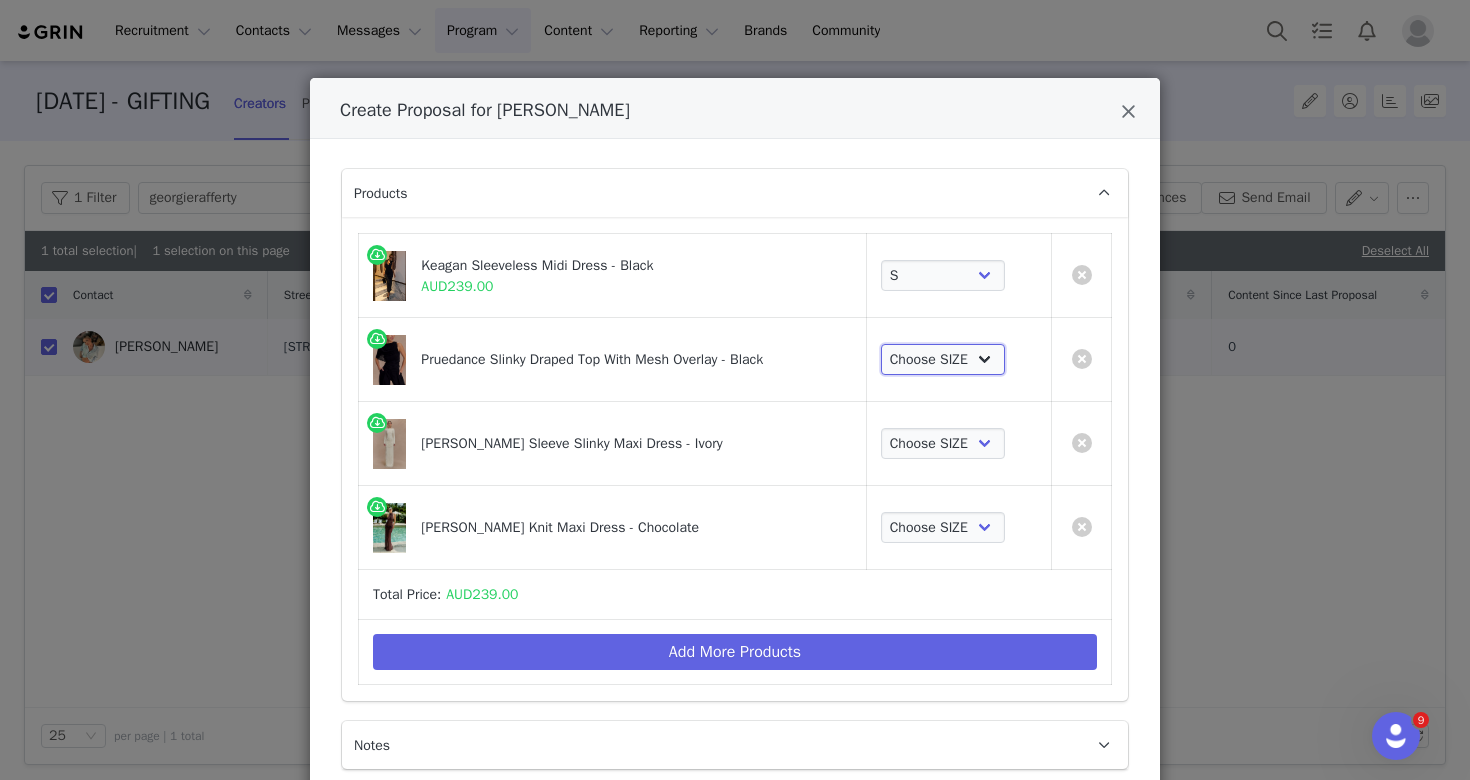 click on "Choose SIZE  XXS   XS   S   M   L   XL   XXL   3XL" at bounding box center [943, 360] 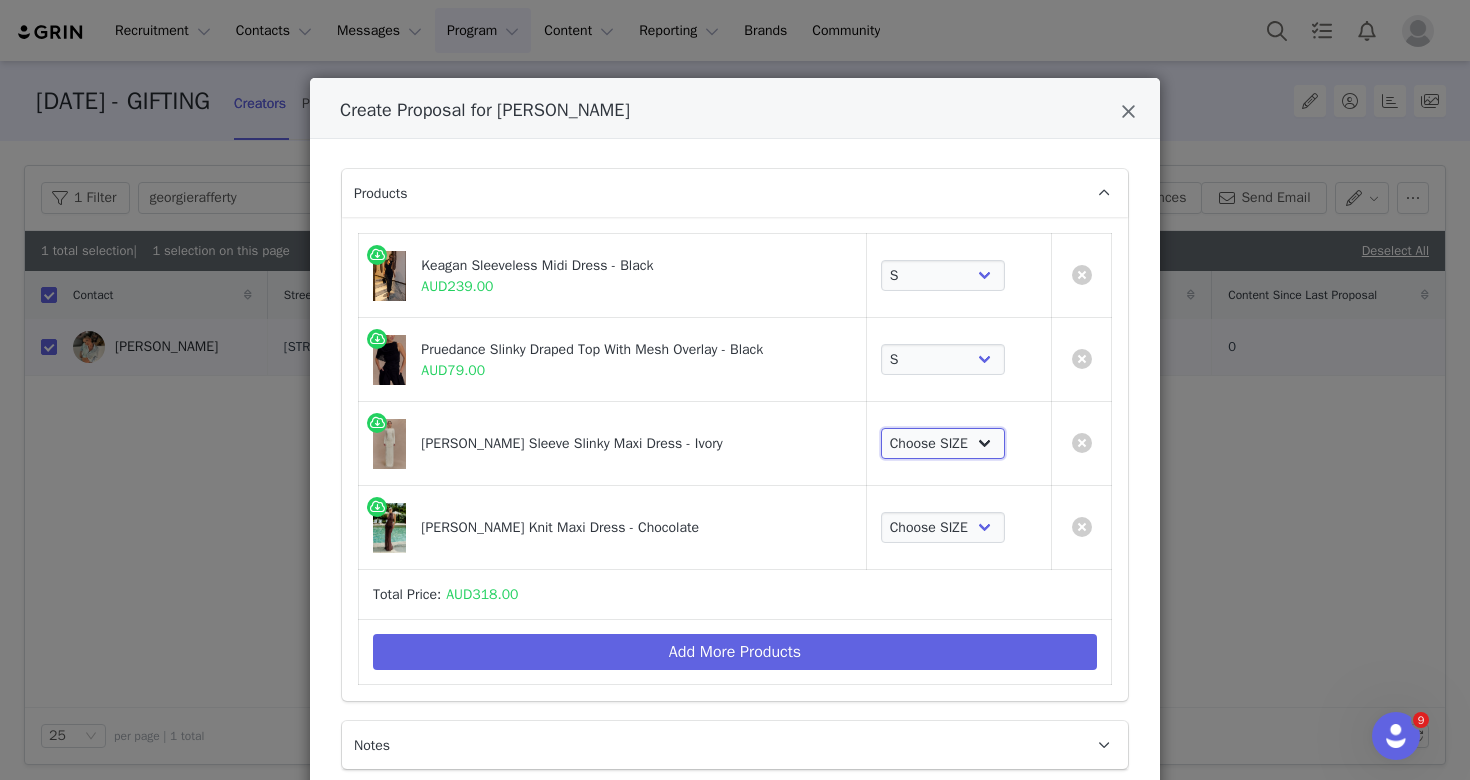 click on "Choose SIZE  XXS   XS   S   M   L   XL   XXL   3XL" at bounding box center (943, 444) 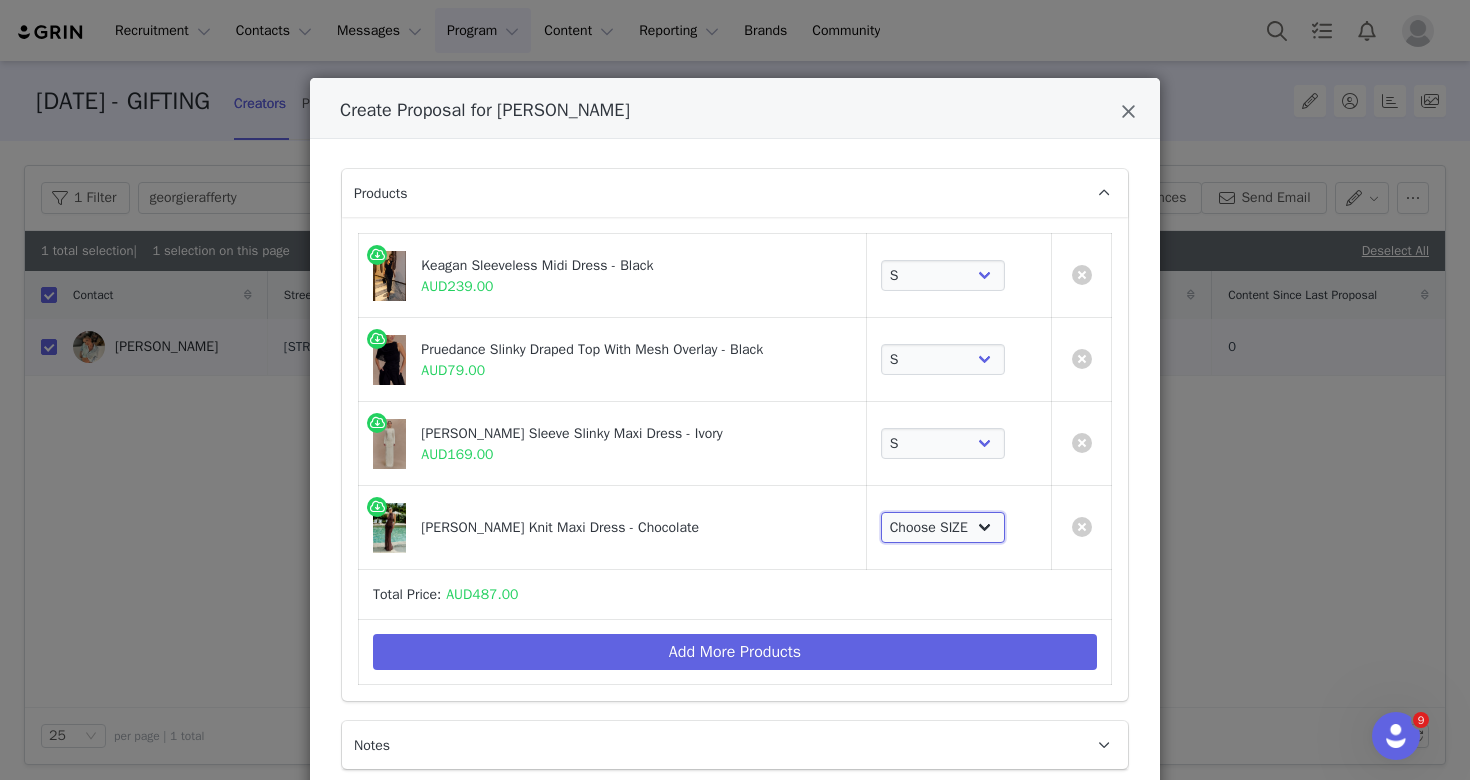 click on "Choose SIZE  XXS   XS   S   M   L   XL   XXL   3XL" at bounding box center [943, 528] 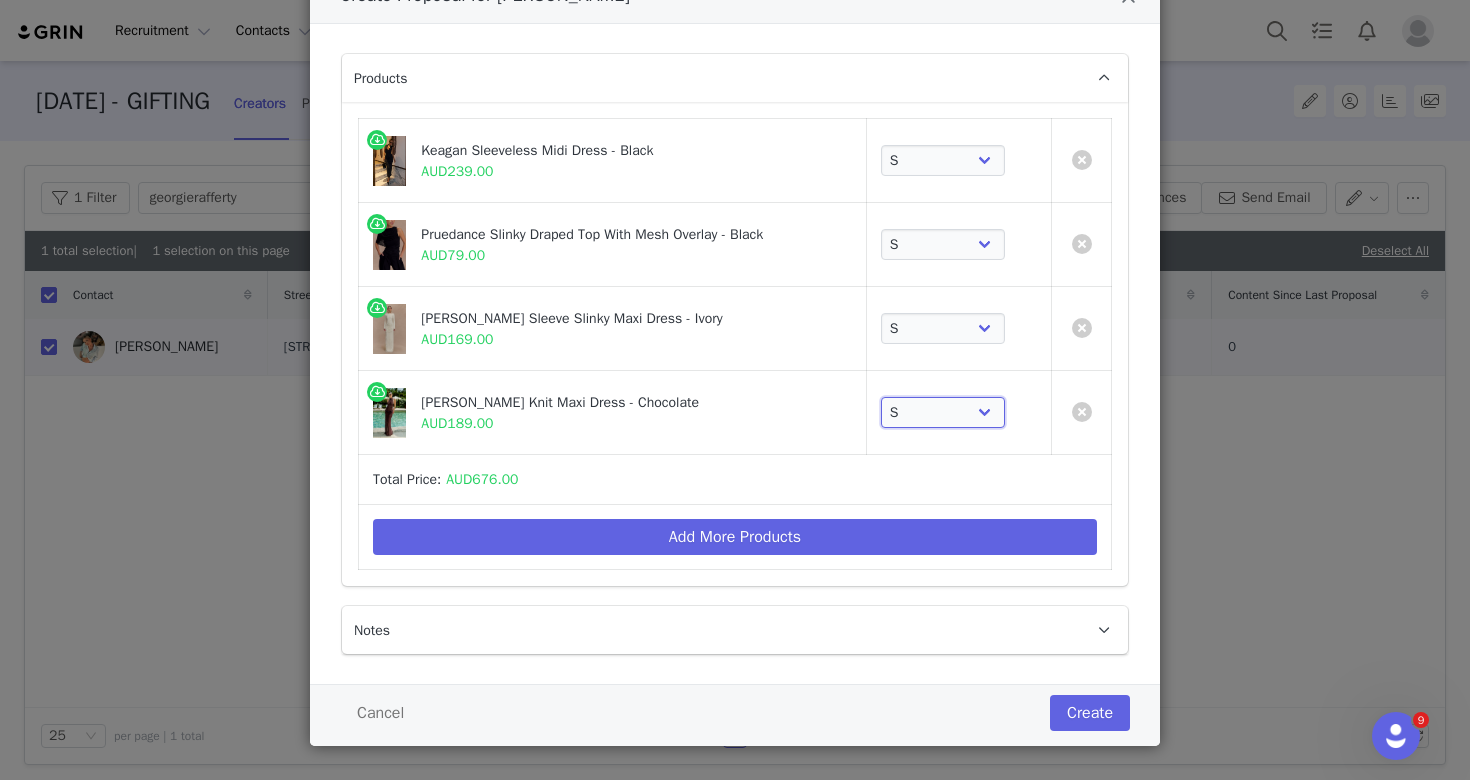 scroll, scrollTop: 131, scrollLeft: 0, axis: vertical 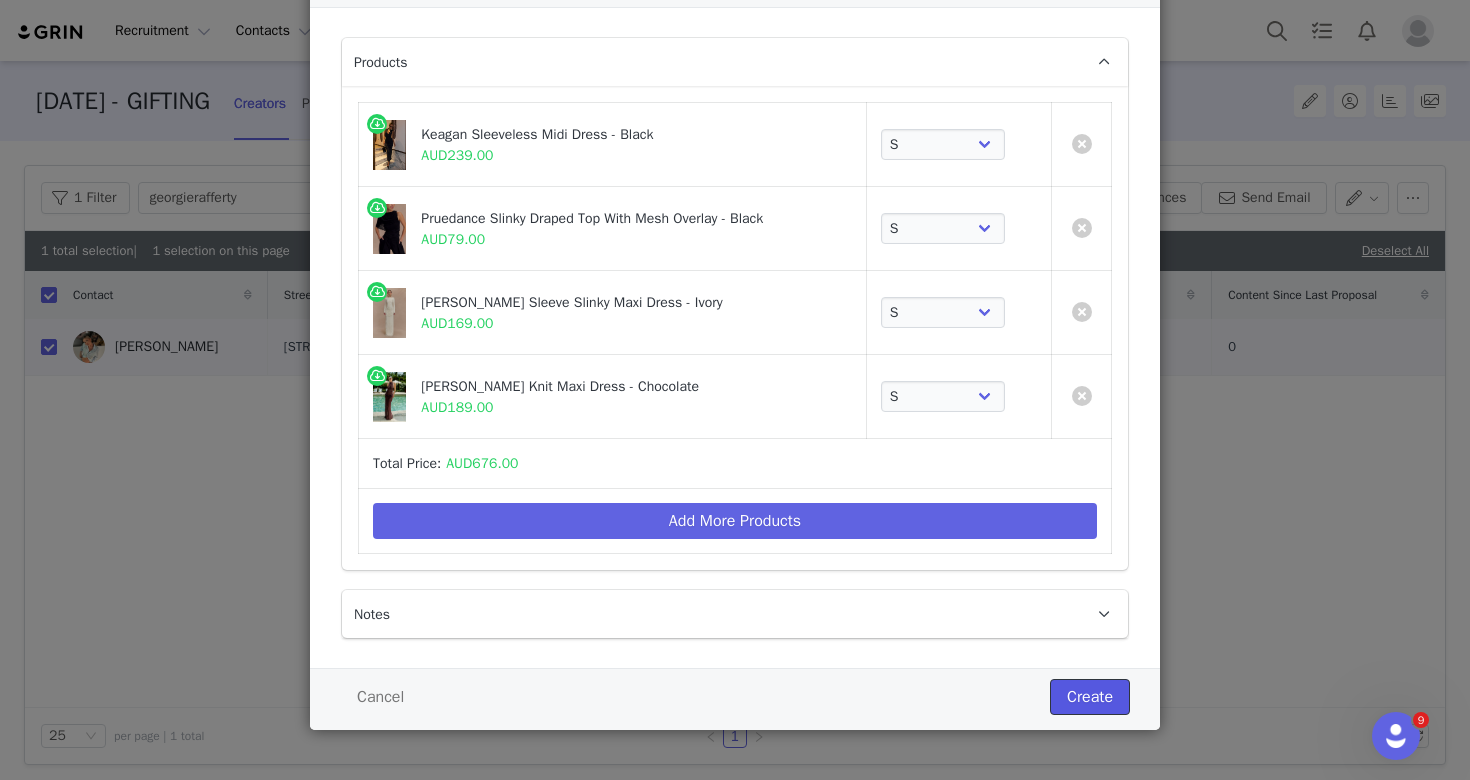 click on "Create" at bounding box center [1090, 697] 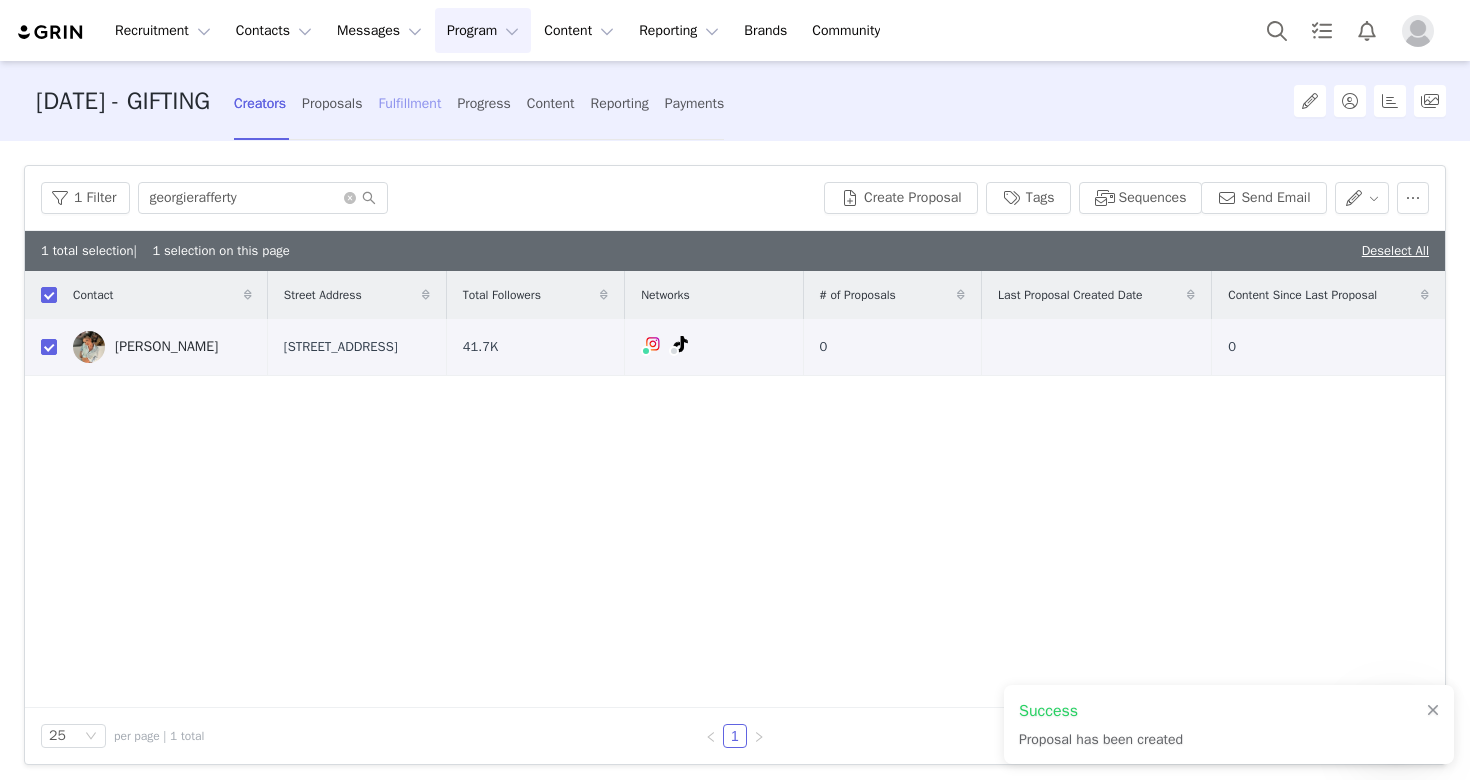 click on "Fulfillment" at bounding box center [409, 103] 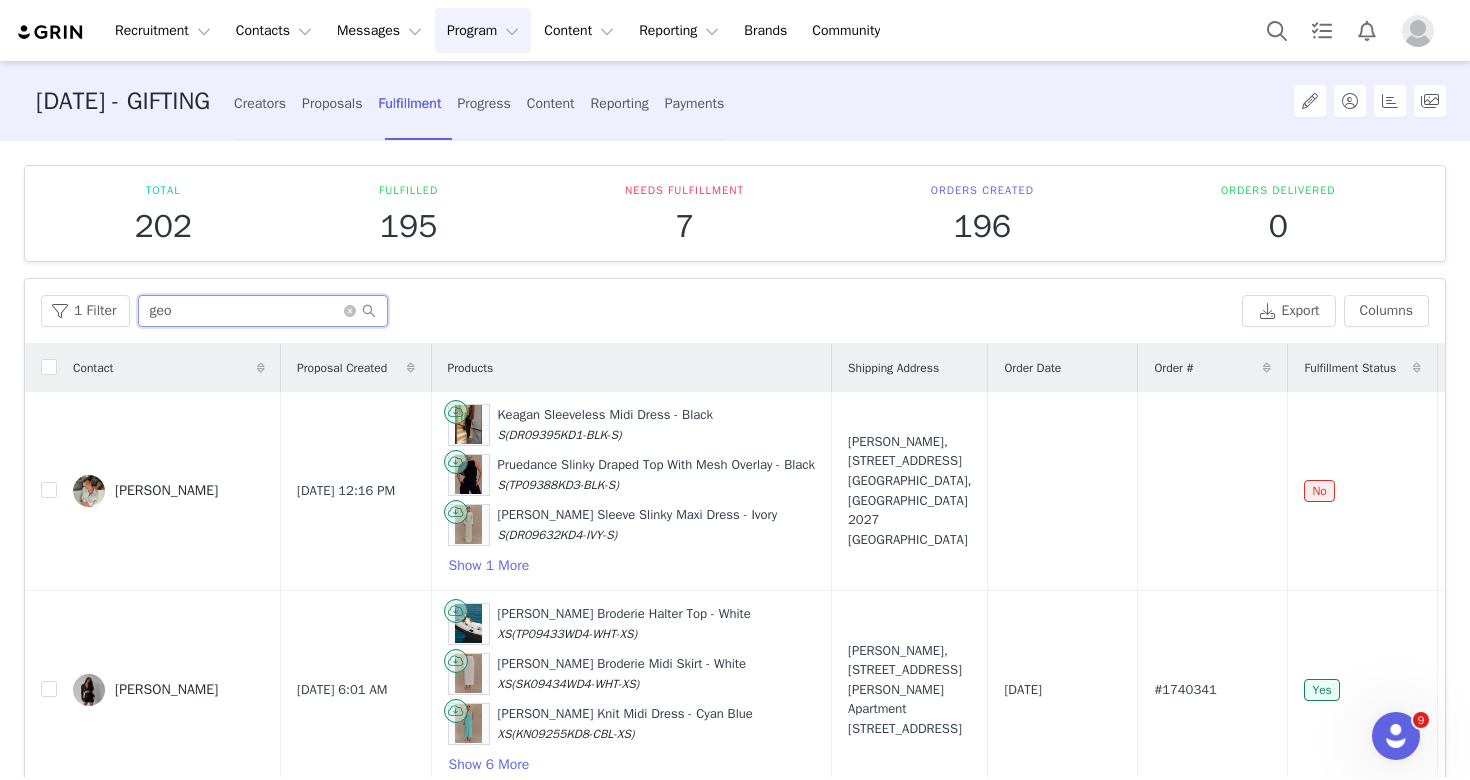 drag, startPoint x: 238, startPoint y: 318, endPoint x: 146, endPoint y: 307, distance: 92.65527 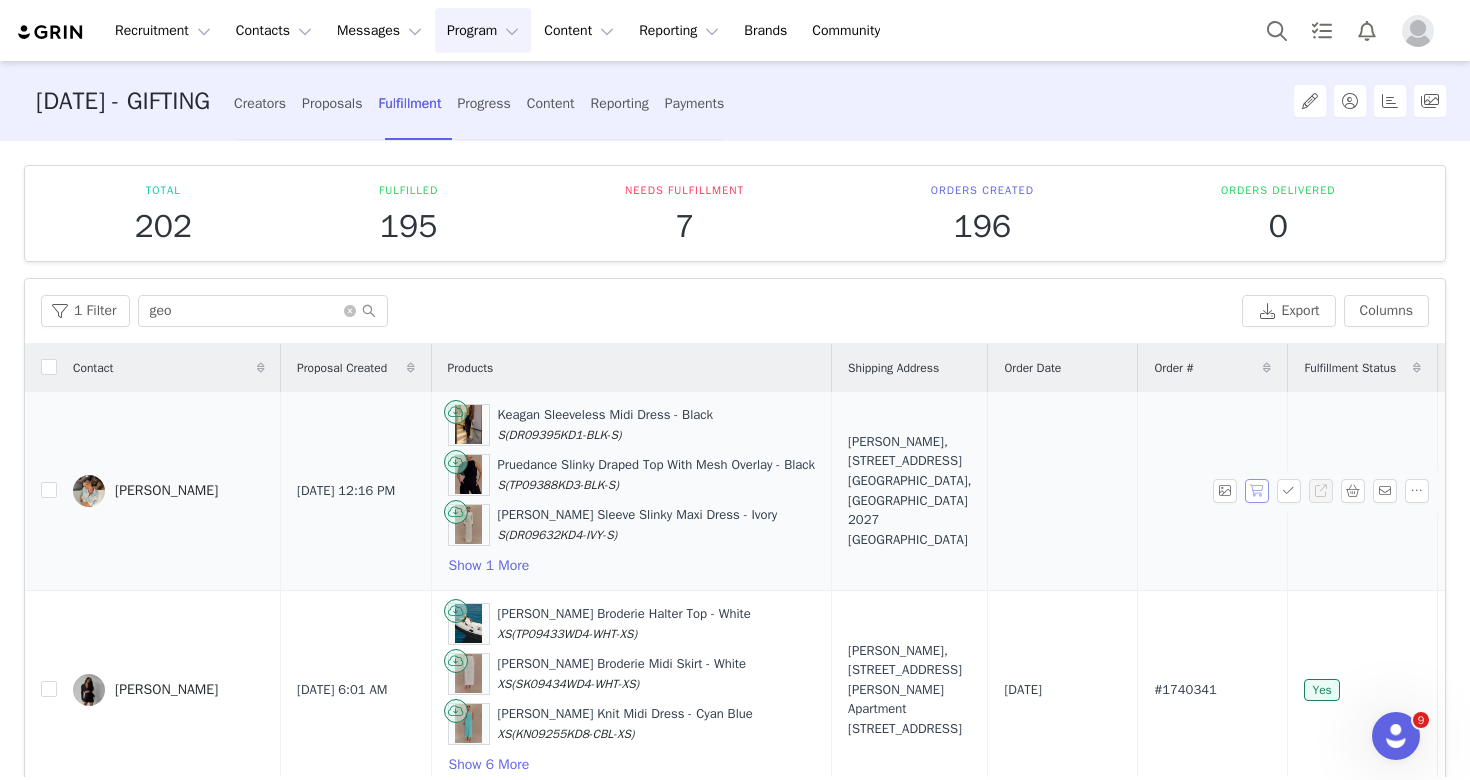 click at bounding box center [1257, 491] 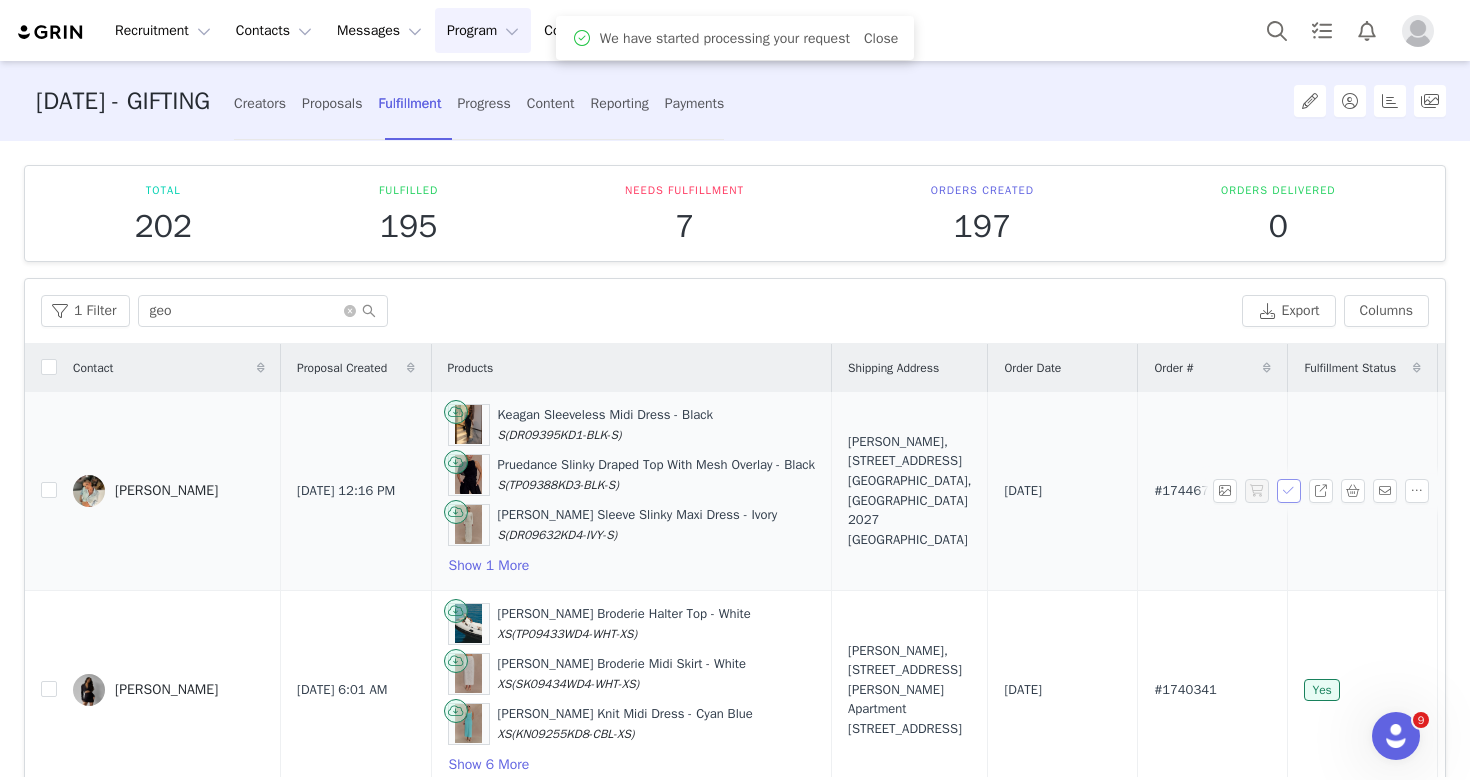 click at bounding box center (1289, 491) 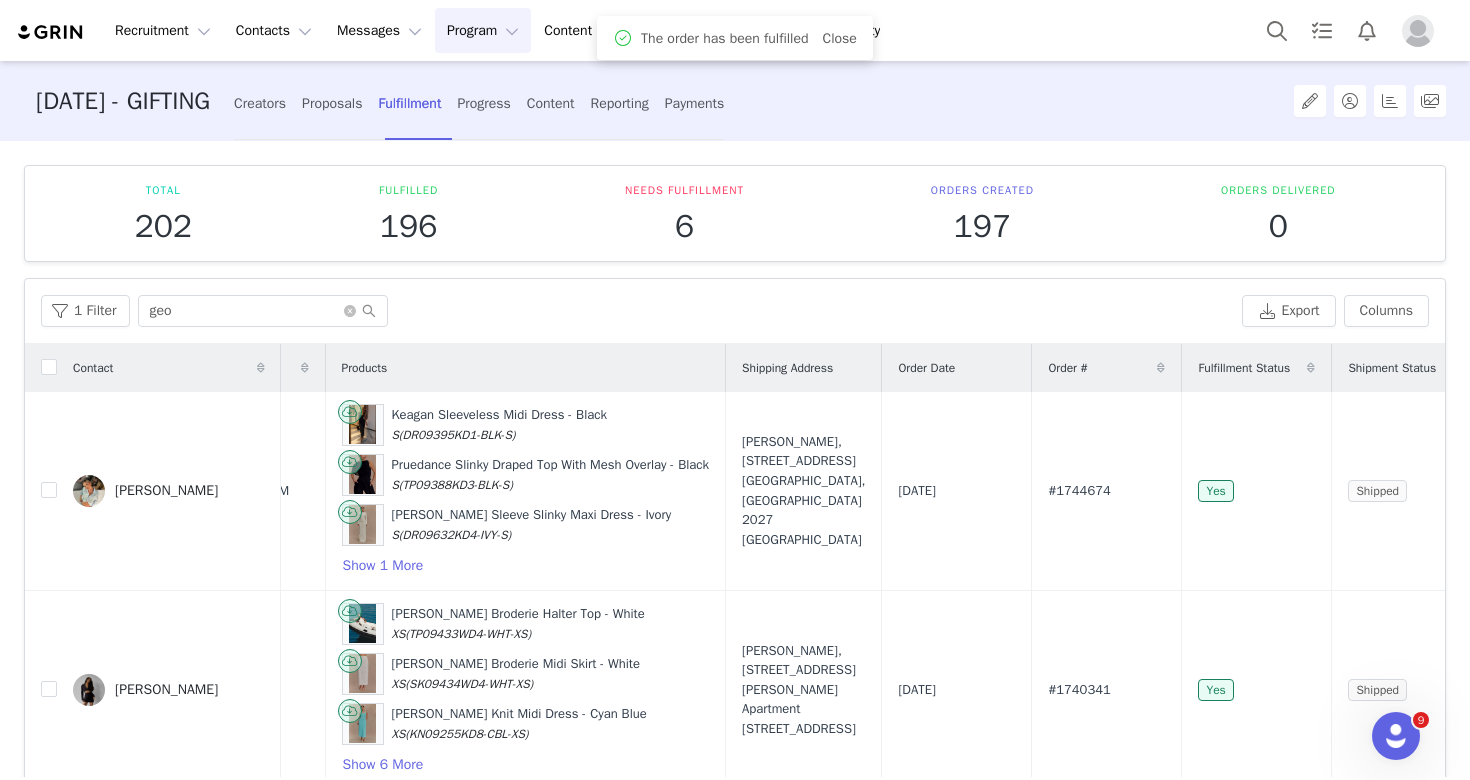 scroll, scrollTop: 0, scrollLeft: 119, axis: horizontal 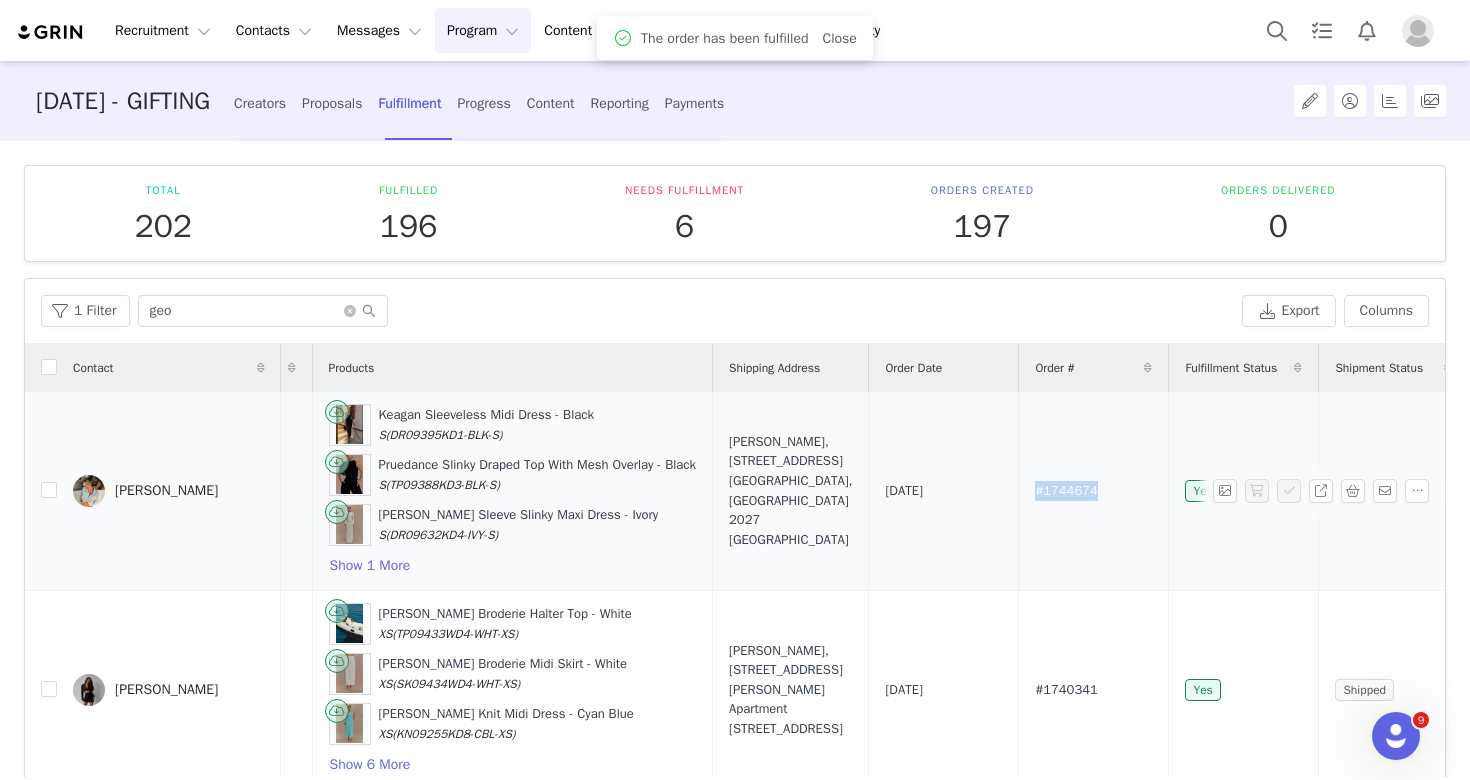 drag, startPoint x: 1101, startPoint y: 499, endPoint x: 1019, endPoint y: 494, distance: 82.1523 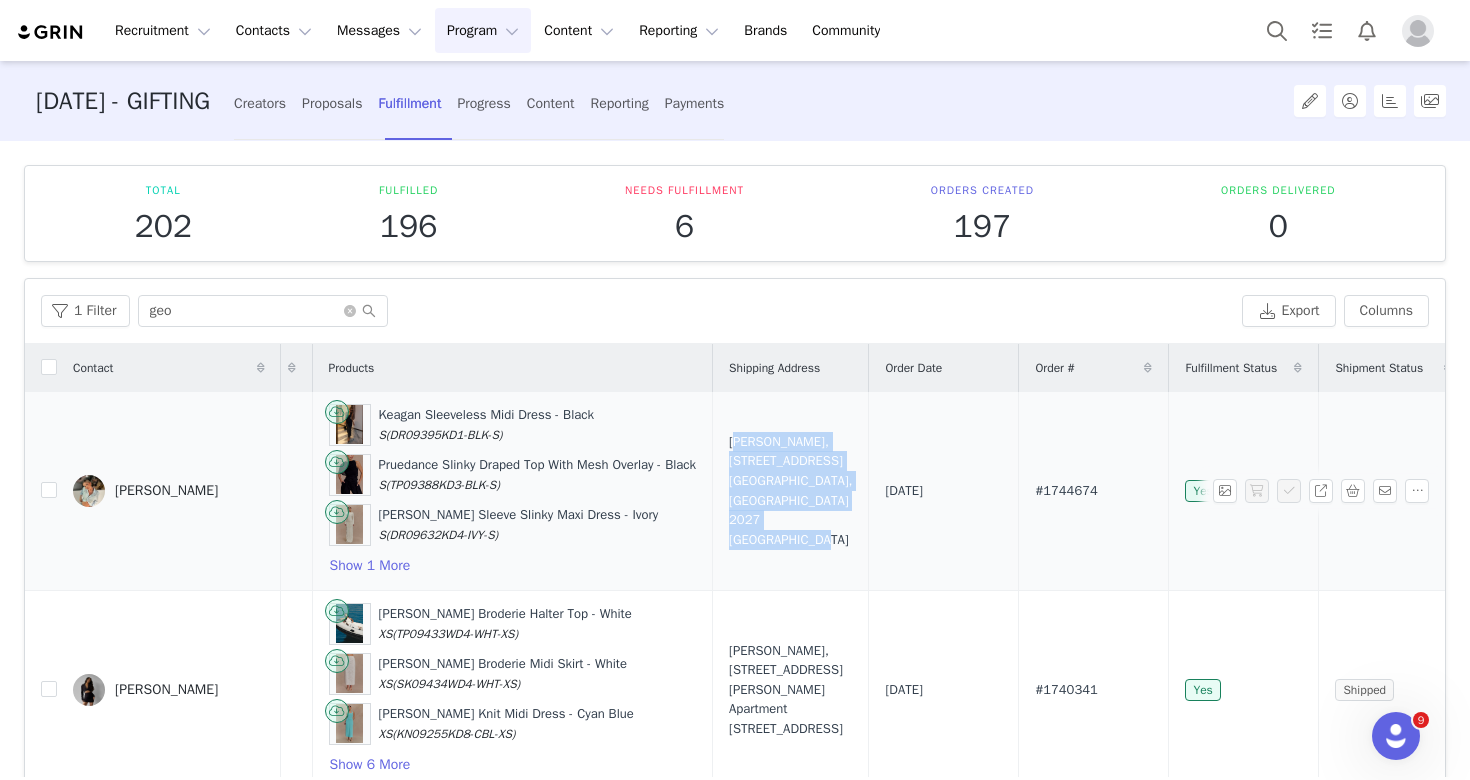 drag, startPoint x: 781, startPoint y: 538, endPoint x: 718, endPoint y: 451, distance: 107.415085 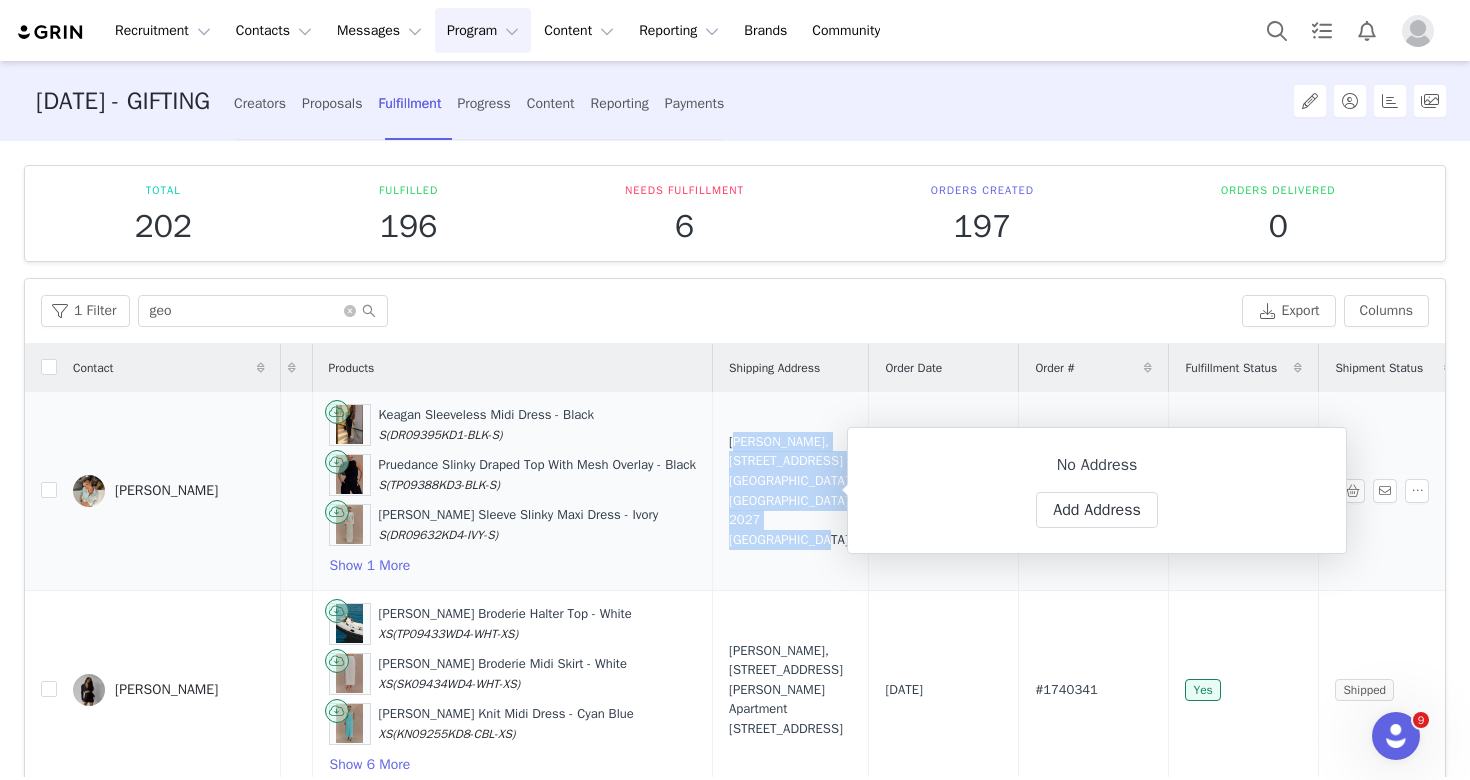 copy on "[PERSON_NAME], [STREET_ADDRESS] [GEOGRAPHIC_DATA], [GEOGRAPHIC_DATA] 2027 [GEOGRAPHIC_DATA]" 